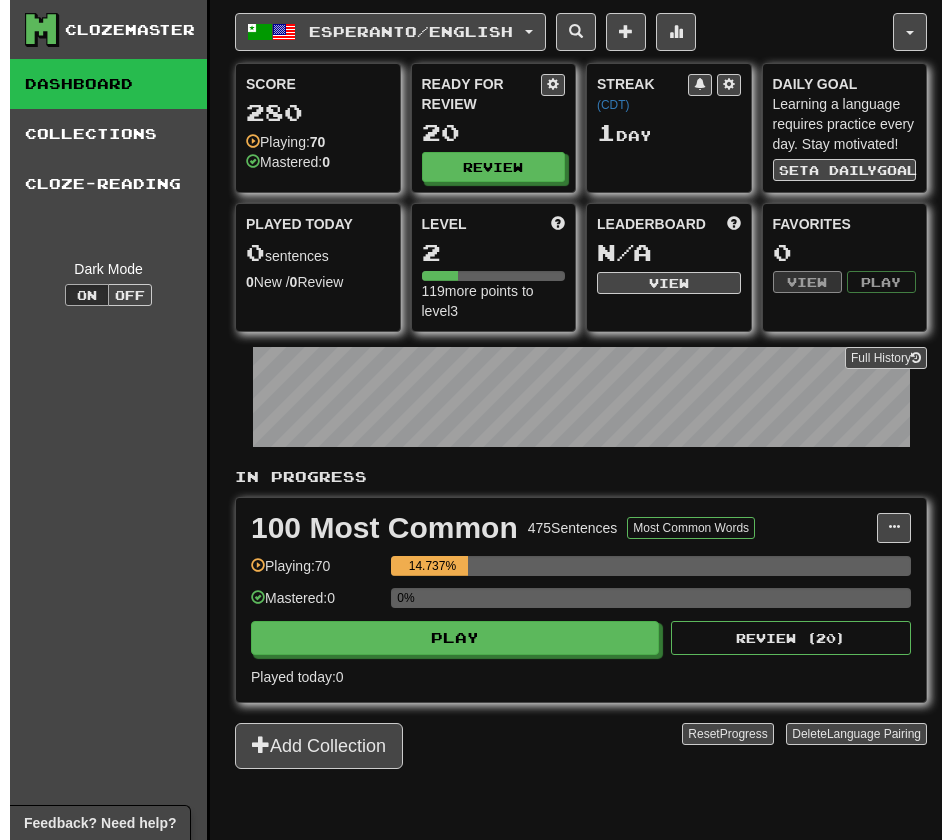 scroll, scrollTop: 0, scrollLeft: 0, axis: both 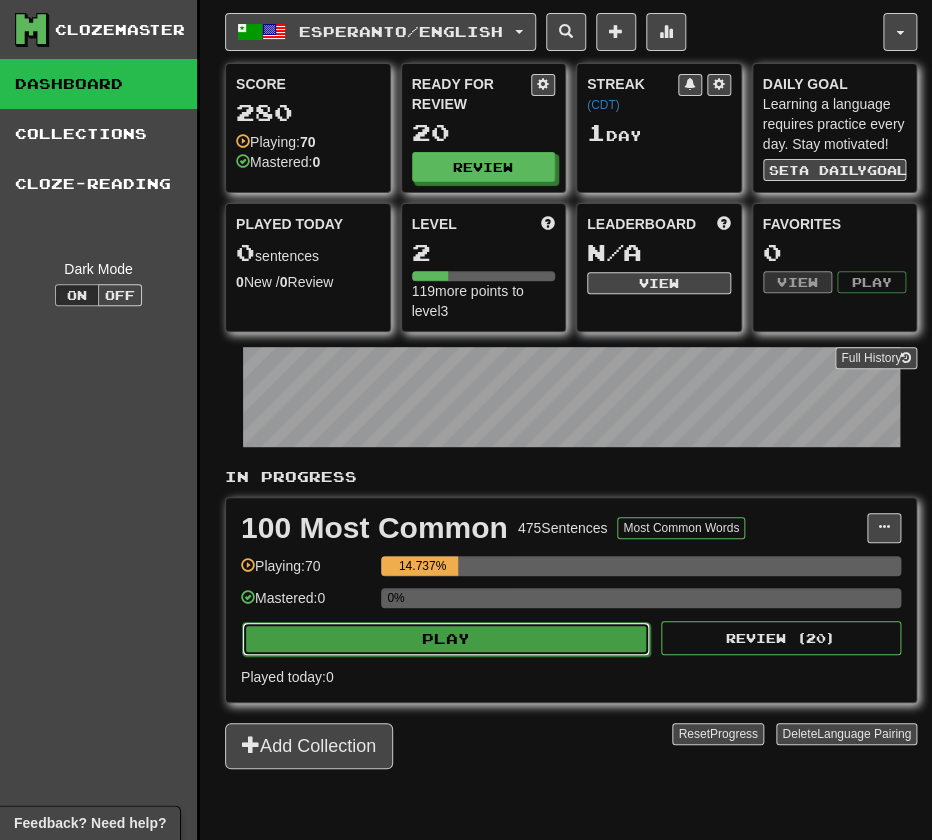 click on "Play" at bounding box center (446, 639) 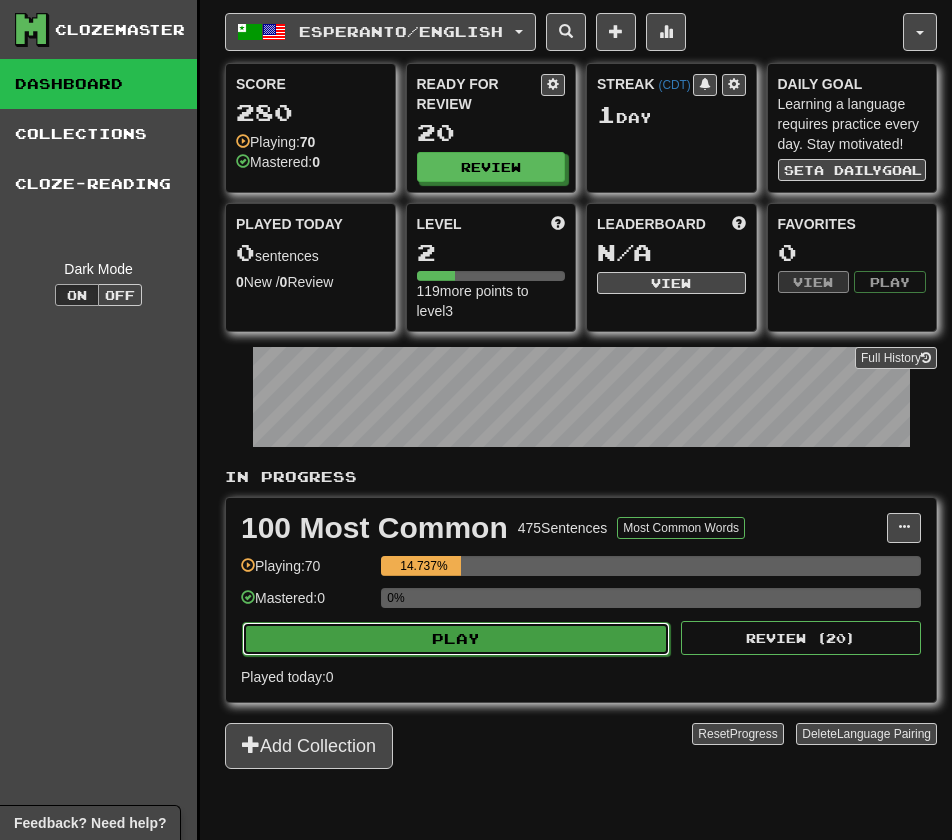 select on "**" 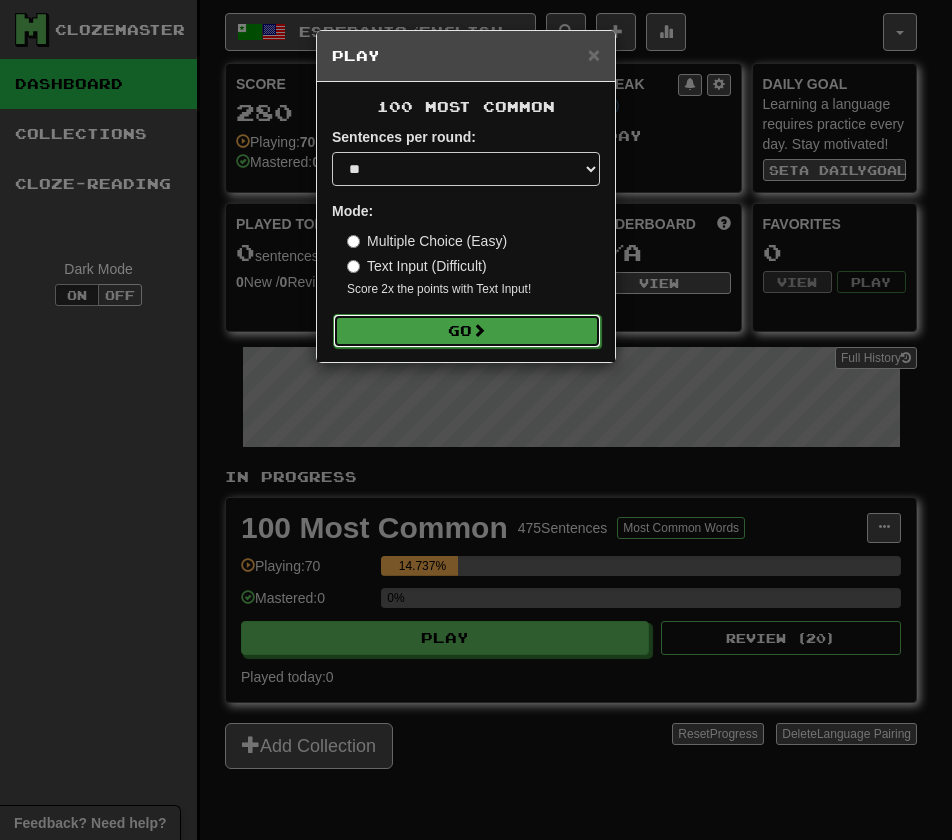 click on "Go" at bounding box center [467, 331] 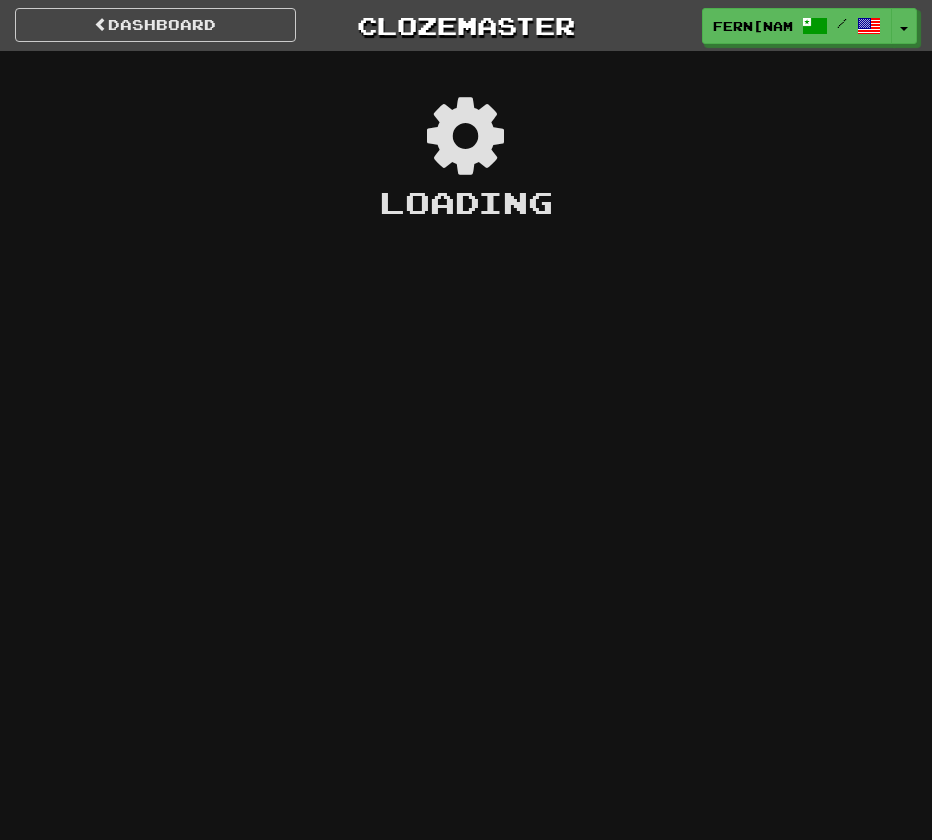 scroll, scrollTop: 0, scrollLeft: 0, axis: both 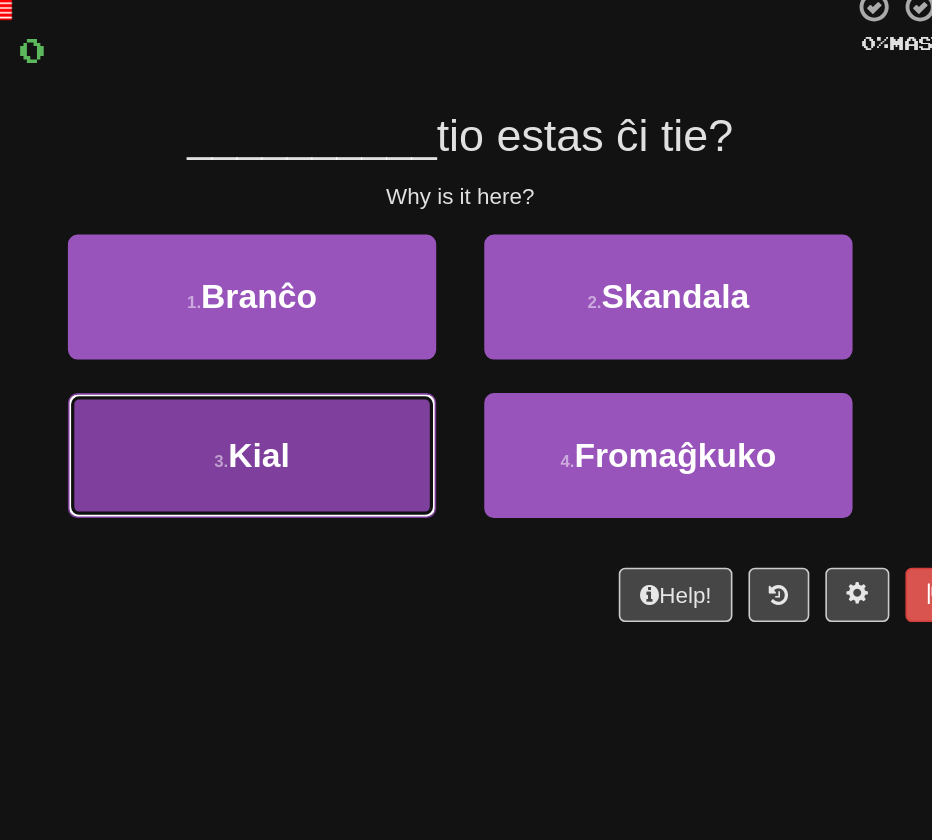 click on "3 .  Kial" at bounding box center (336, 410) 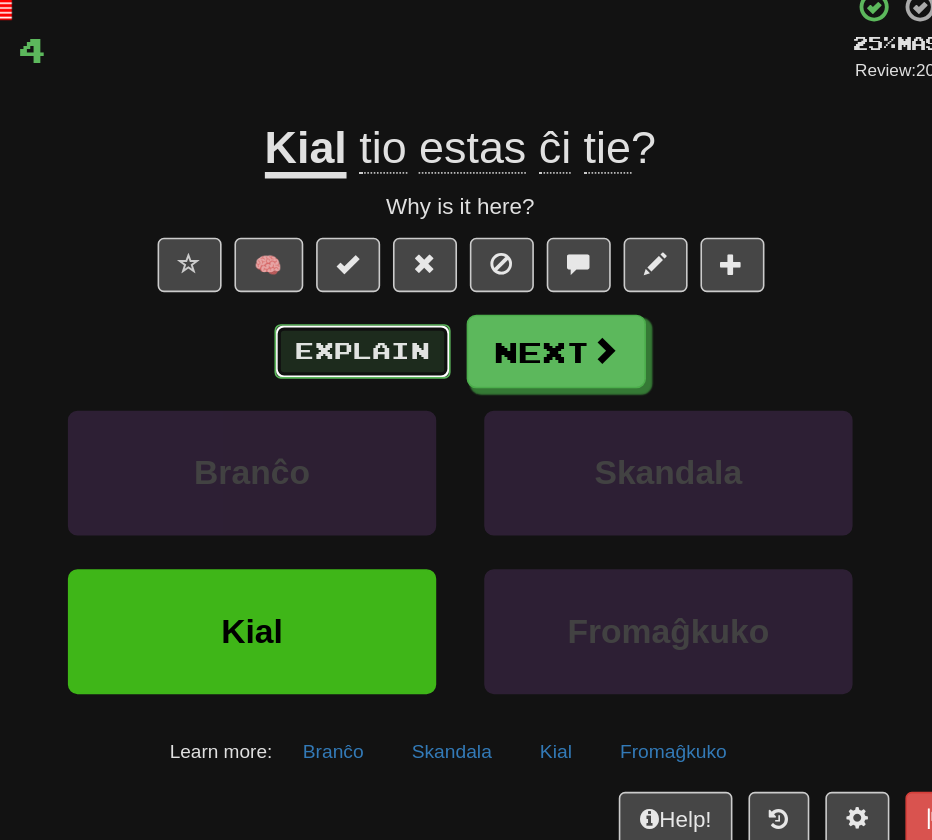 click on "Explain" at bounding box center (405, 345) 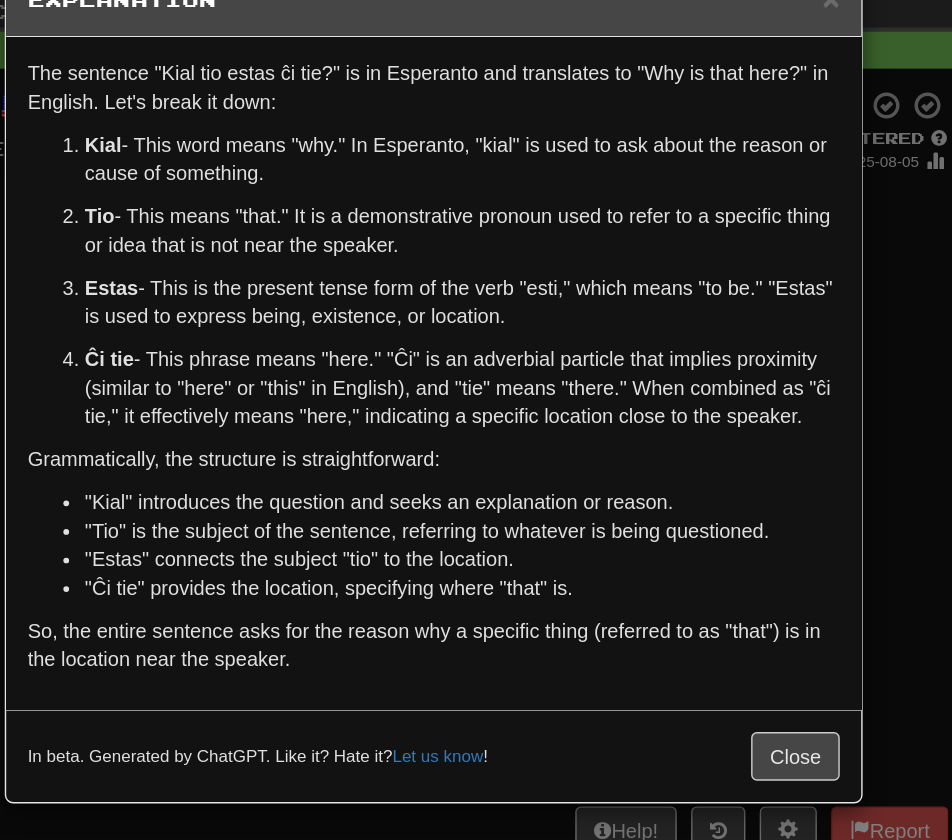 click on "× Explanation The sentence "Kial tio estas ĉi tie?" is in Esperanto and translates to "Why is that here?" in English. Let's break it down:
Kial  - This word means "why." In Esperanto, "kial" is used to ask about the reason or cause of something.
Tio  - This means "that." It is a demonstrative pronoun used to refer to a specific thing or idea that is not near the speaker.
Estas  - This is the present tense form of the verb "esti," which means "to be." "Estas" is used to express being, existence, or location.
Ĉi tie  - This phrase means "here." "Ĉi" is an adverbial particle that implies proximity (similar to "here" or "this" in English), and "tie" means "there." When combined as "ĉi tie," it effectively means "here," indicating a specific location close to the speaker.
Grammatically, the structure is straightforward:
"Kial" introduces the question and seeks an explanation or reason.
"Tio" is the subject of the sentence, referring to whatever is being questioned." at bounding box center (476, 420) 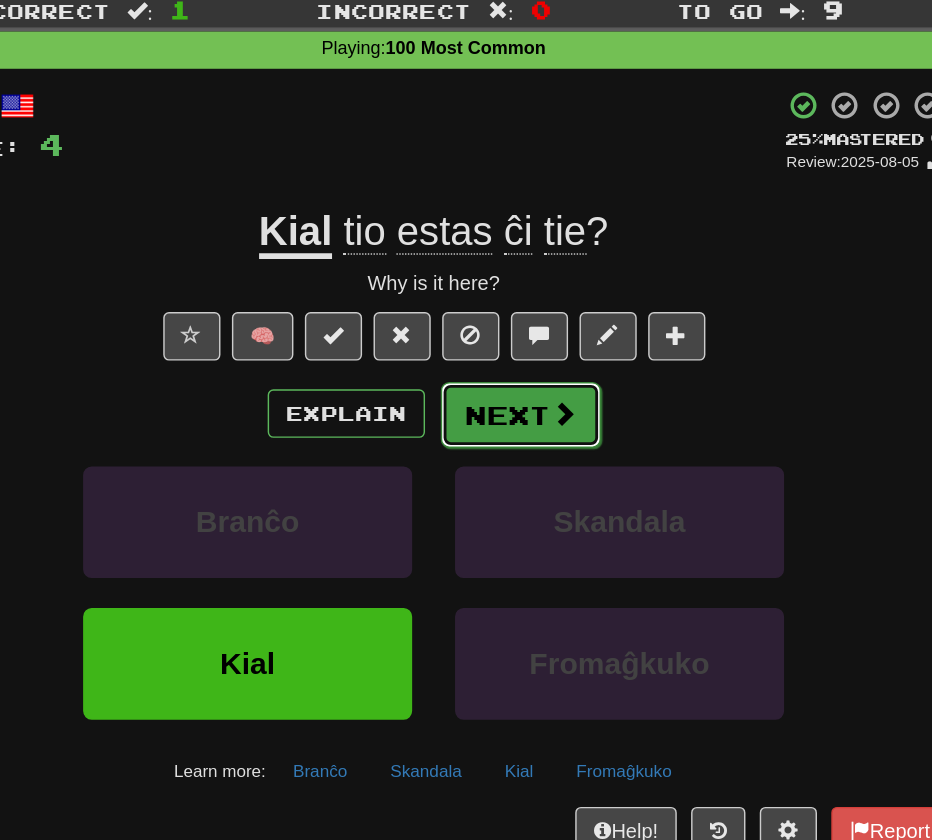 click at bounding box center [557, 345] 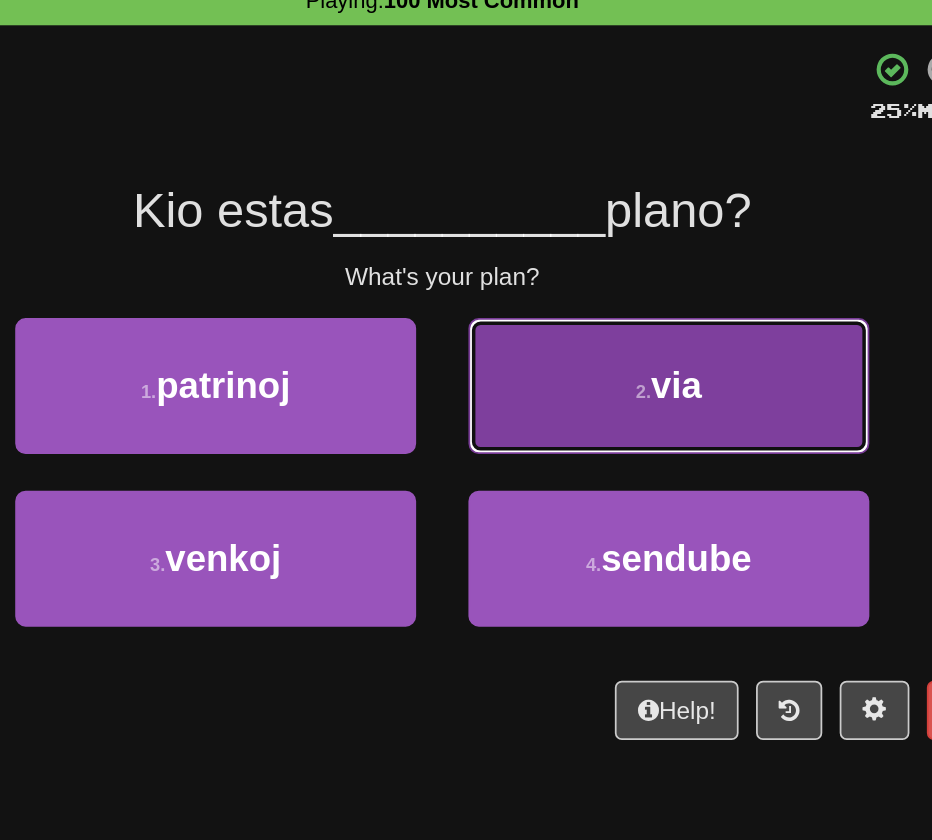 click on "2 .  via" at bounding box center [596, 311] 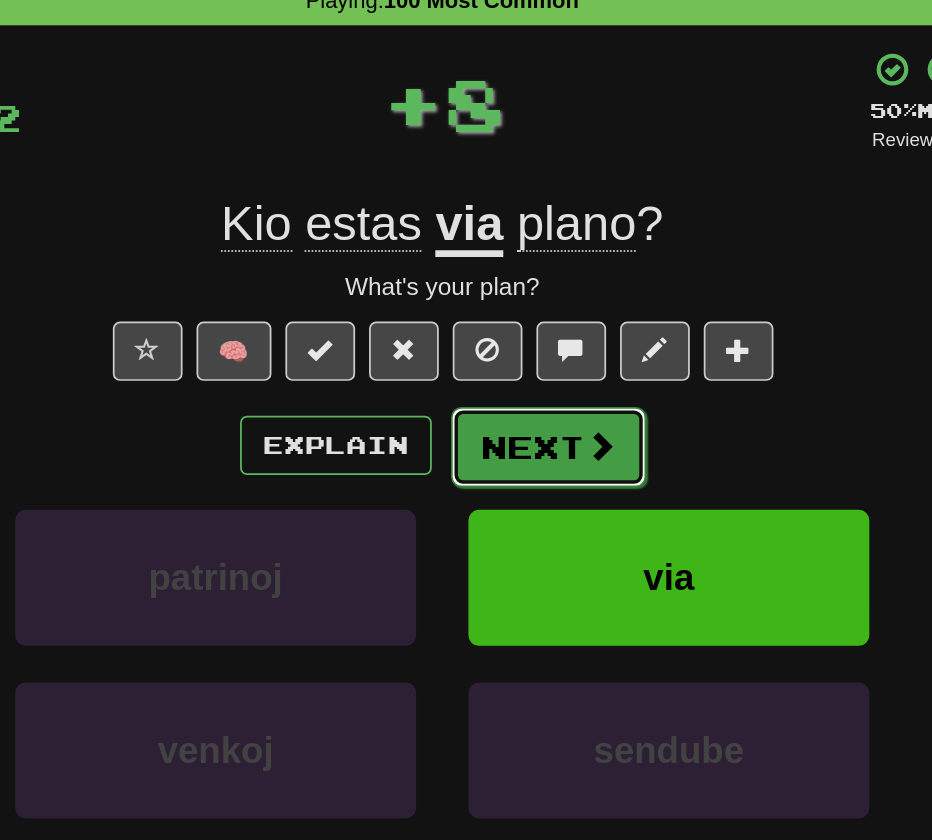 click on "Next" at bounding box center [527, 346] 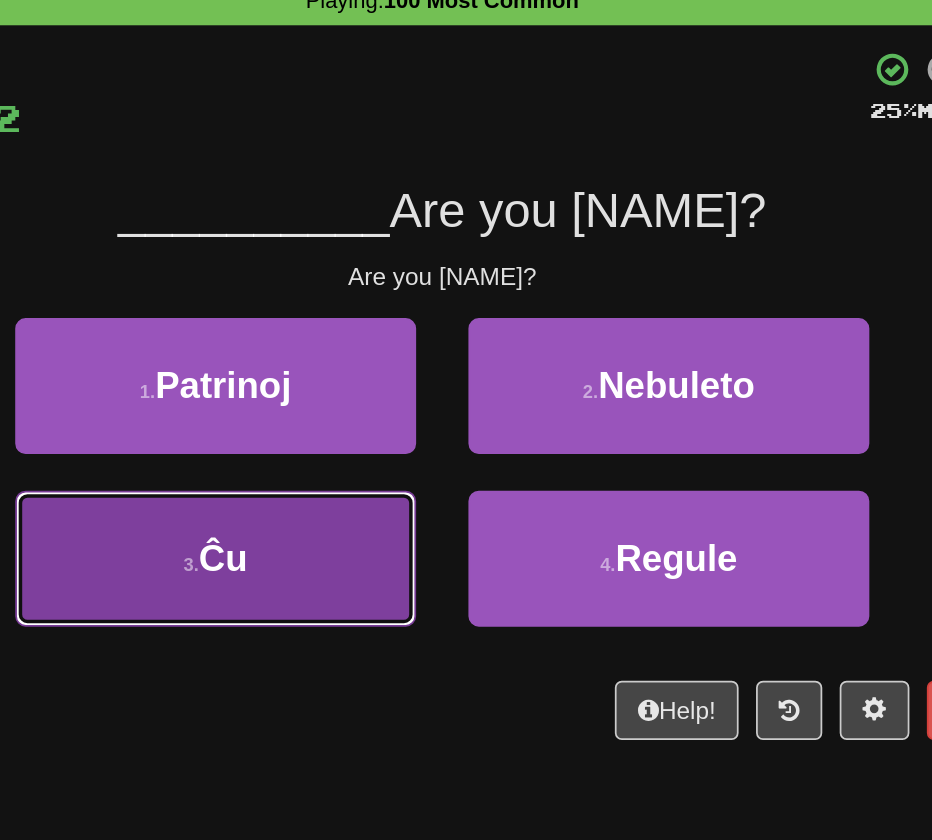 click on "3 .  Ĉu" at bounding box center (336, 410) 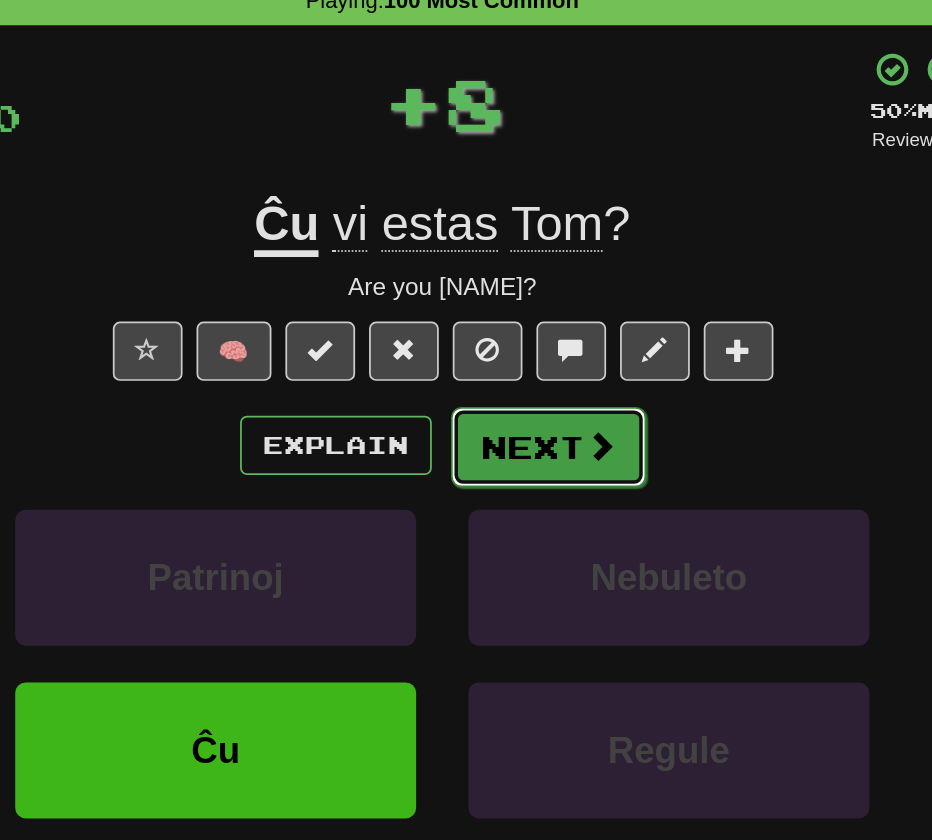 click at bounding box center (557, 345) 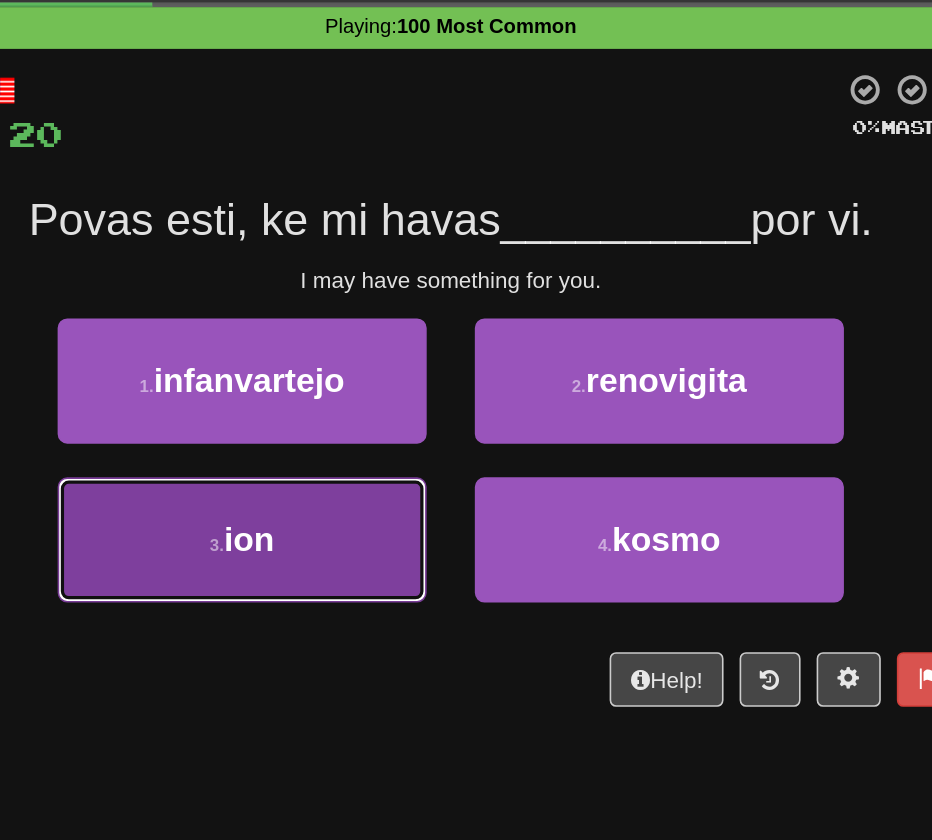 click on "3 .  ion" at bounding box center (336, 410) 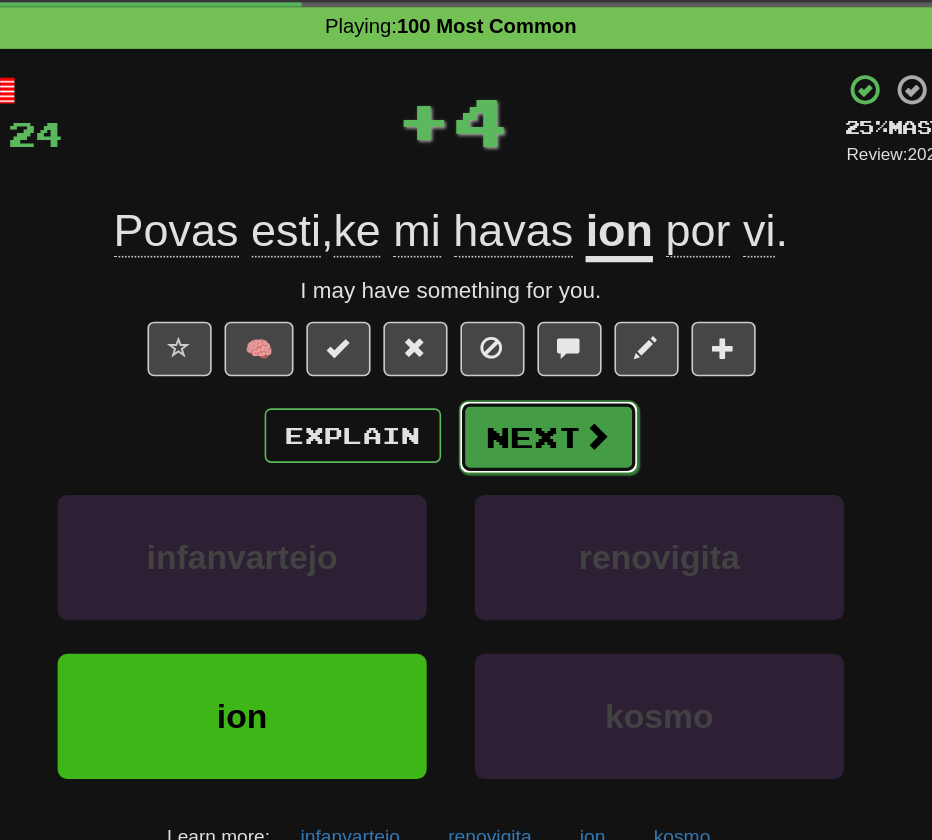 click on "Next" at bounding box center [527, 346] 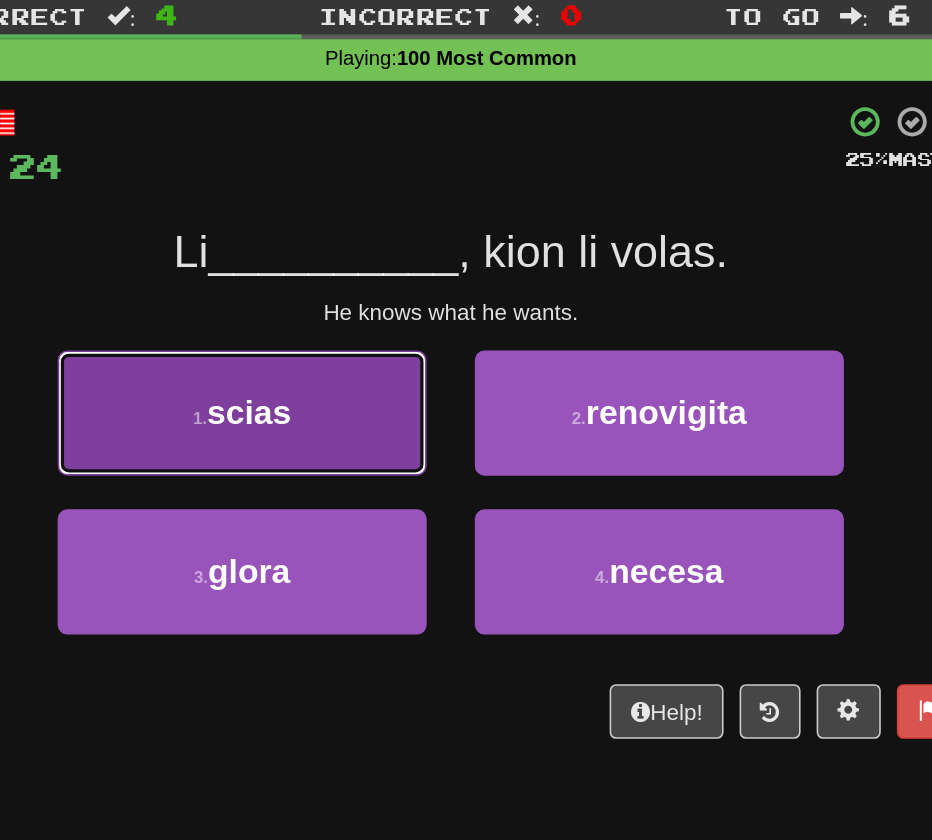 click on "1 .  scias" at bounding box center (336, 311) 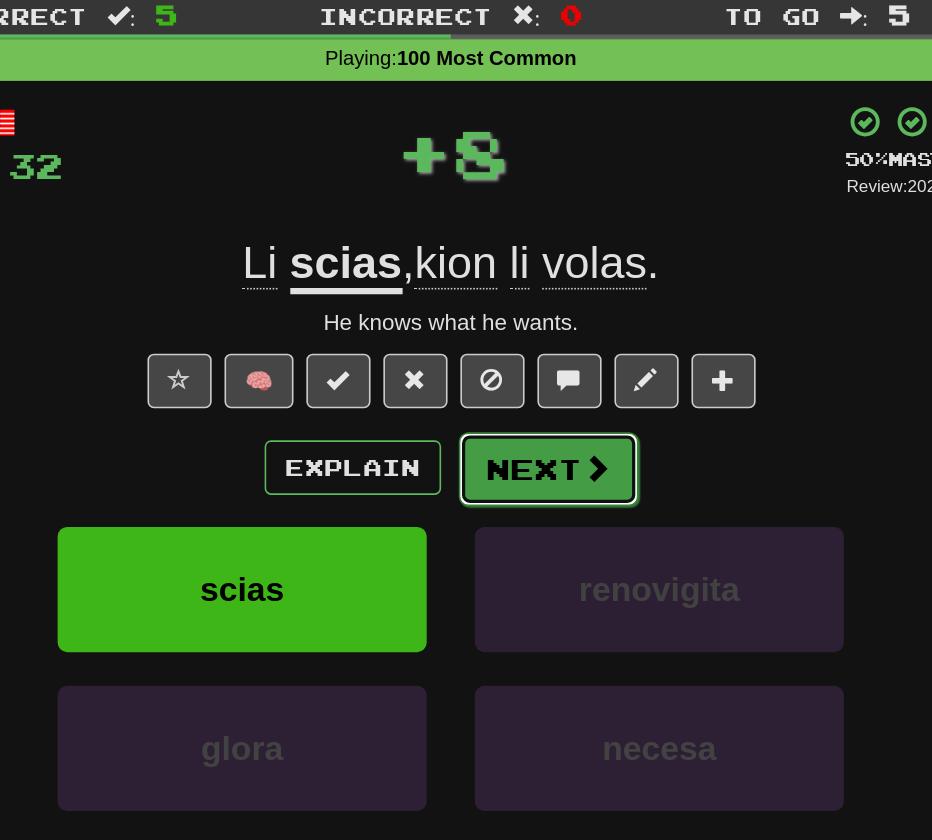 click on "Next" at bounding box center (527, 346) 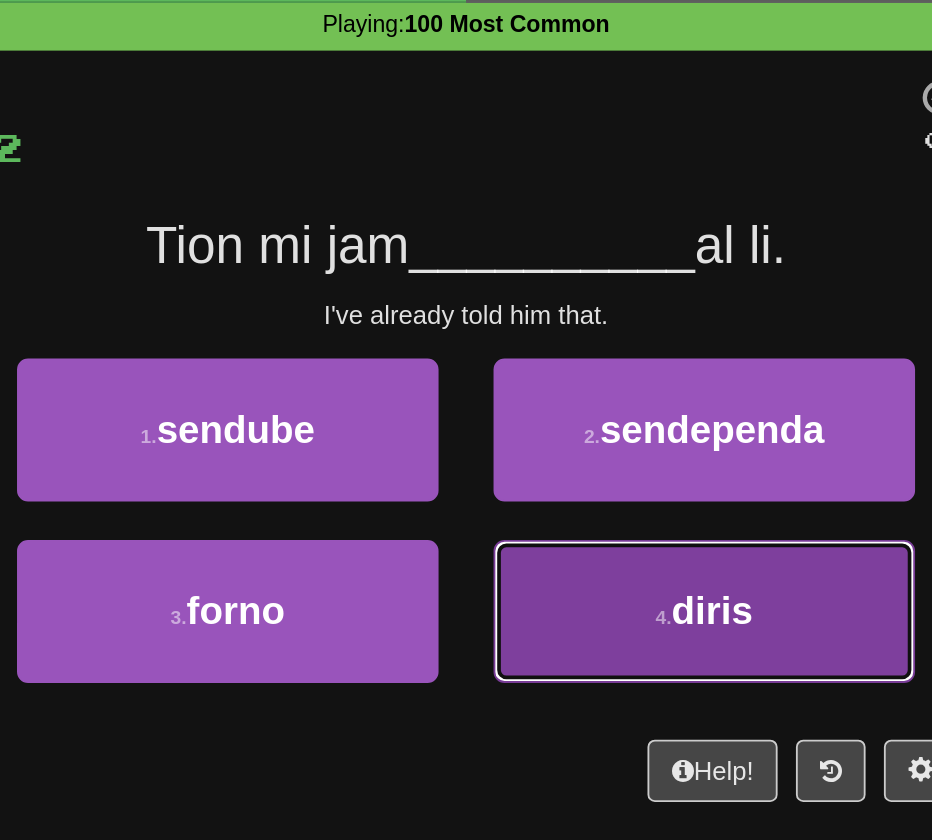 click on "4 .  diris" at bounding box center (596, 410) 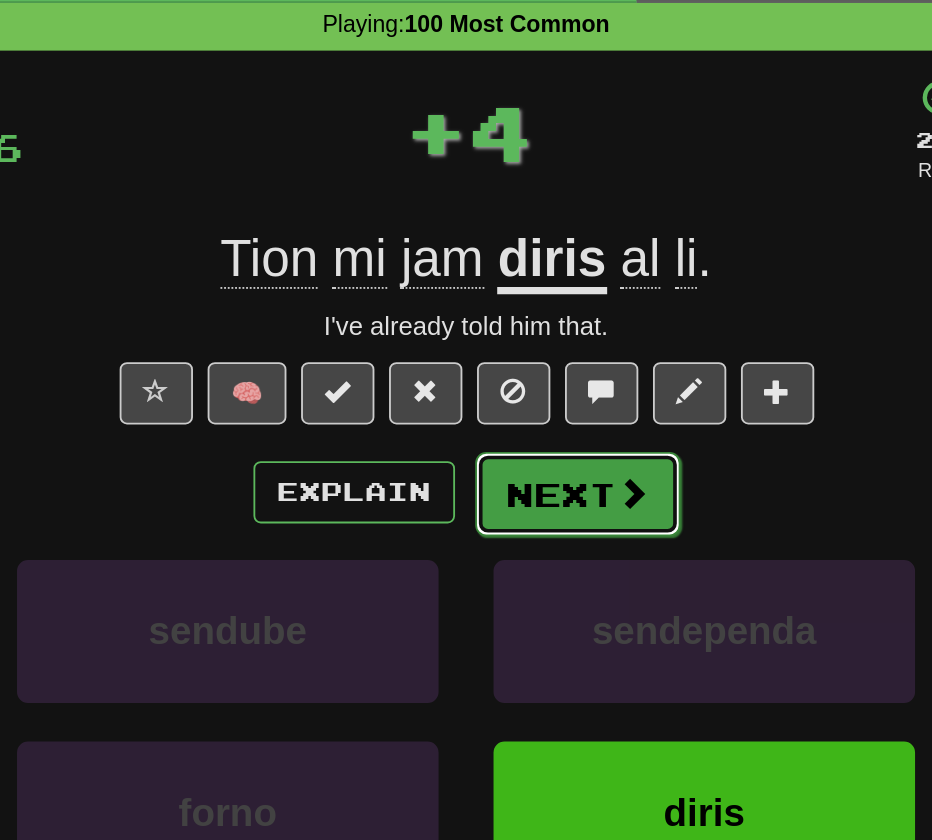 click on "Next" at bounding box center (527, 346) 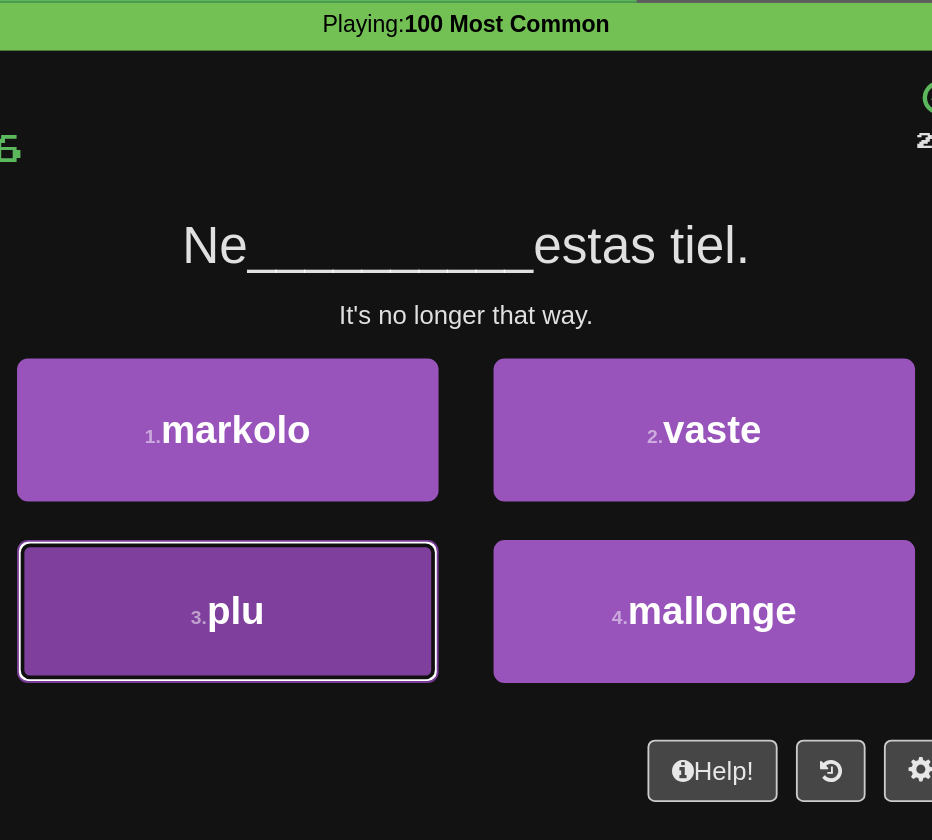 click on "3 .  plu" at bounding box center [336, 410] 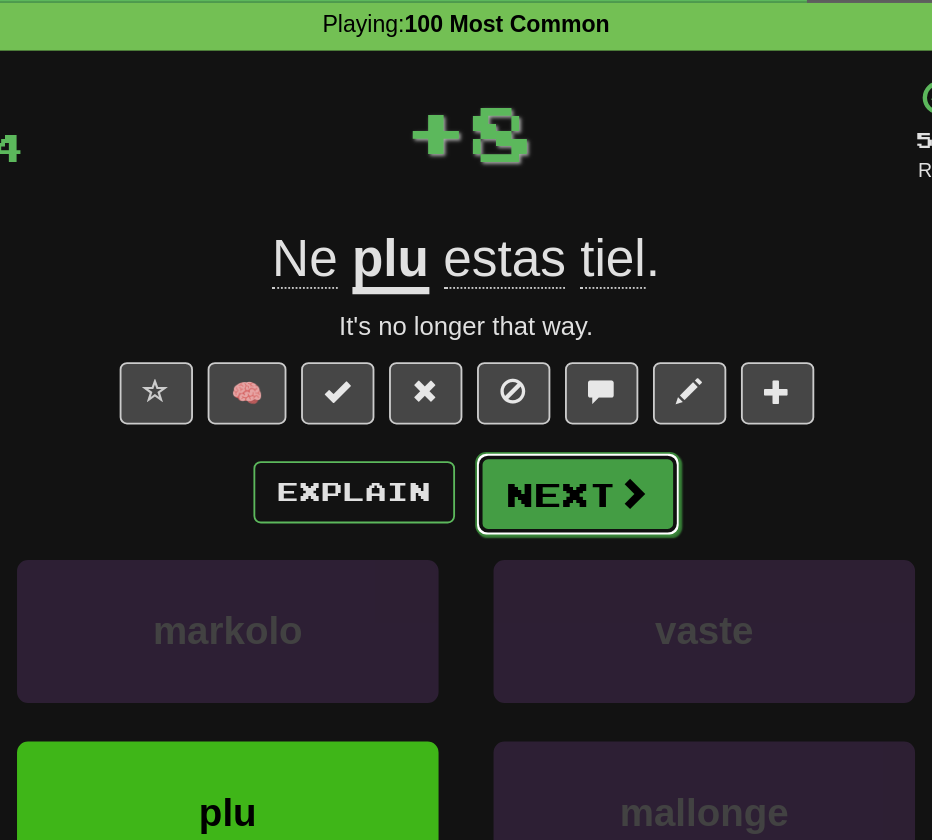 click on "Next" at bounding box center (527, 346) 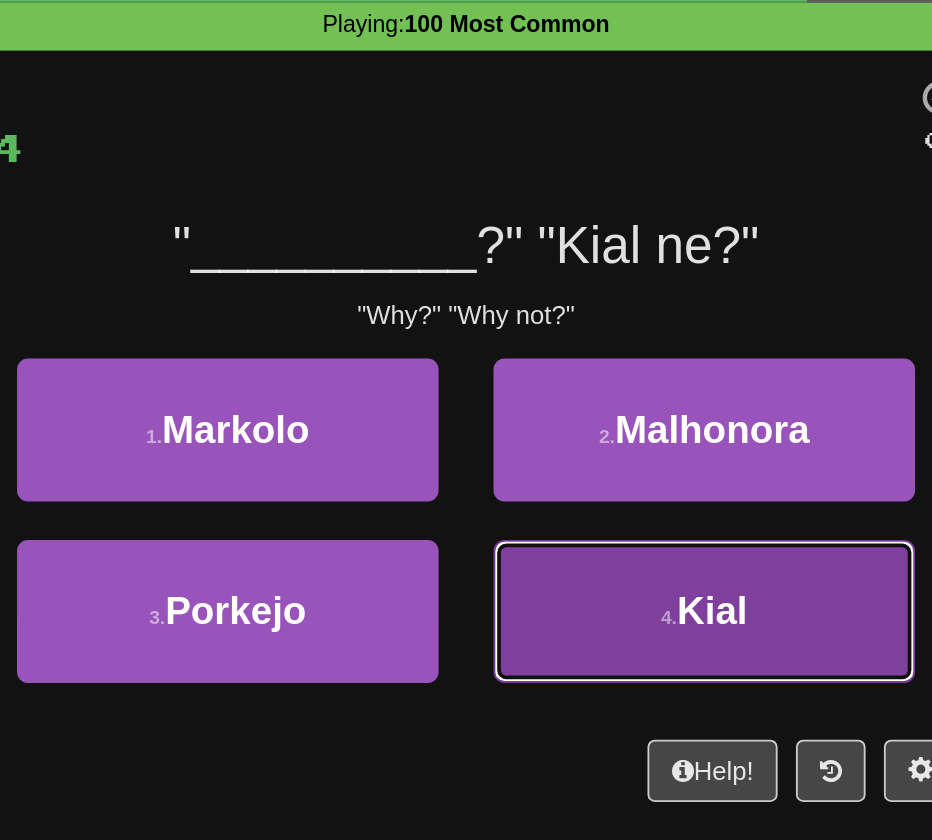 click on "4 .  Kial" at bounding box center [596, 410] 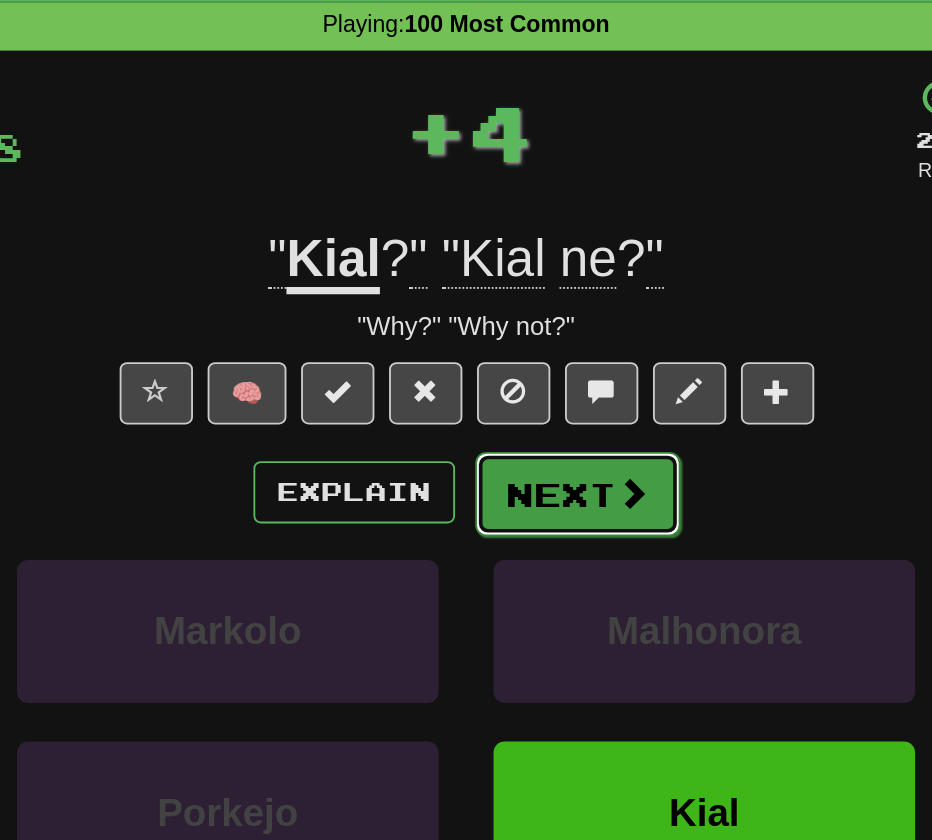 click on "Next" at bounding box center (527, 346) 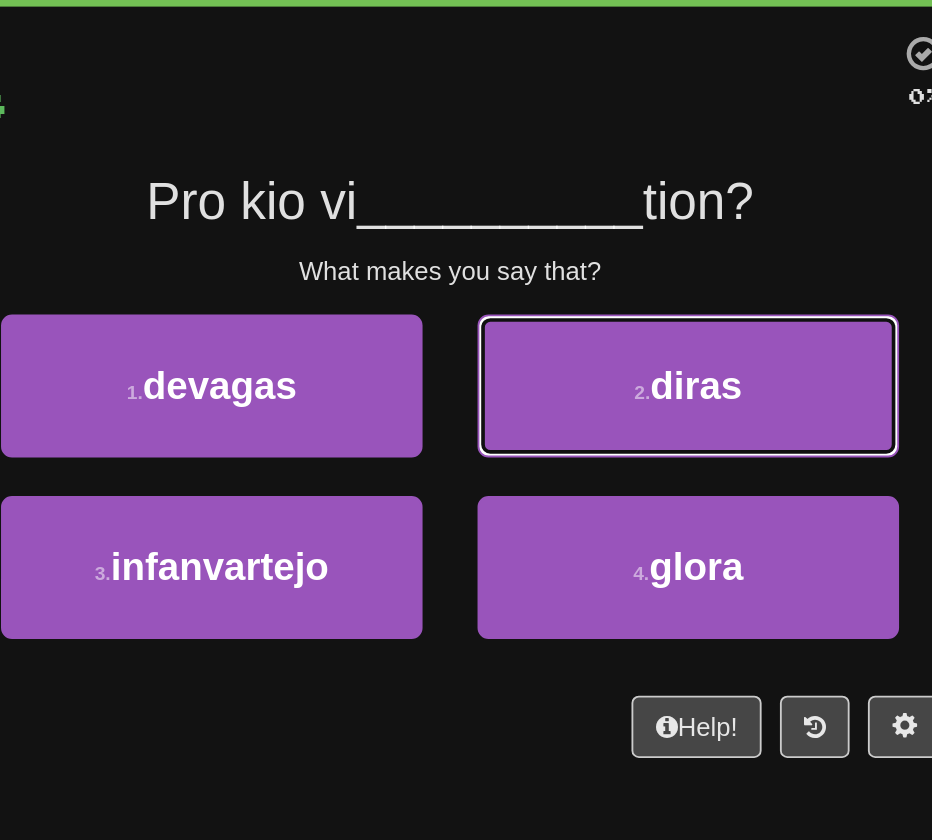 click on "2 .  diras" at bounding box center [596, 311] 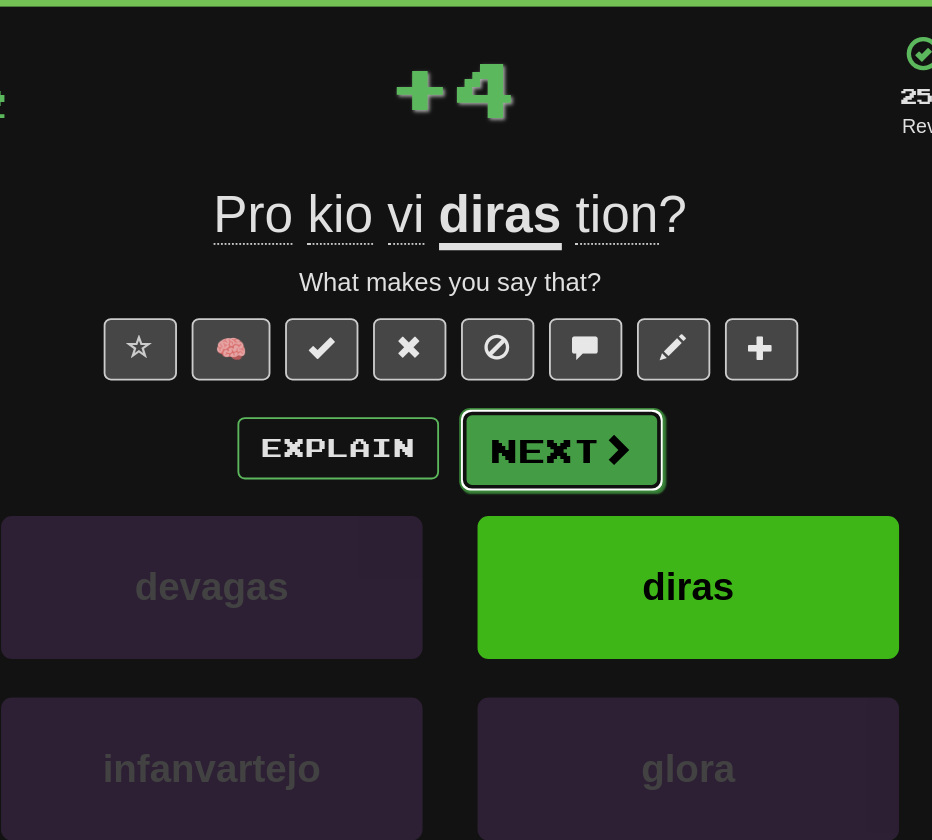click on "Next" at bounding box center [527, 346] 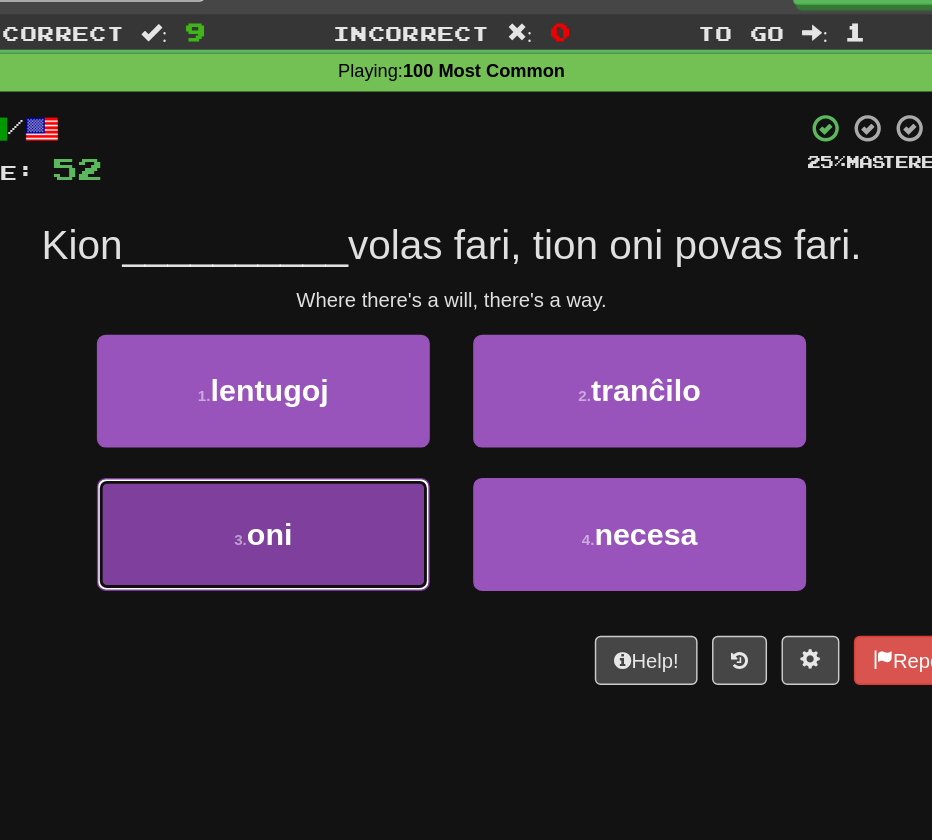click on "3 .  oni" at bounding box center [336, 410] 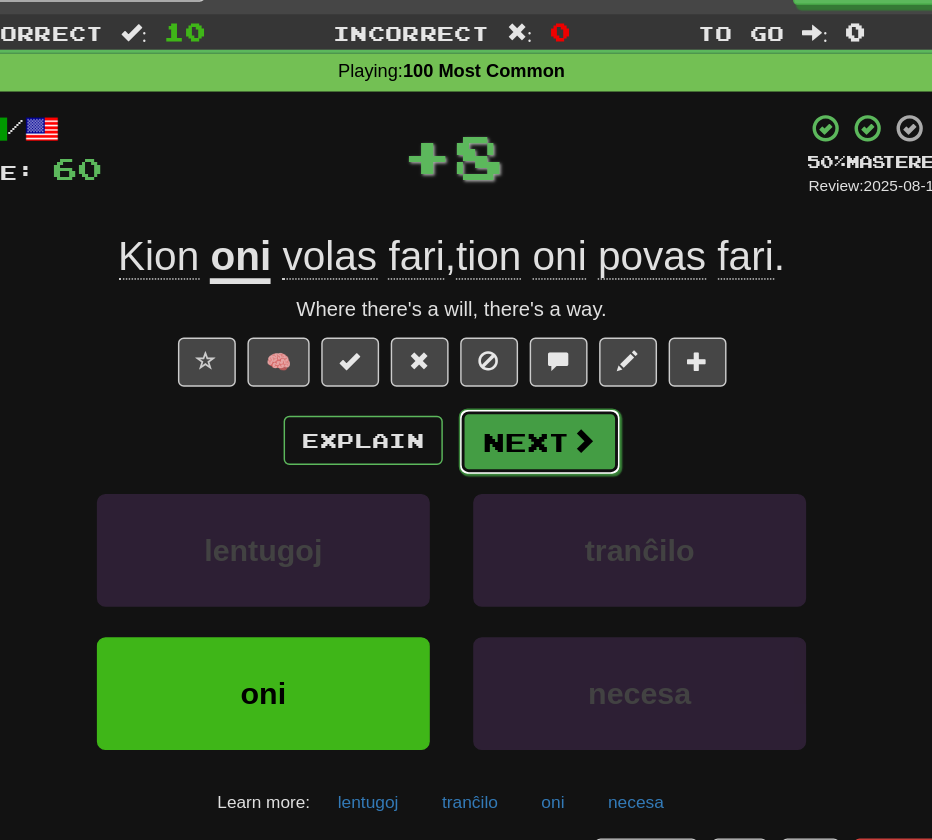 click on "Next" at bounding box center [527, 346] 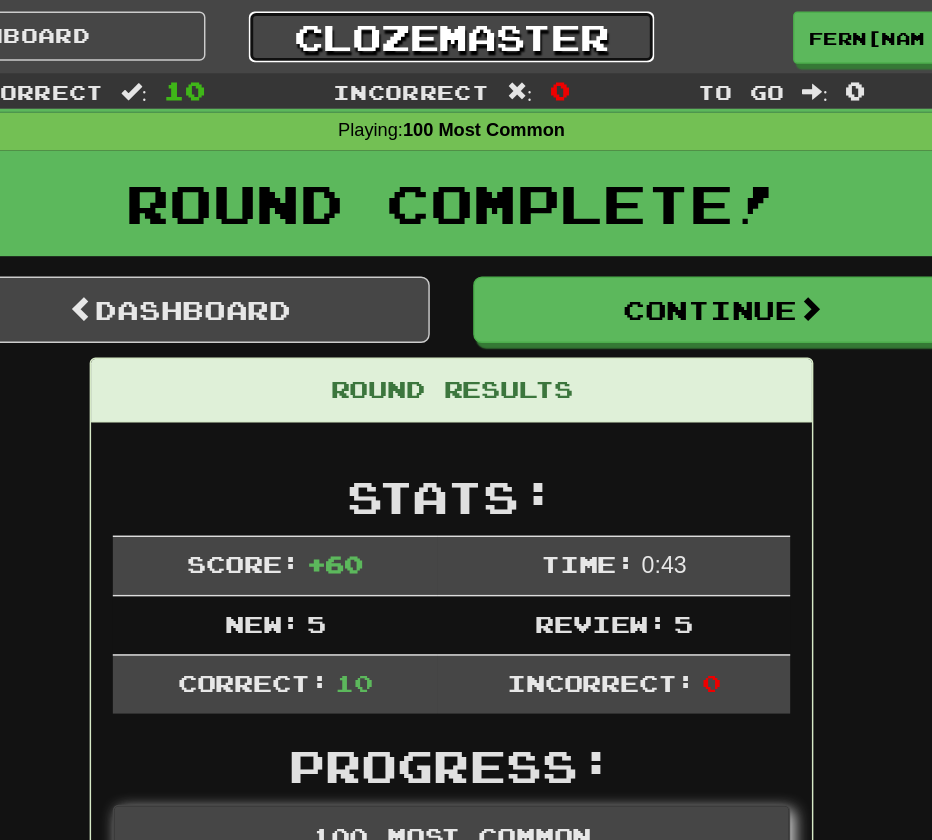 click on "Clozemaster" at bounding box center [466, 25] 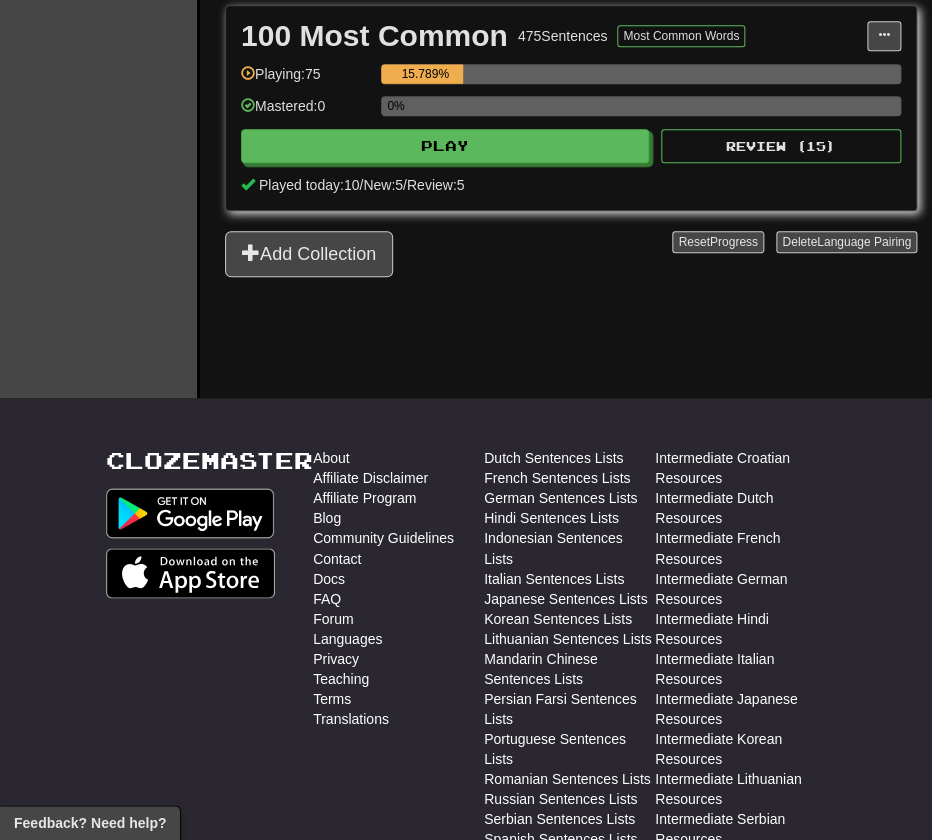 scroll, scrollTop: 0, scrollLeft: 0, axis: both 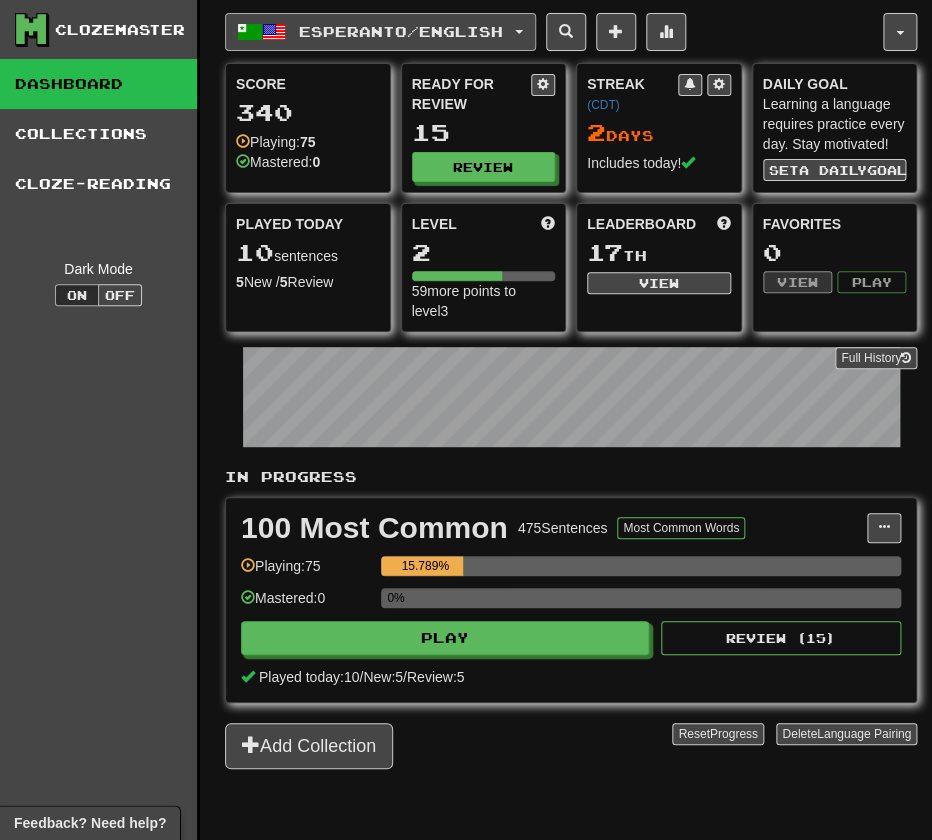 click on "Esperanto  /  English" at bounding box center (401, 31) 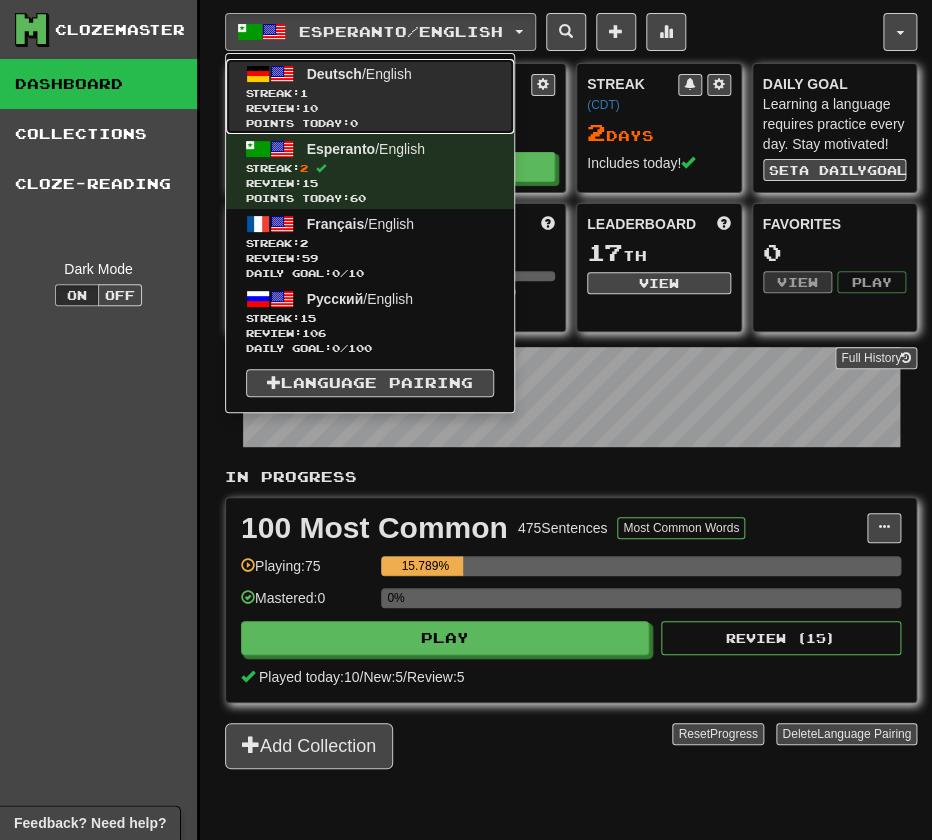 click on "Streak:  1" at bounding box center (370, 93) 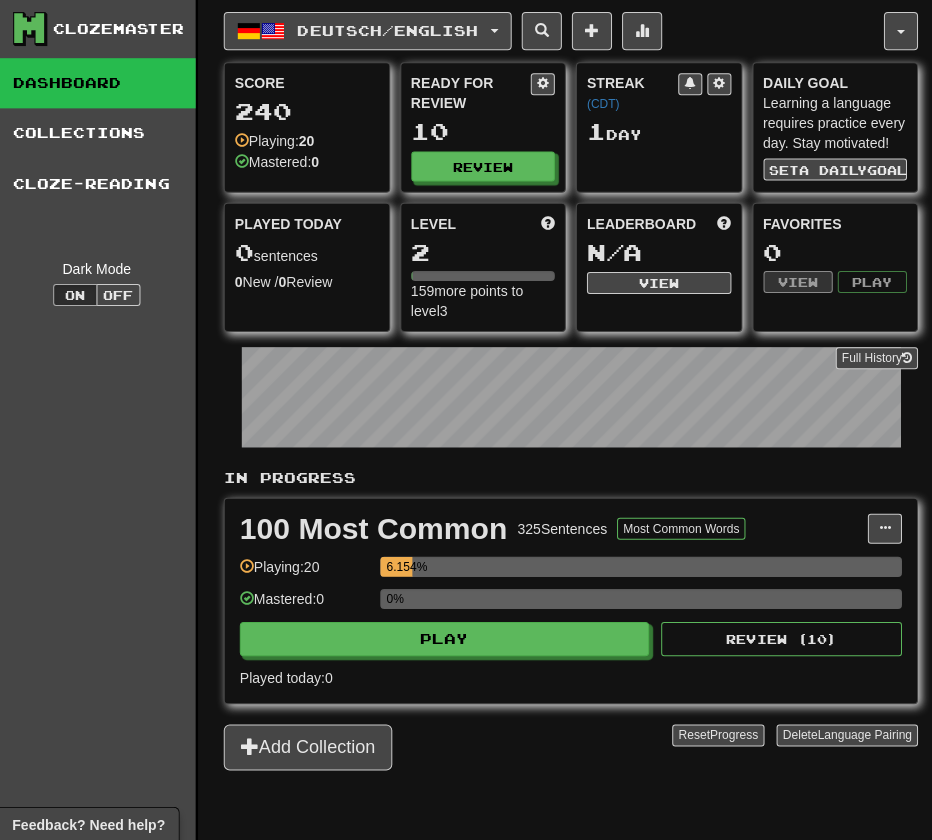 scroll, scrollTop: 0, scrollLeft: 0, axis: both 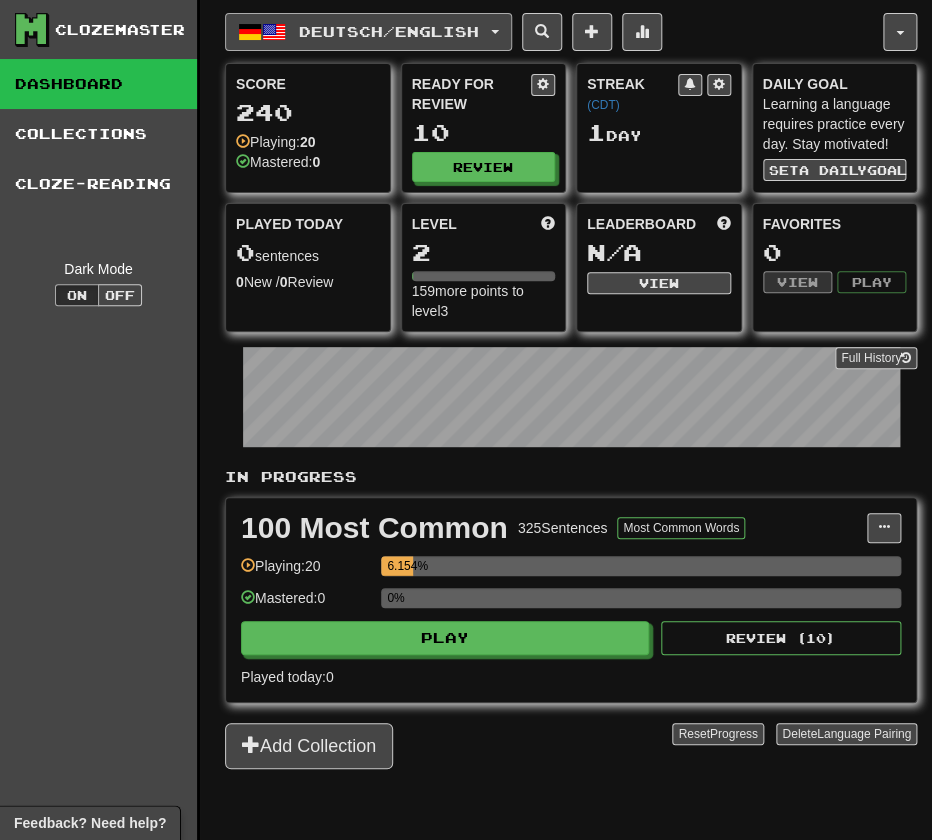 click on "Deutsch  /  English" at bounding box center (389, 31) 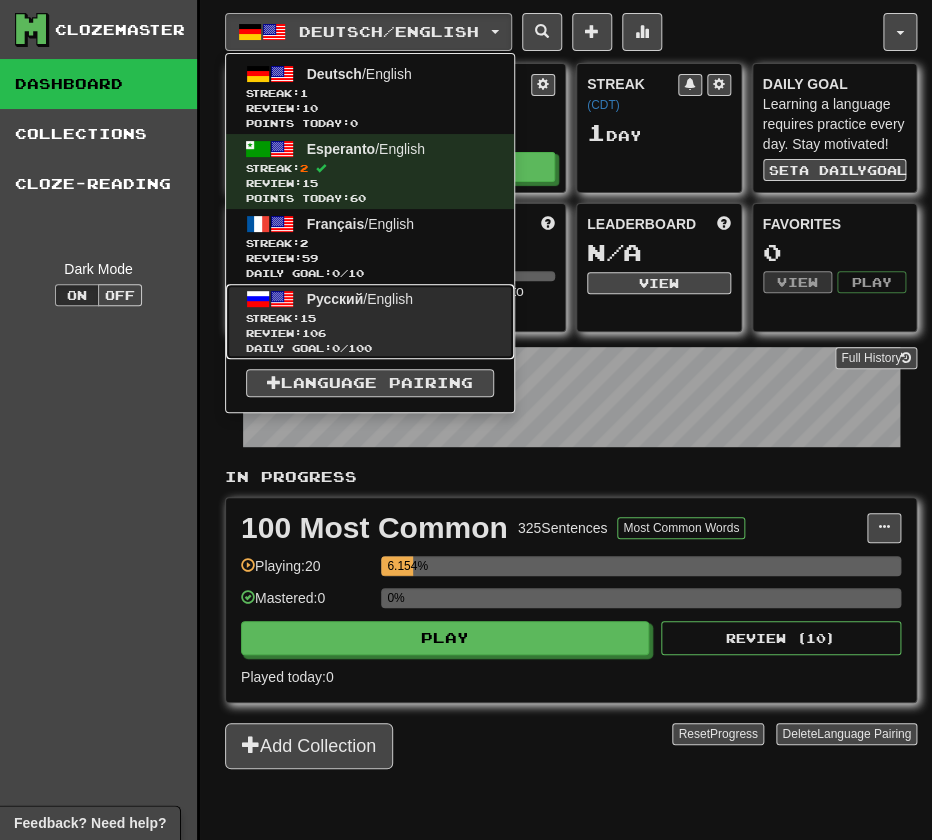 click on "Streak:  15" at bounding box center (370, 318) 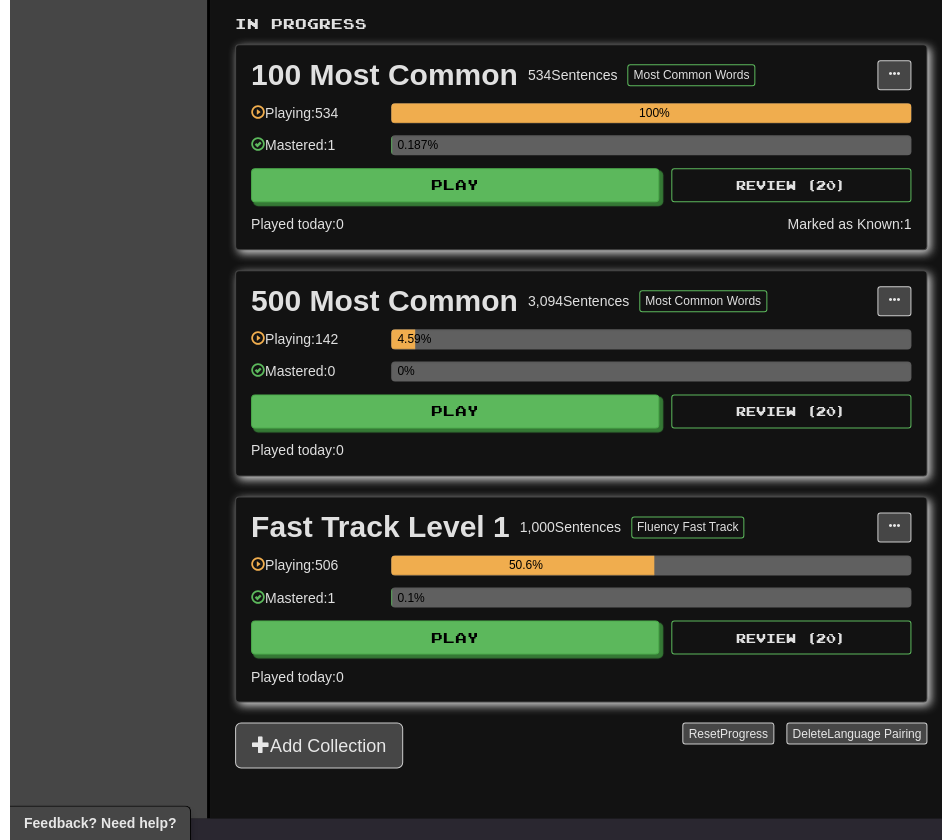 scroll, scrollTop: 457, scrollLeft: 0, axis: vertical 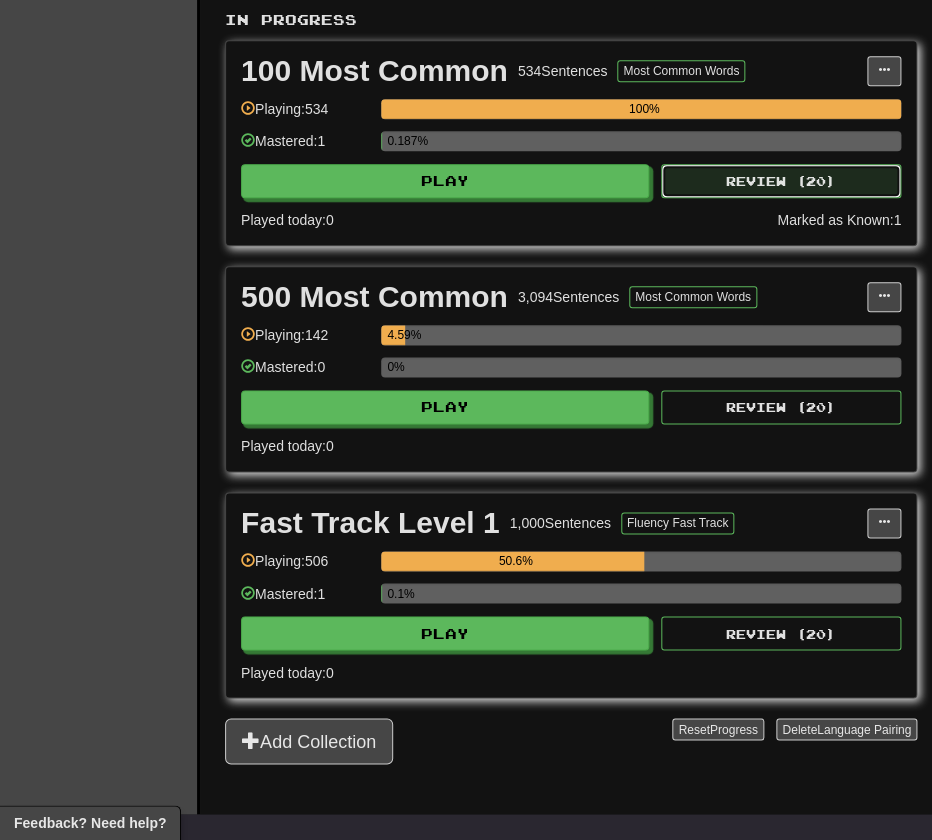 click on "Review ( 20 )" at bounding box center (781, 181) 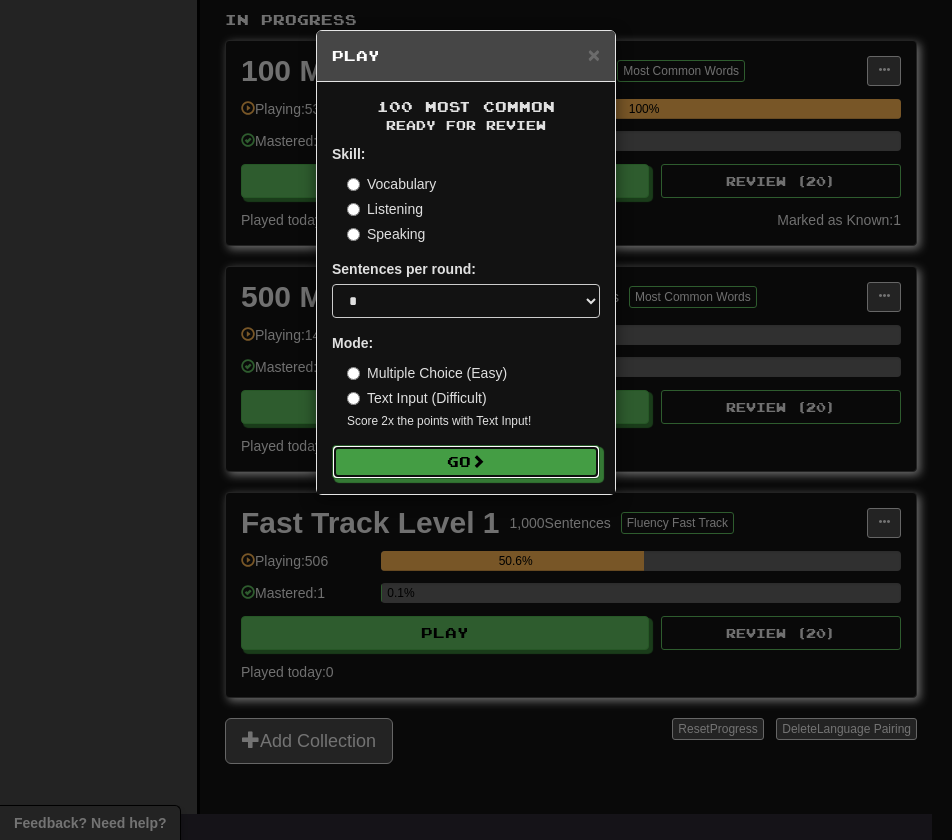 drag, startPoint x: 539, startPoint y: 452, endPoint x: 571, endPoint y: 293, distance: 162.18816 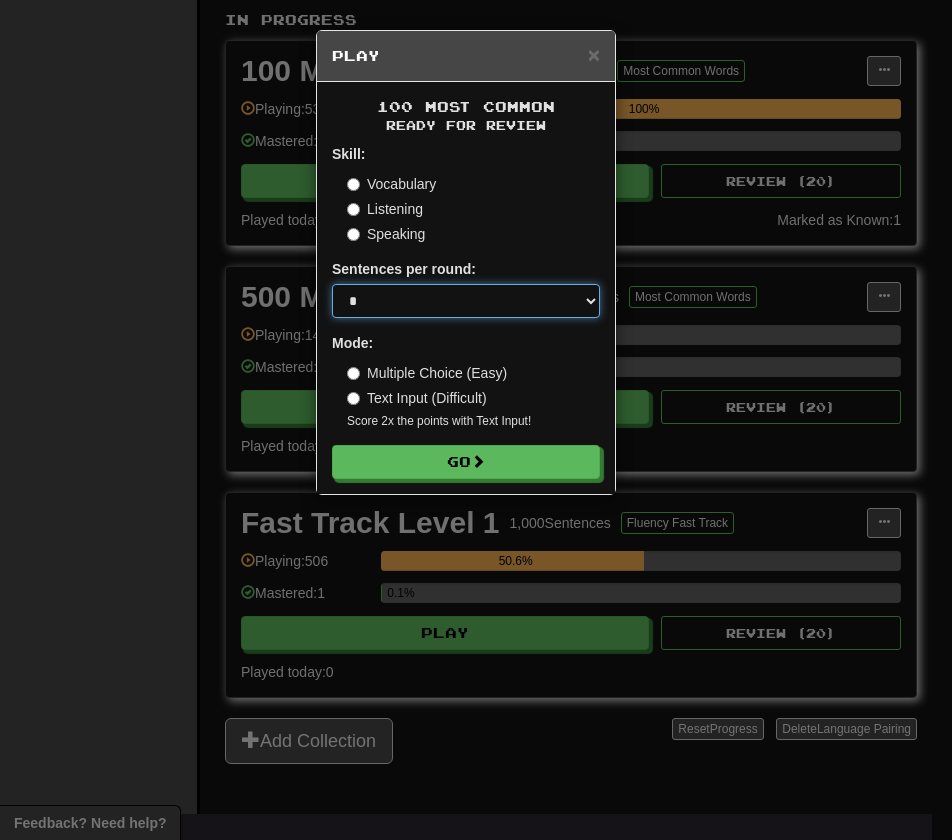 click on "* ** ** ** ** ** *** ********" at bounding box center (466, 301) 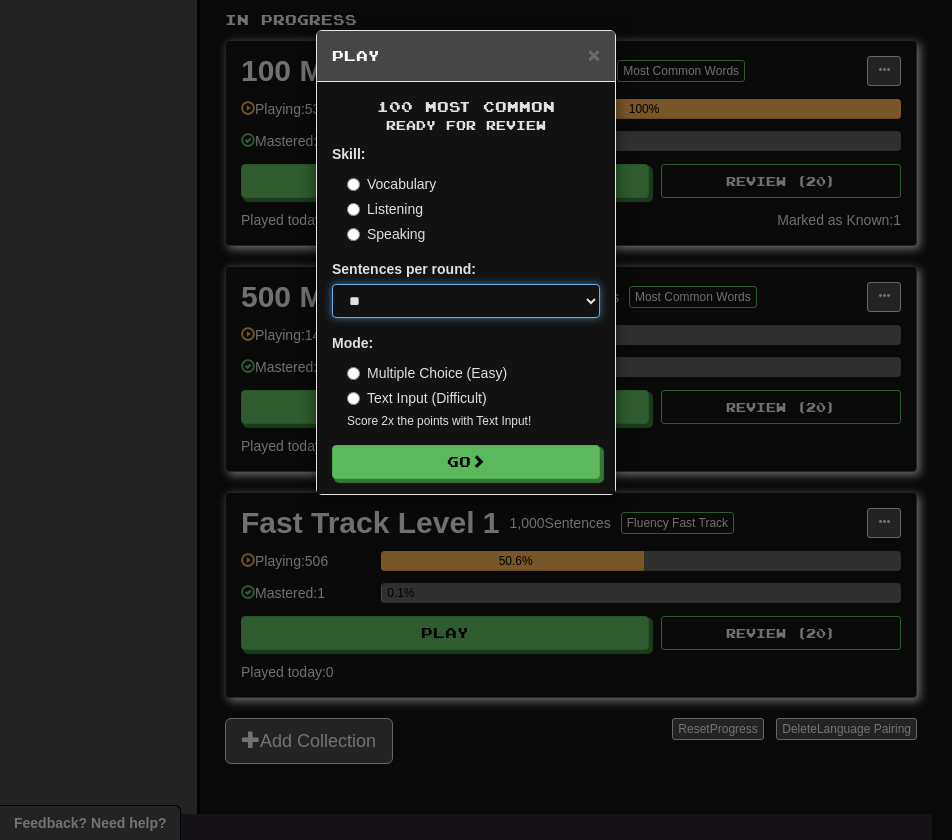 click on "* ** ** ** ** ** *** ********" at bounding box center [466, 301] 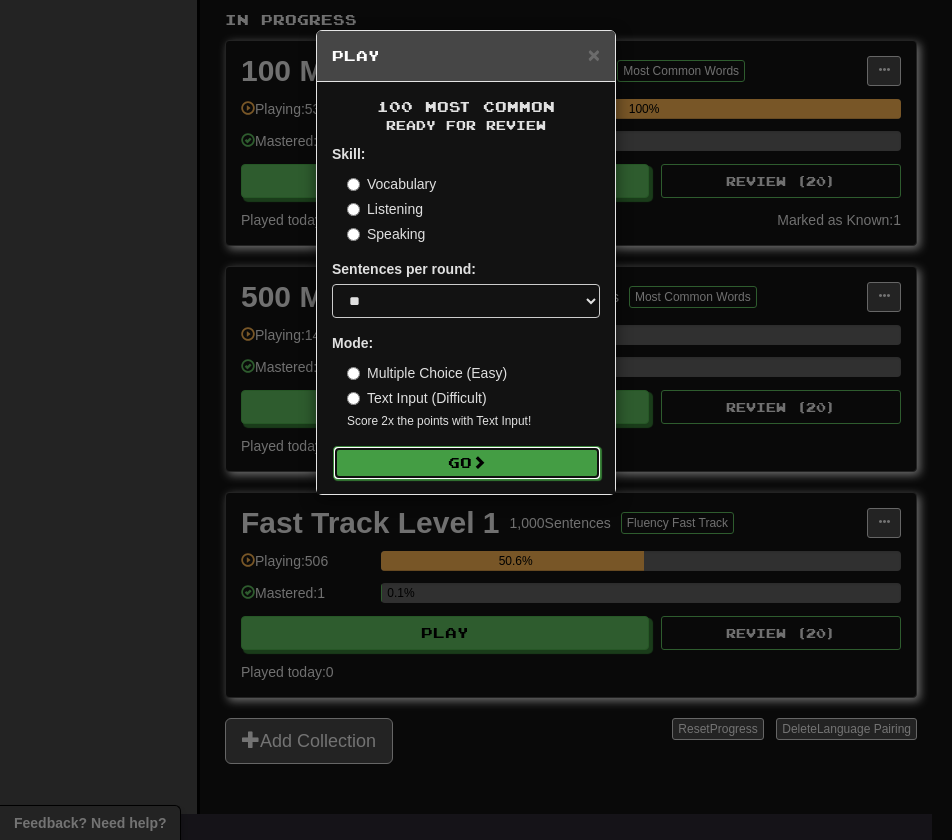 click on "Go" at bounding box center (467, 463) 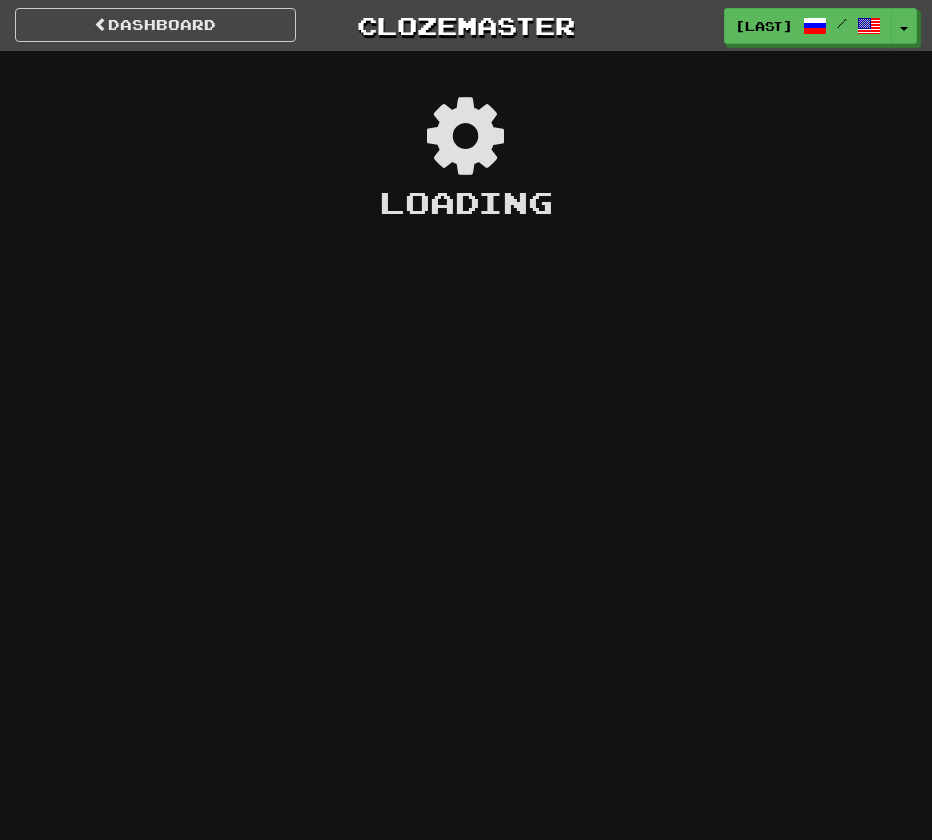 scroll, scrollTop: 0, scrollLeft: 0, axis: both 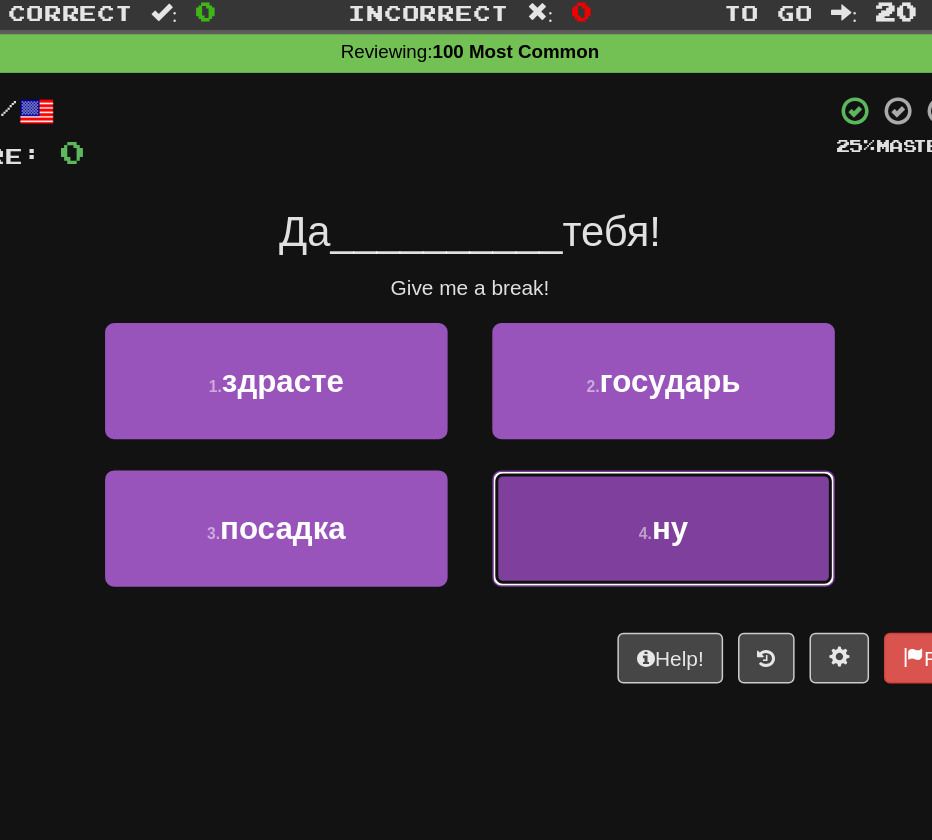 click on "4 .  ну" at bounding box center [596, 410] 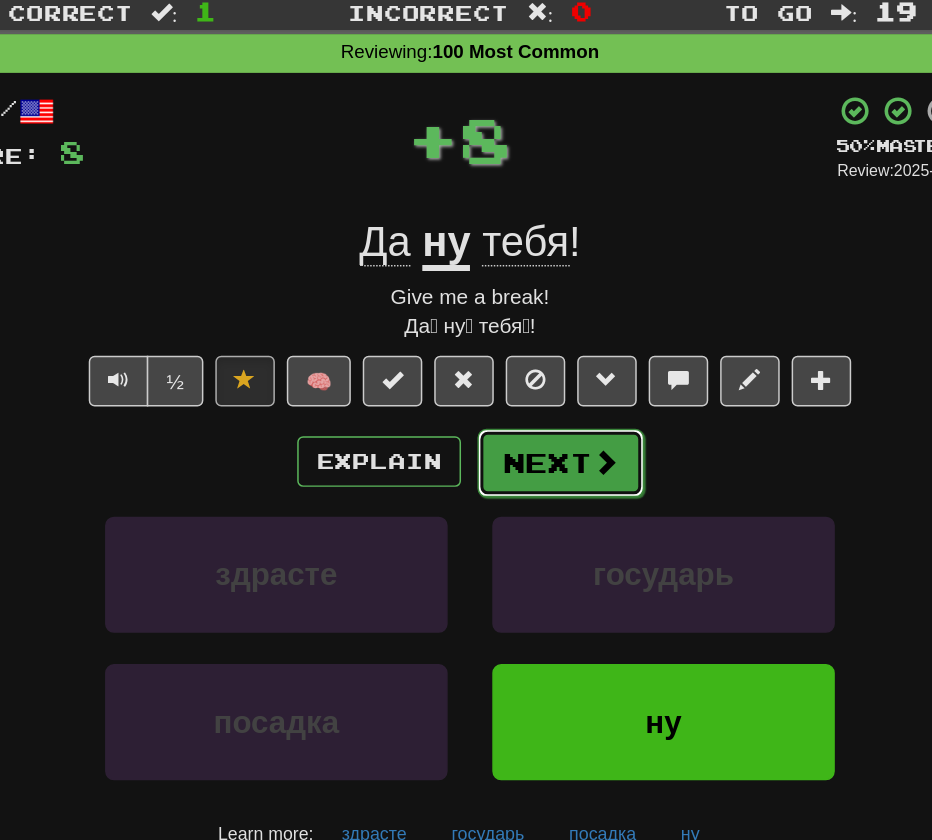 click on "Next" at bounding box center [527, 366] 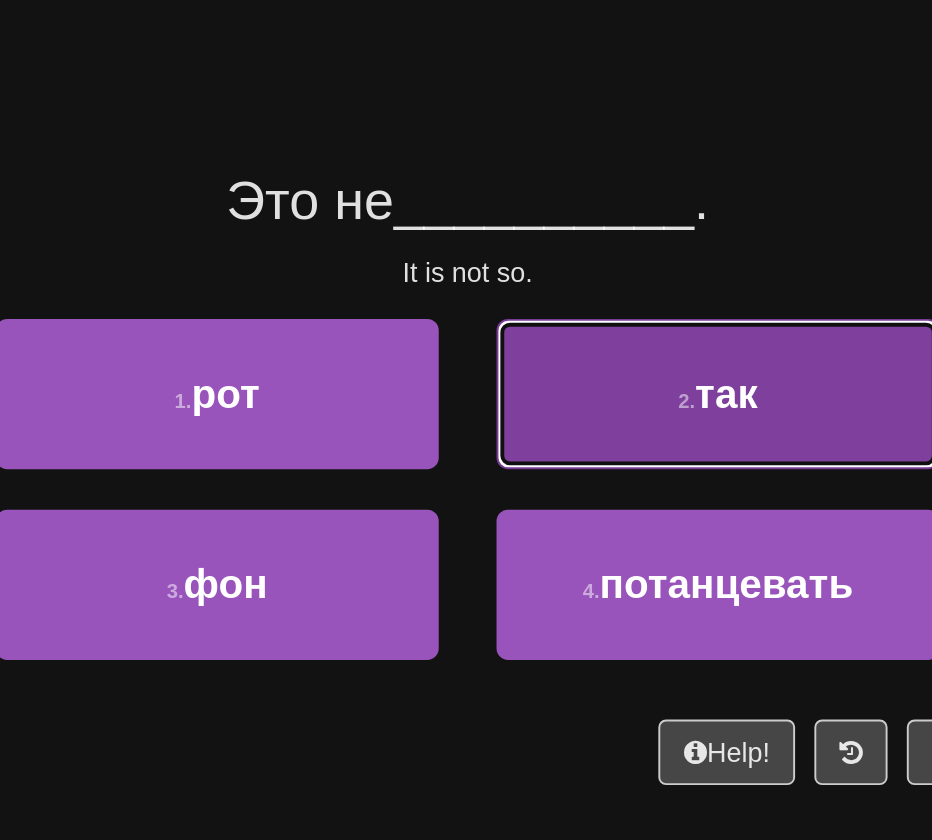 click on "2 .  так" at bounding box center [596, 311] 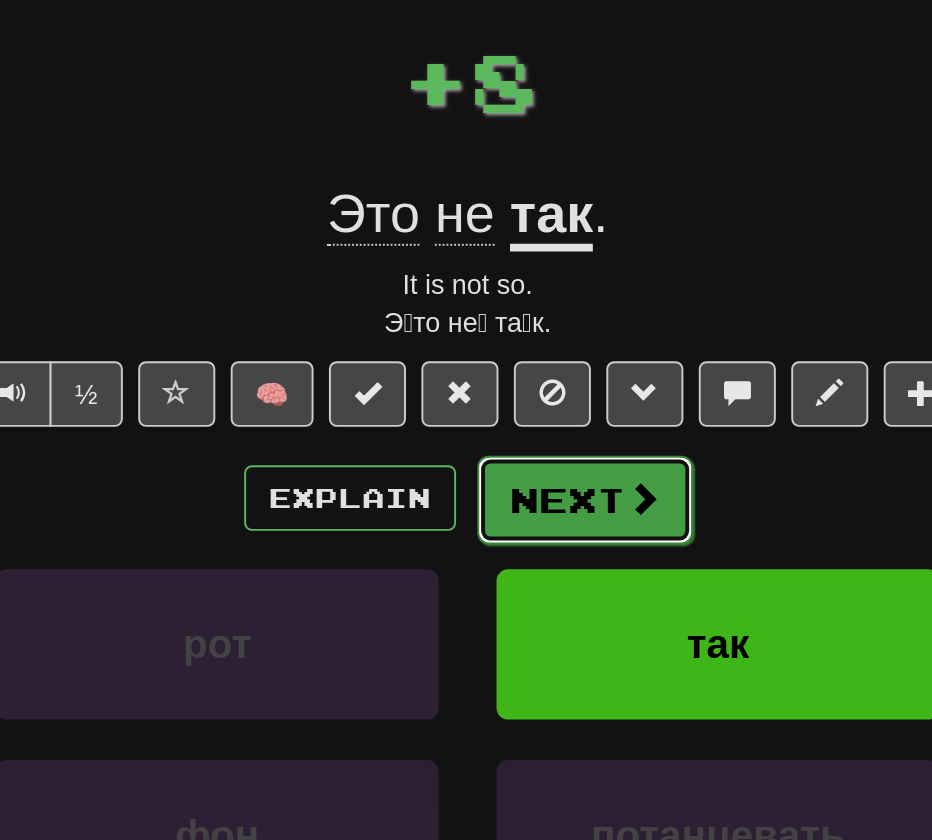 click on "Next" at bounding box center [527, 366] 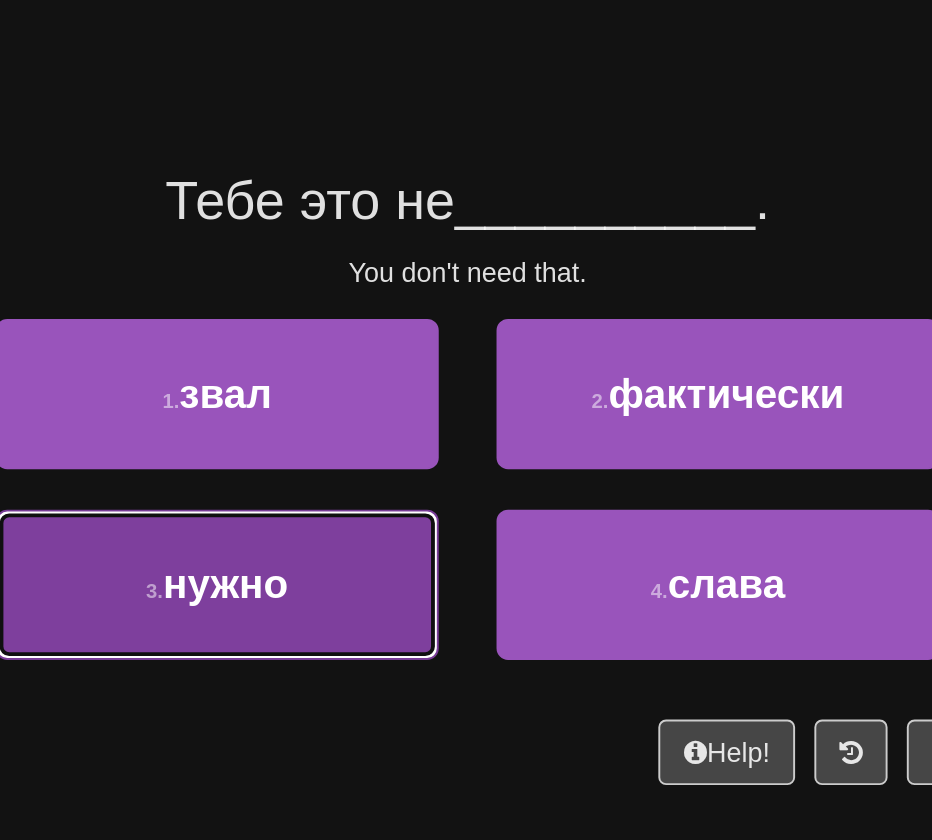 click on "3 .  нужно" at bounding box center (336, 410) 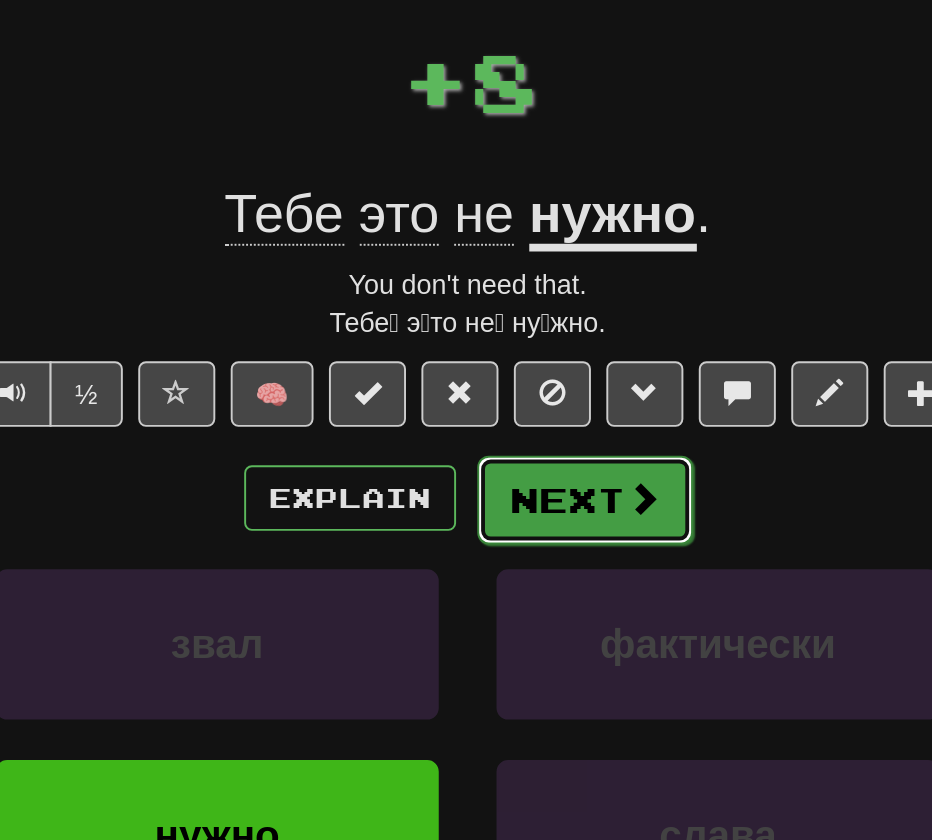click on "Next" at bounding box center (527, 366) 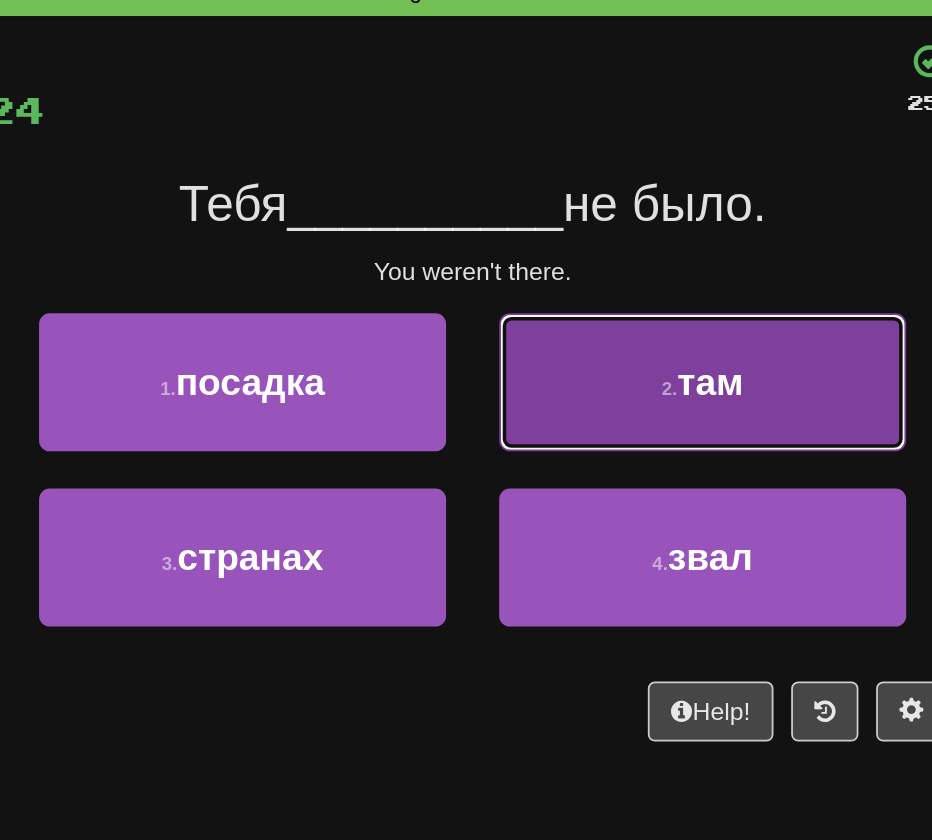 click on "2 .  там" at bounding box center (596, 311) 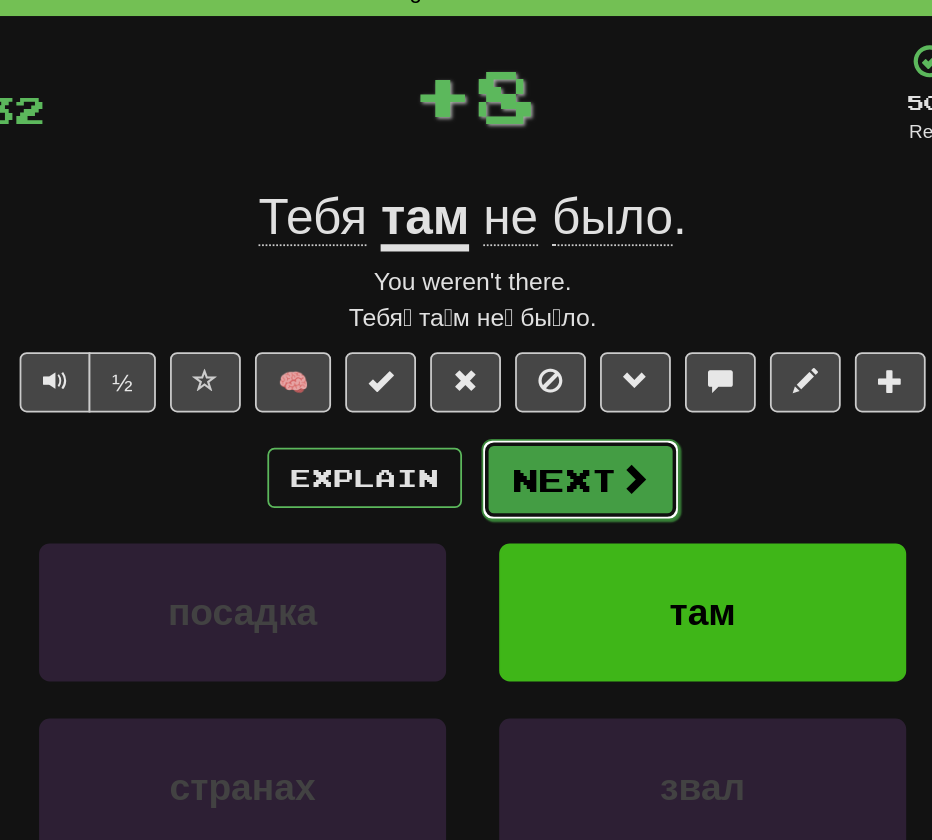 click on "Next" at bounding box center [527, 366] 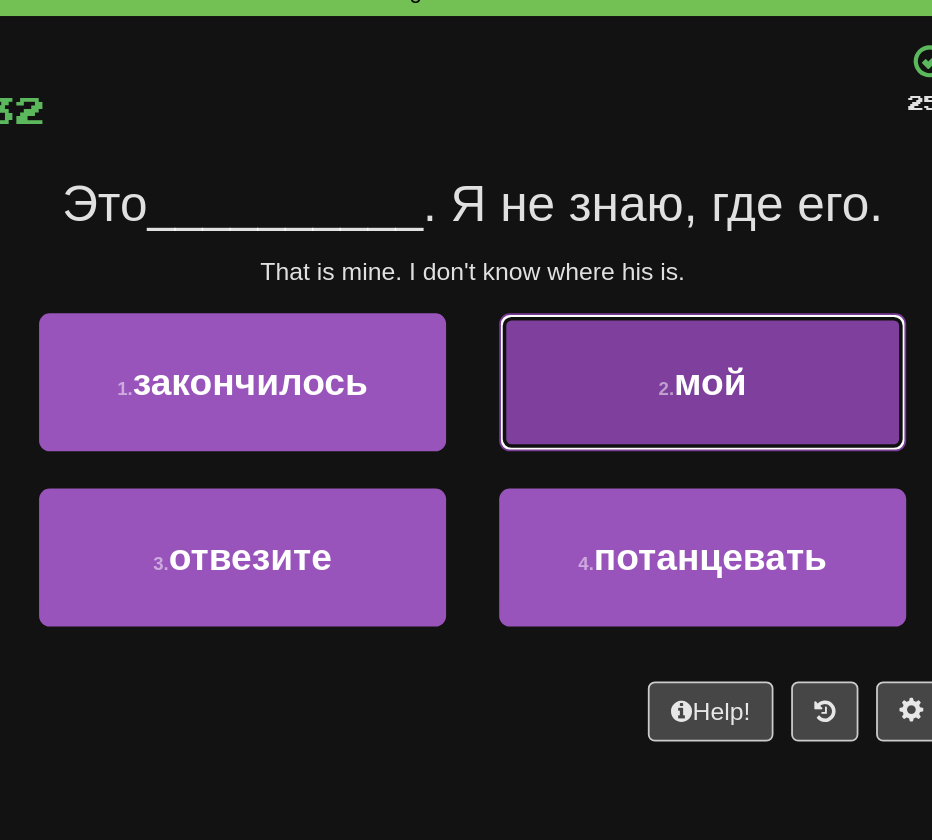 click on "2 .  мой" at bounding box center (596, 311) 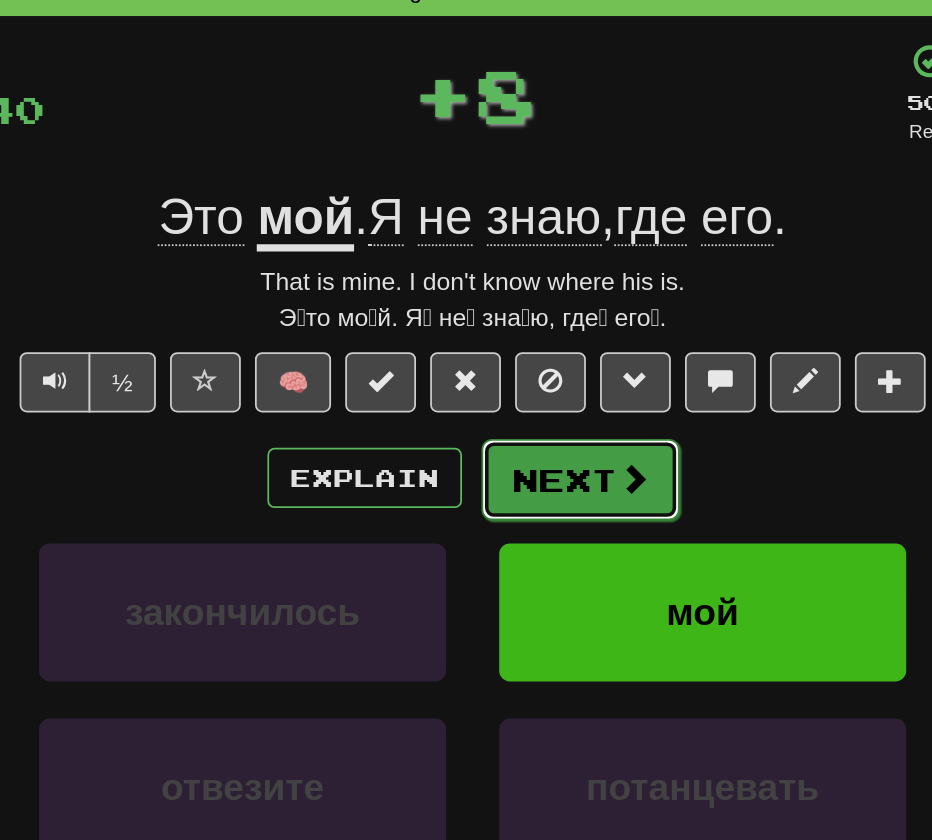 click on "Next" at bounding box center [527, 366] 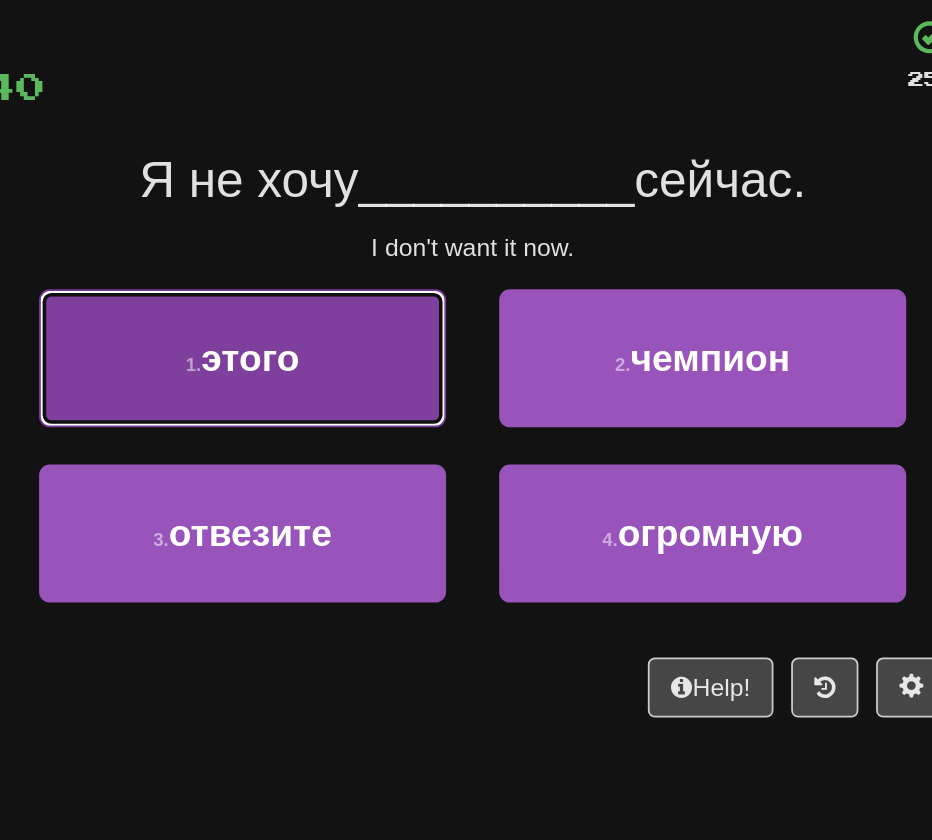 click on "1 .  этого" at bounding box center (336, 311) 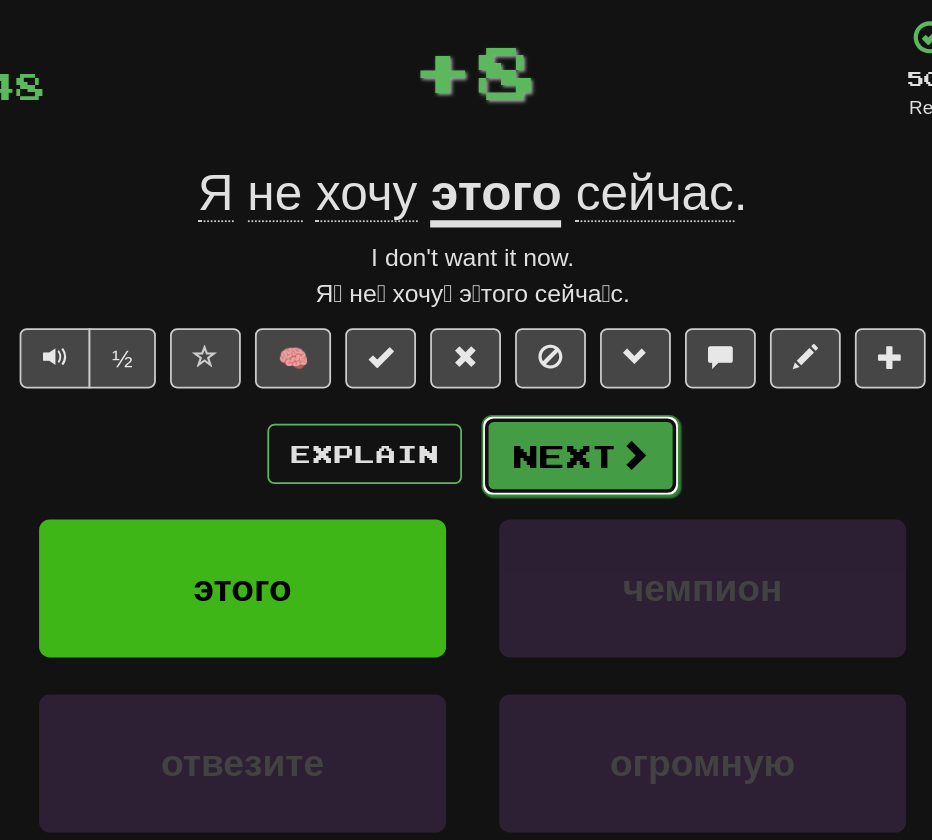 click on "Next" at bounding box center [527, 366] 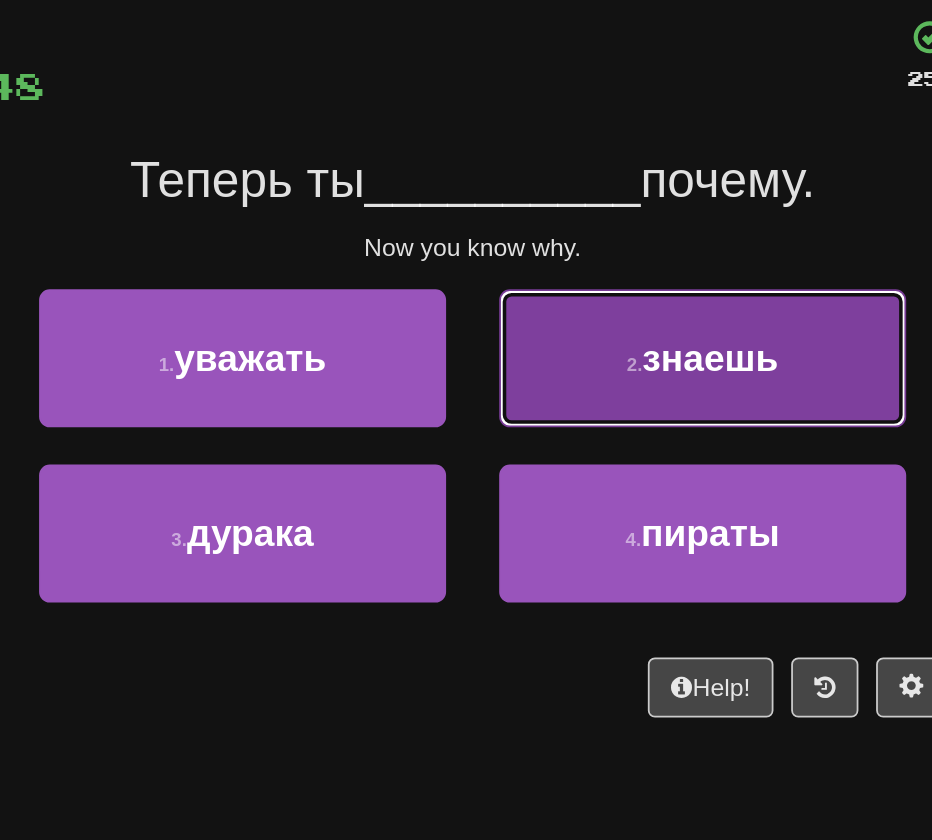 click on "2 .  знаешь" at bounding box center [596, 311] 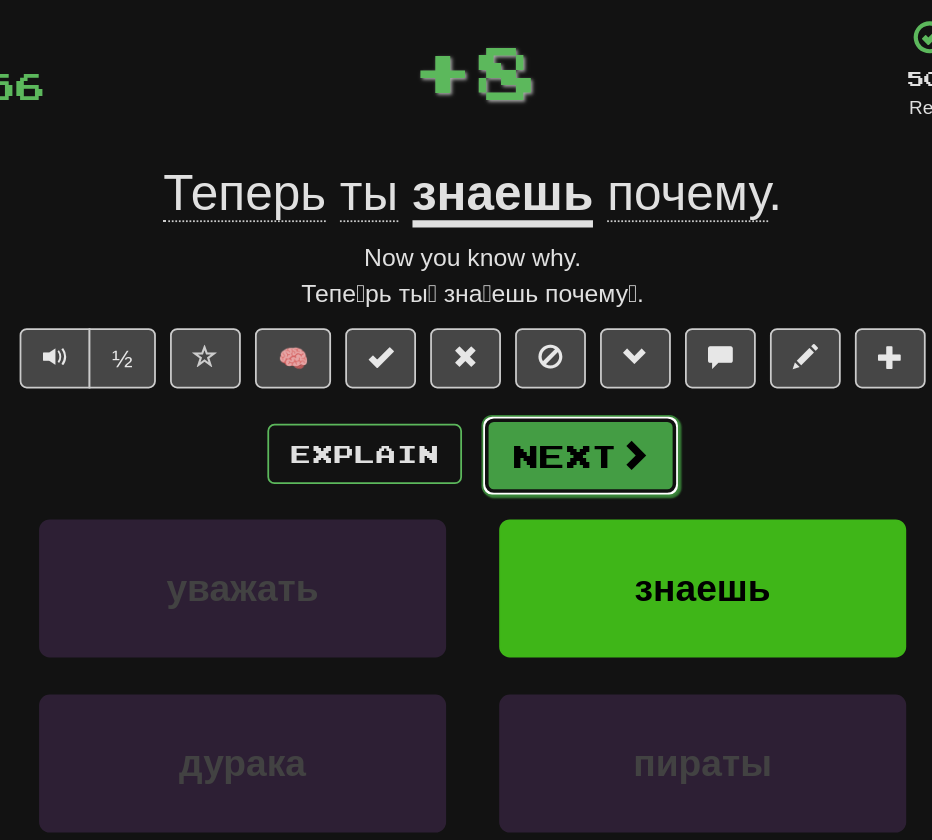 click on "Next" at bounding box center [527, 366] 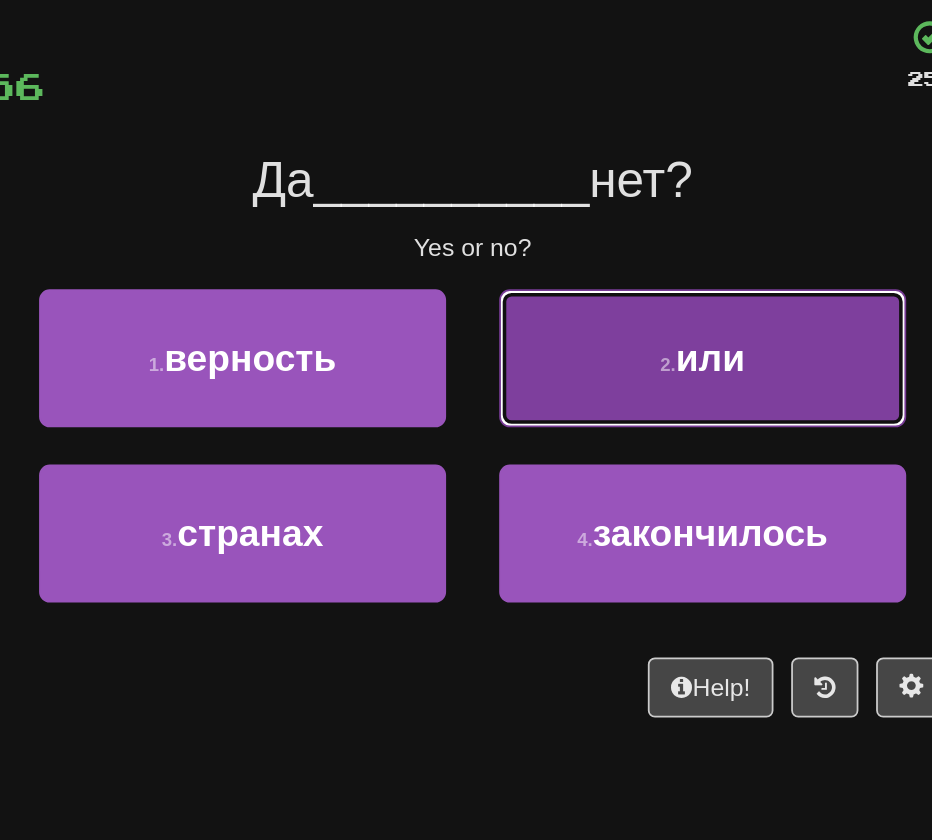 click on "2 .  или" at bounding box center [596, 311] 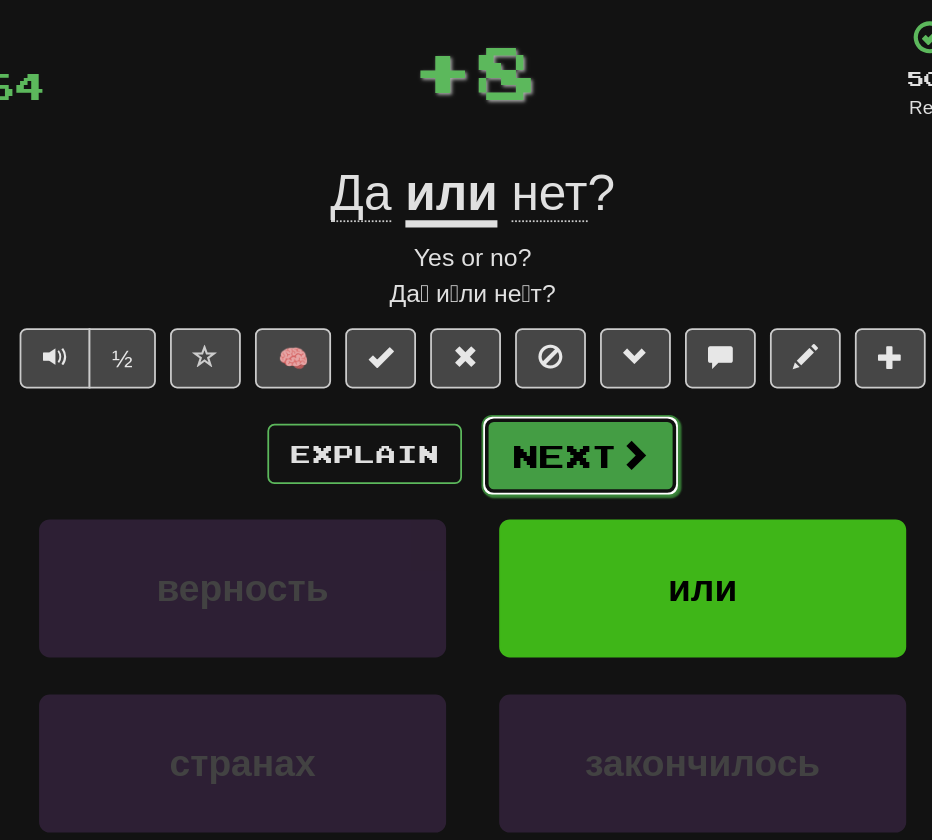 click on "Next" at bounding box center [527, 366] 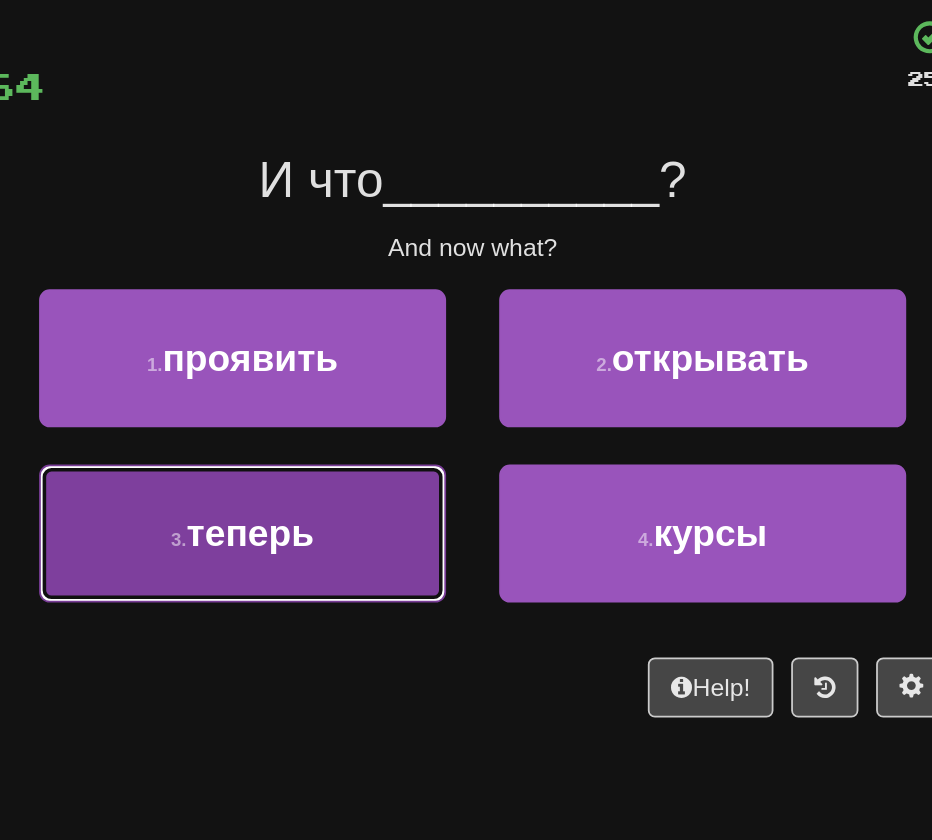 click on "3 .  теперь" at bounding box center (336, 410) 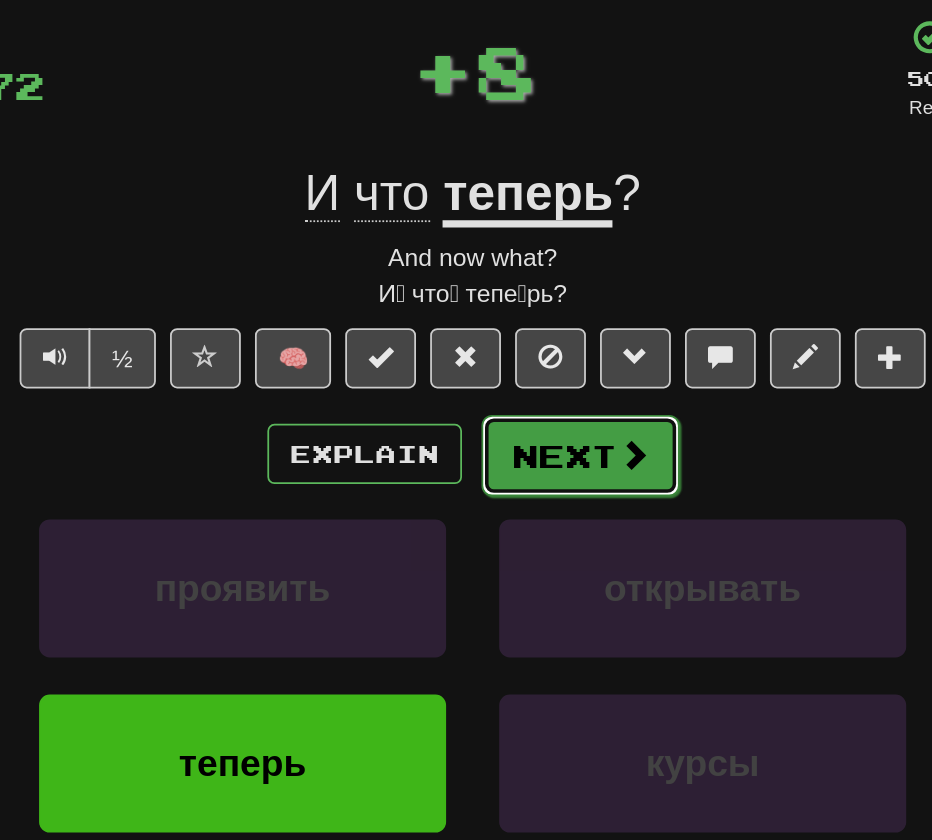 click on "Next" at bounding box center [527, 366] 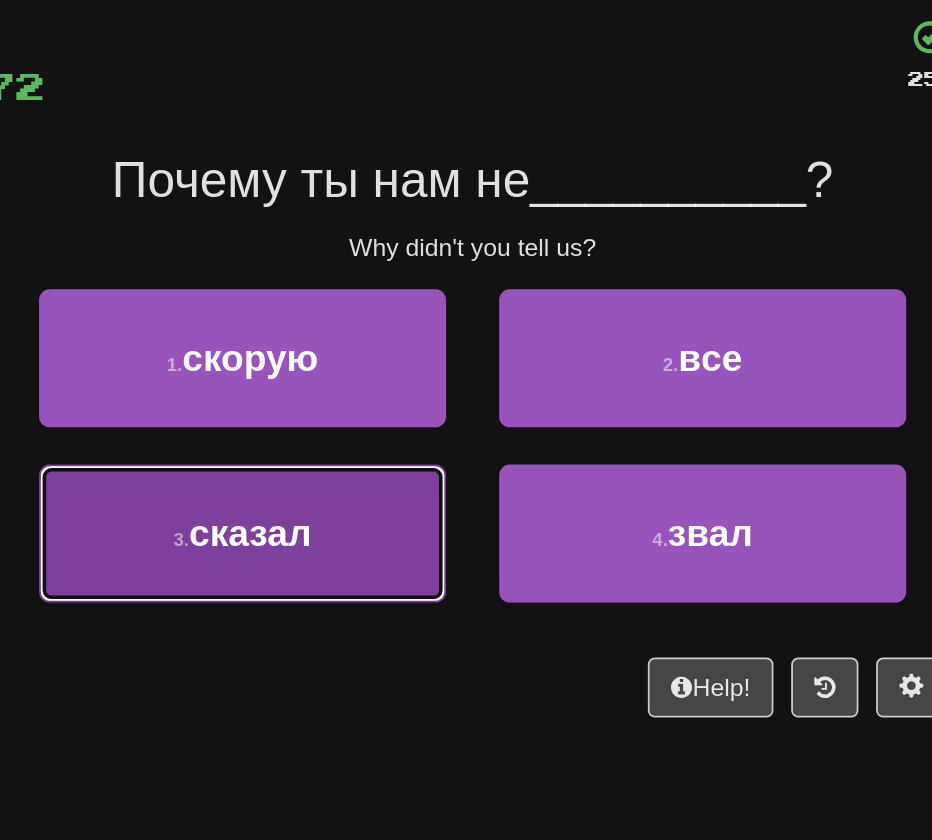 click on "3 .  сказал" at bounding box center [336, 410] 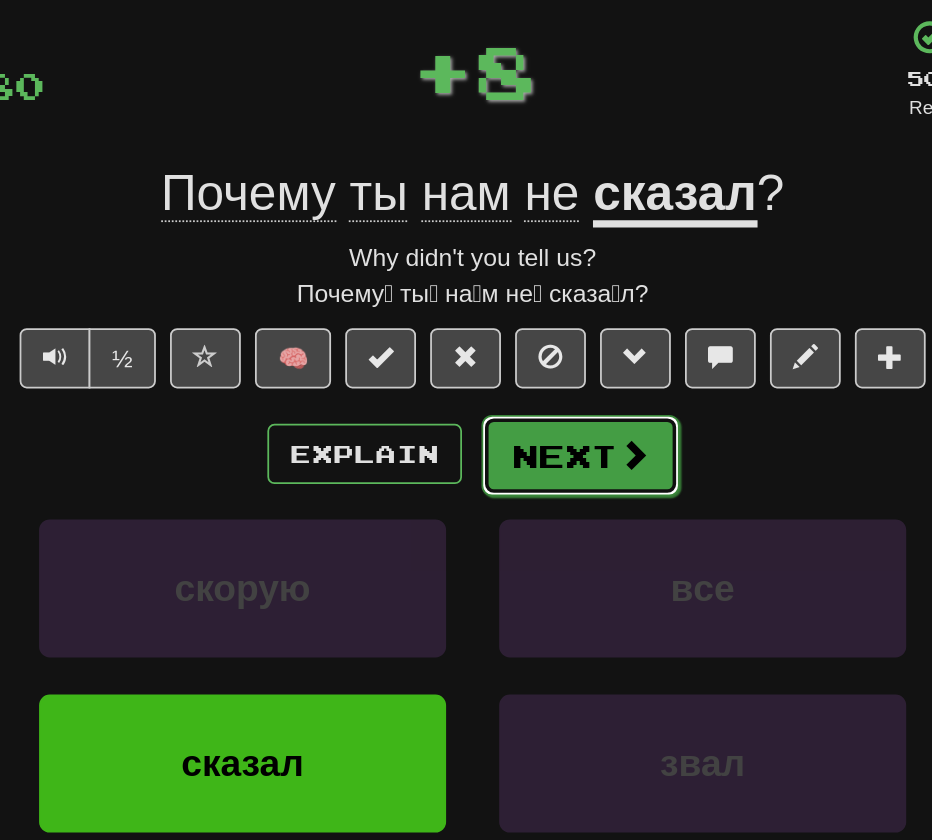 click on "Next" at bounding box center [527, 366] 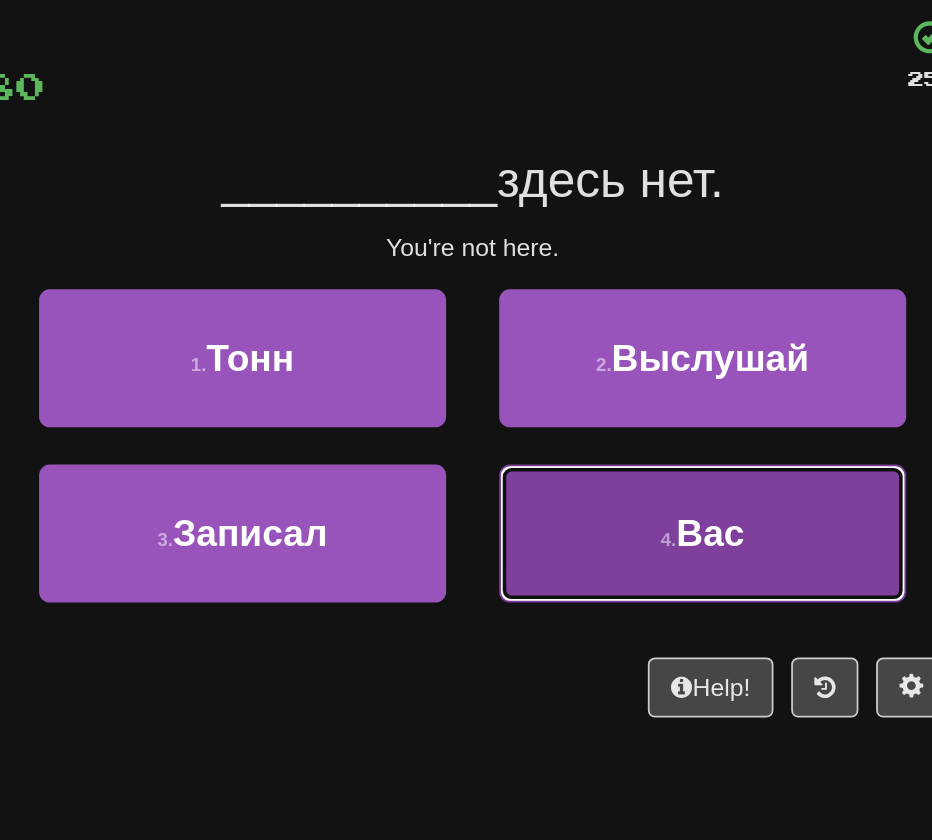 click on "4 .  Вас" at bounding box center [596, 410] 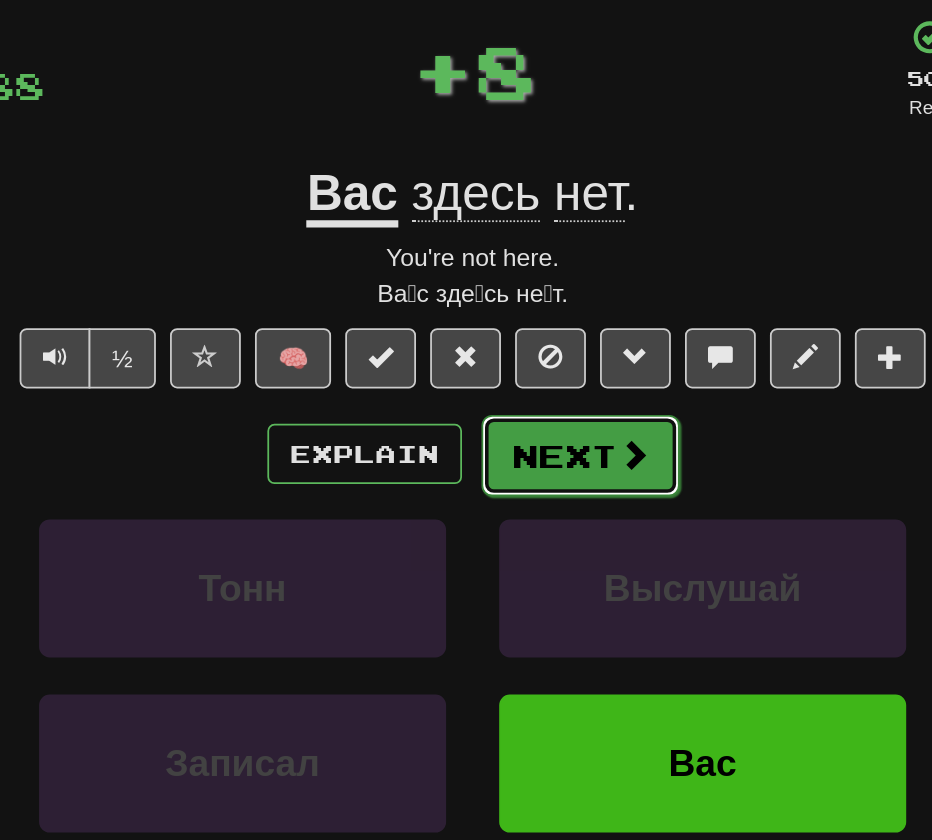 click on "Next" at bounding box center (527, 366) 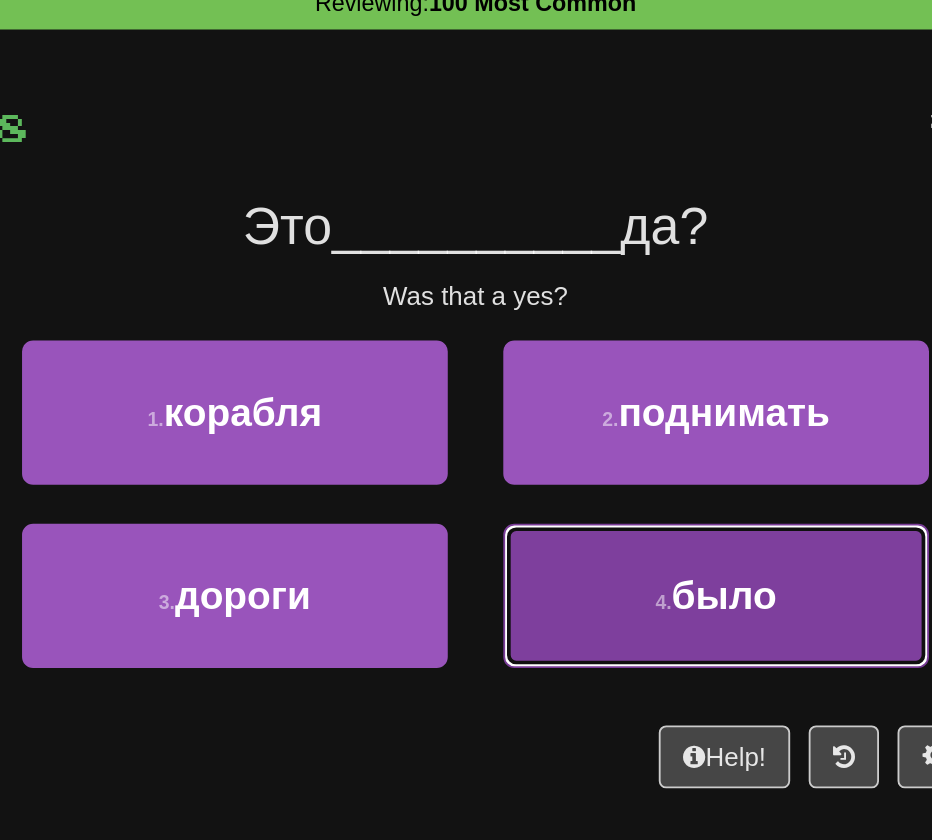 click on "4 .  было" at bounding box center (596, 410) 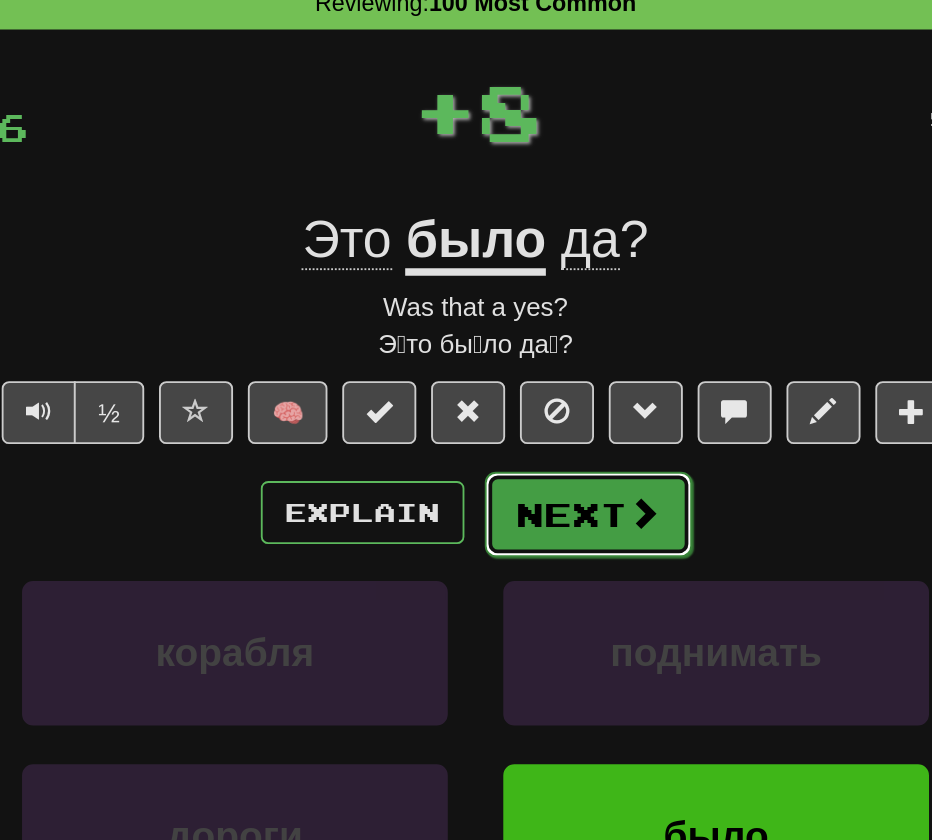 click on "Next" at bounding box center [527, 366] 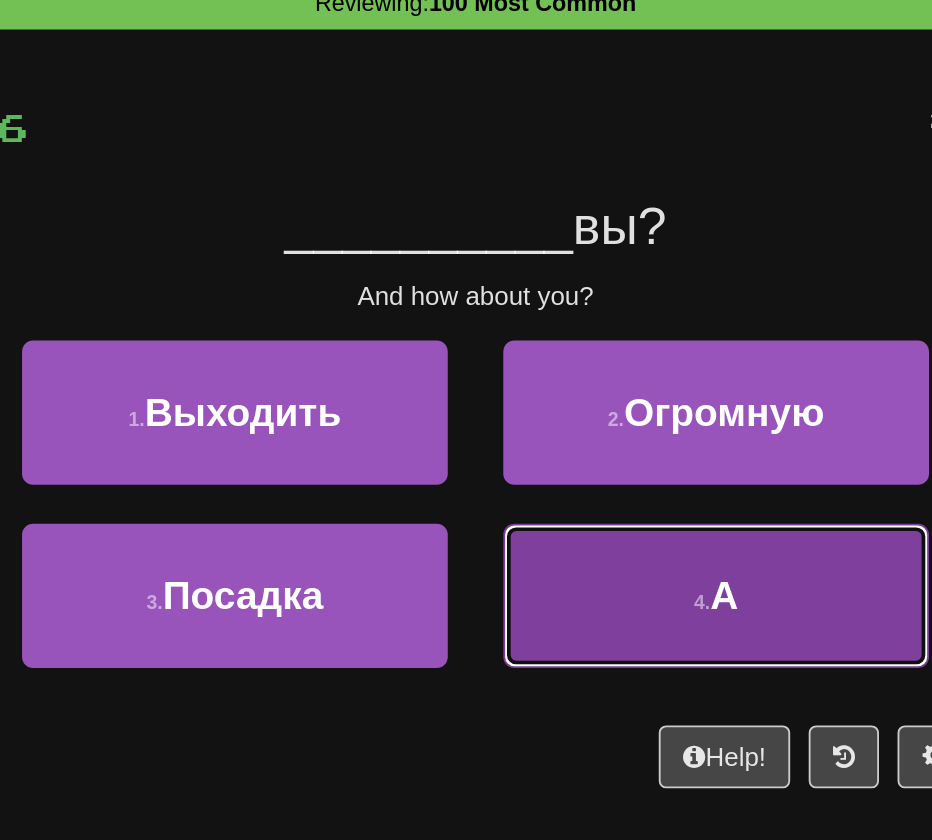 click on "4 .  А" at bounding box center [596, 410] 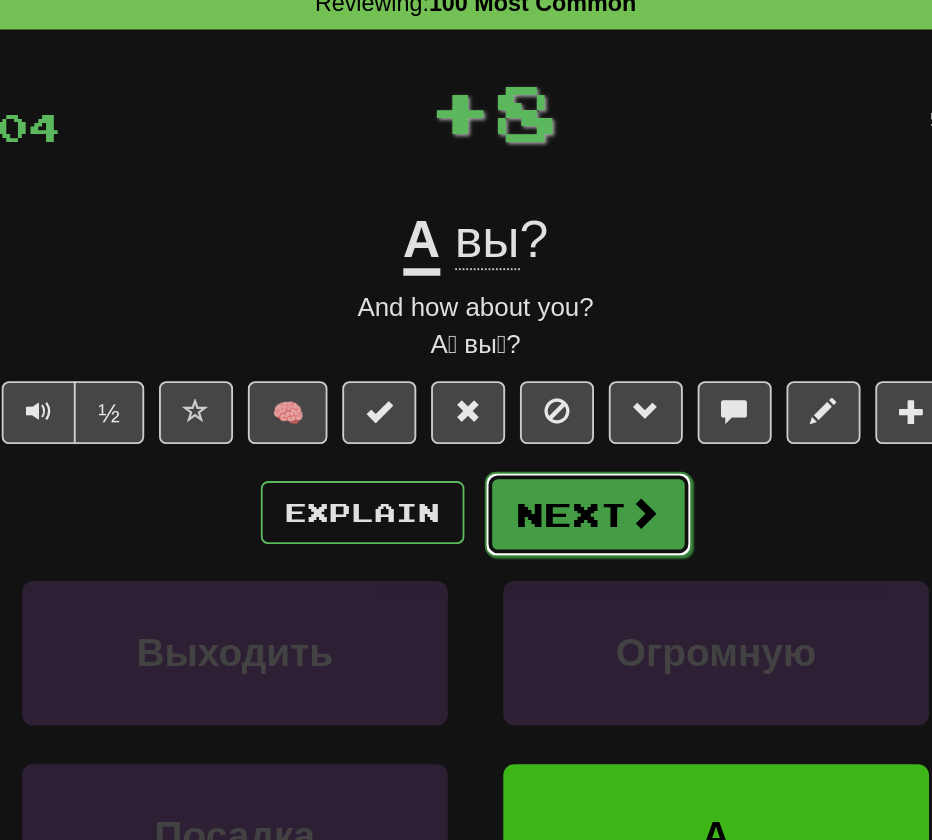 click on "Next" at bounding box center (527, 366) 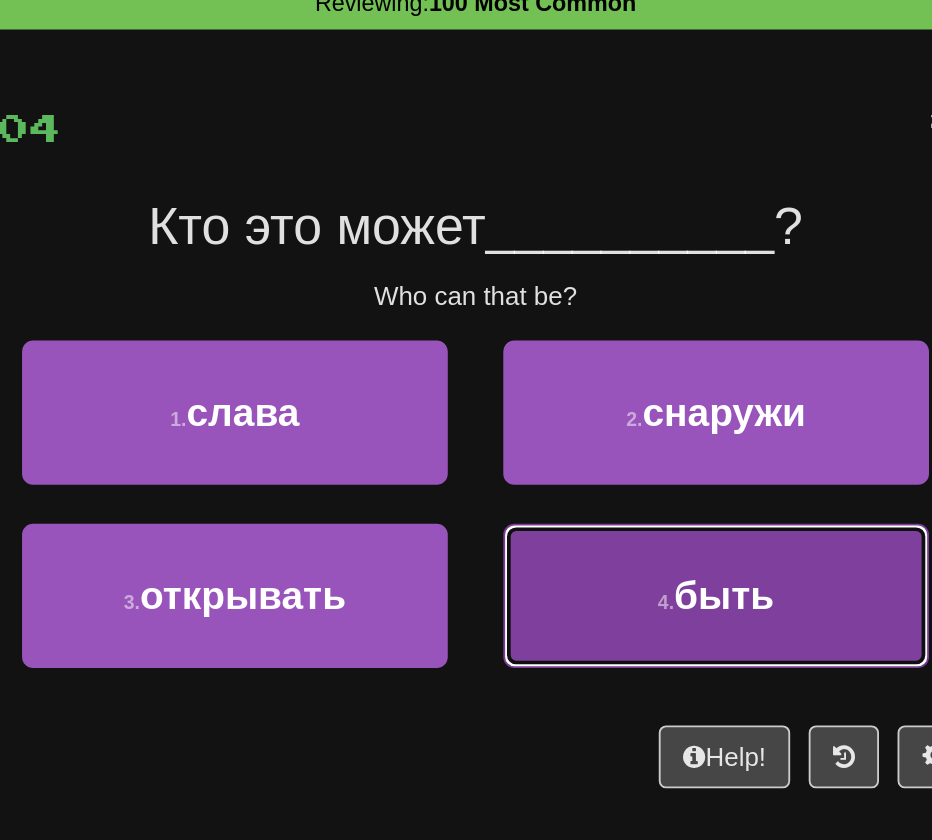 click on "4 .  быть" at bounding box center [596, 410] 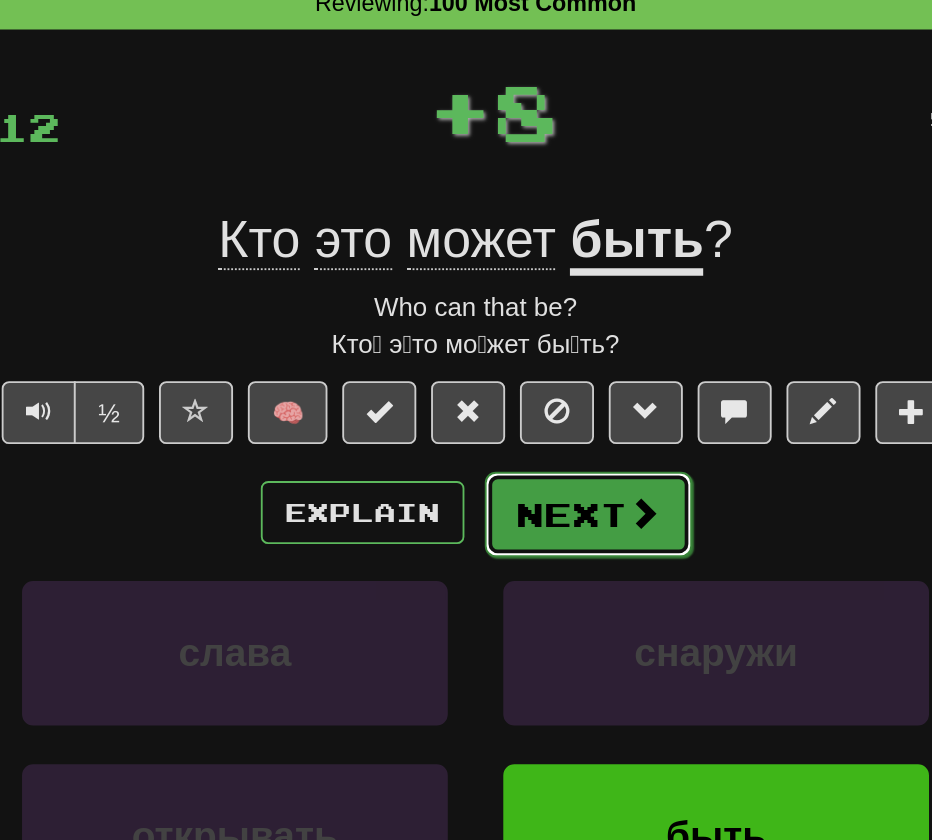 click on "Next" at bounding box center (527, 366) 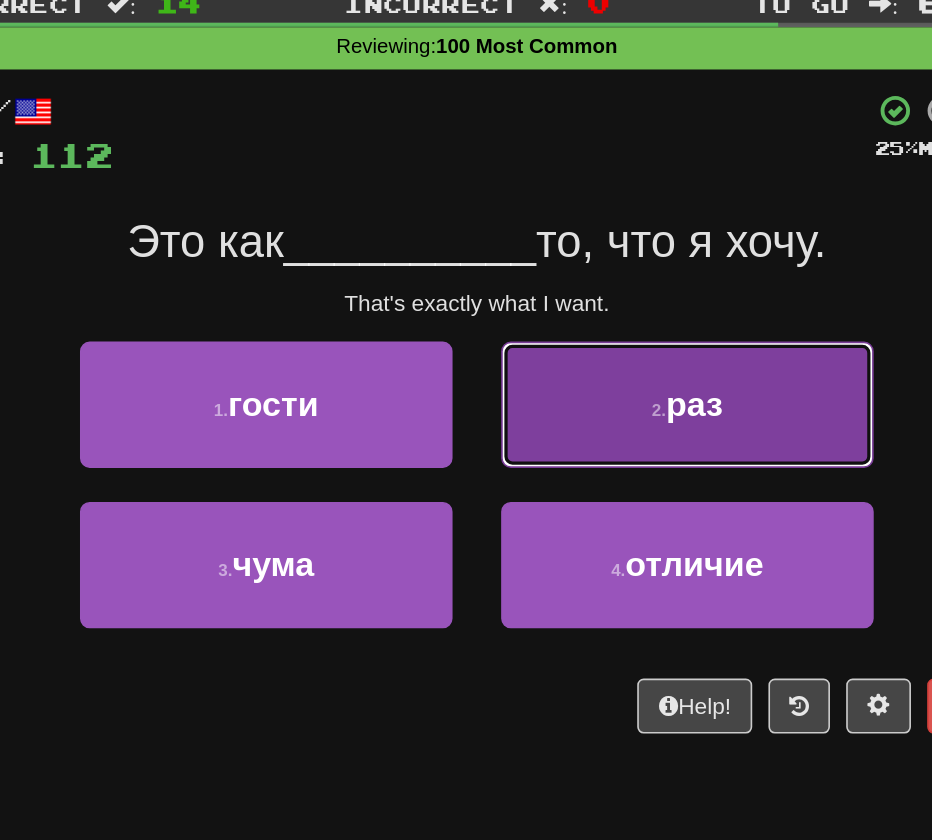 click on "2 .  раз" at bounding box center [596, 311] 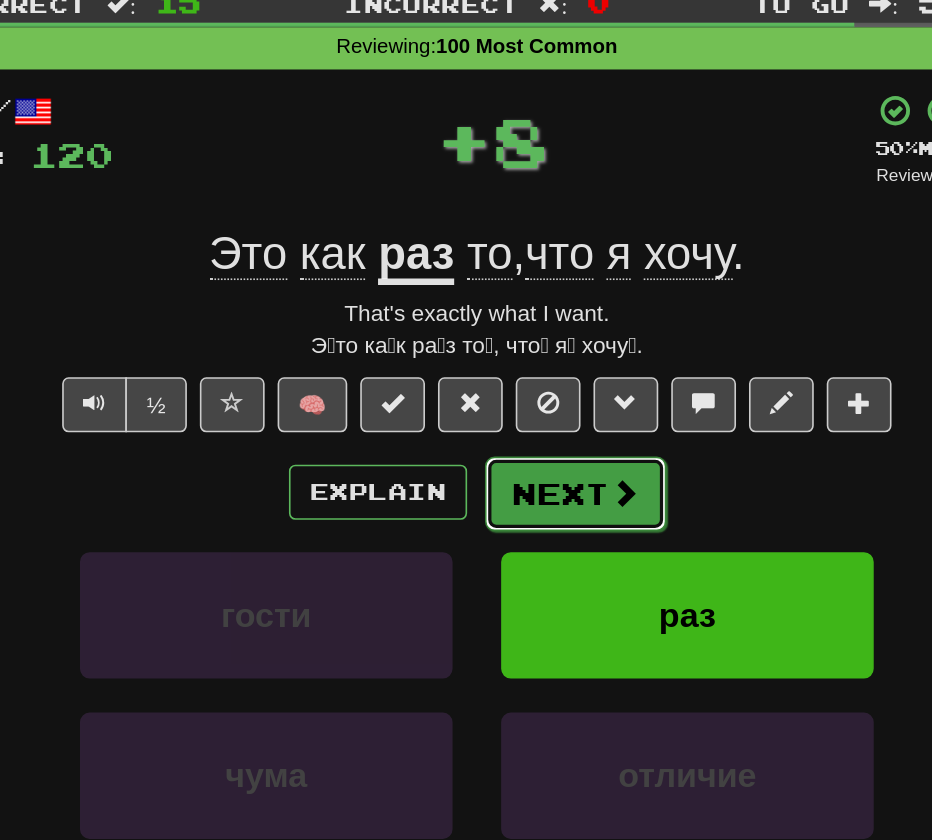 click on "Next" at bounding box center [527, 366] 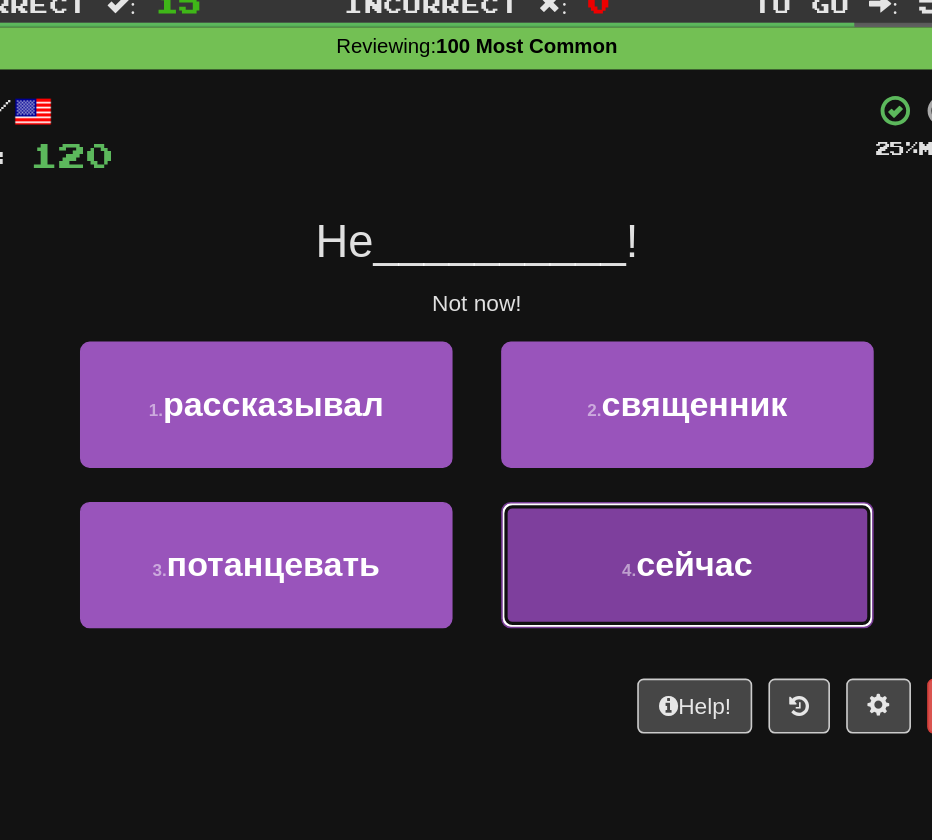 click on "4 .  сейчас" at bounding box center (596, 410) 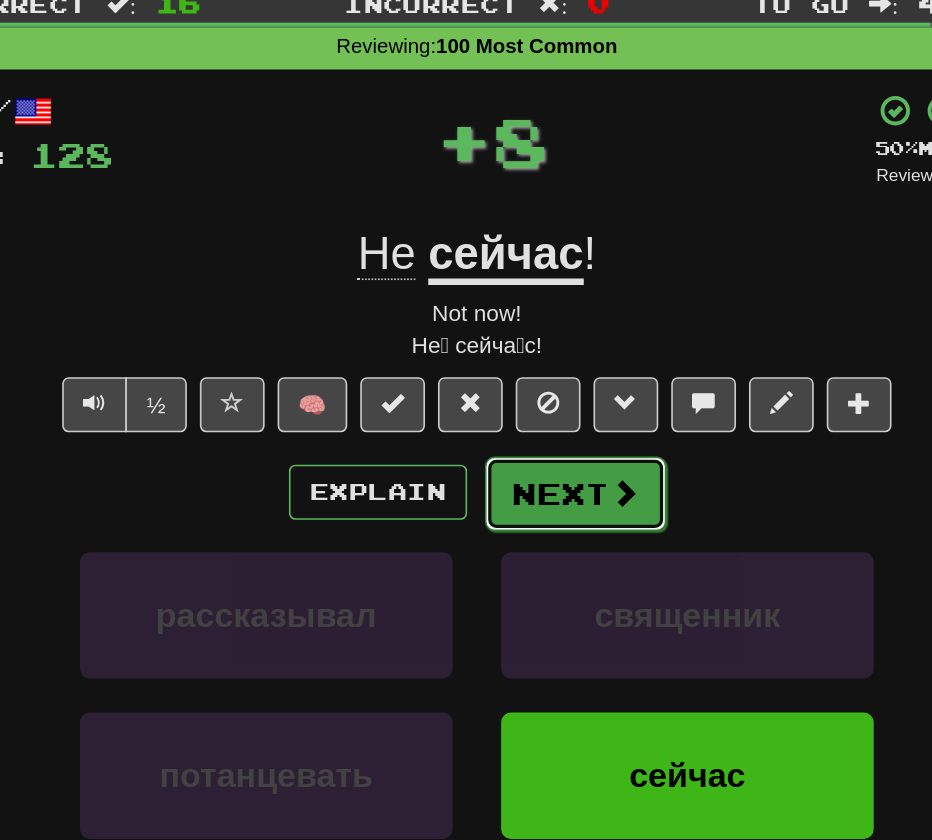 click on "Next" at bounding box center (527, 366) 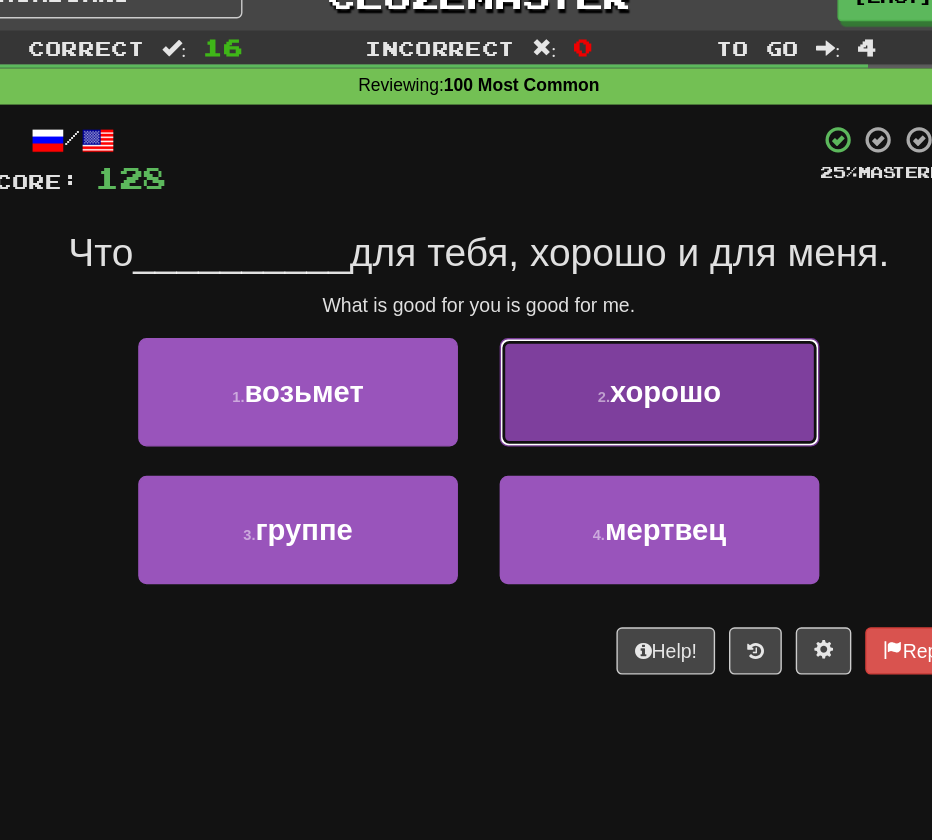 click on "2 .  хорошо" at bounding box center [596, 311] 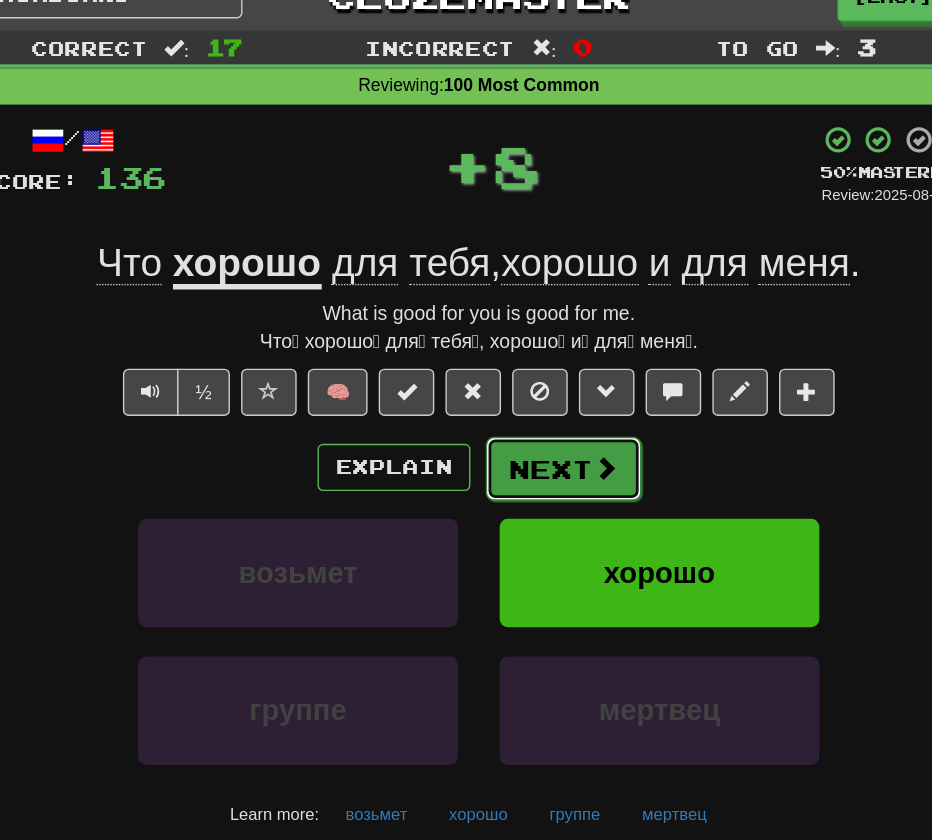 click on "Next" at bounding box center [527, 366] 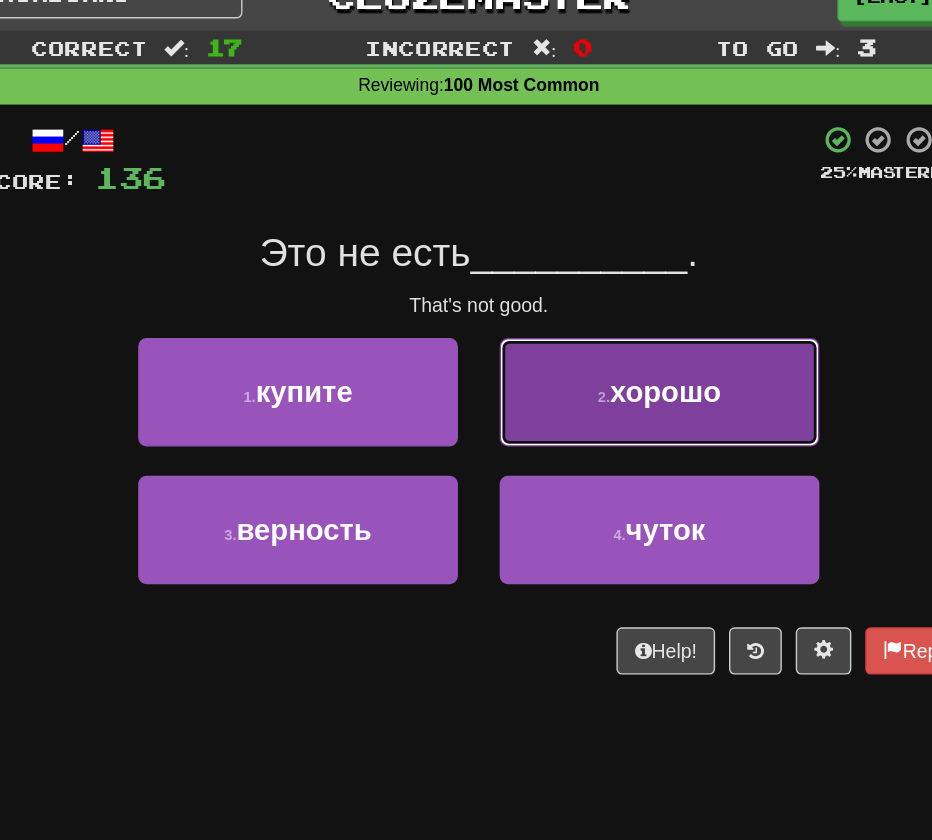 click on "2 .  хорошо" at bounding box center (596, 311) 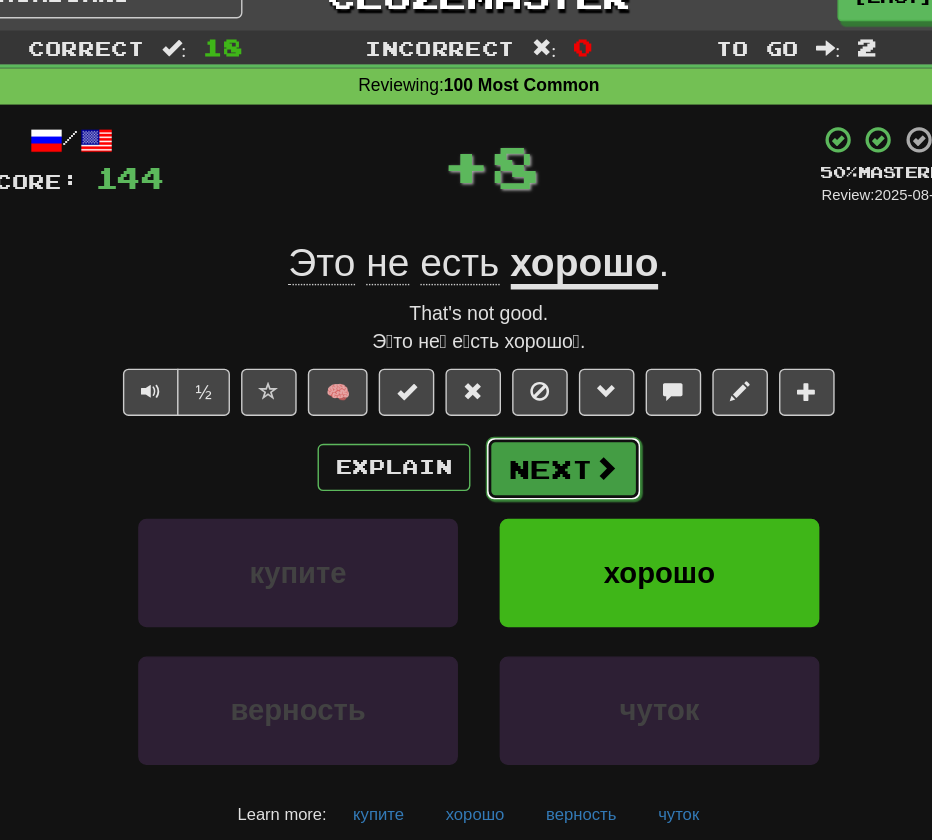 click on "Next" at bounding box center (527, 366) 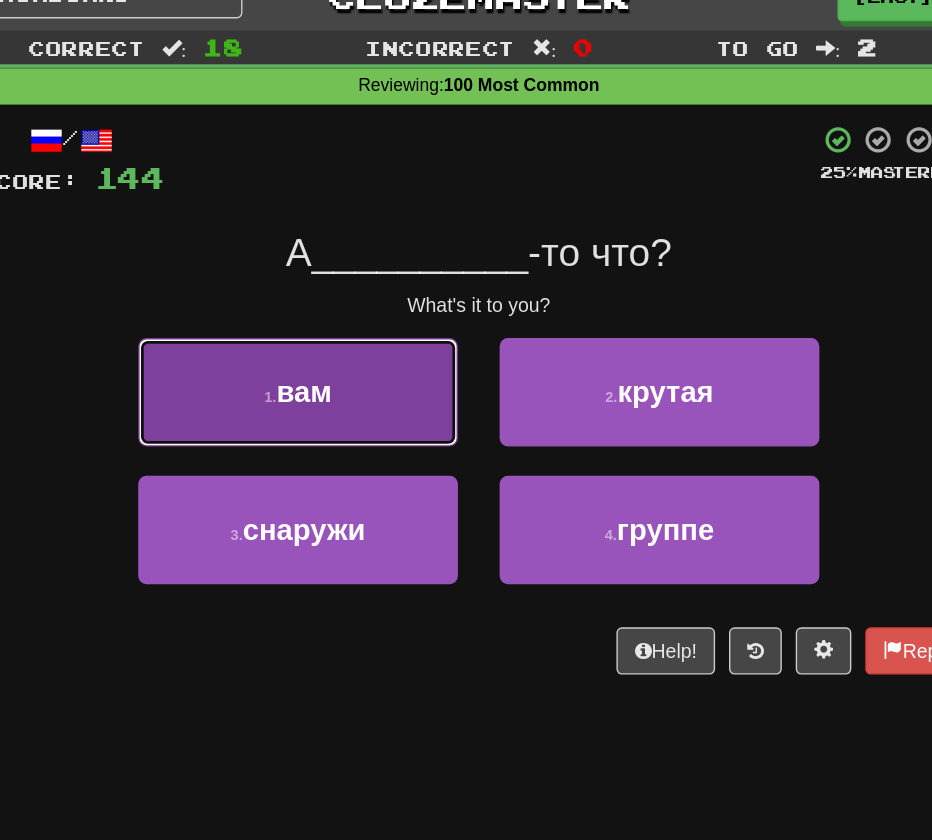 click on "1 .  вам" at bounding box center [336, 311] 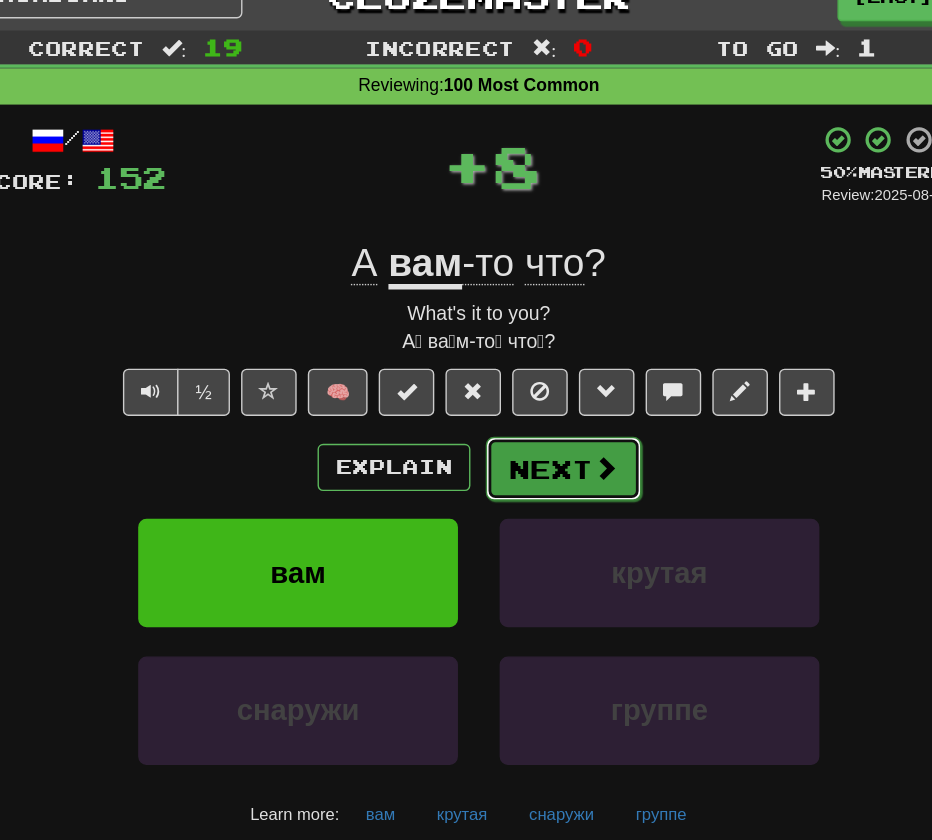 click on "Next" at bounding box center [527, 366] 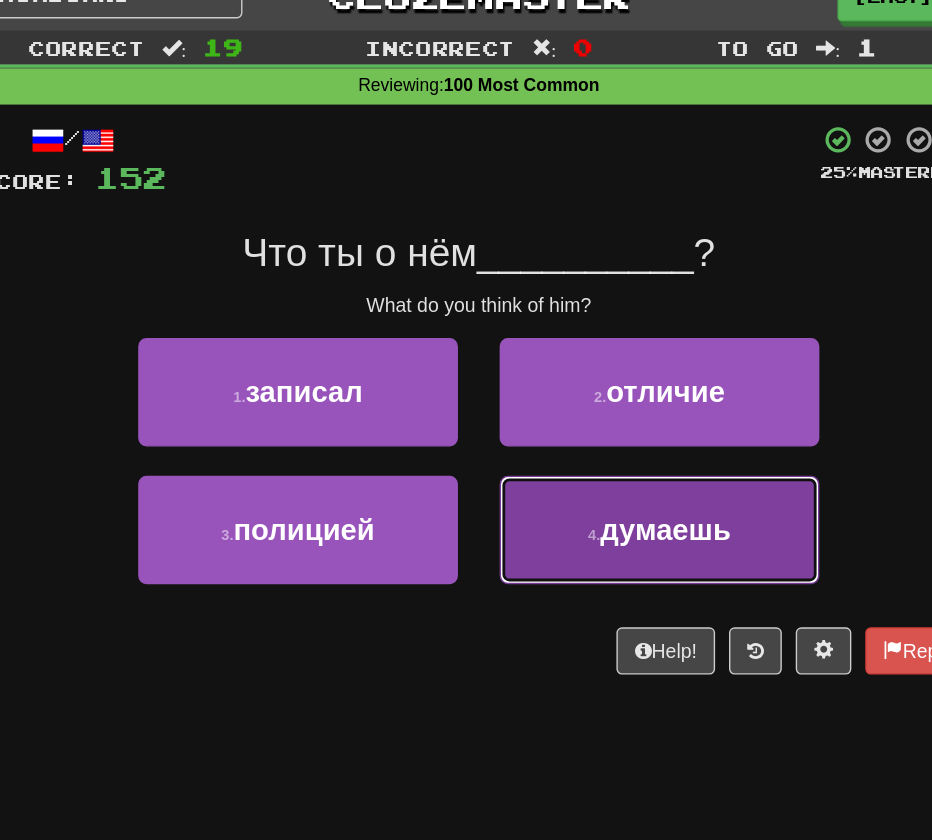 click on "4 .  думаешь" at bounding box center (596, 410) 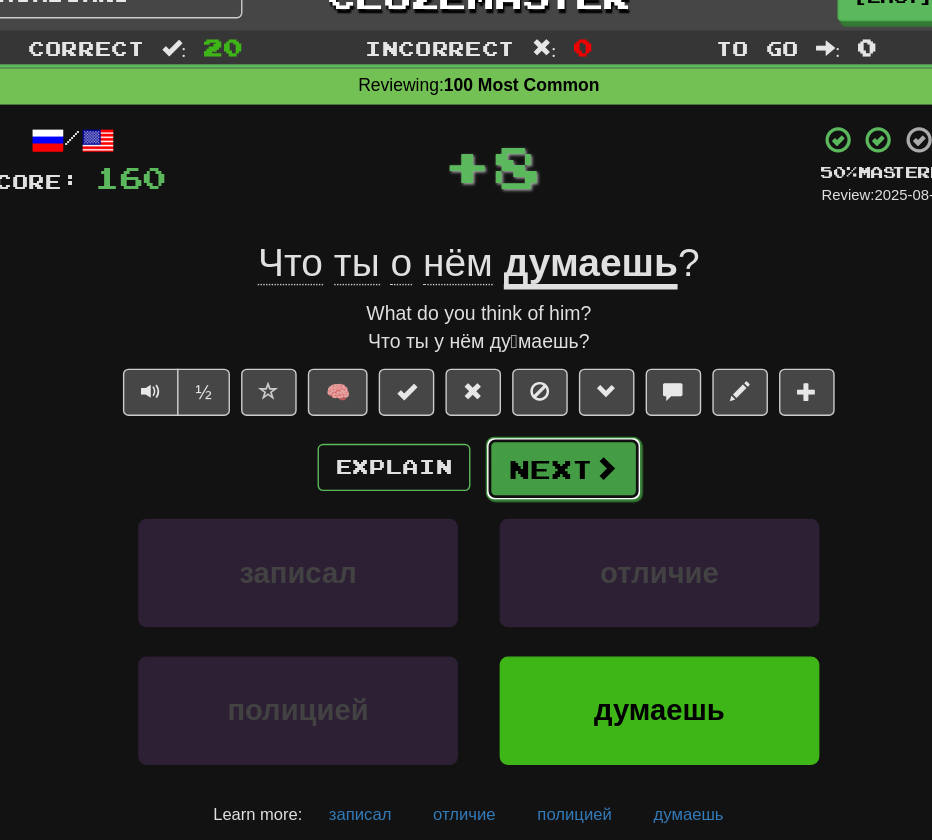 click on "Next" at bounding box center (527, 366) 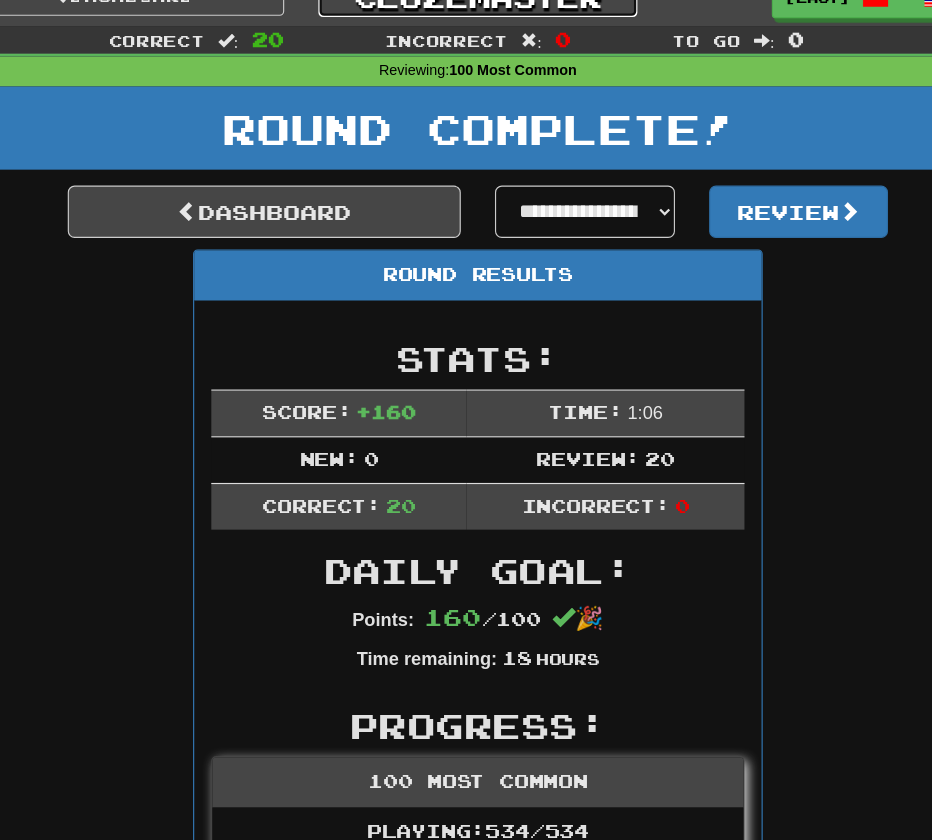 click on "Clozemaster" at bounding box center (466, 25) 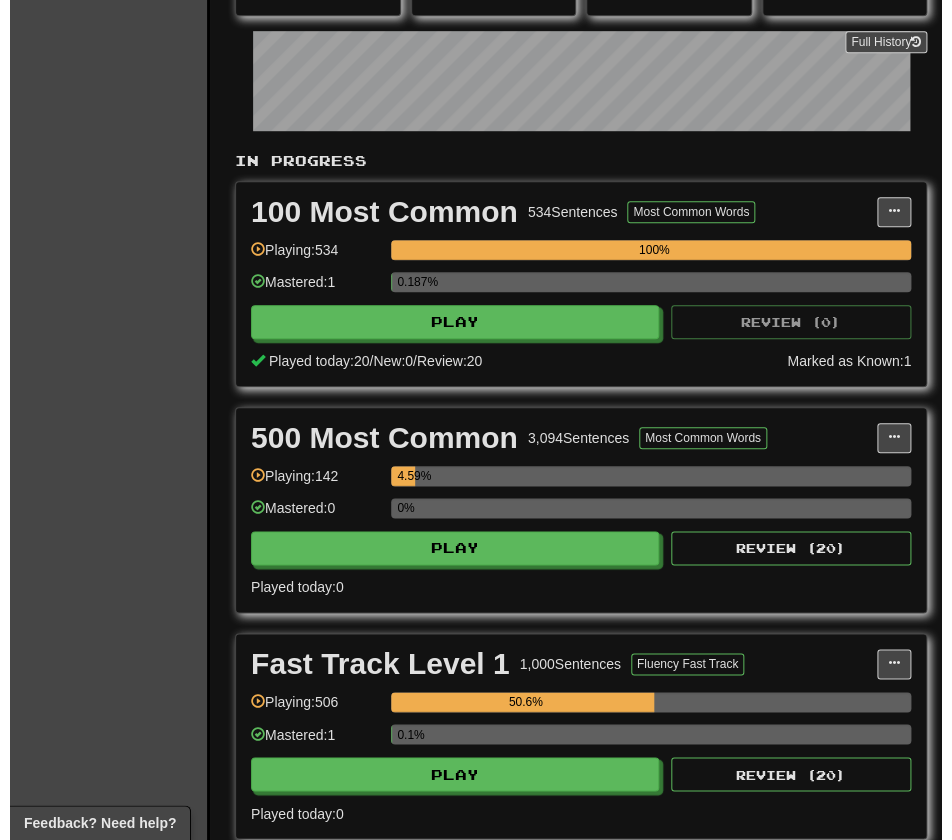 scroll, scrollTop: 448, scrollLeft: 0, axis: vertical 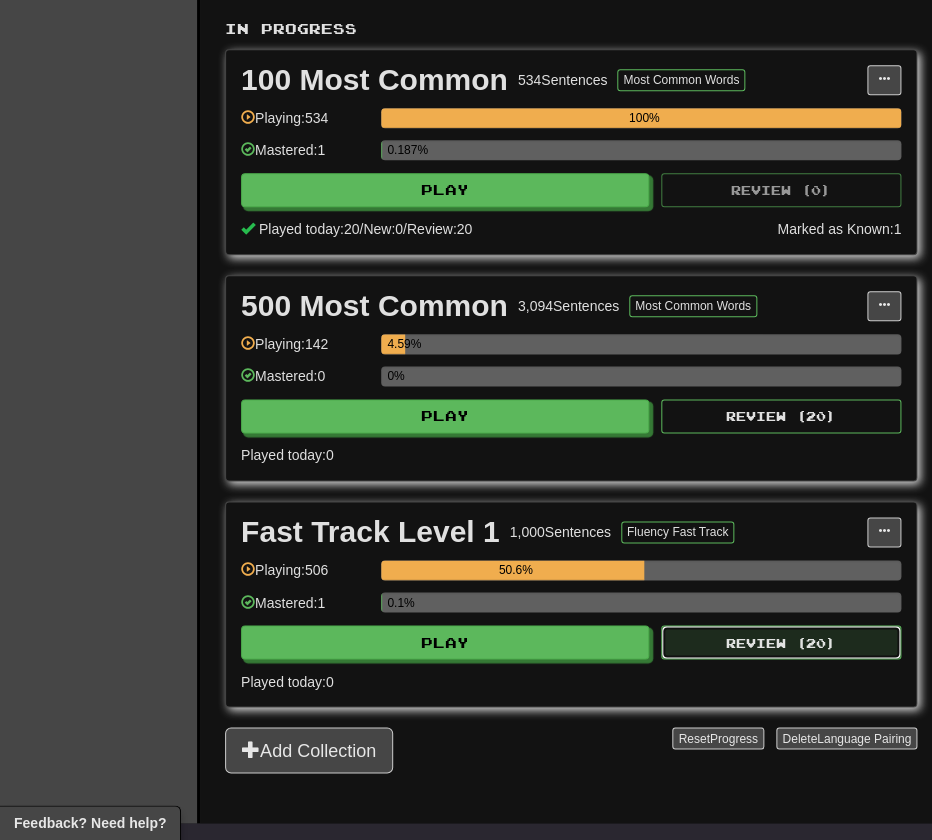 click on "Review ( 20 )" at bounding box center [781, 642] 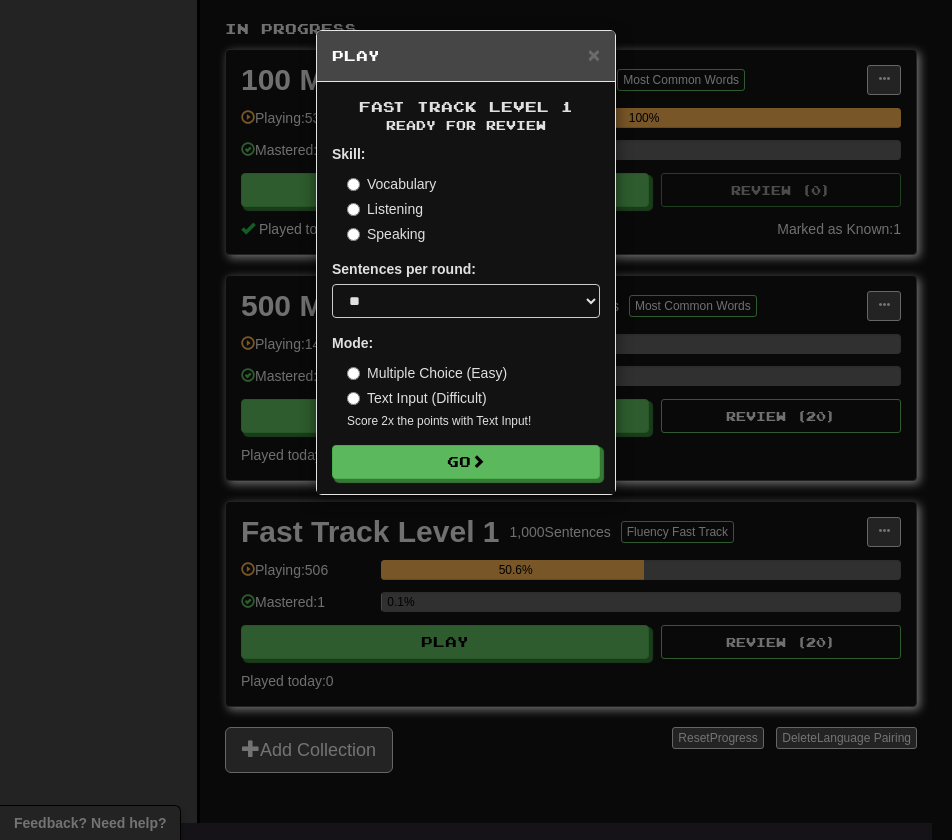 click on "Skill: Vocabulary Listening Speaking Sentences per round: * ** ** ** ** ** *** ******** Mode: Multiple Choice (Easy) Text Input (Difficult) Score 2x the points with Text Input ! Go" at bounding box center [466, 311] 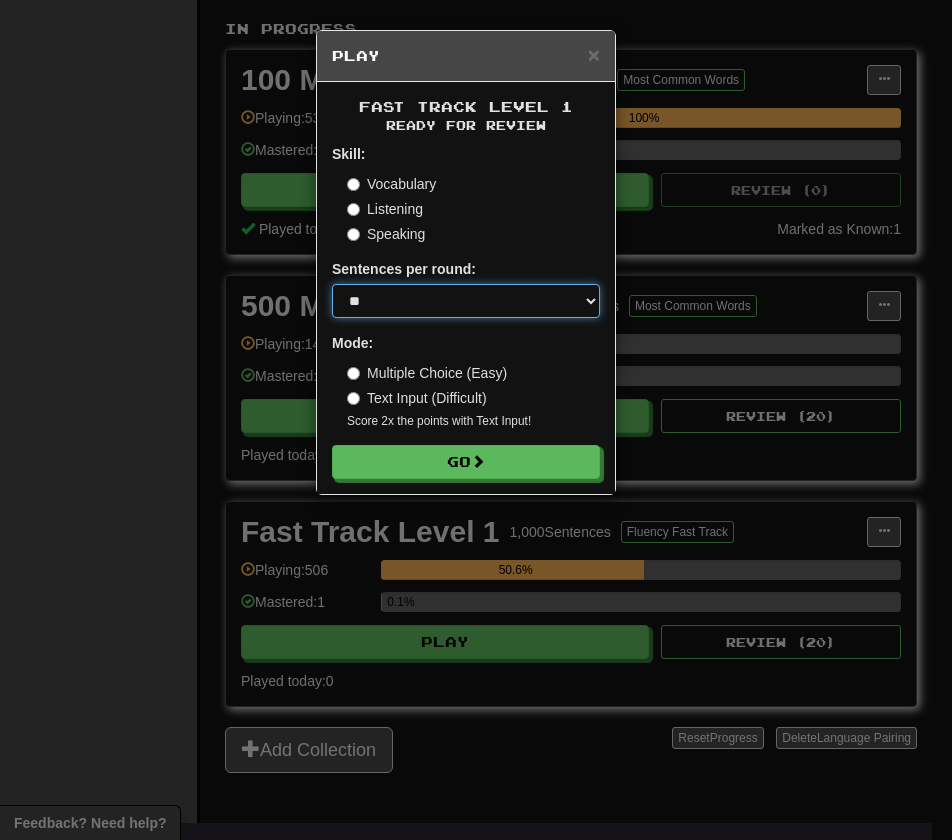 click on "* ** ** ** ** ** *** ********" at bounding box center (466, 301) 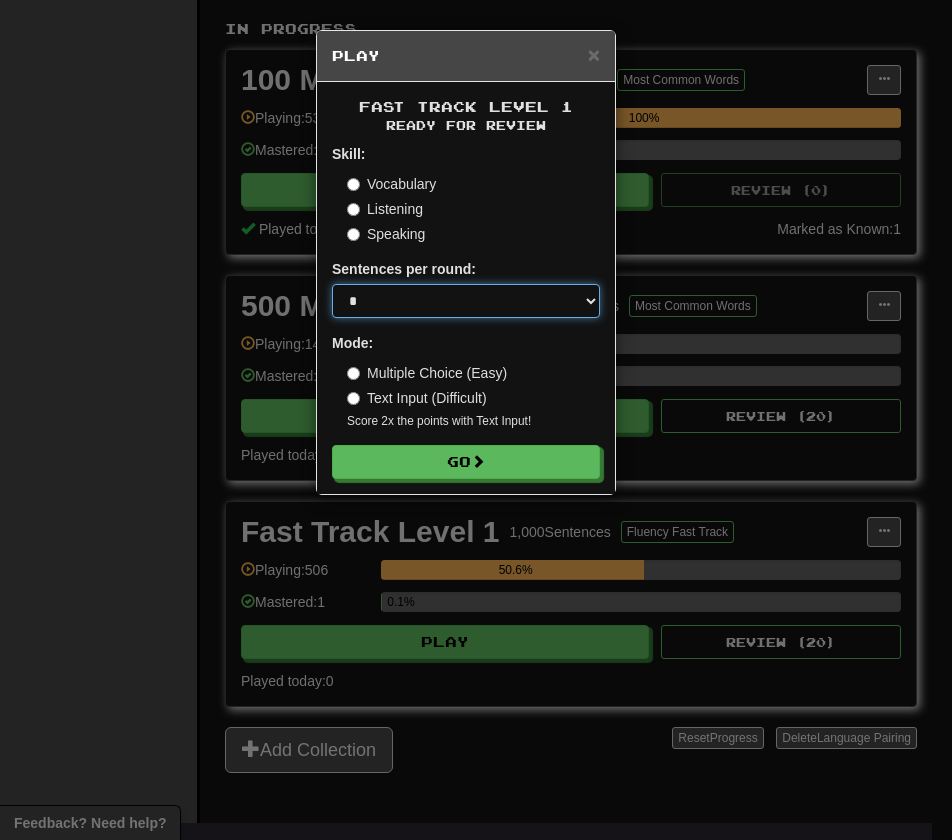 click on "* ** ** ** ** ** *** ********" at bounding box center [466, 301] 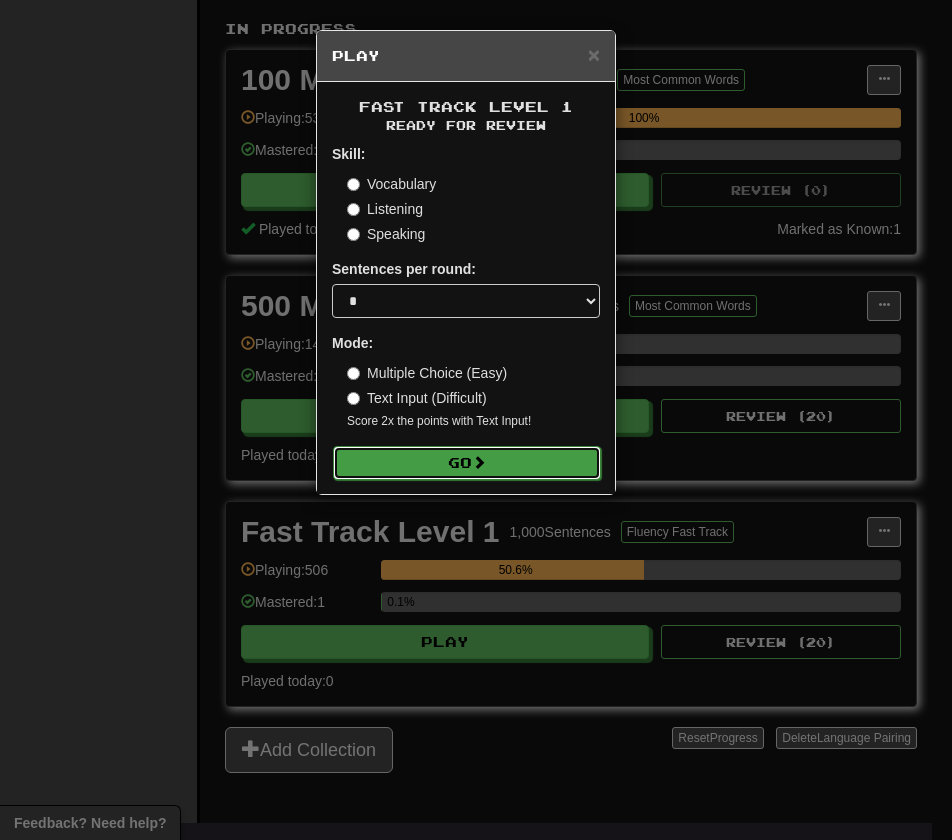 click on "Go" at bounding box center [467, 463] 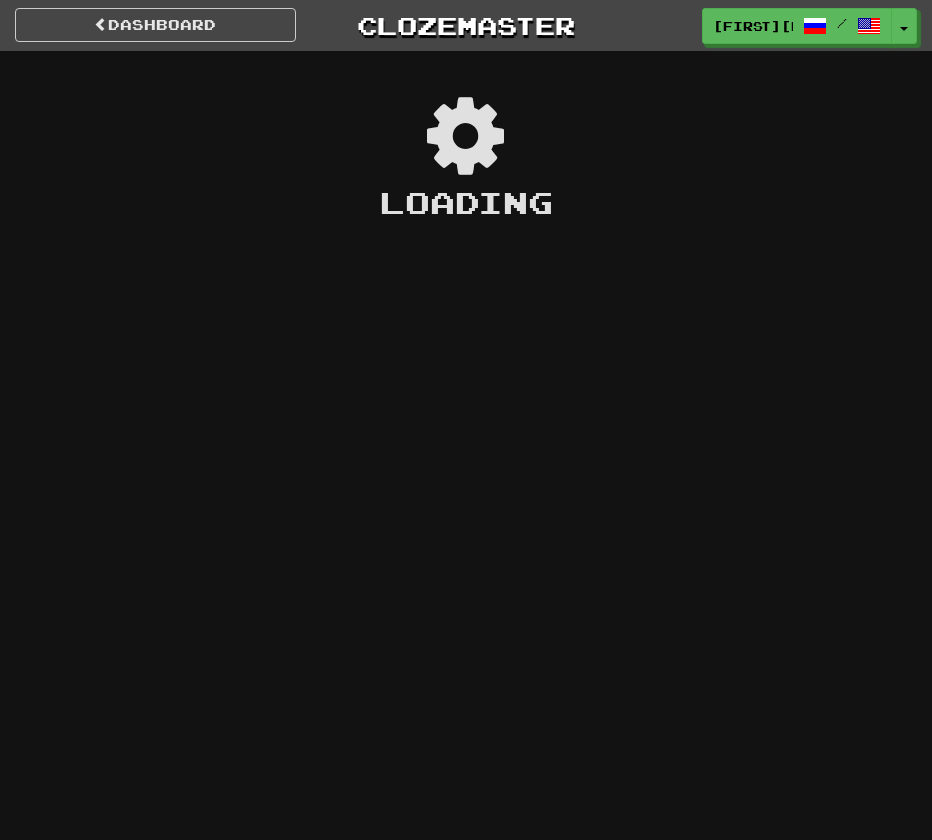 scroll, scrollTop: 0, scrollLeft: 0, axis: both 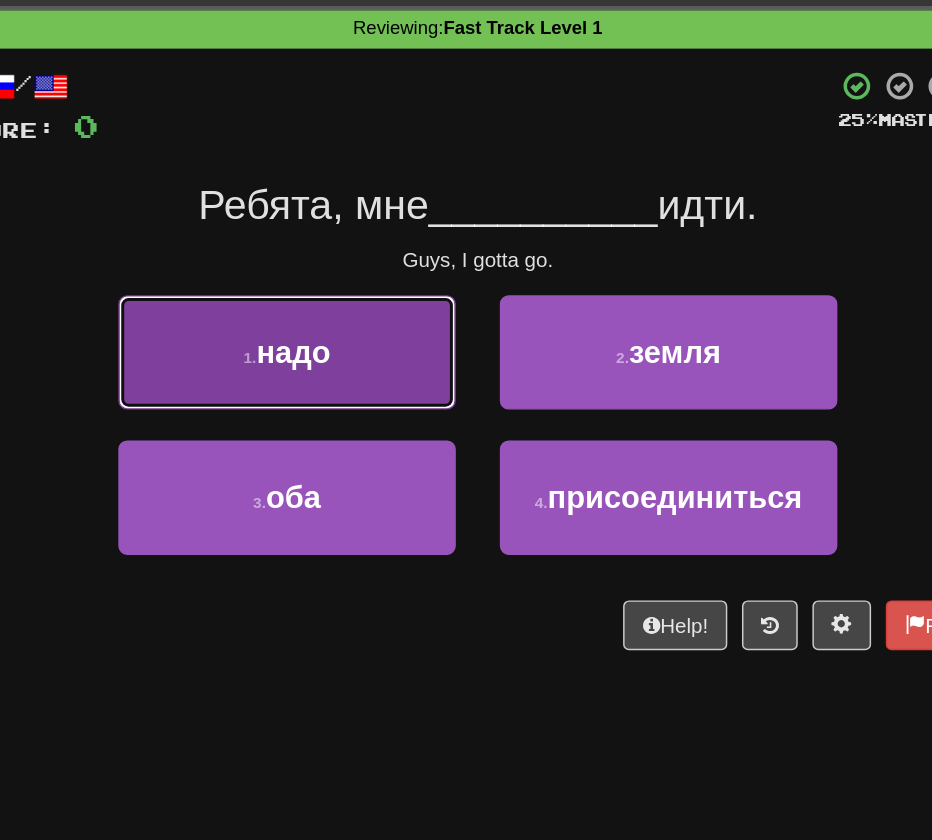 click on "1 .  надо" at bounding box center [336, 311] 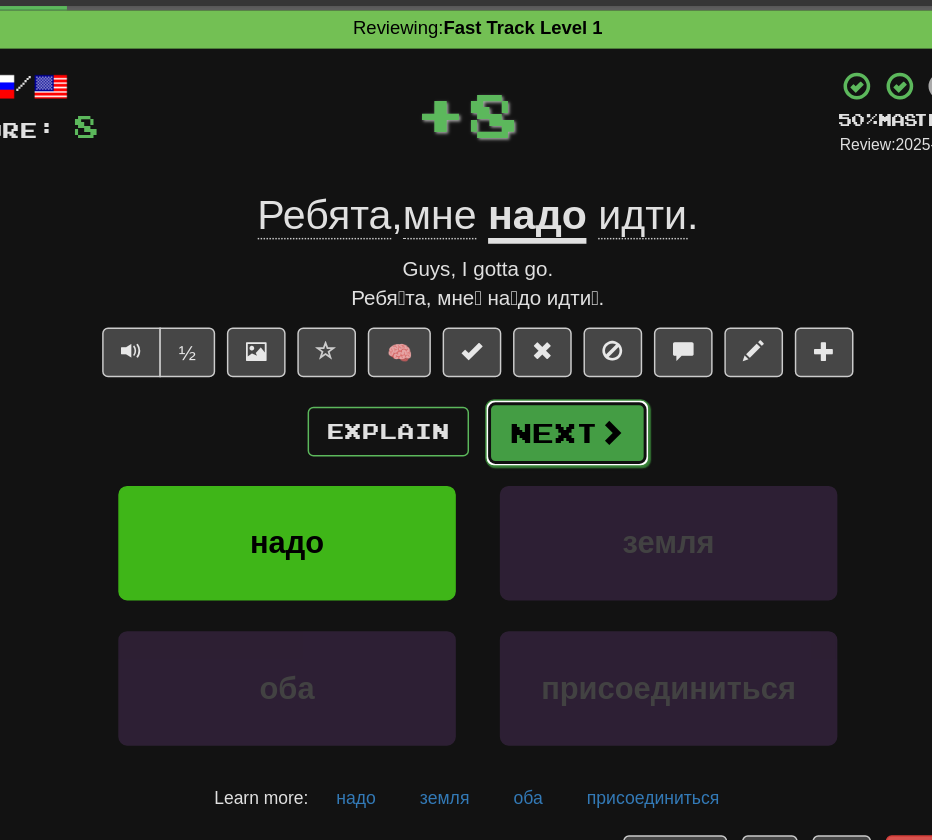 click on "Next" at bounding box center (527, 366) 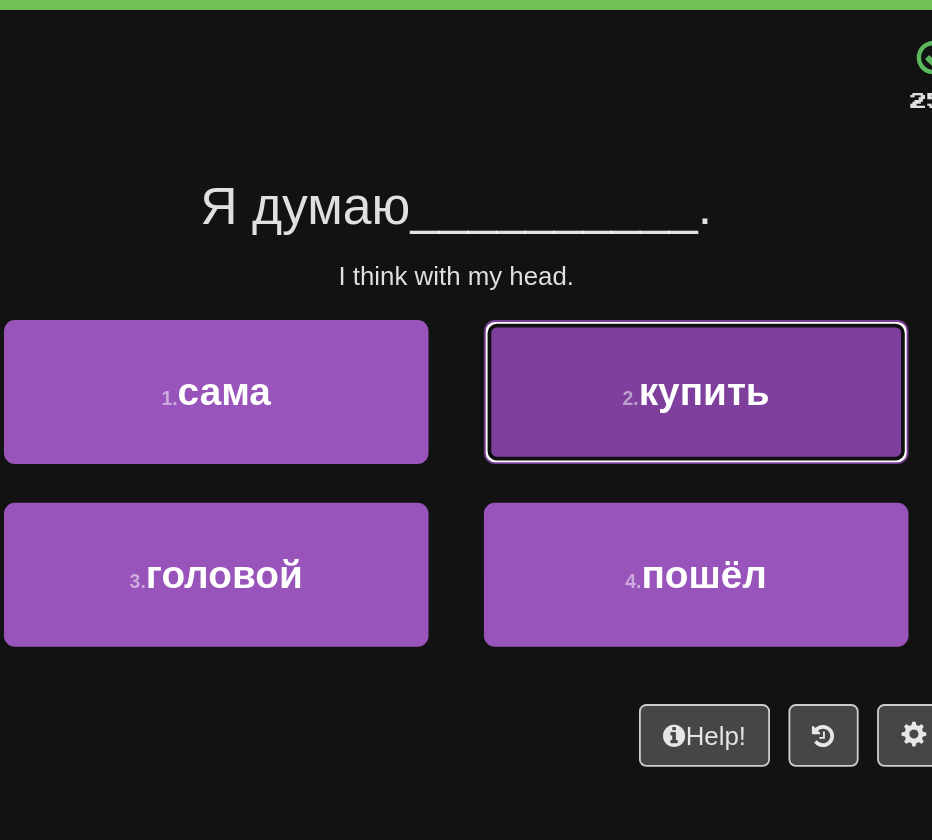 click on "2 .  купить" at bounding box center (596, 311) 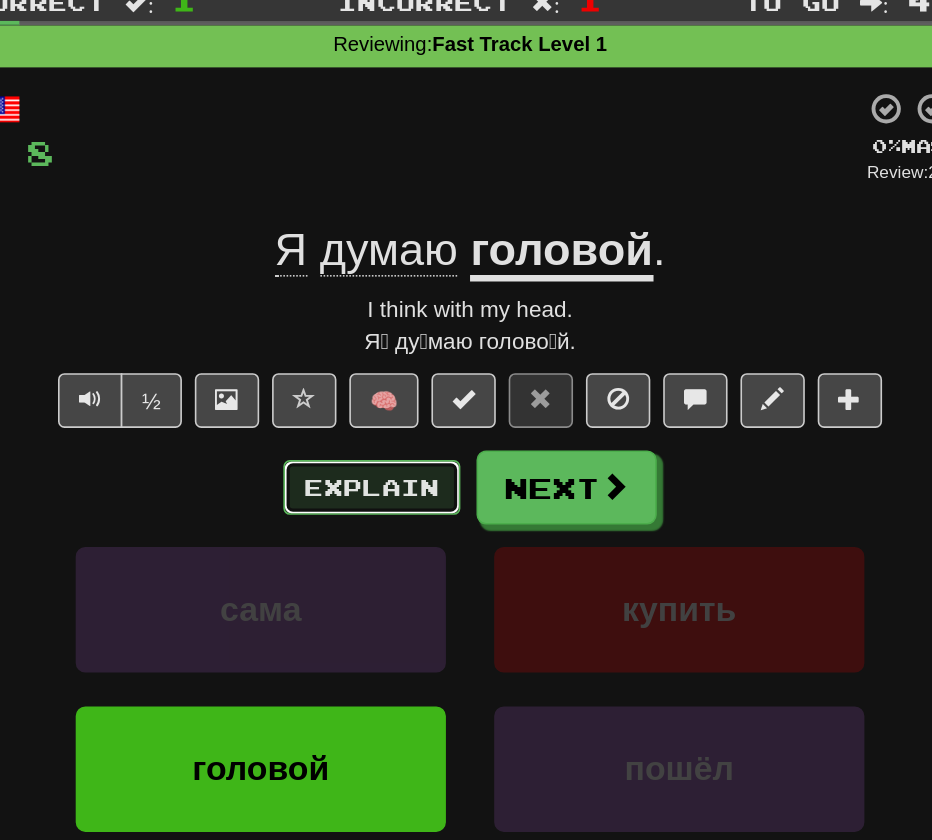 click on "Explain" at bounding box center [405, 365] 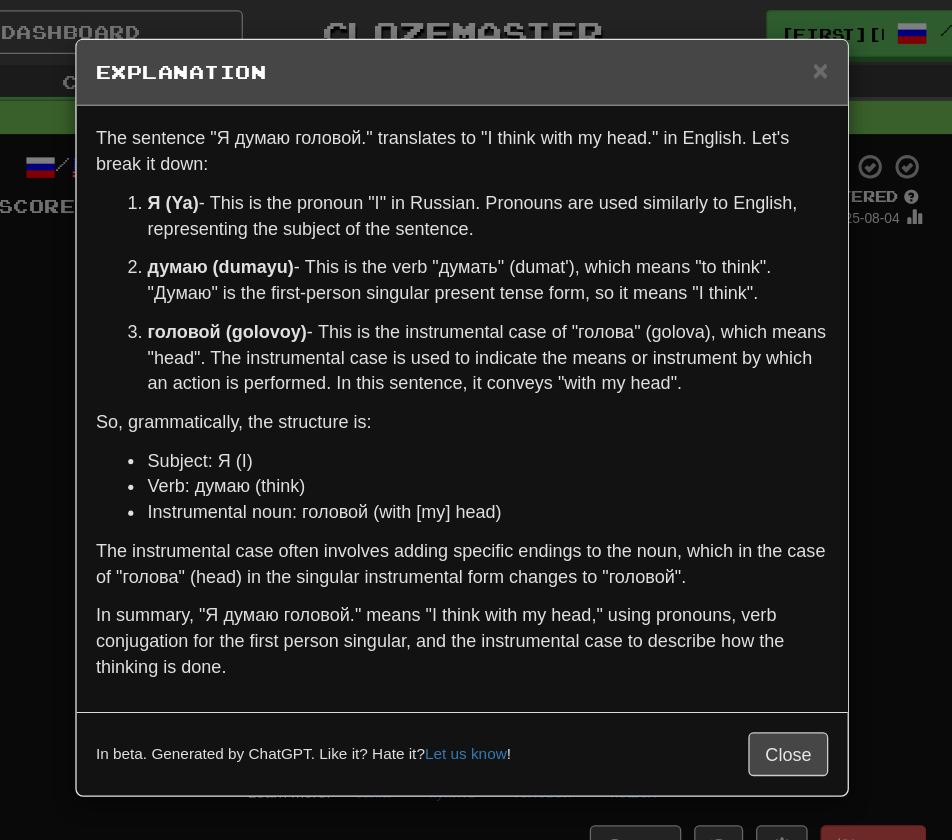 click on "× Explanation The sentence "Я думаю головой." translates to "I think with my head." in English. Let's break it down:
Я (Ya)  - This is the pronoun "I" in Russian. Pronouns are used similarly to English, representing the subject of the sentence.
думаю (dumayu)  - This is the verb "думать" (dumat'), which means "to think". "Думаю" is the first-person singular present tense form, so it means "I think".
головой (golovoy)  - This is the instrumental case of "голова" (golova), which means "head". The instrumental case is used to indicate the means or instrument by which an action is performed. In this sentence, it conveys "with my head".
So, grammatically, the structure is:
Subject: Я (I)
Verb: думаю (think)
Instrumental noun: головой (with [my] head)
In beta. Generated by ChatGPT. Like it? Hate it?  Let us know ! Close" at bounding box center [476, 420] 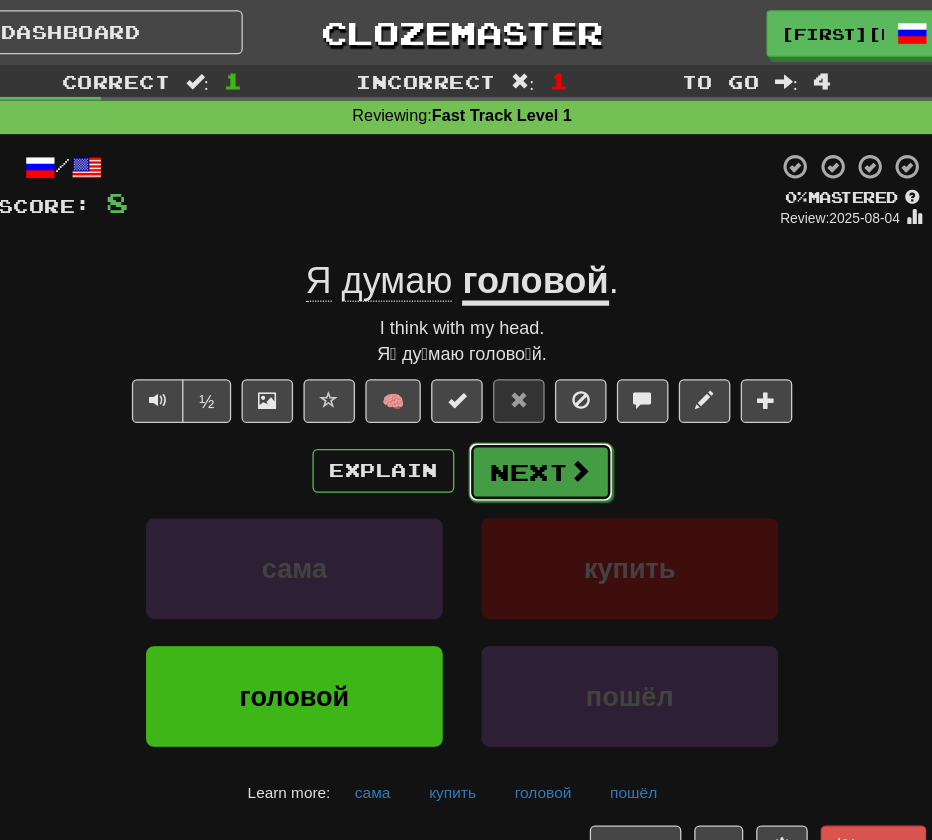 click on "Next" at bounding box center (527, 366) 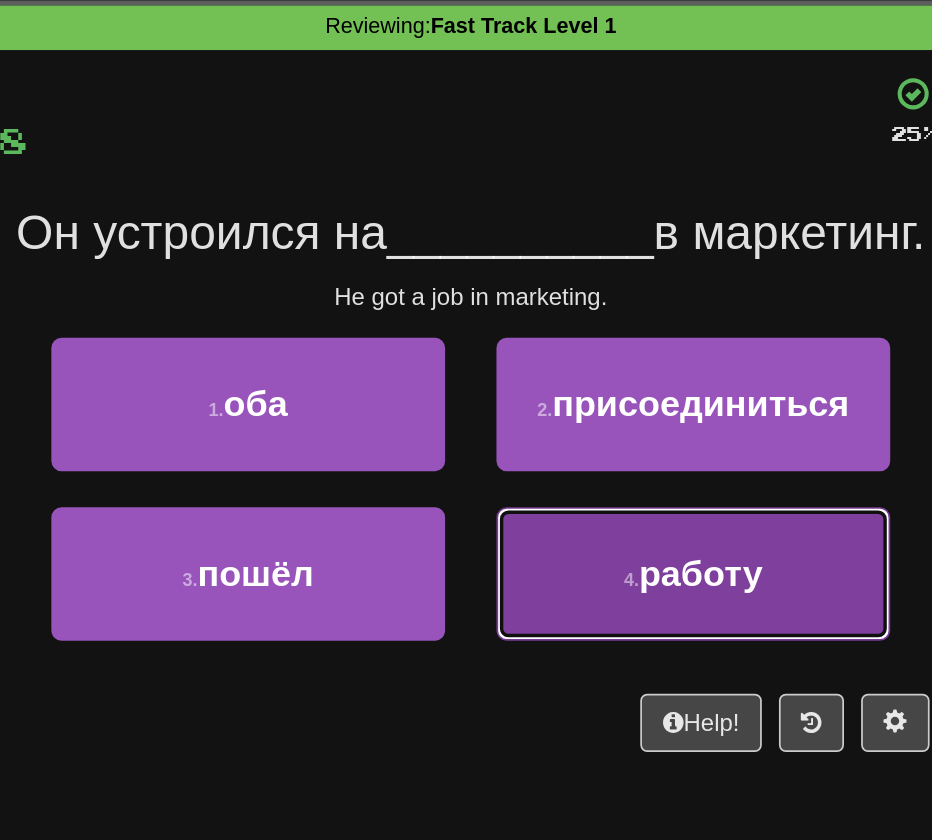 click on "4 .  работу" at bounding box center [596, 410] 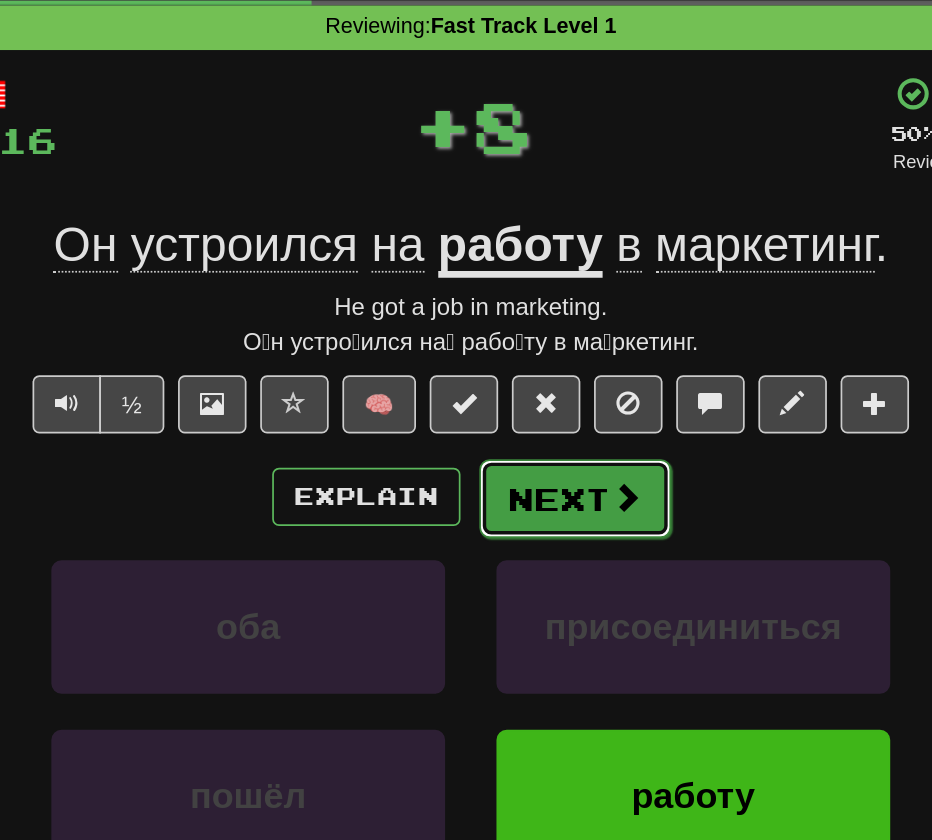 click on "Next" at bounding box center [527, 366] 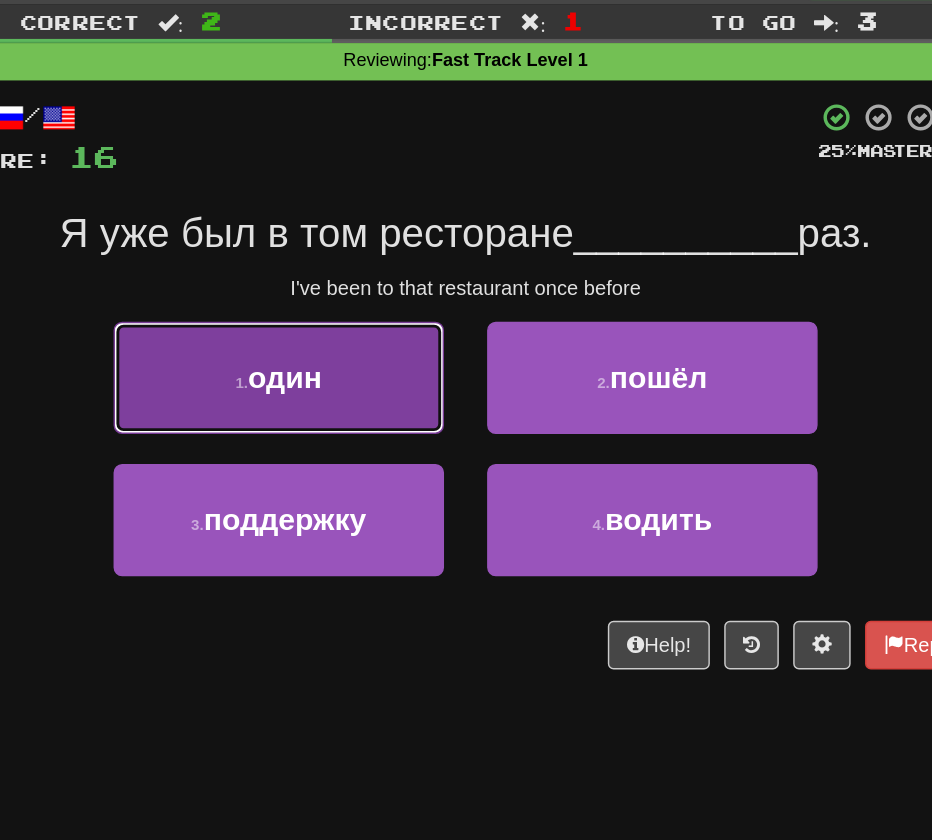 click on "1 .  один" at bounding box center (336, 311) 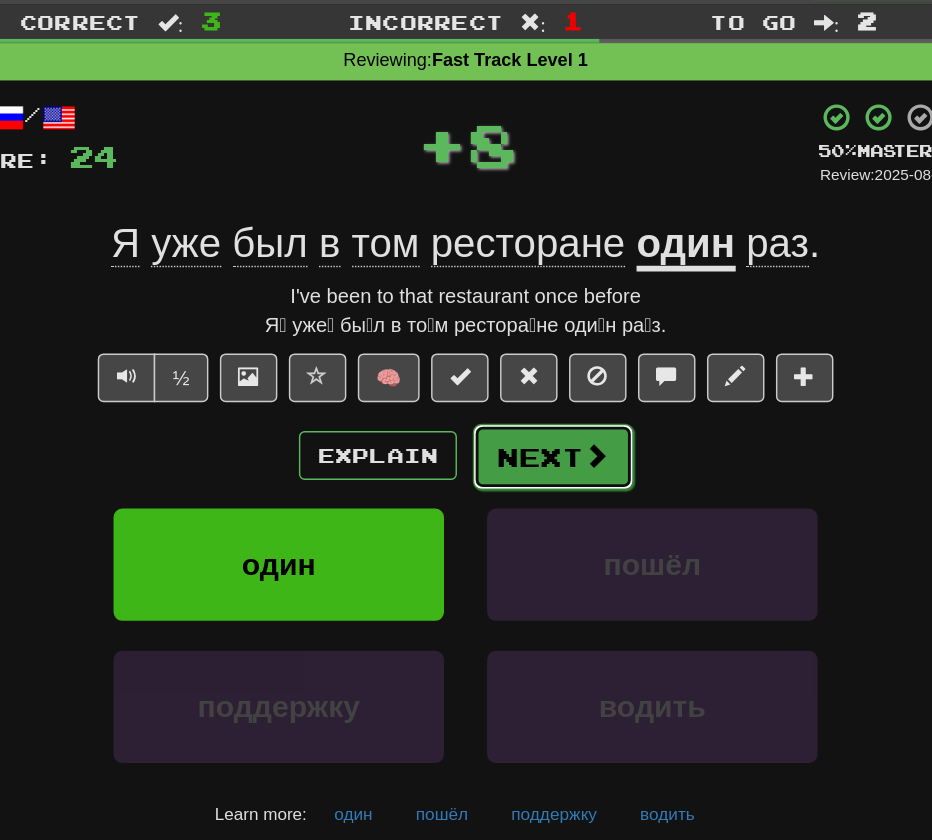 click on "Next" at bounding box center (527, 366) 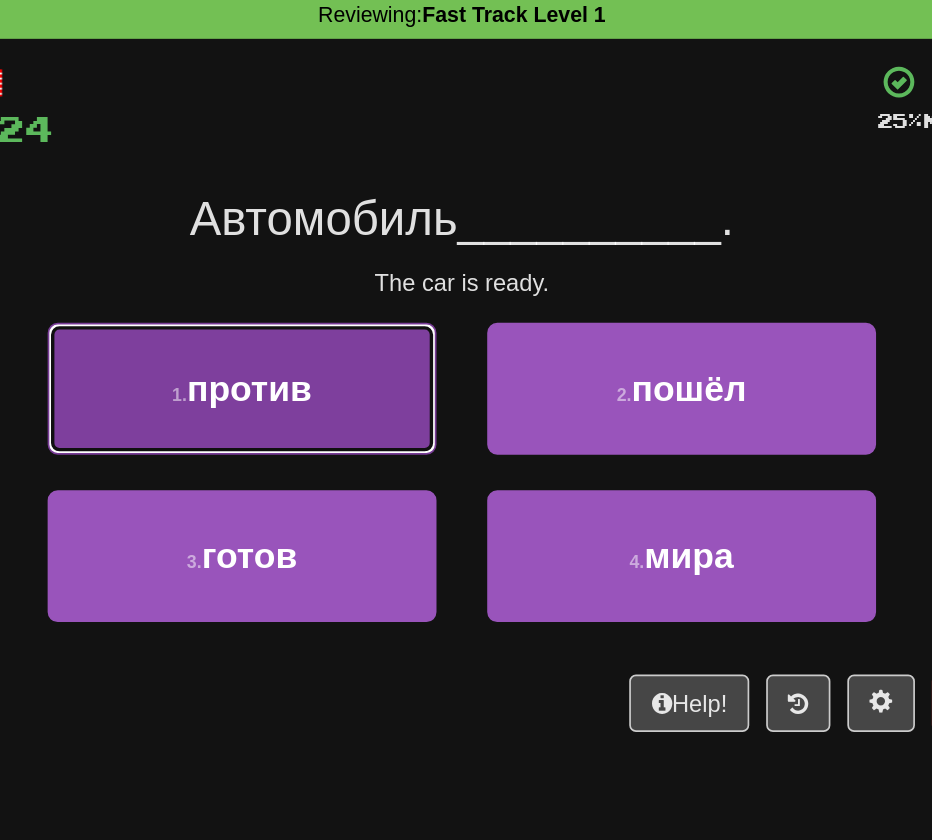 click on "1 .  против" at bounding box center [336, 311] 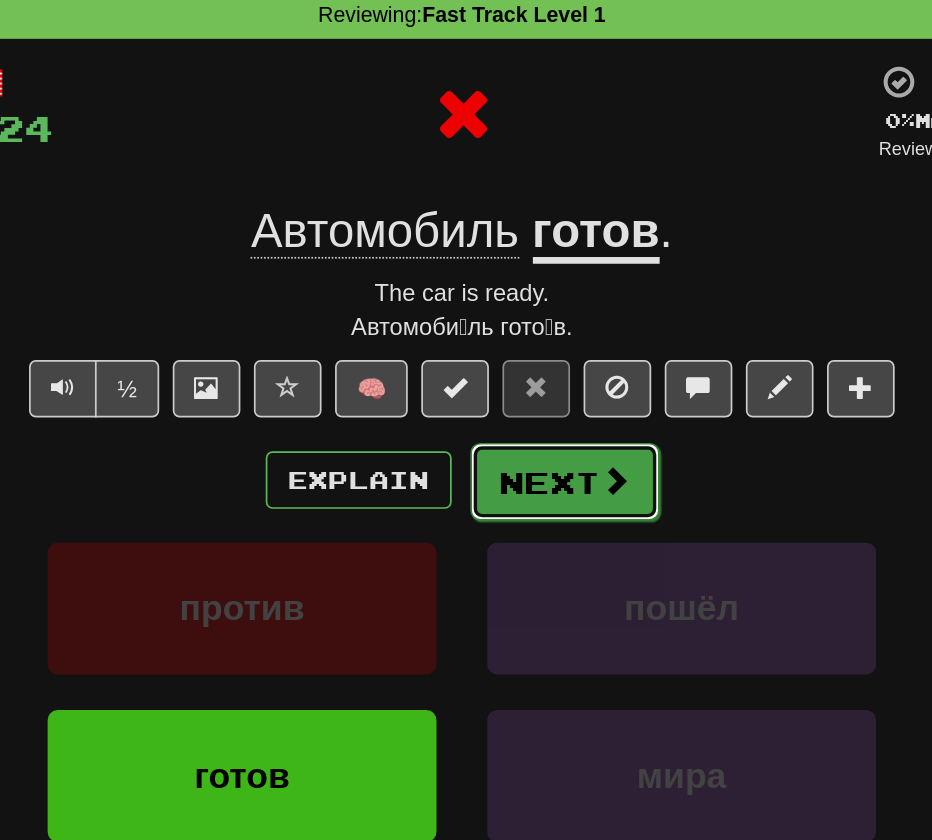 click at bounding box center [557, 365] 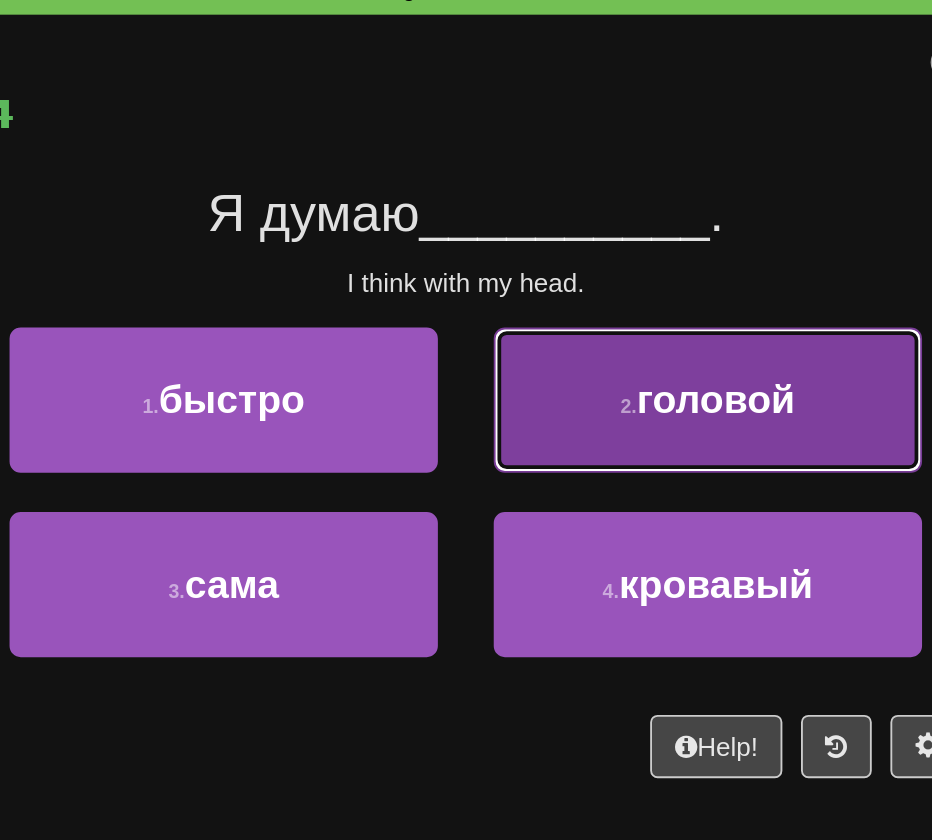 click on "2 .  головой" at bounding box center (596, 311) 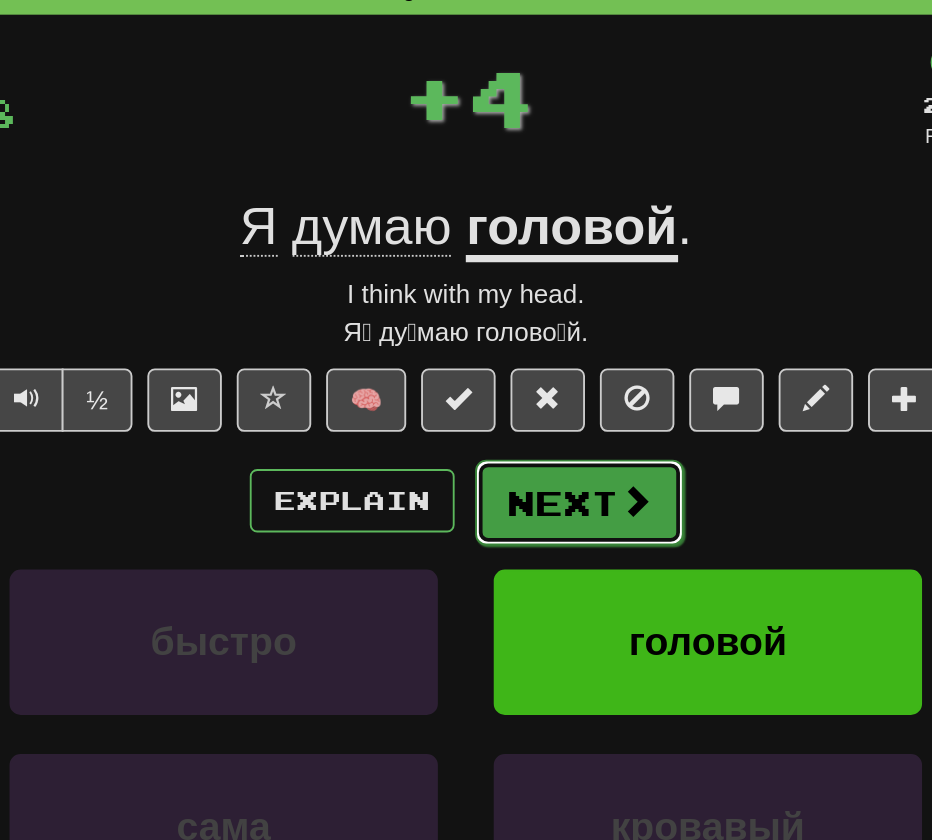 click on "Next" at bounding box center [527, 366] 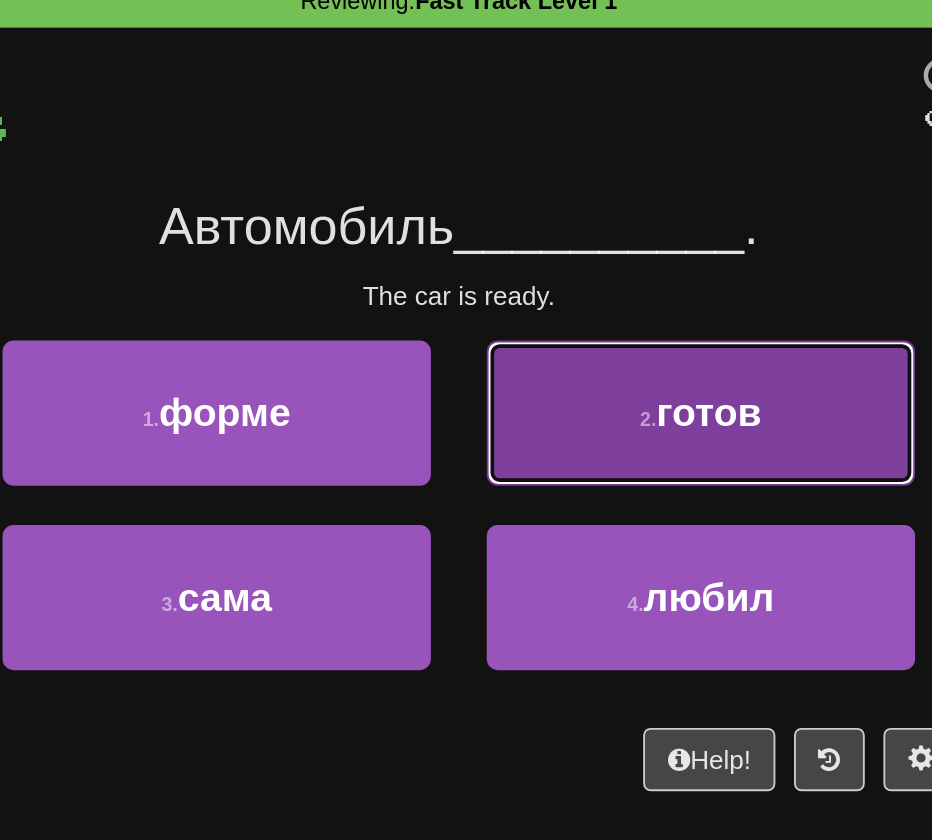click on "2 .  готов" at bounding box center (596, 311) 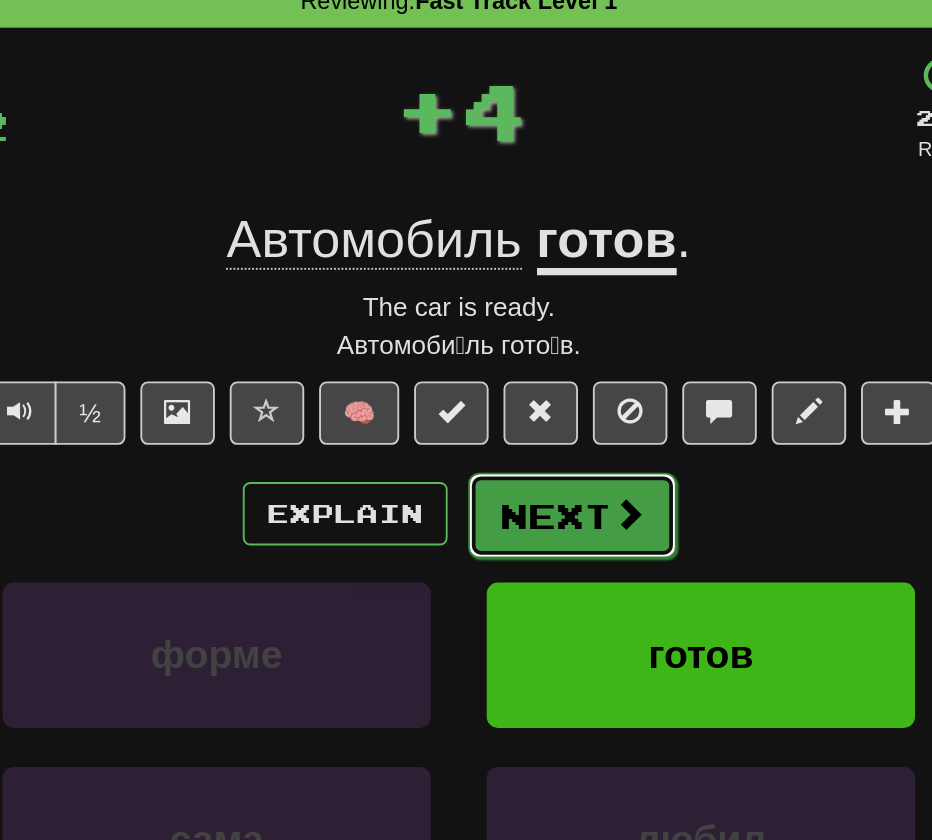 click on "Next" at bounding box center (527, 366) 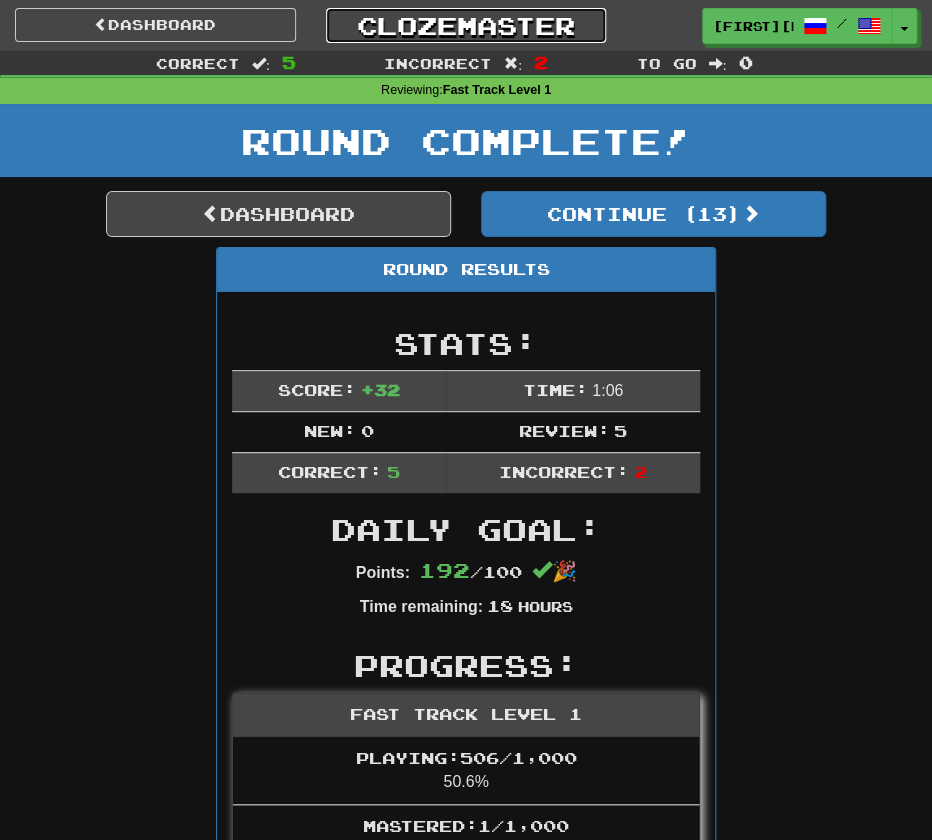 click on "Clozemaster" at bounding box center (466, 25) 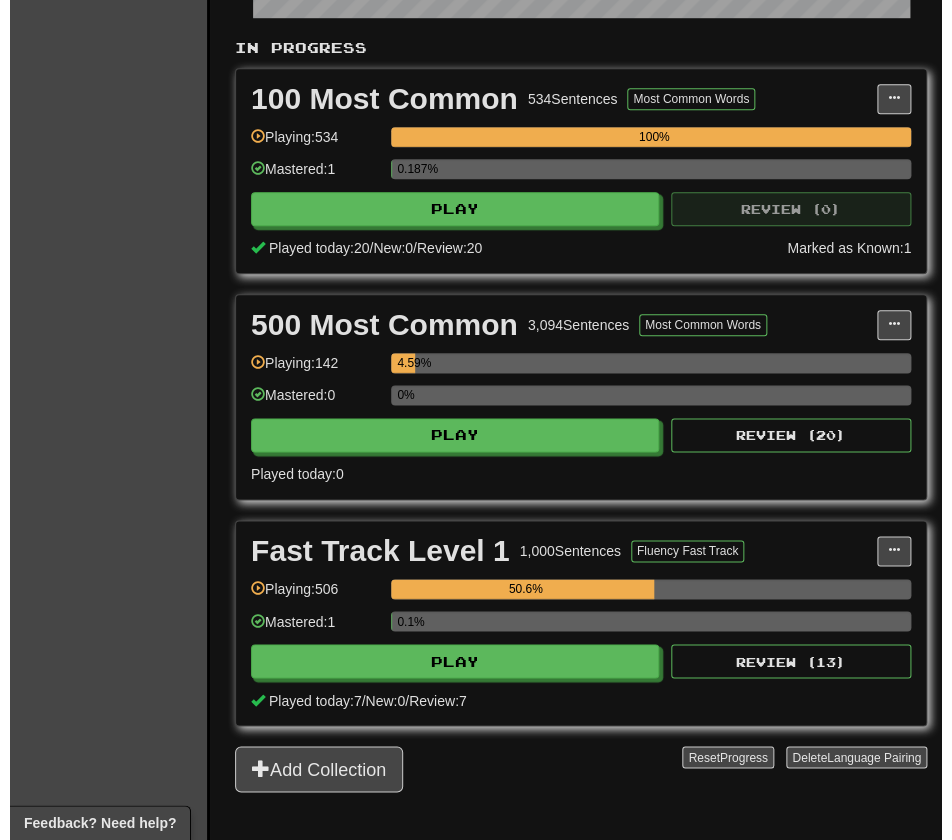scroll, scrollTop: 445, scrollLeft: 0, axis: vertical 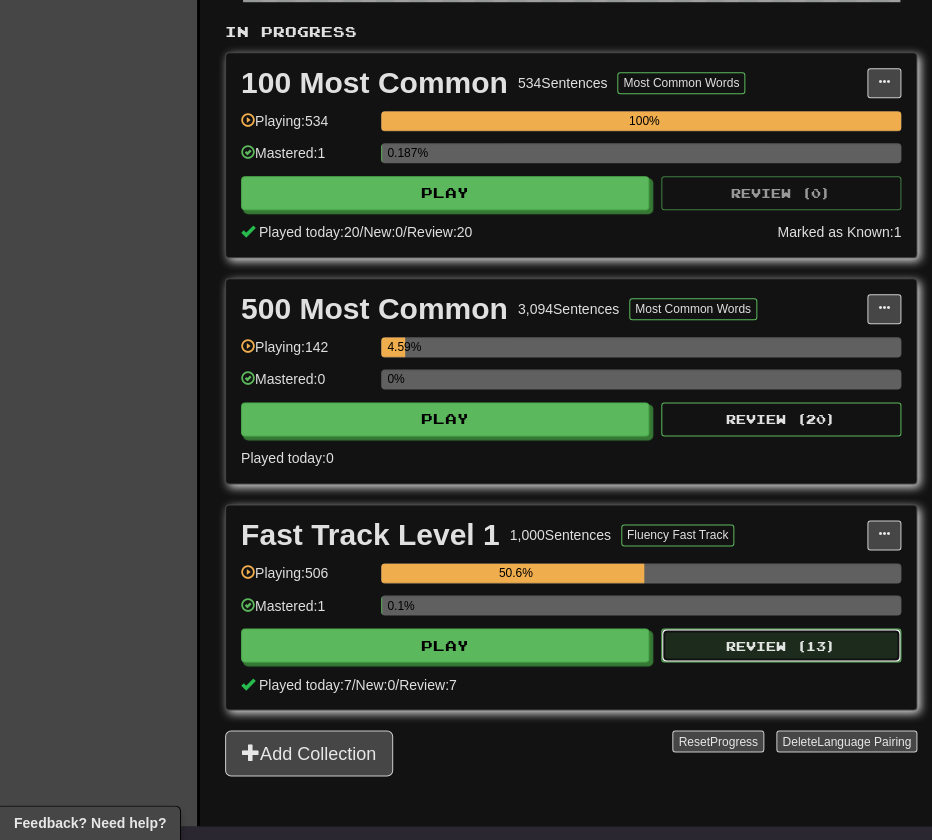 click on "Review ( 13 )" at bounding box center (781, 645) 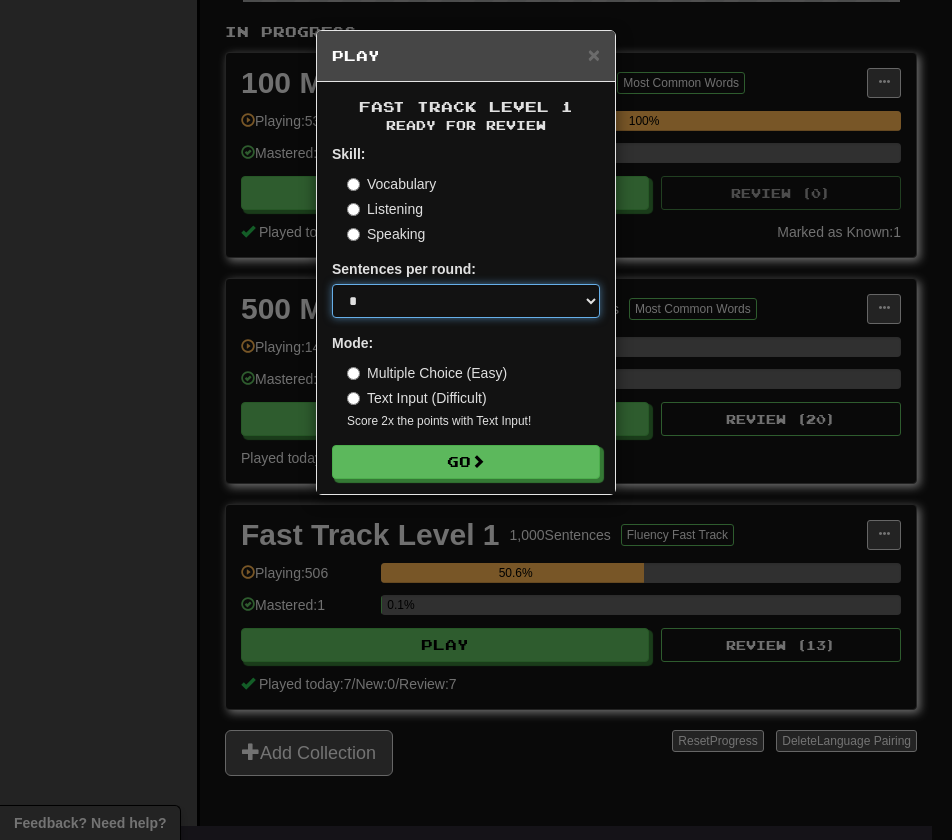 click on "* ** ** ** ** ** *** ********" at bounding box center (466, 301) 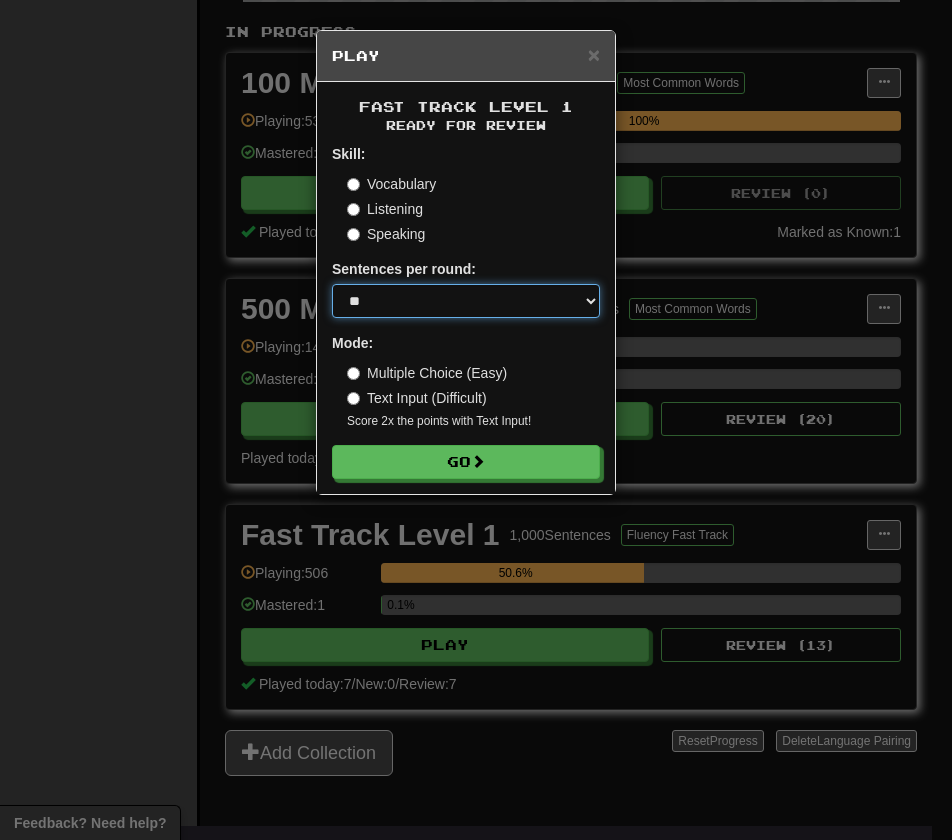 click on "* ** ** ** ** ** *** ********" at bounding box center (466, 301) 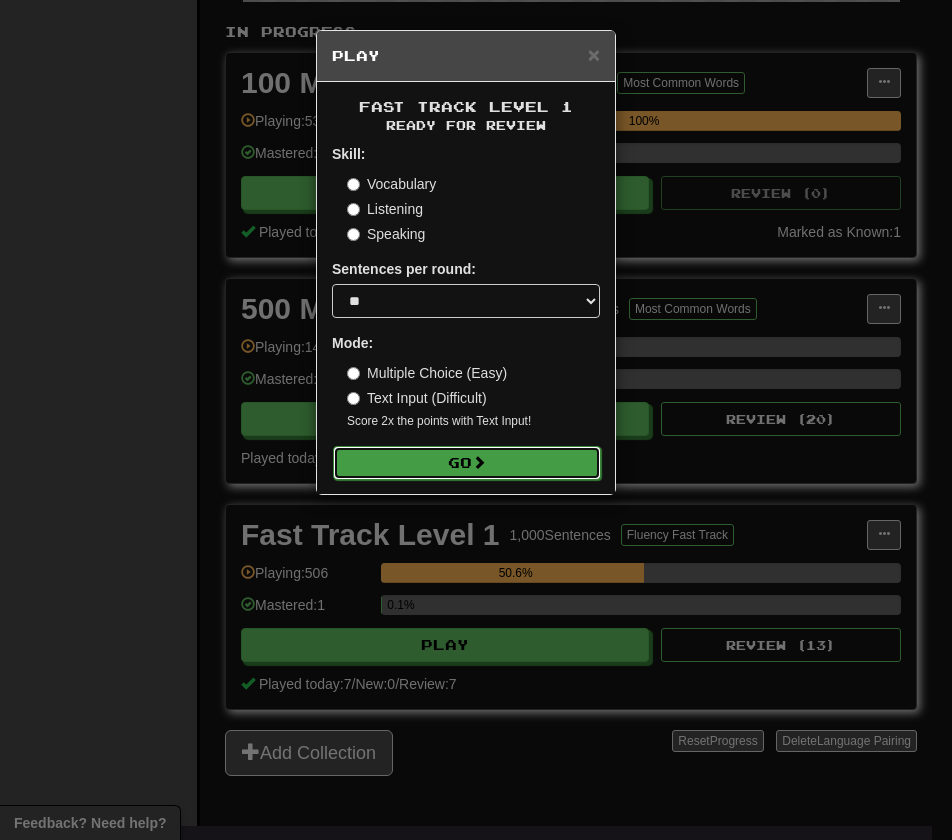 click on "Go" at bounding box center [467, 463] 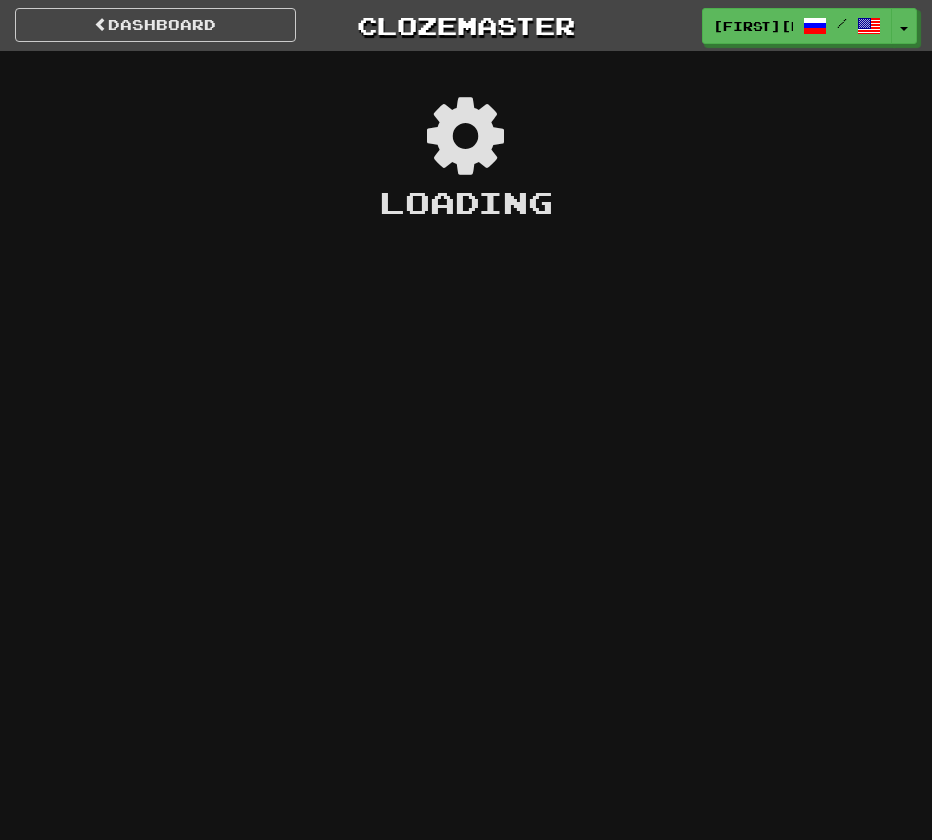 scroll, scrollTop: 0, scrollLeft: 0, axis: both 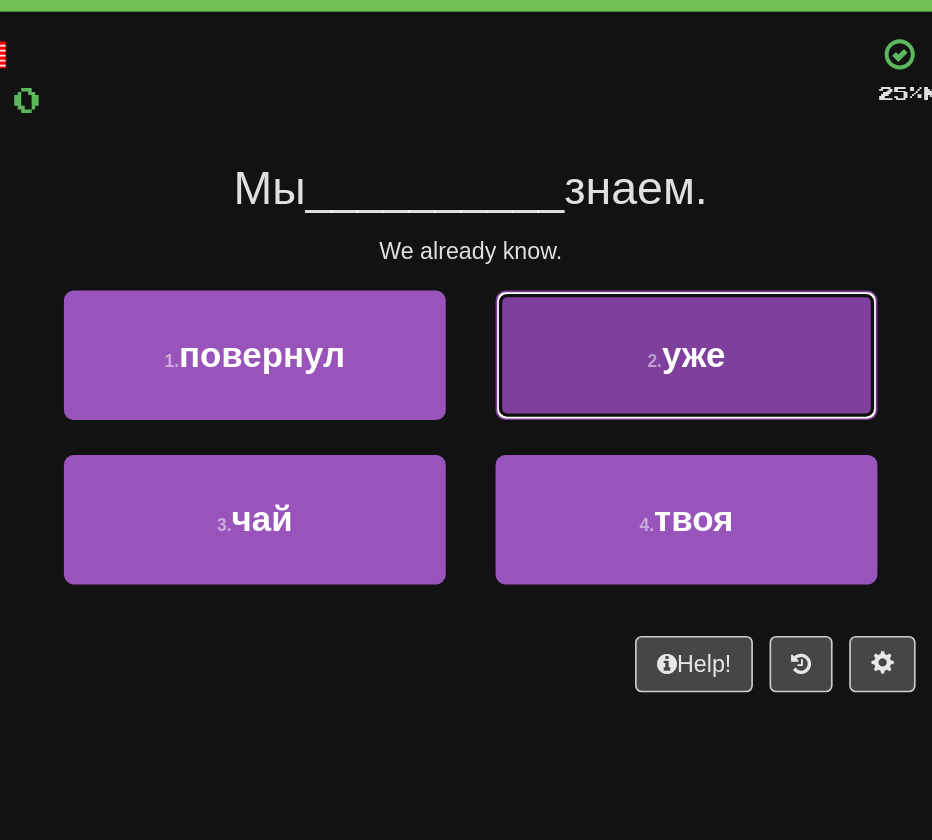 click on "2 .  уже" at bounding box center (596, 311) 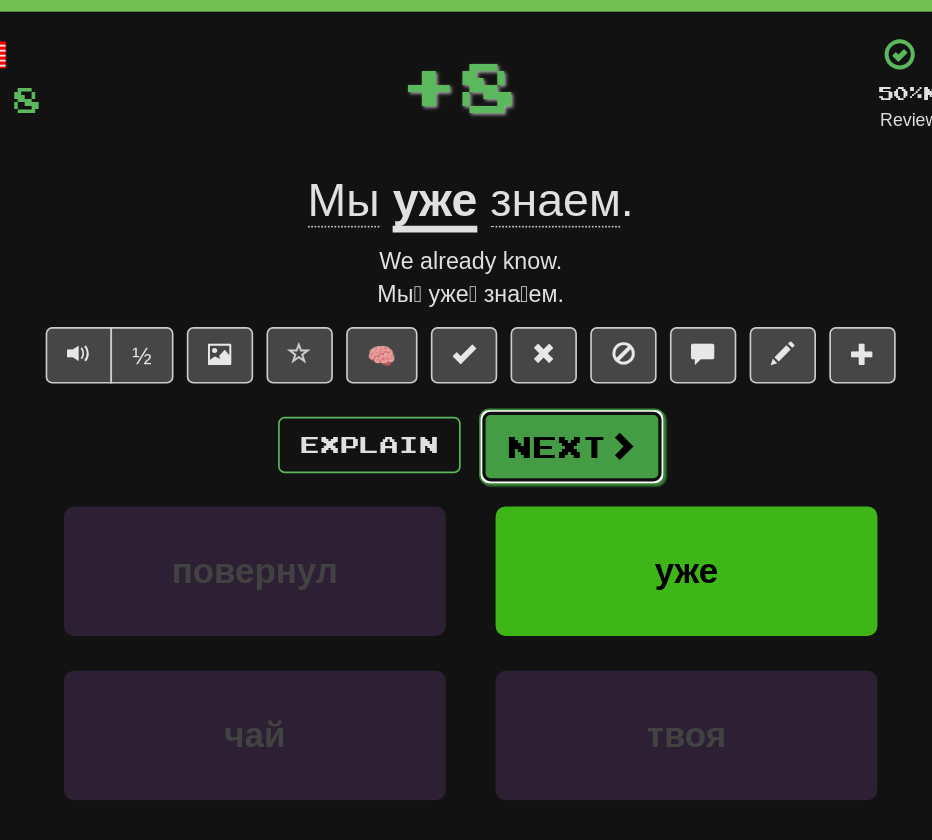 click on "Next" at bounding box center [527, 366] 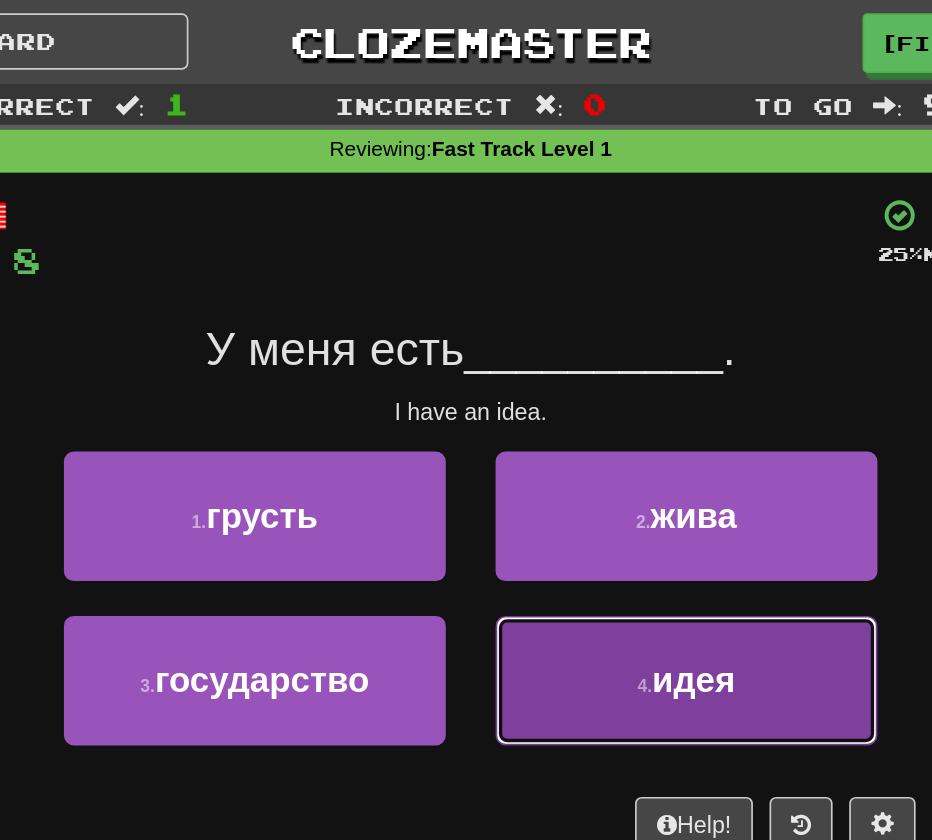 click on "идея" at bounding box center (600, 409) 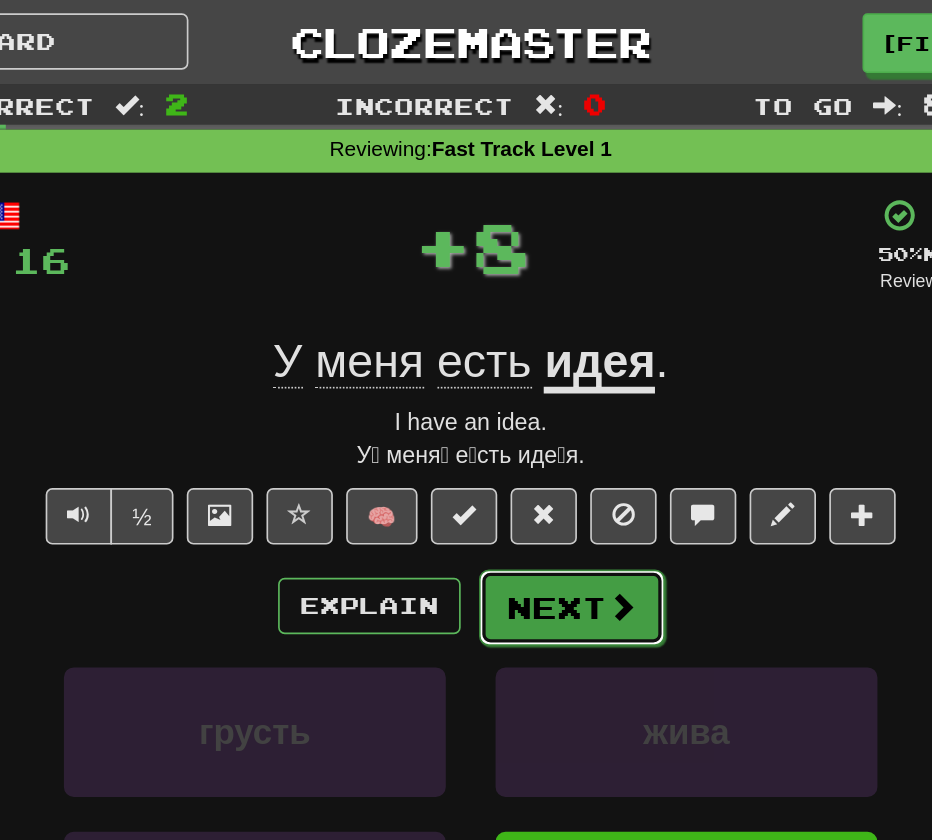click on "Next" at bounding box center (527, 366) 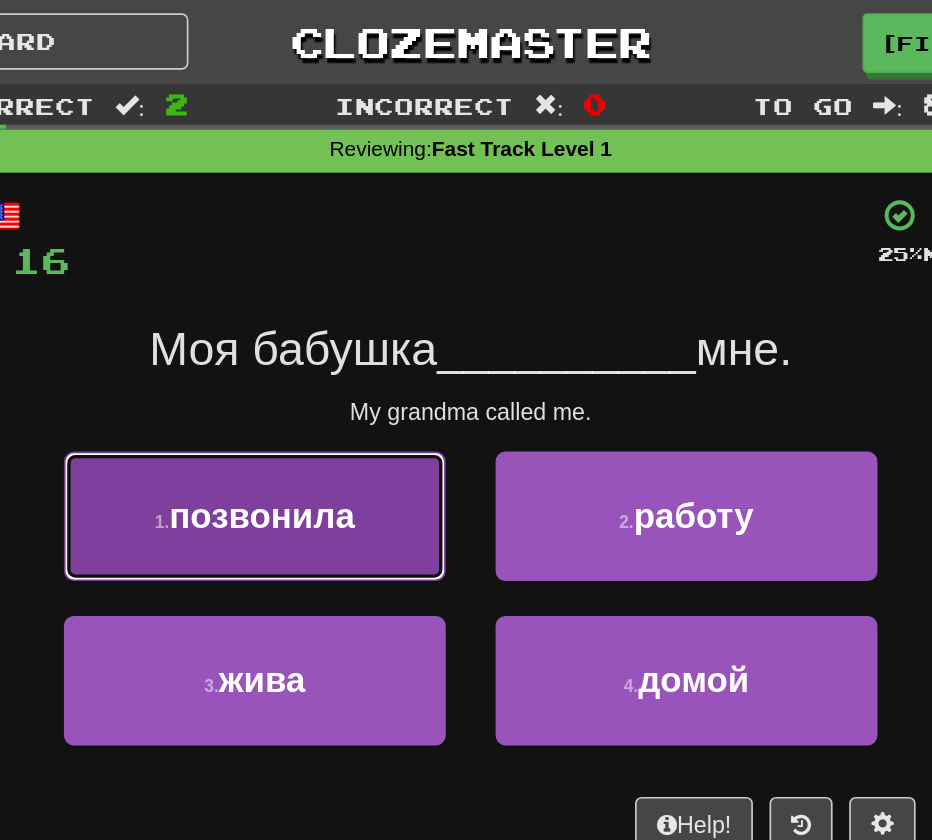 click on "1 .  позвонила" at bounding box center [336, 311] 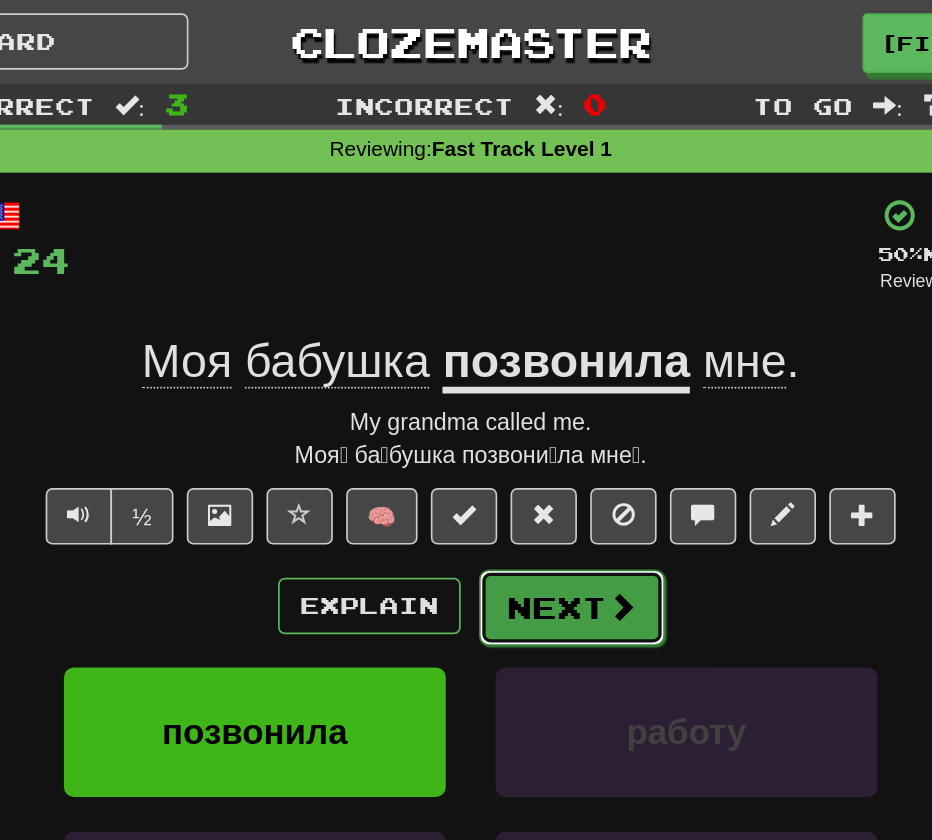 click on "Next" at bounding box center [527, 366] 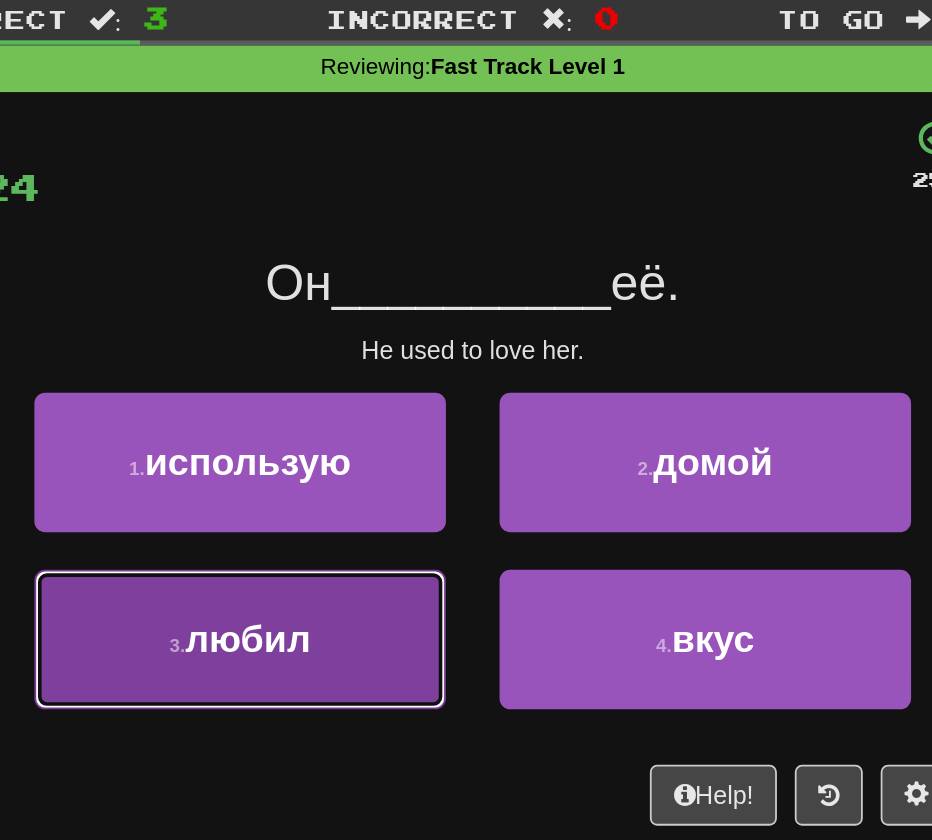 click on "3 .  любил" at bounding box center [336, 410] 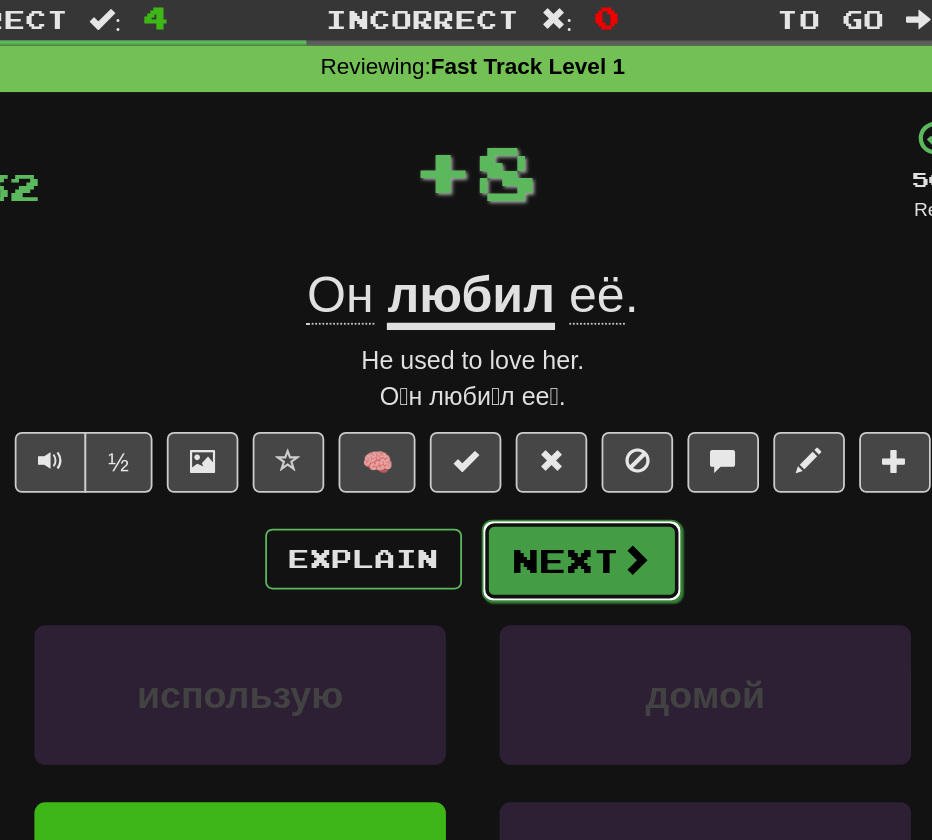 click on "Next" at bounding box center (527, 366) 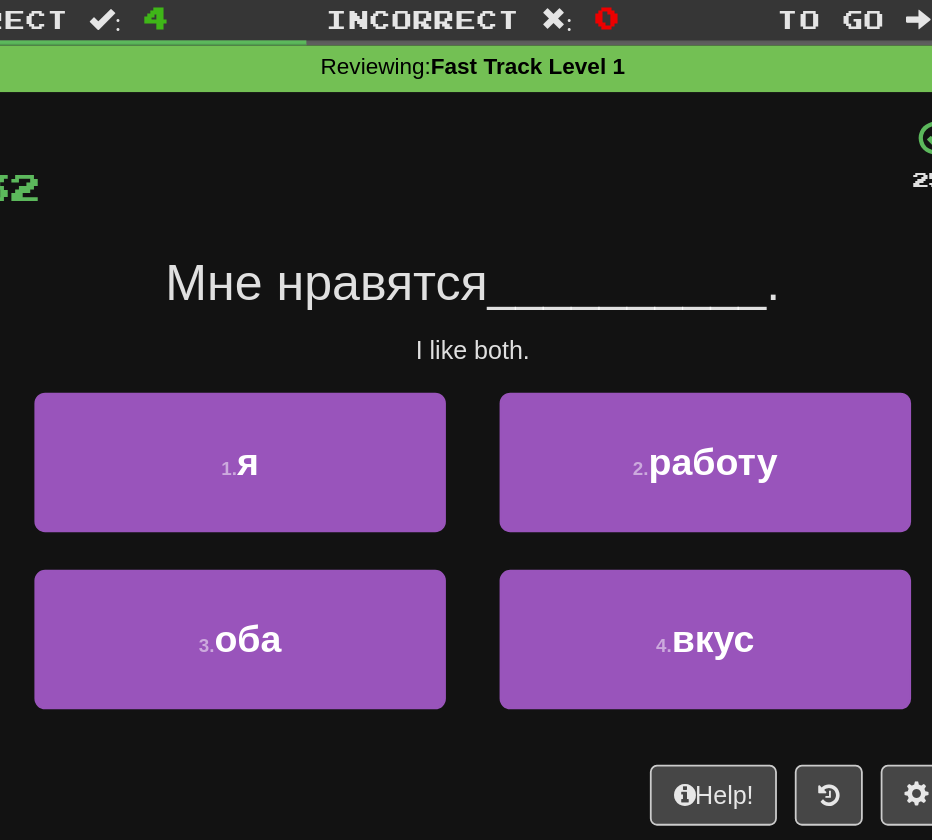 click on "/  Score:   32 25 %  Mastered Мне нравятся  __________ . I like both. 1 .  я 2 .  работу 3 .  оба 4 .  вкус  Help!  Report" at bounding box center [466, 316] 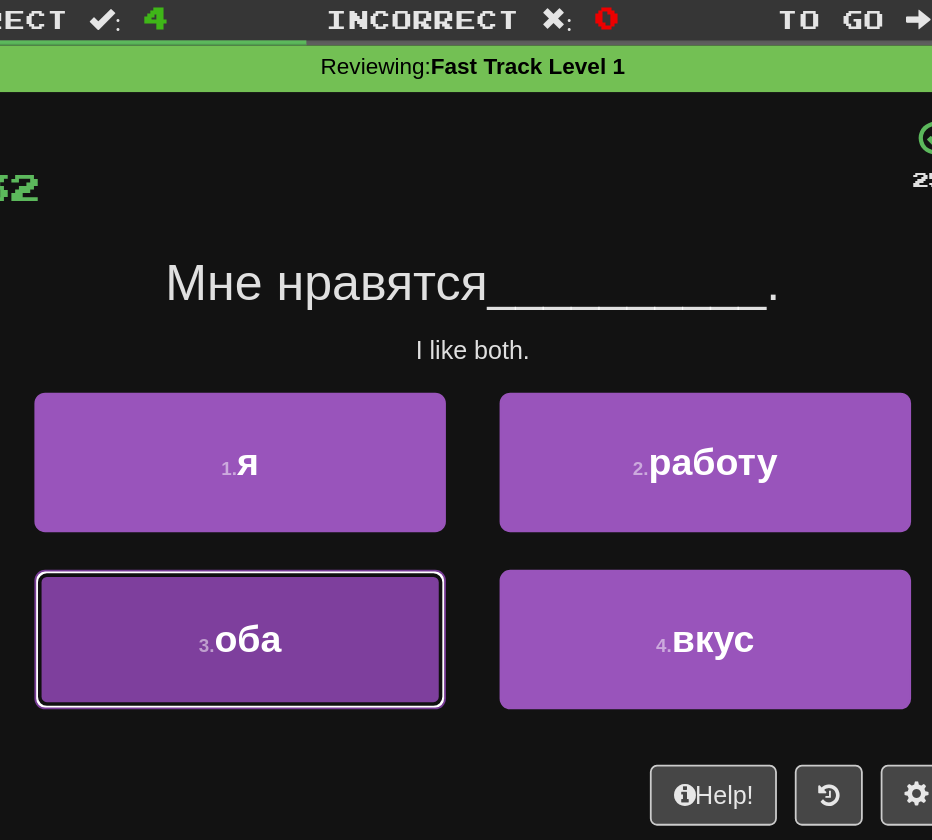 click on "3 .  оба" at bounding box center (336, 410) 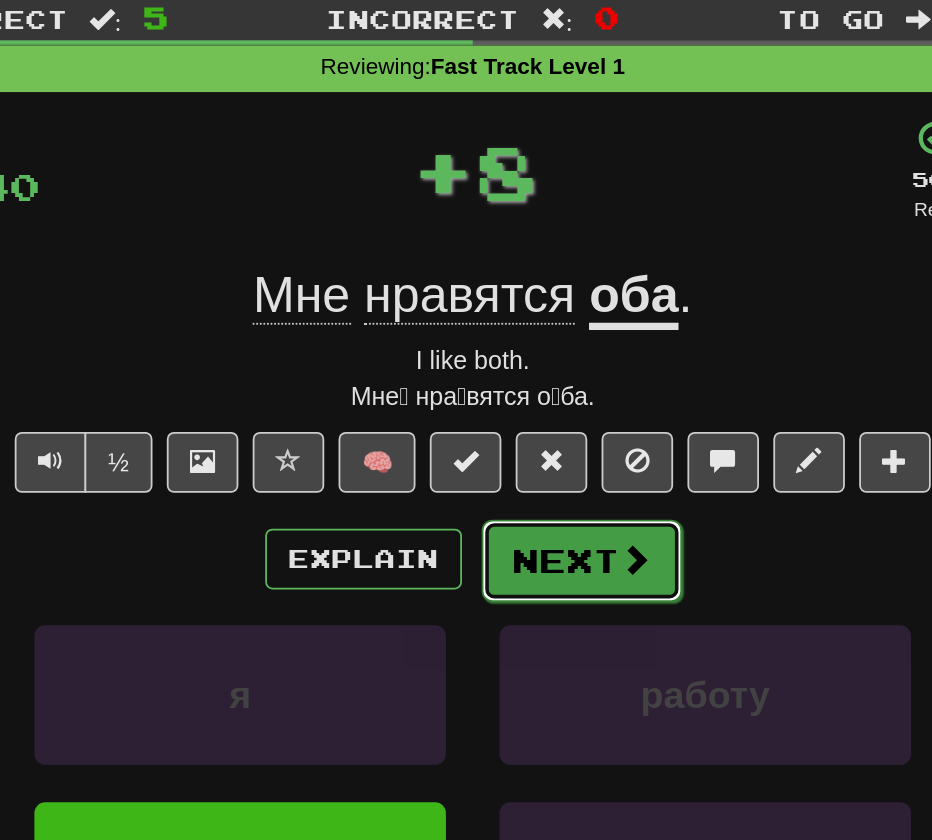 click on "Next" at bounding box center [527, 366] 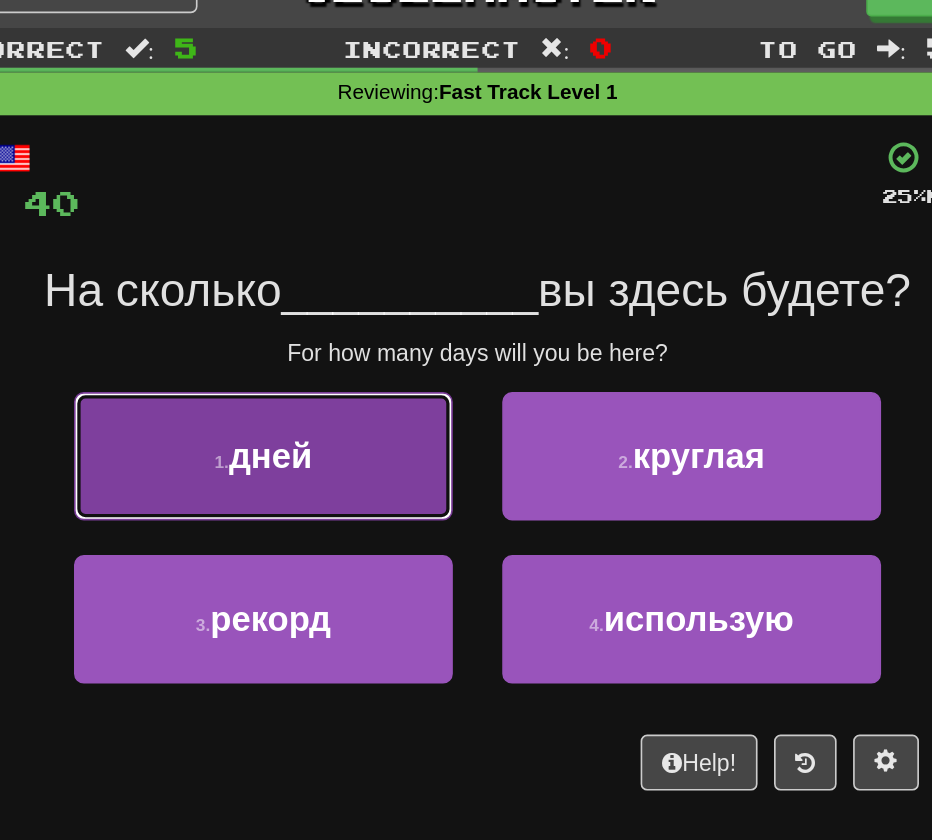 click on "1 .  дней" at bounding box center [336, 311] 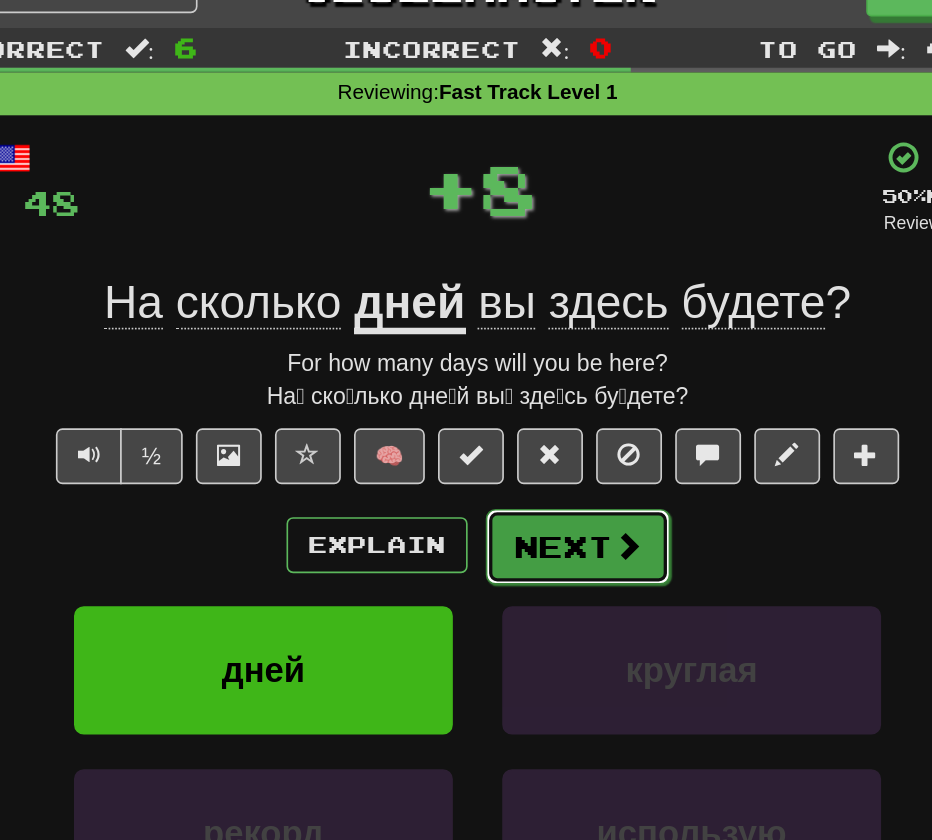 click on "Next" at bounding box center [527, 366] 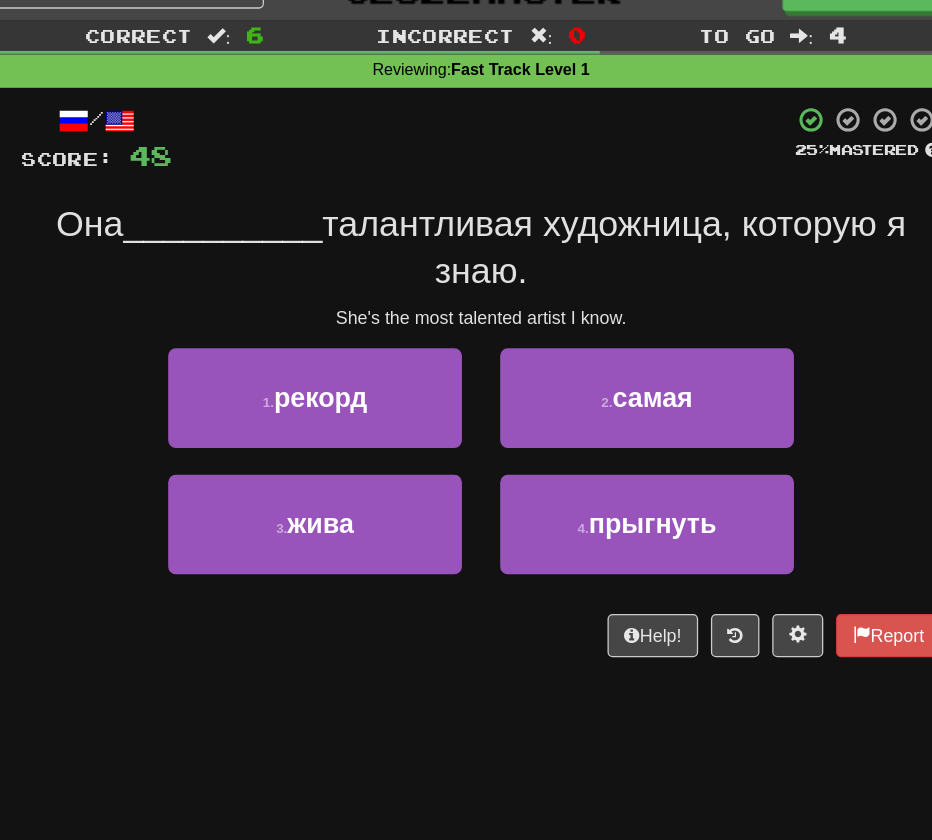 click on "талантливая художница, которую я знаю." at bounding box center (570, 228) 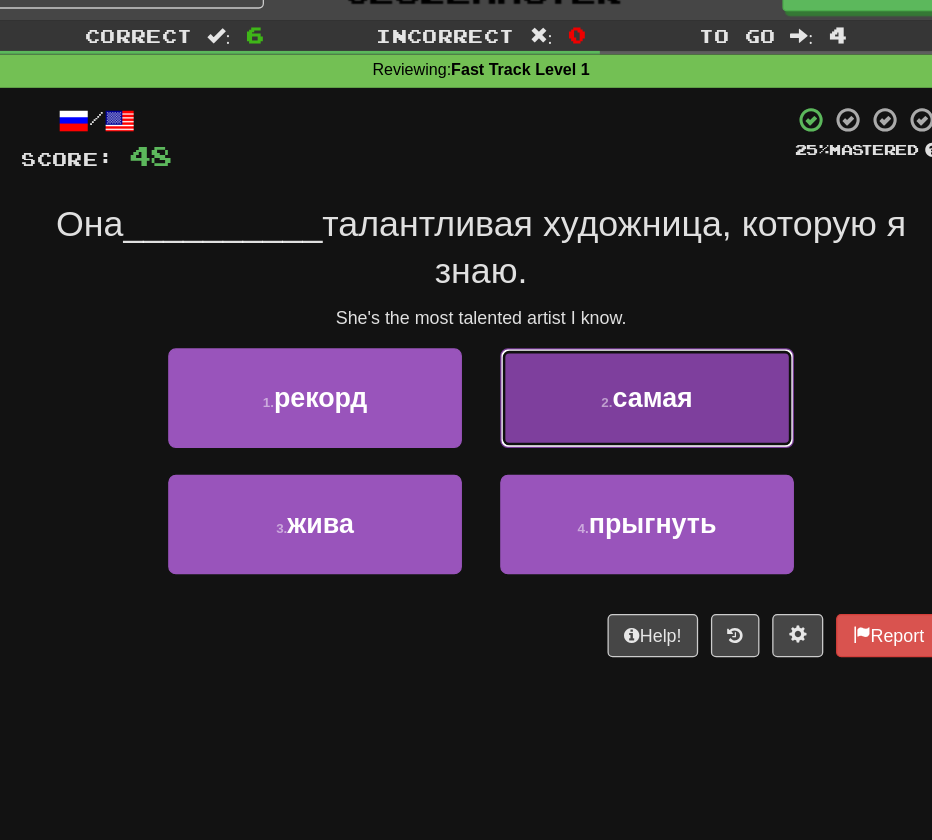 click on "2 .  самая" at bounding box center [596, 347] 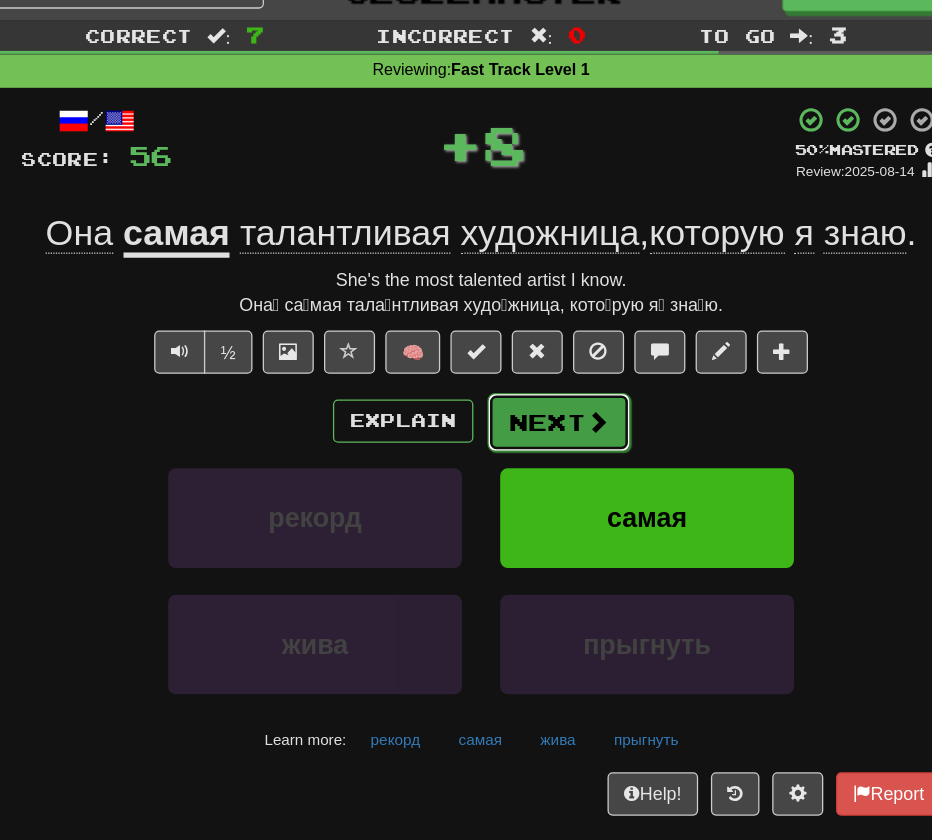 click at bounding box center (557, 365) 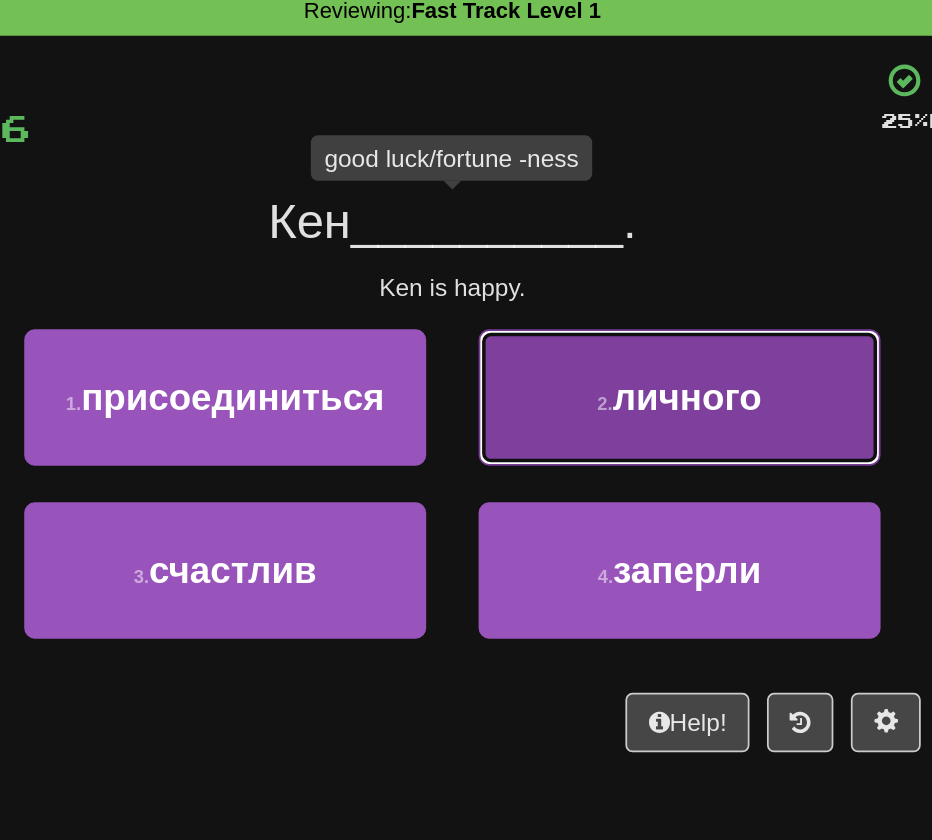 click on "личного" at bounding box center (600, 310) 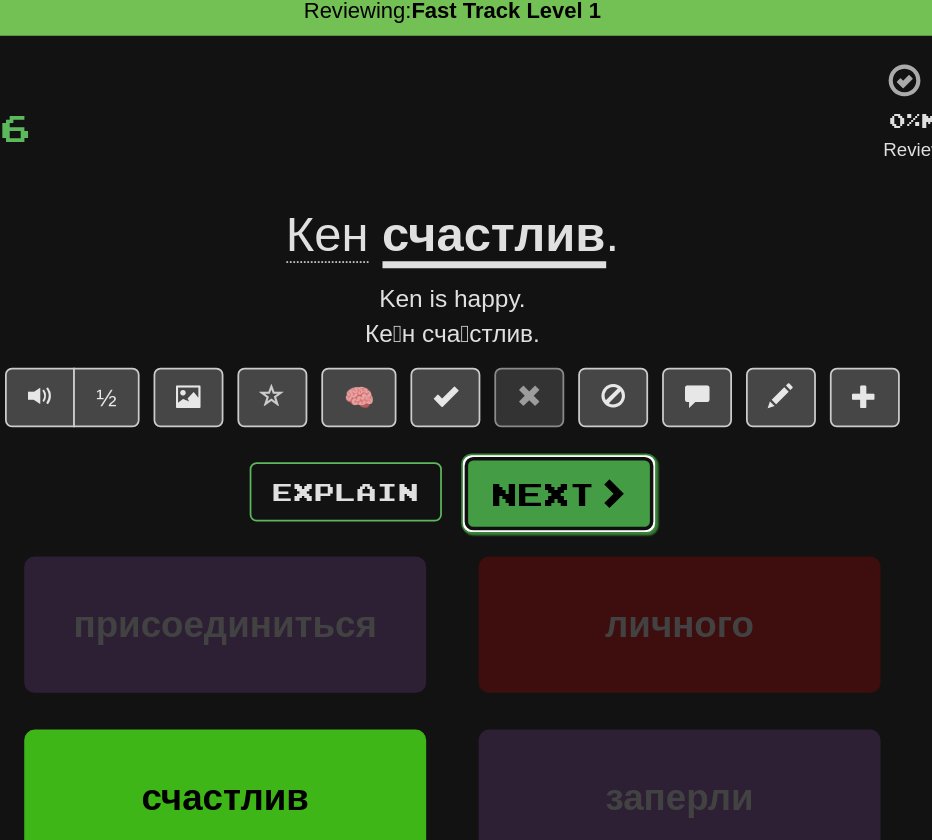 click on "Next" at bounding box center [527, 366] 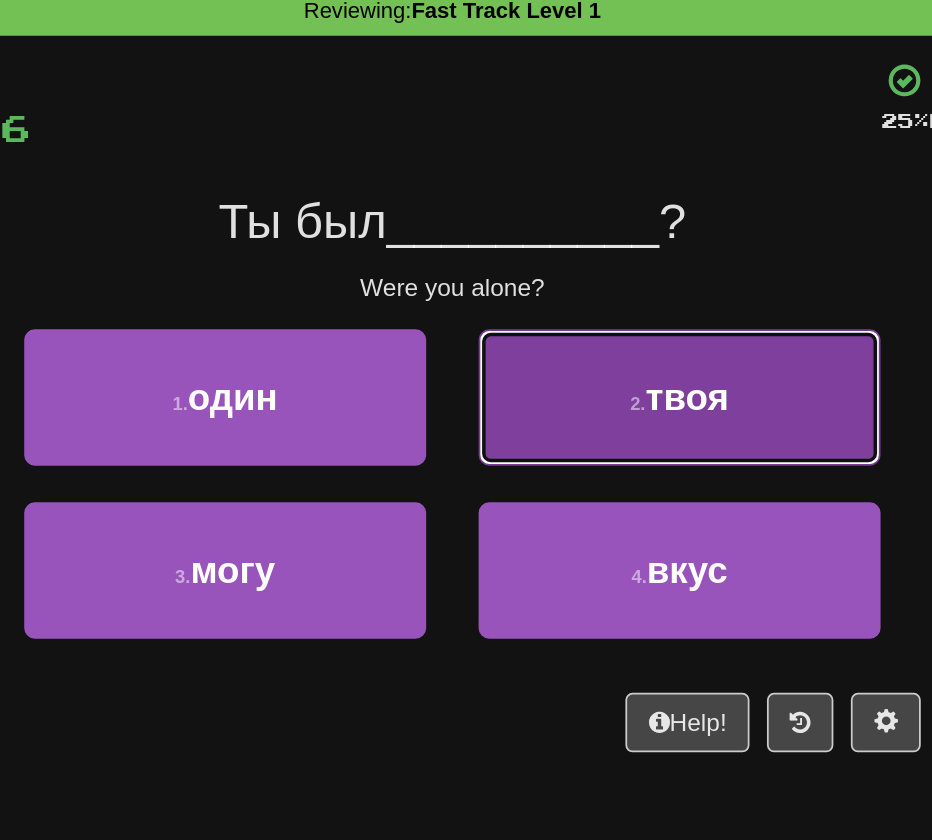 click on "2 .  твоя" at bounding box center (596, 311) 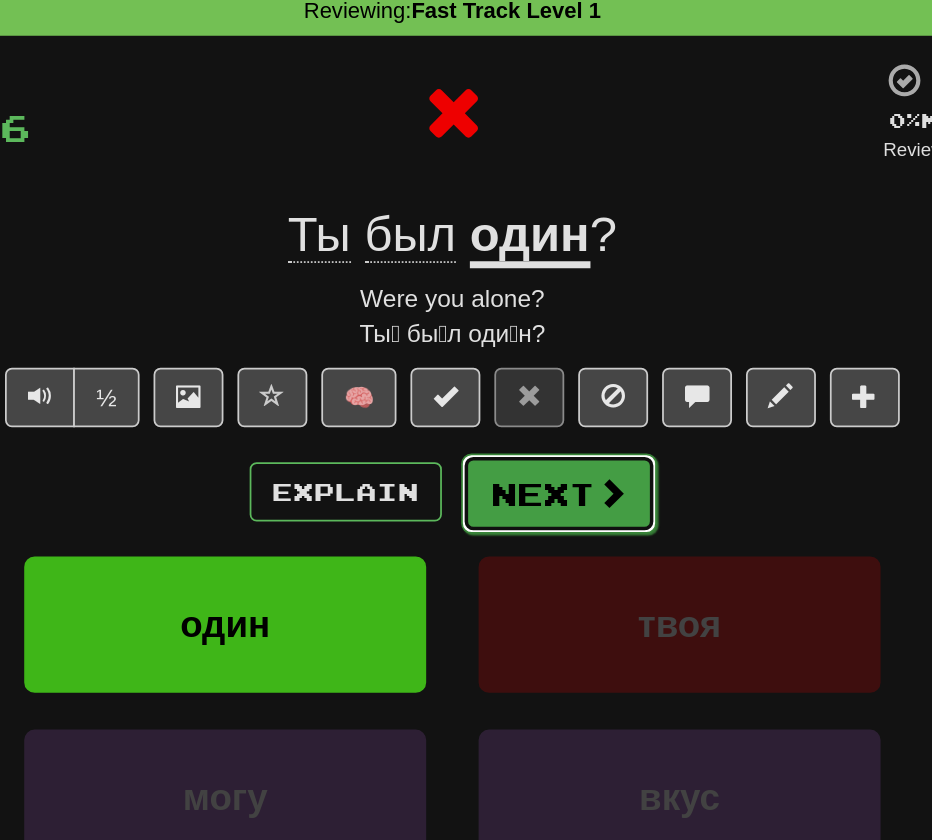 click on "Next" at bounding box center (527, 366) 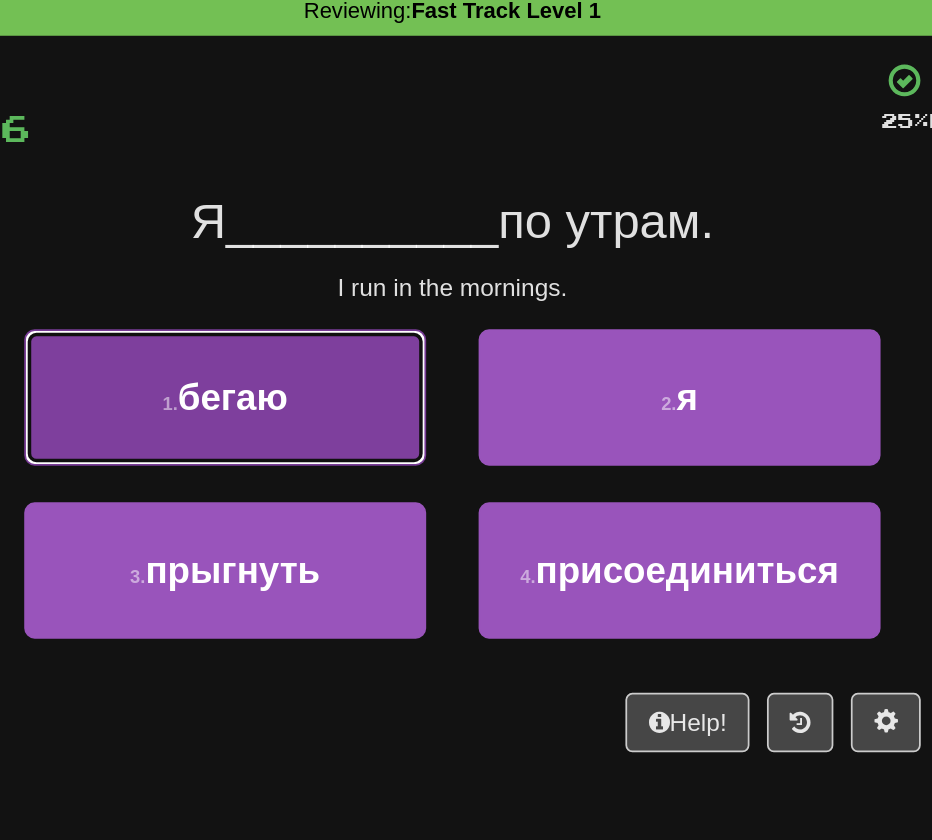 click on "1 .  бегаю" at bounding box center [336, 311] 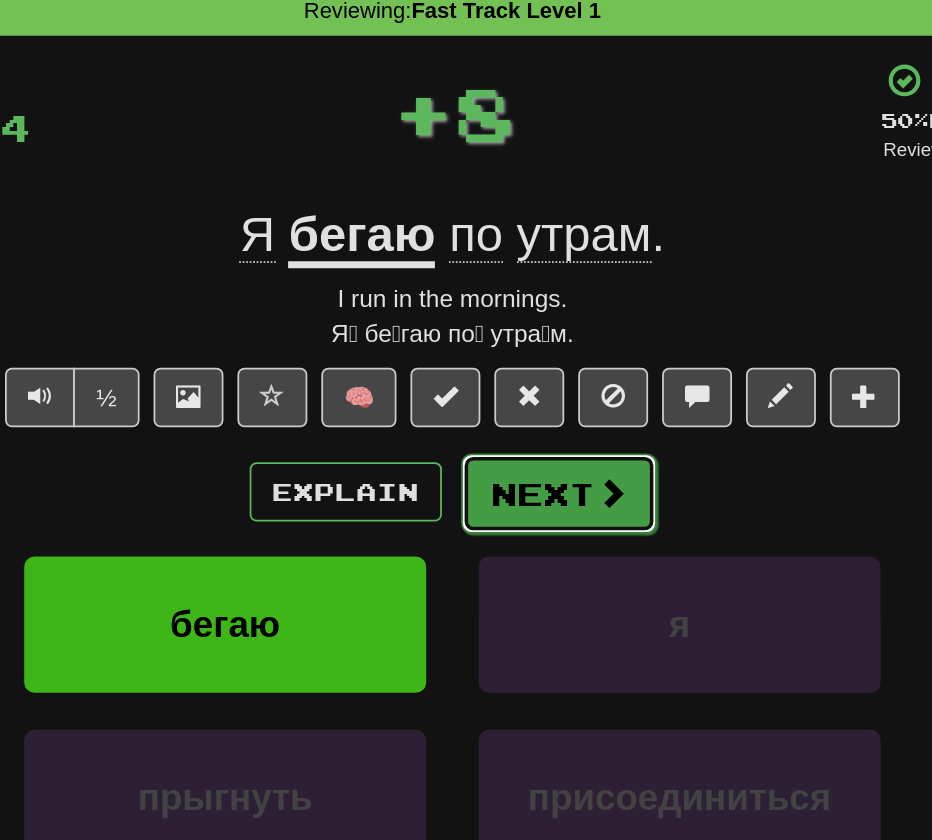 click on "Next" at bounding box center (527, 366) 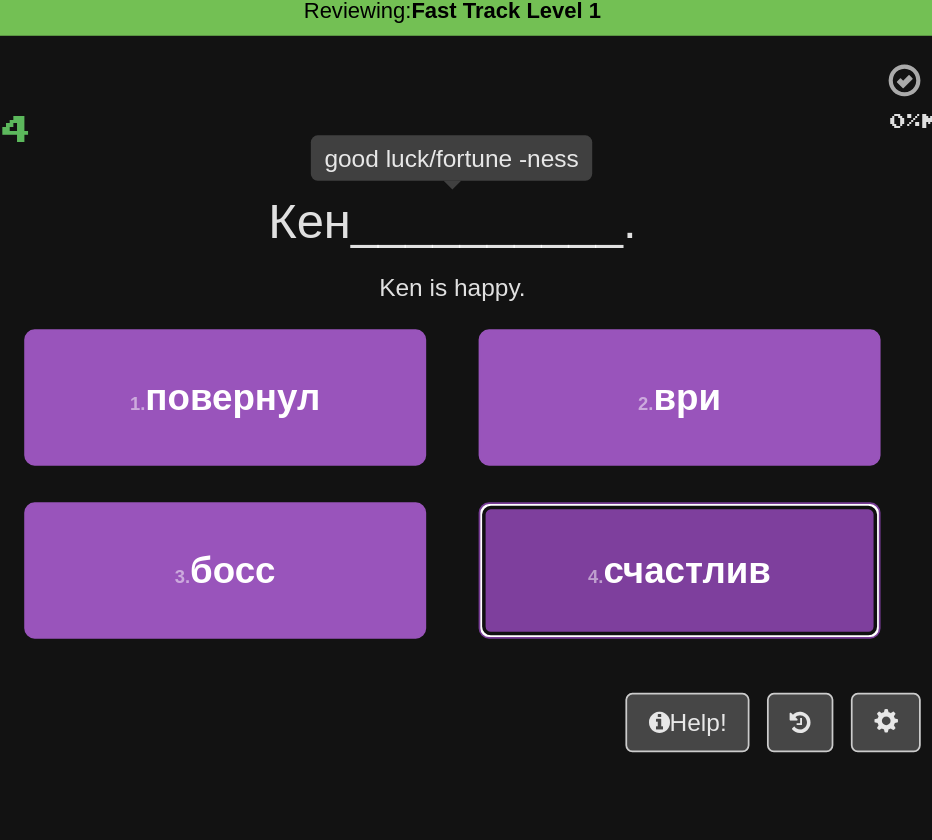 click on "4 .  счастлив" at bounding box center (596, 410) 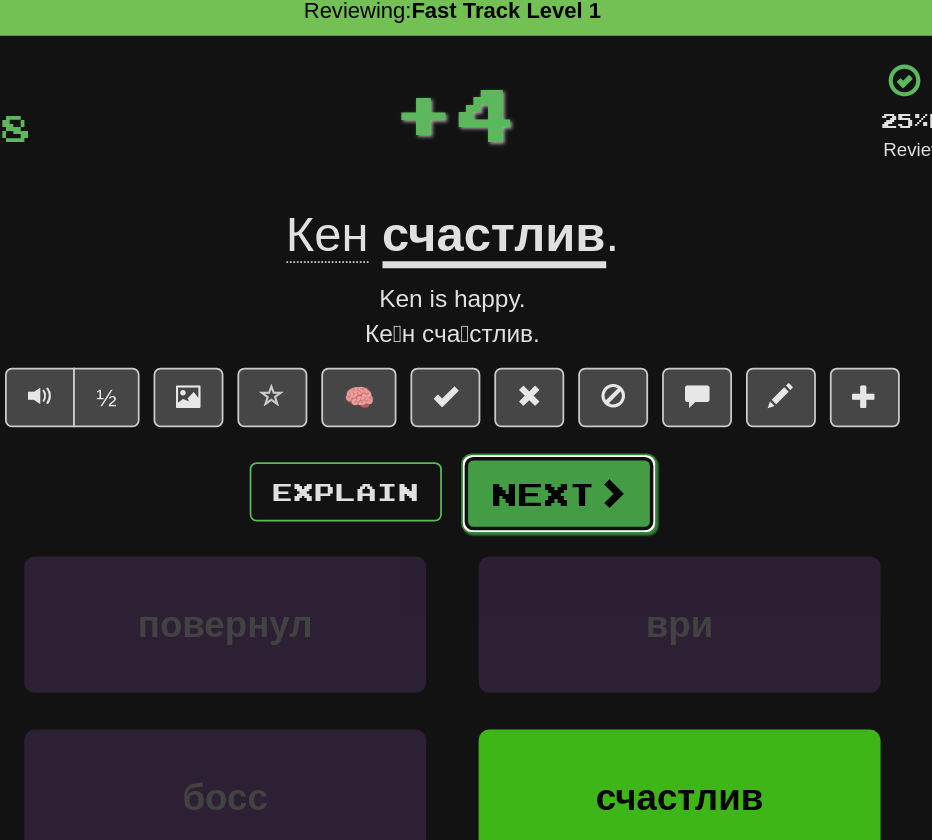 click on "Next" at bounding box center (527, 366) 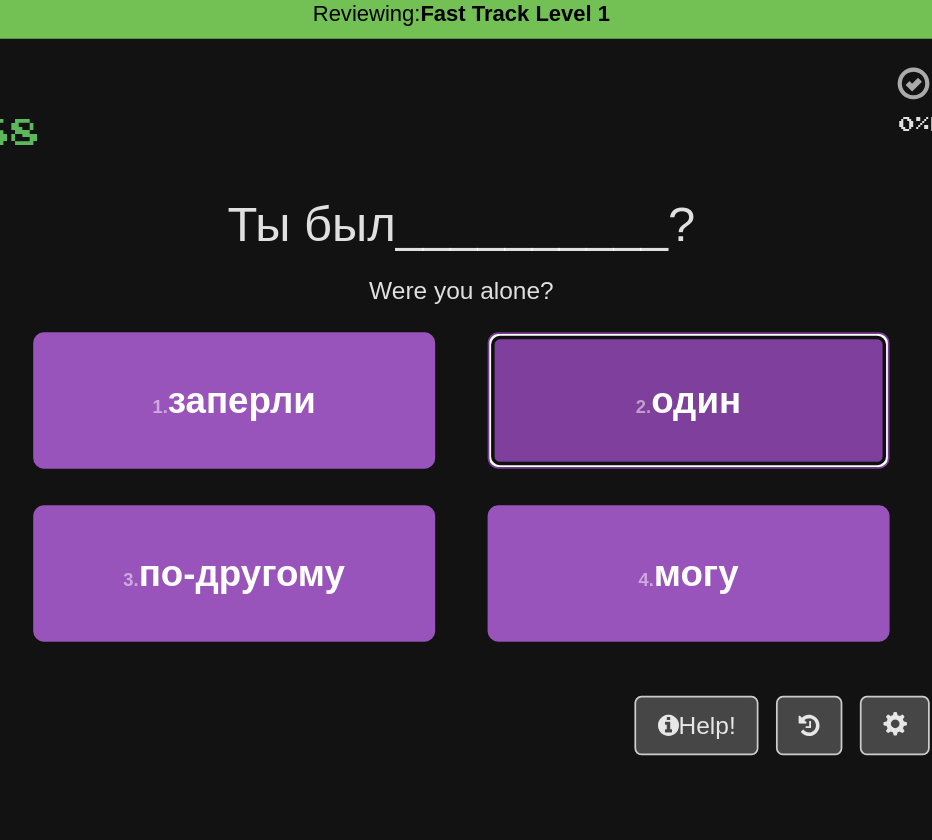click on "2 .  один" at bounding box center (596, 311) 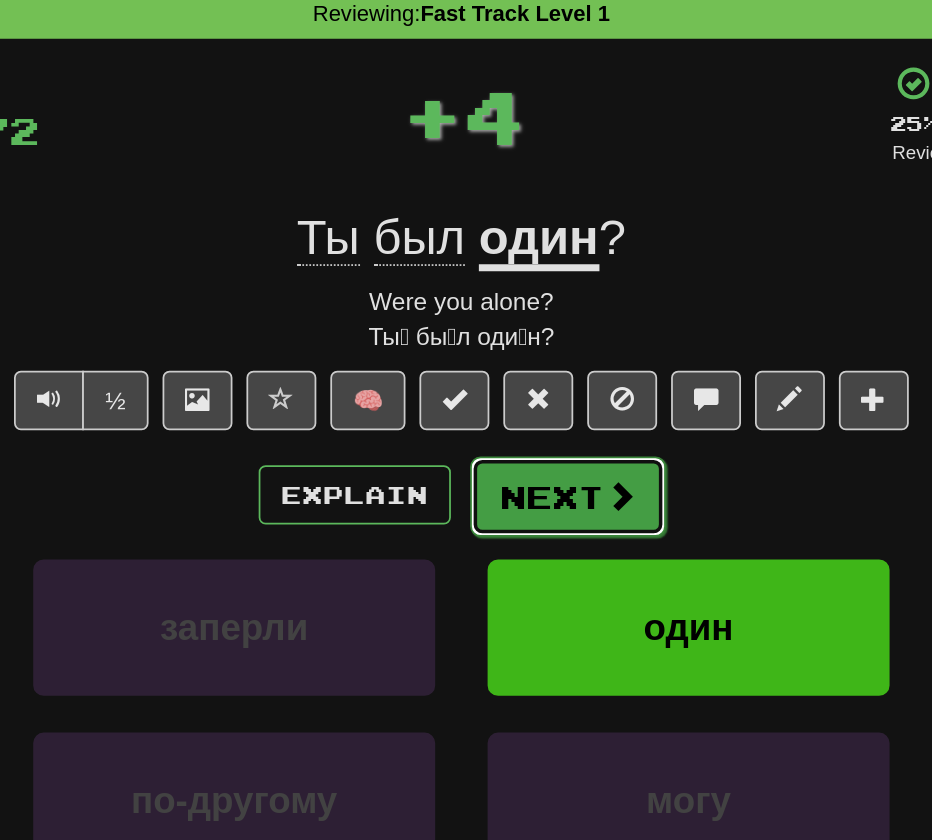 click on "Next" at bounding box center [527, 366] 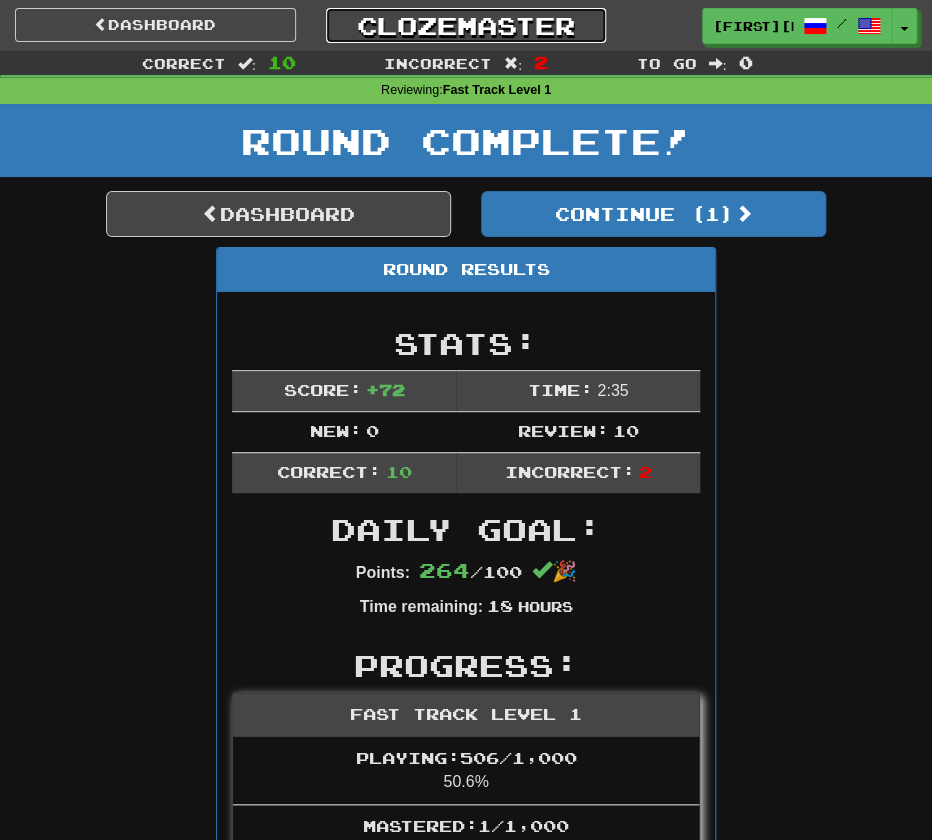 click on "Clozemaster" at bounding box center (466, 25) 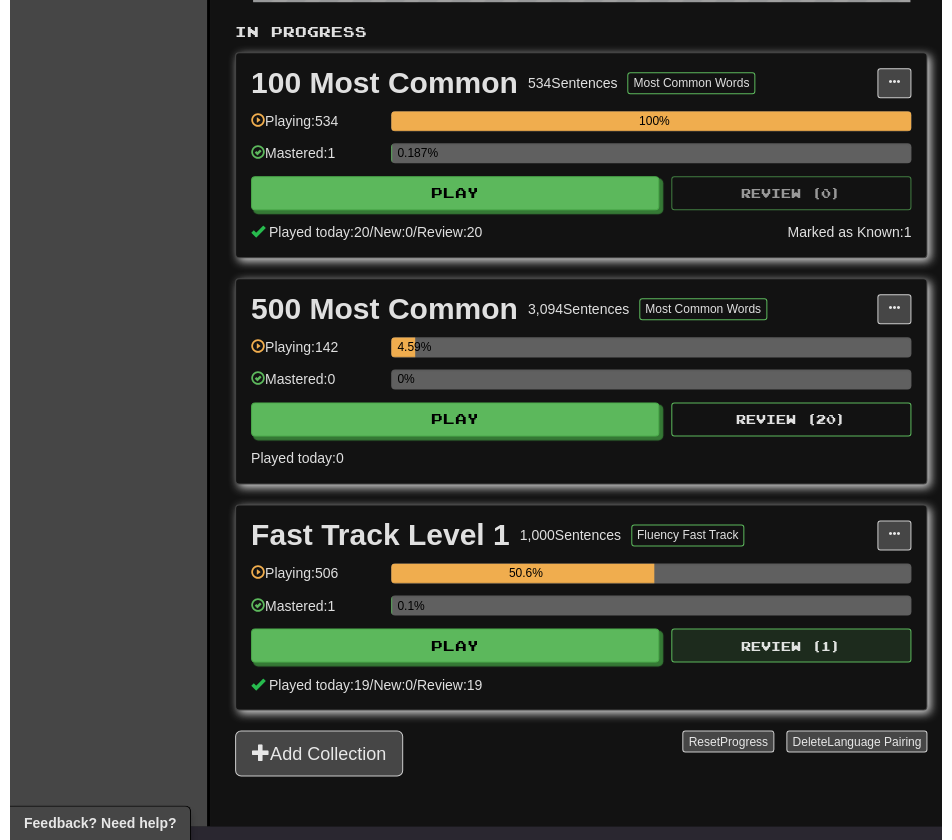scroll, scrollTop: 437, scrollLeft: 0, axis: vertical 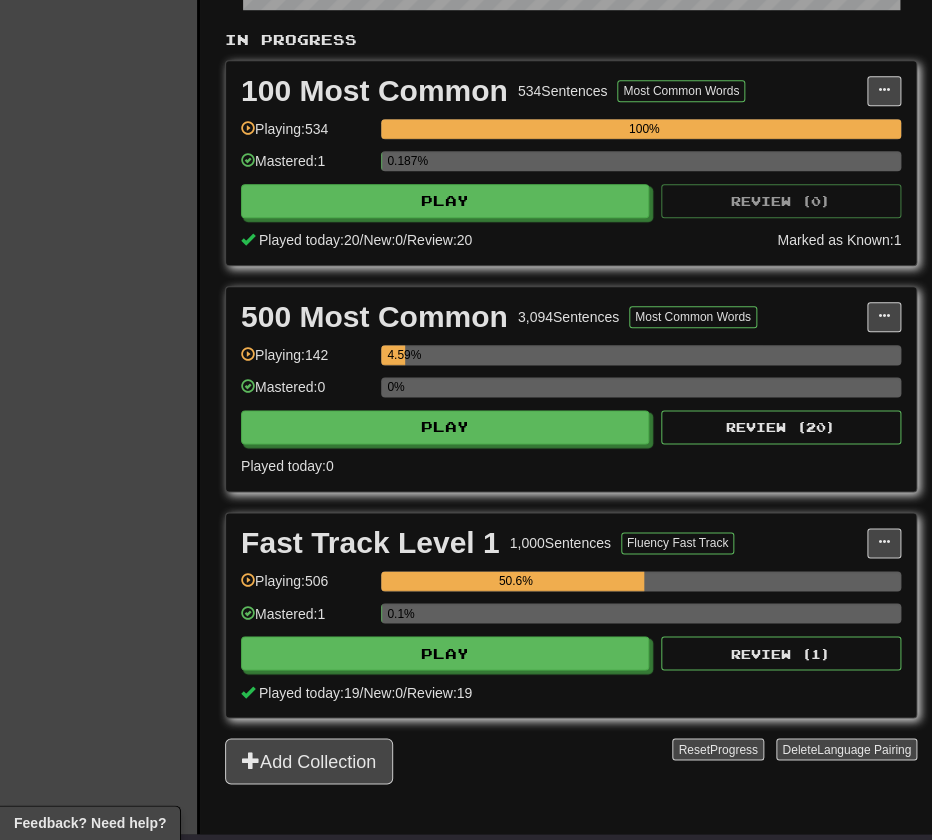 click on "0.1%" at bounding box center (641, 619) 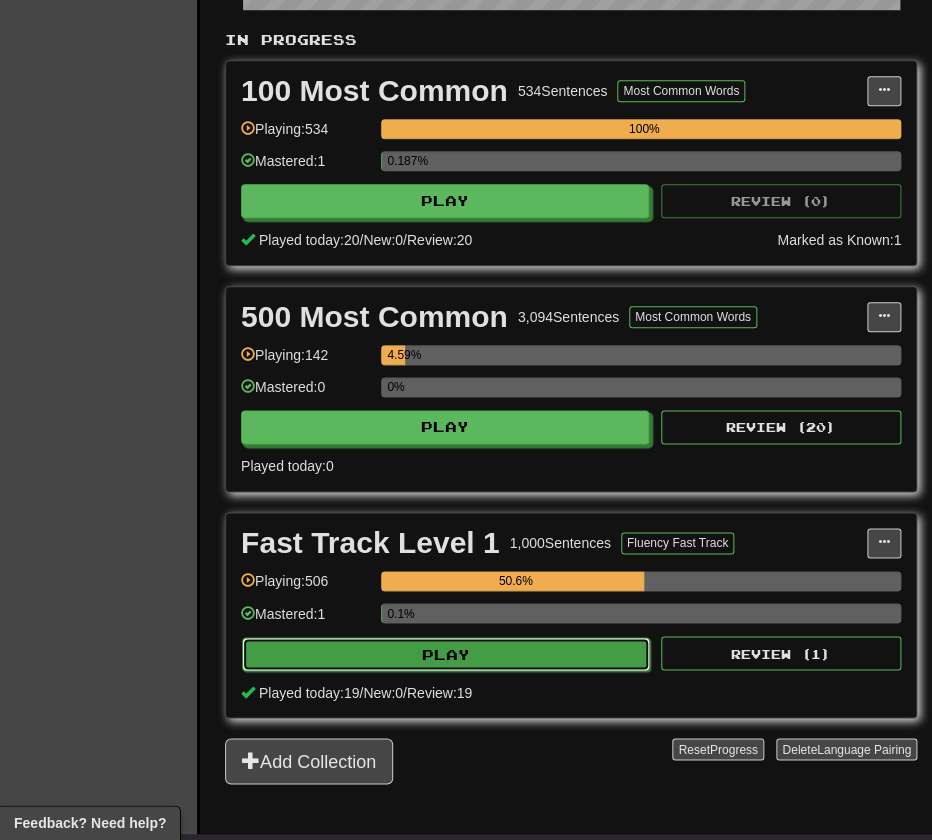 click on "Play" at bounding box center (446, 654) 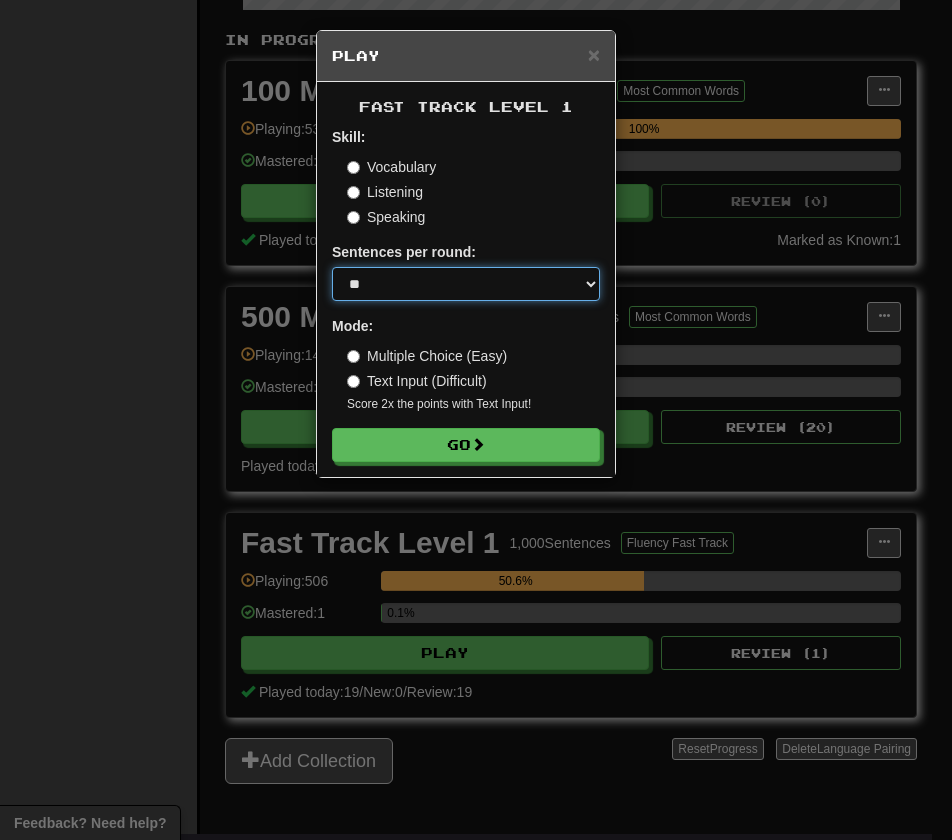 click on "* ** ** ** ** ** *** ********" at bounding box center (466, 284) 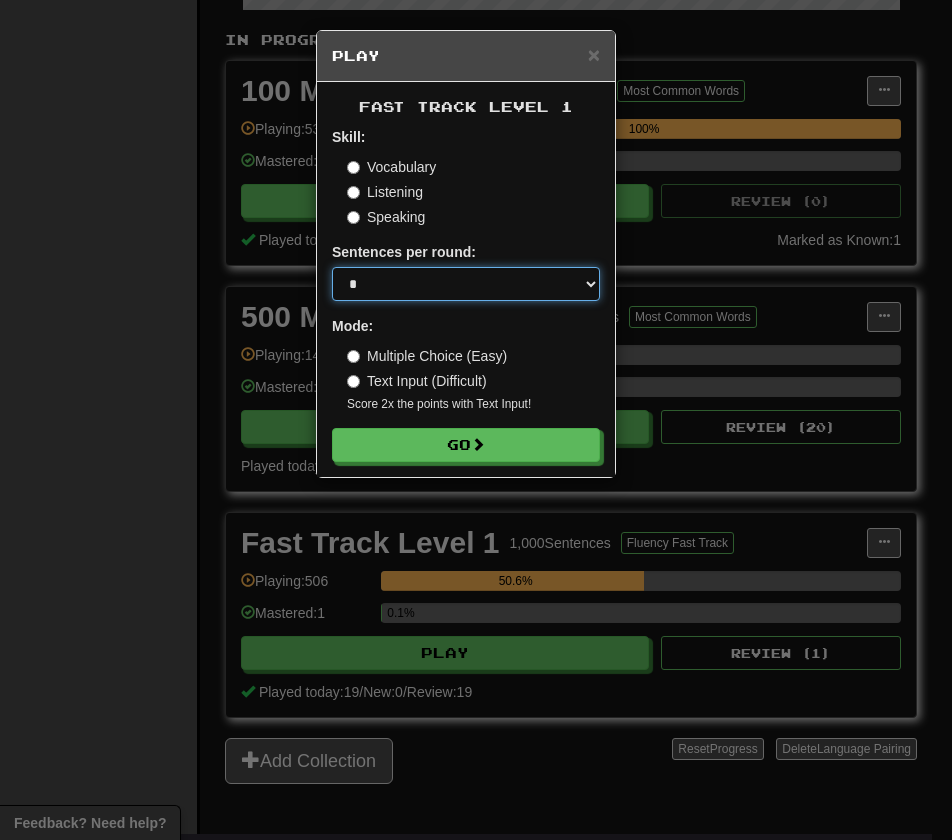 click on "* ** ** ** ** ** *** ********" at bounding box center (466, 284) 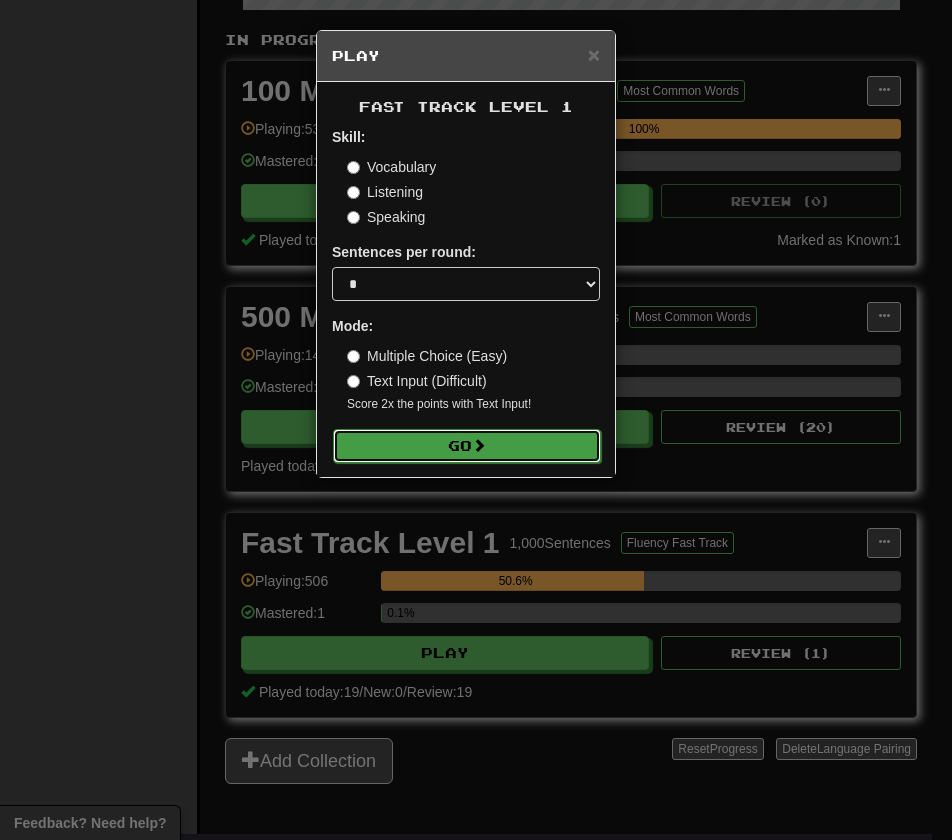 click on "Go" at bounding box center [467, 446] 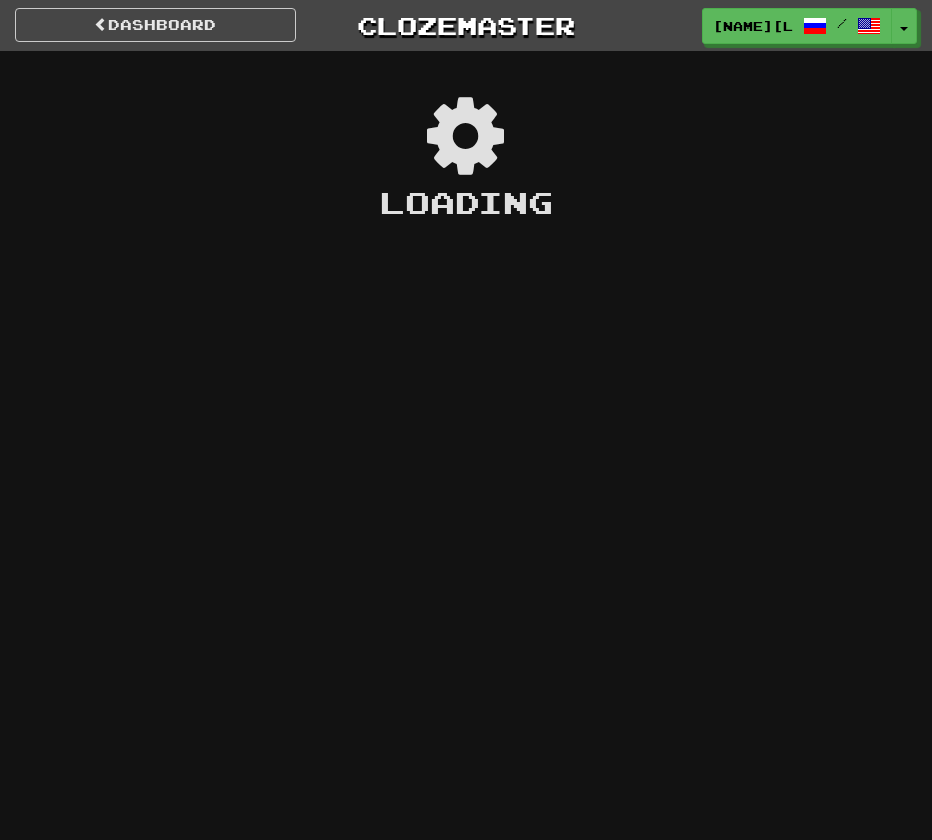 scroll, scrollTop: 0, scrollLeft: 0, axis: both 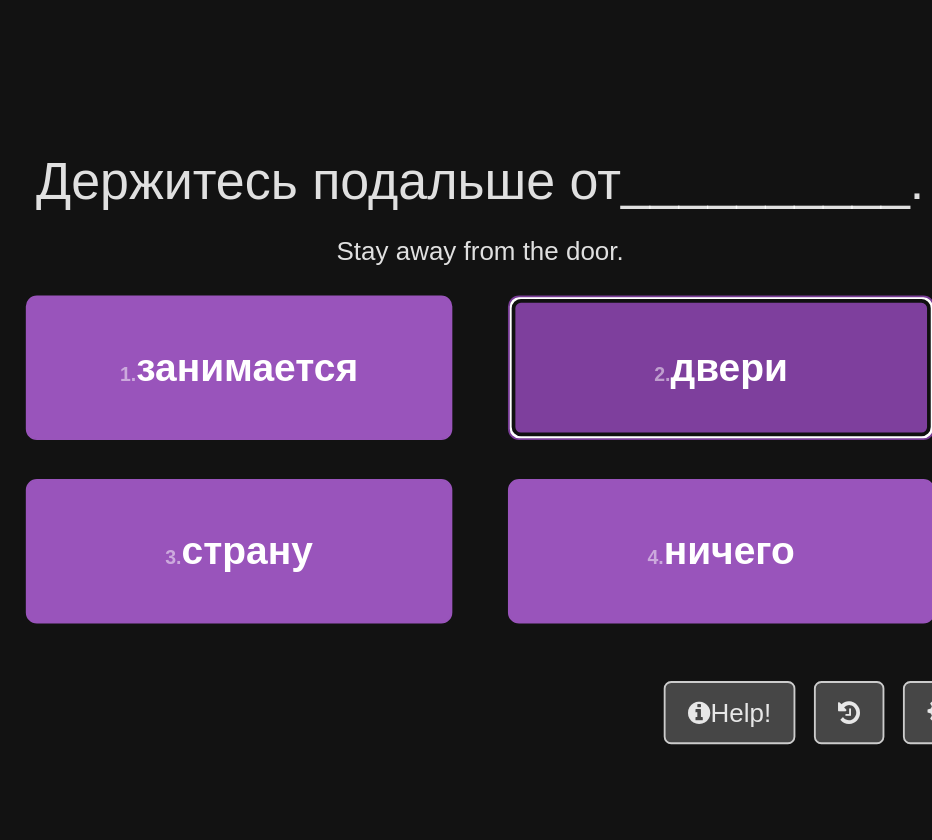 click on "двери" at bounding box center [600, 310] 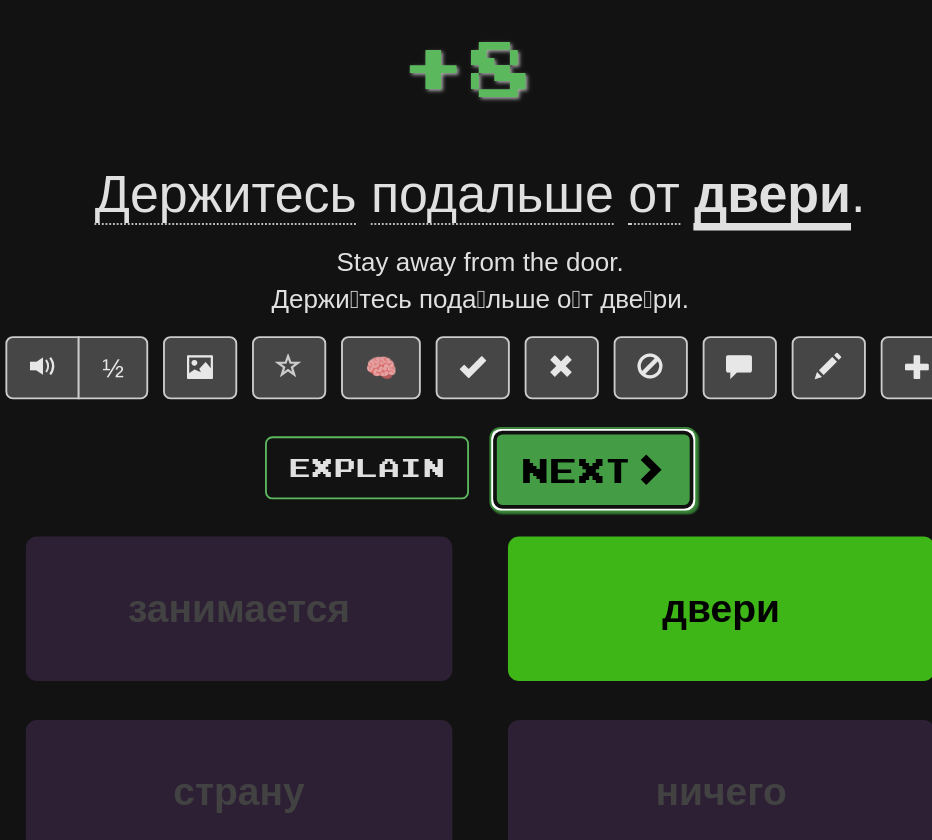 click on "Next" at bounding box center [527, 366] 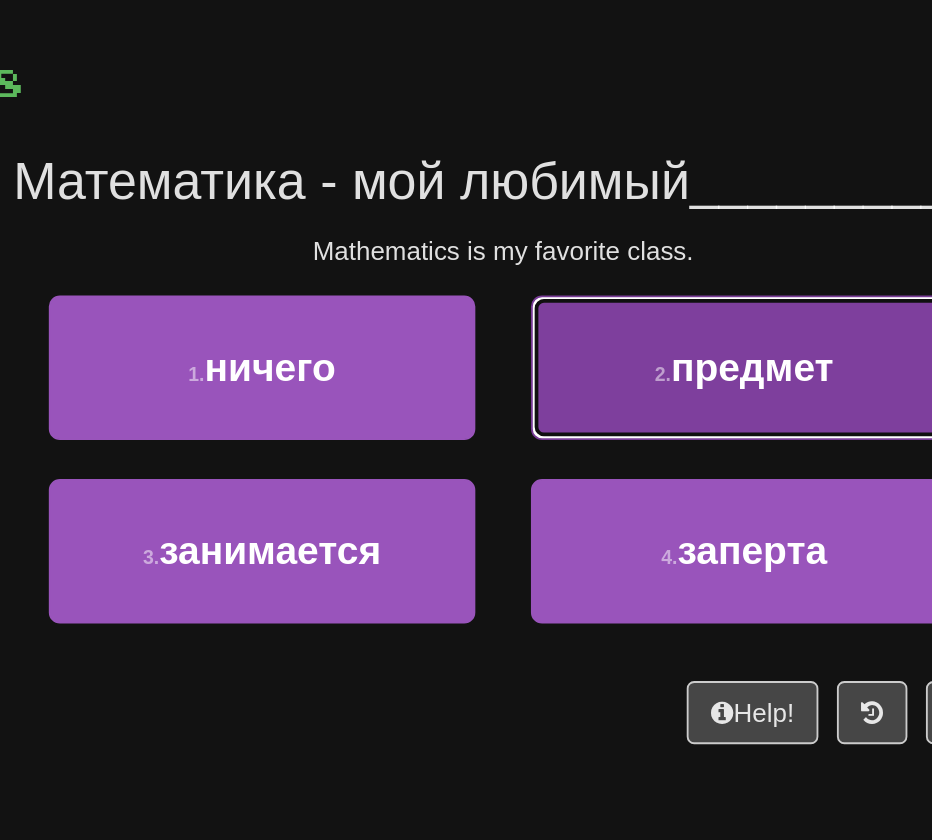 click on "2 . предмет" at bounding box center [596, 311] 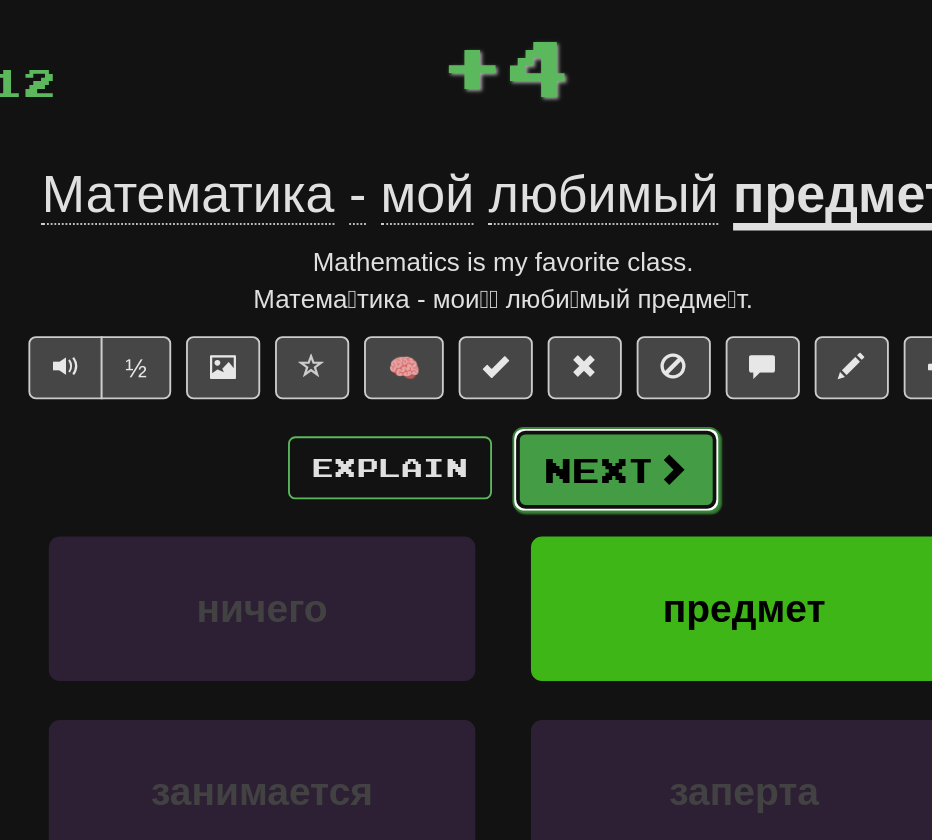 click on "Next" at bounding box center [527, 366] 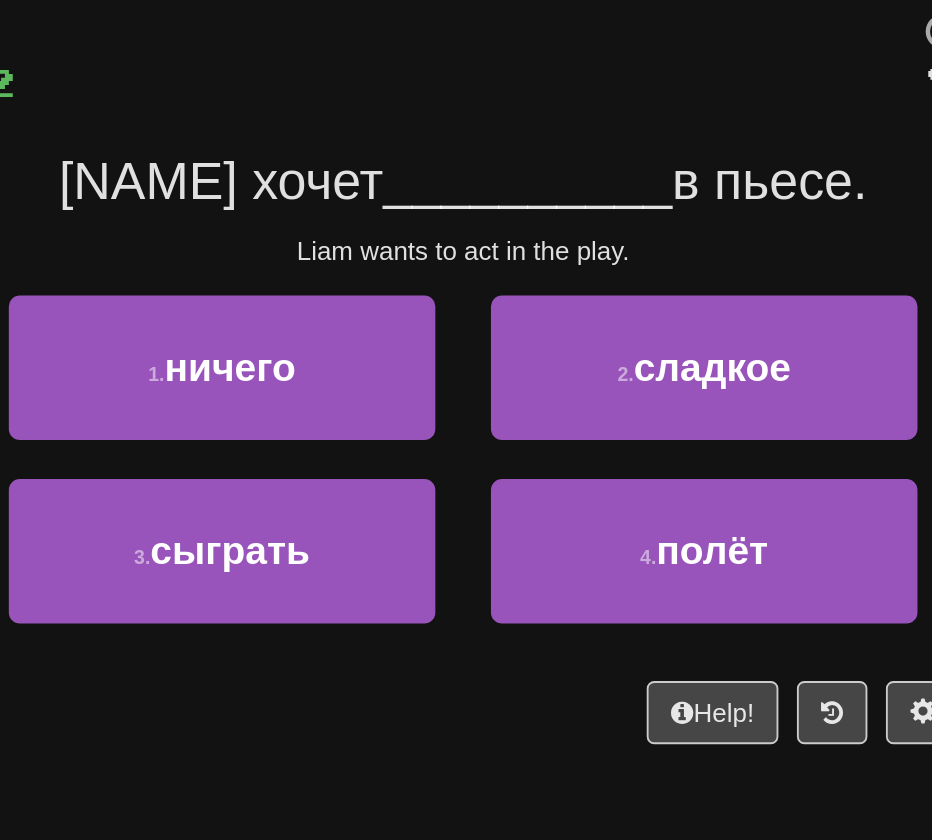 click on "__________" at bounding box center [501, 210] 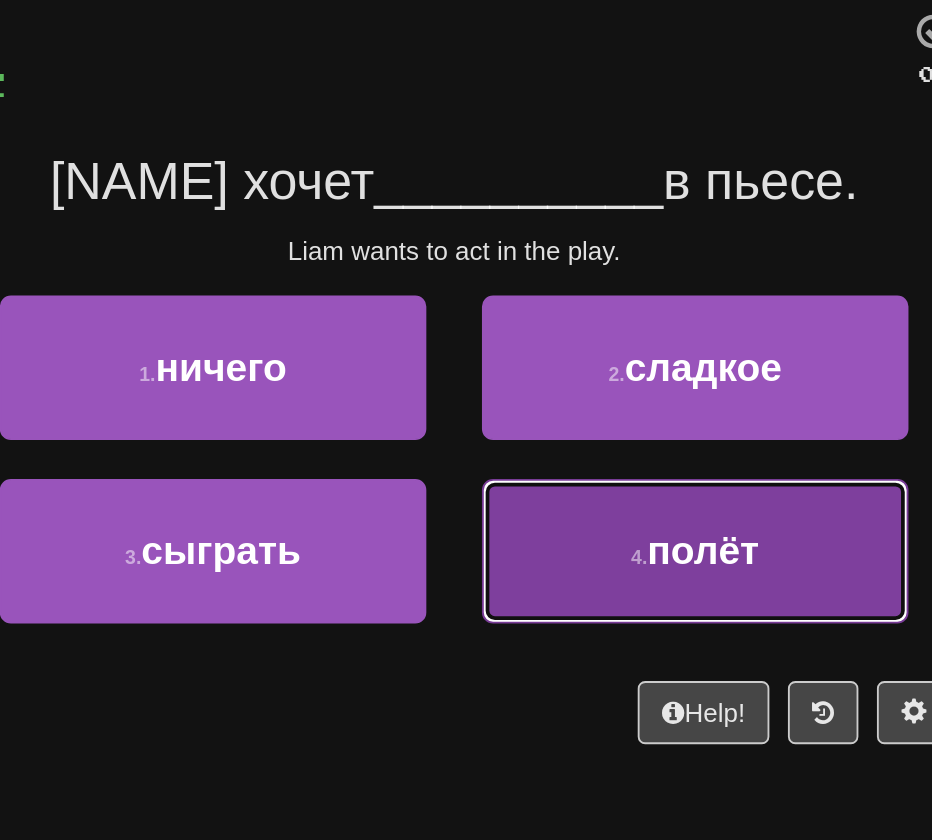 click on "4 . полёт" at bounding box center (596, 410) 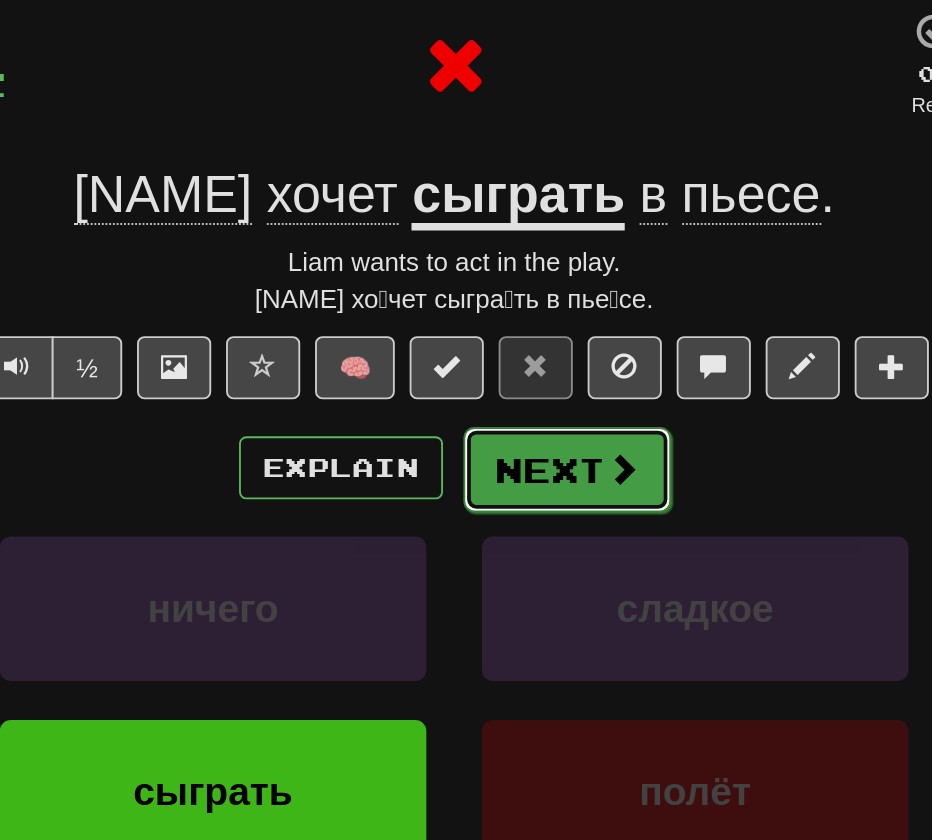 click on "Next" at bounding box center [527, 366] 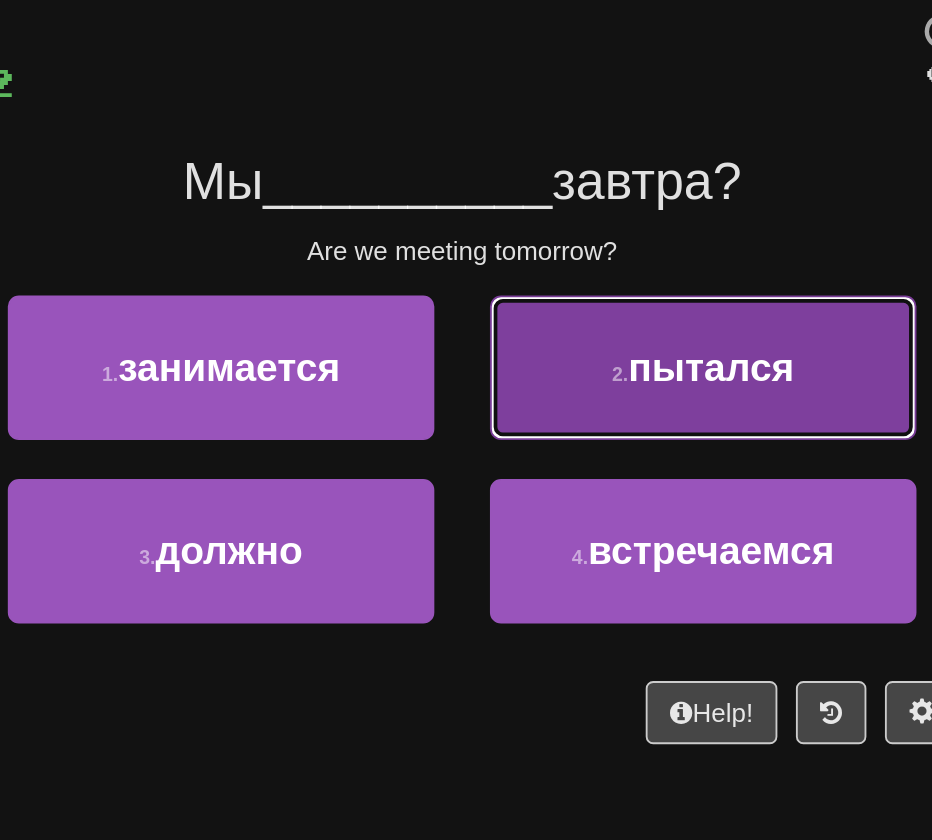 click on "2 .  пытался" at bounding box center (596, 311) 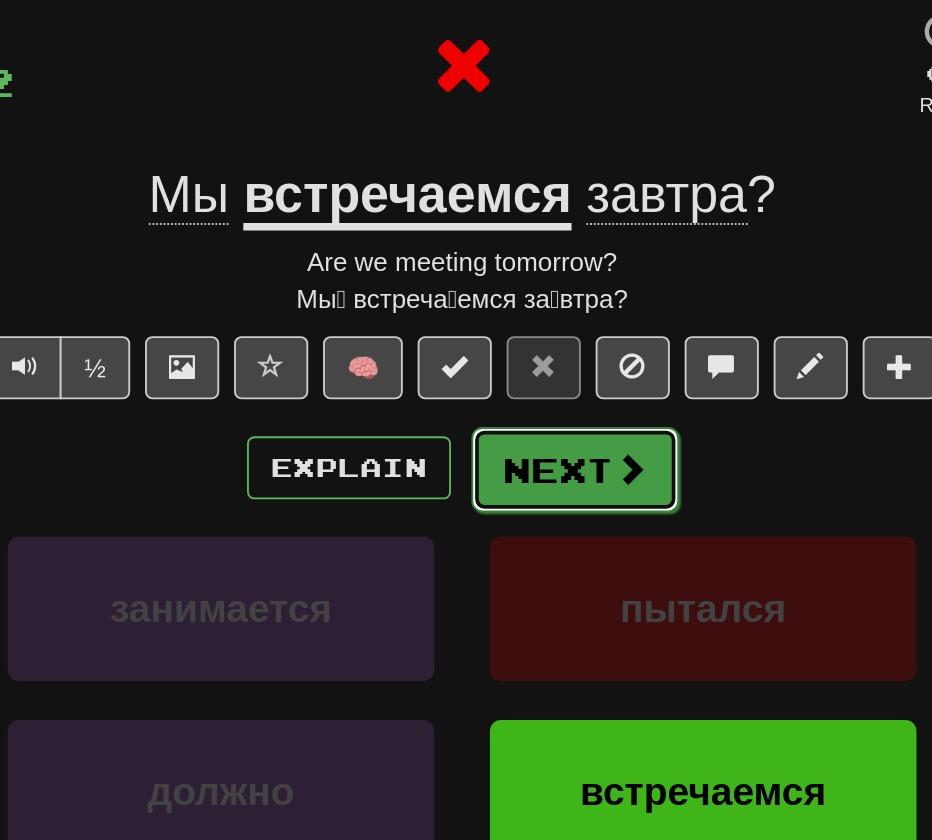 click on "Next" at bounding box center [527, 366] 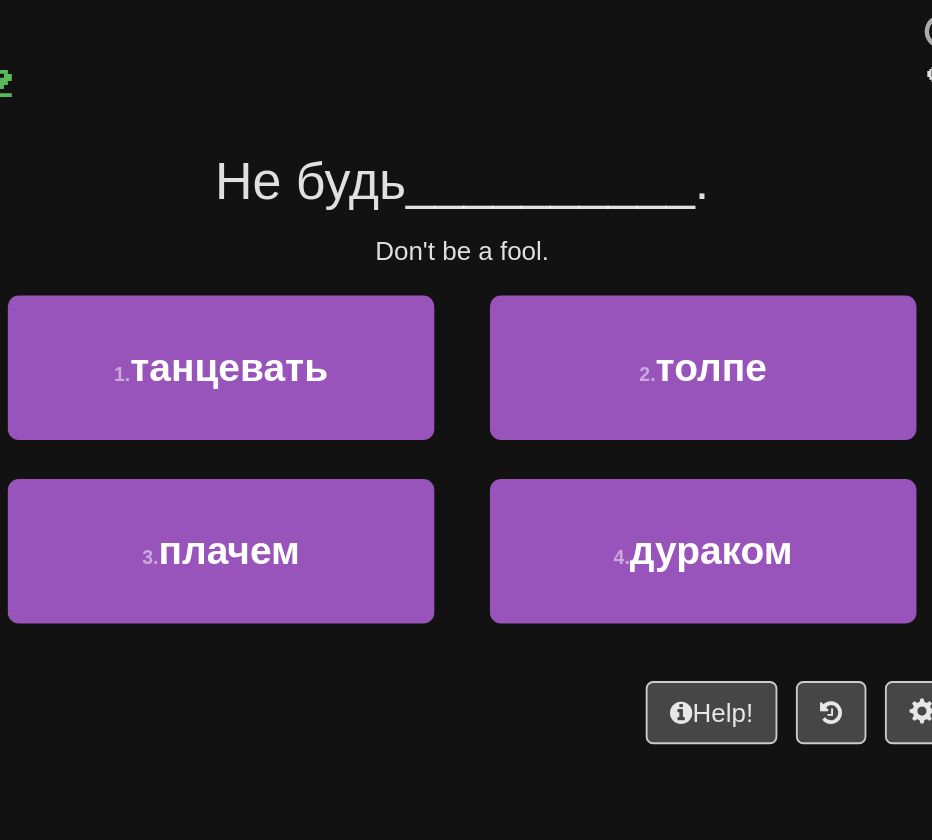 click on "/ Score: 12 0 % Mastered Не будь __________ . Don't be a fool. 1 . танцевать 2 . толпе 3 . плачем 4 . дураком Help! Report" at bounding box center (466, 316) 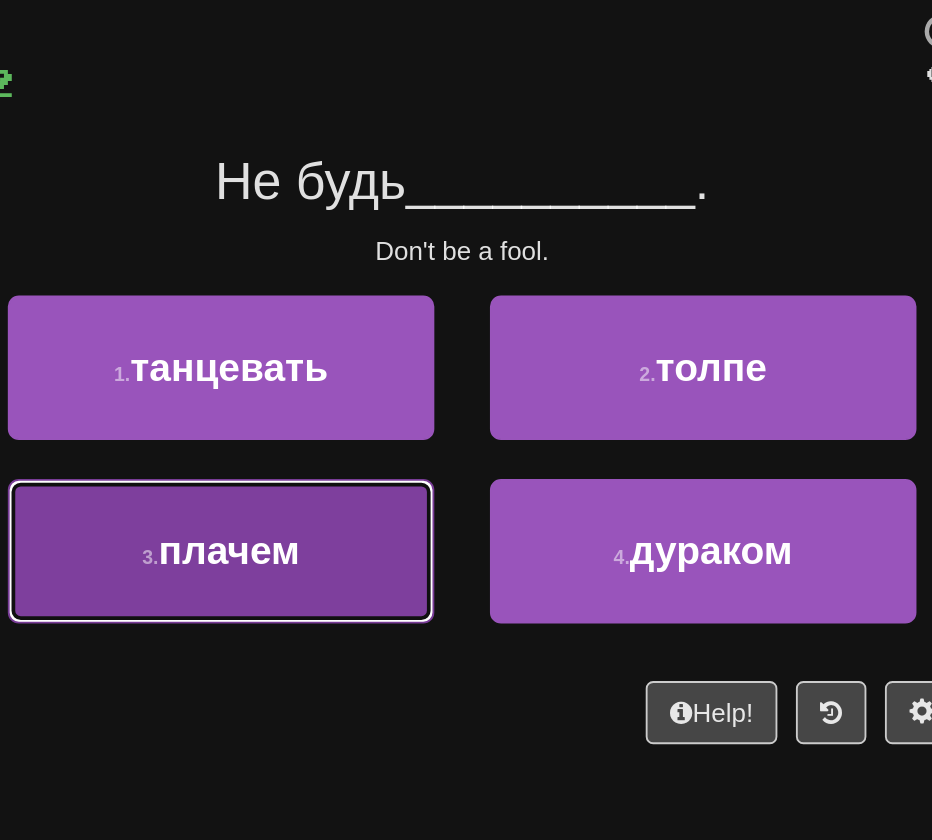 click on "3 . плачем" at bounding box center (336, 410) 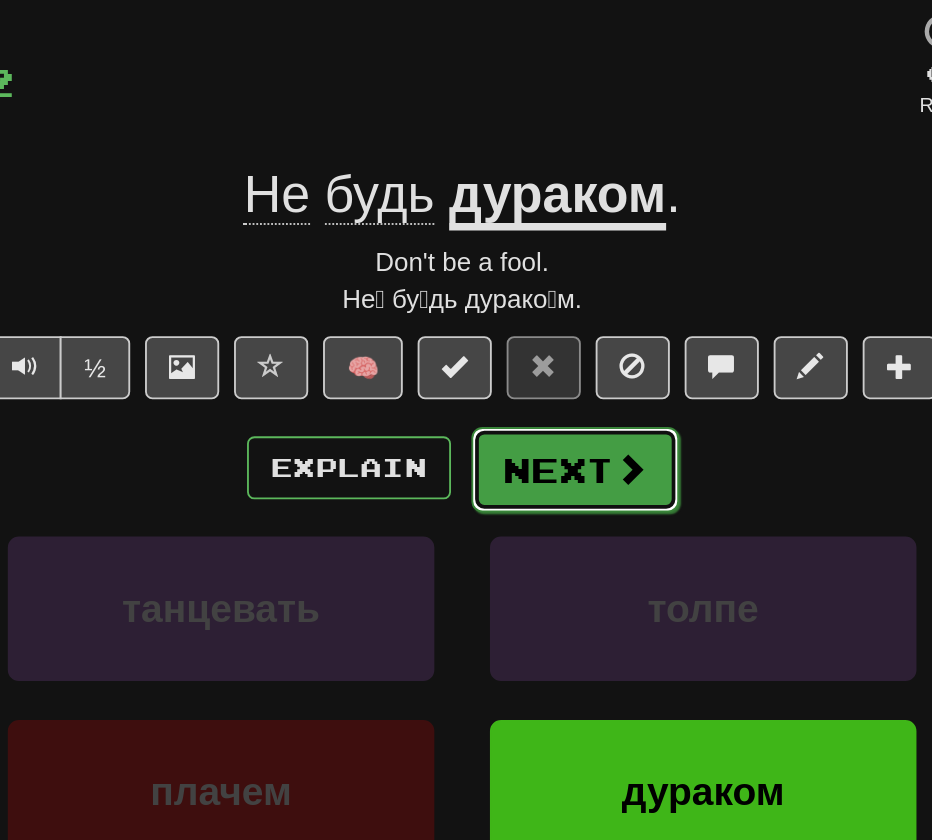 click on "Next" at bounding box center [527, 366] 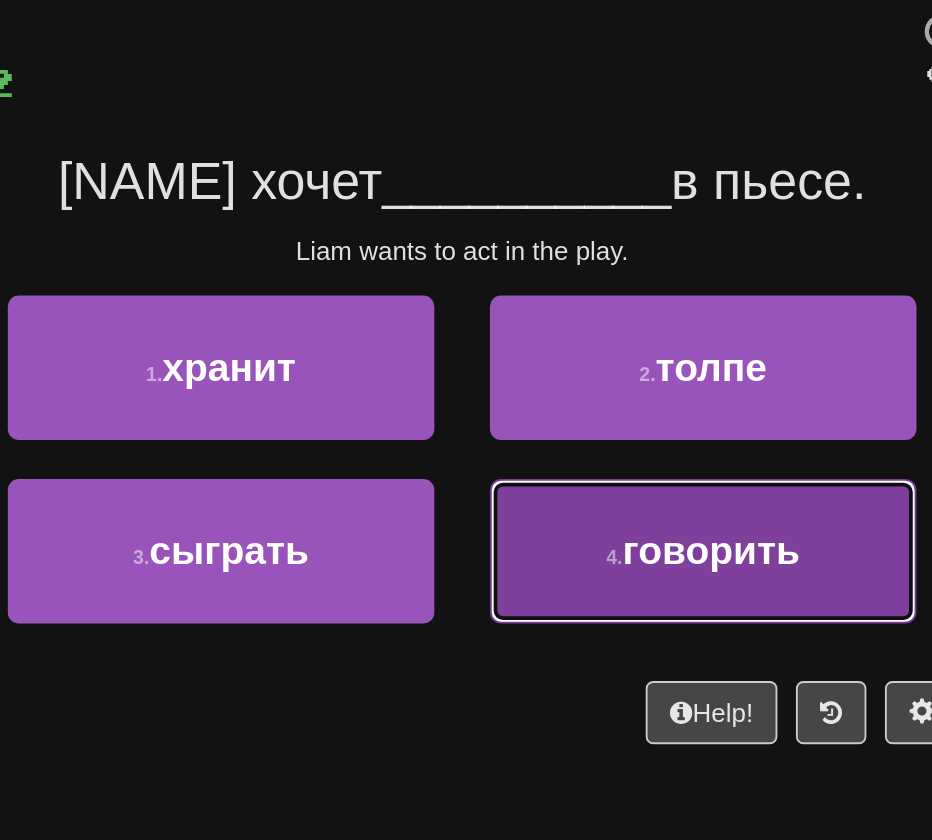 click on "4 .  говорить" at bounding box center [596, 410] 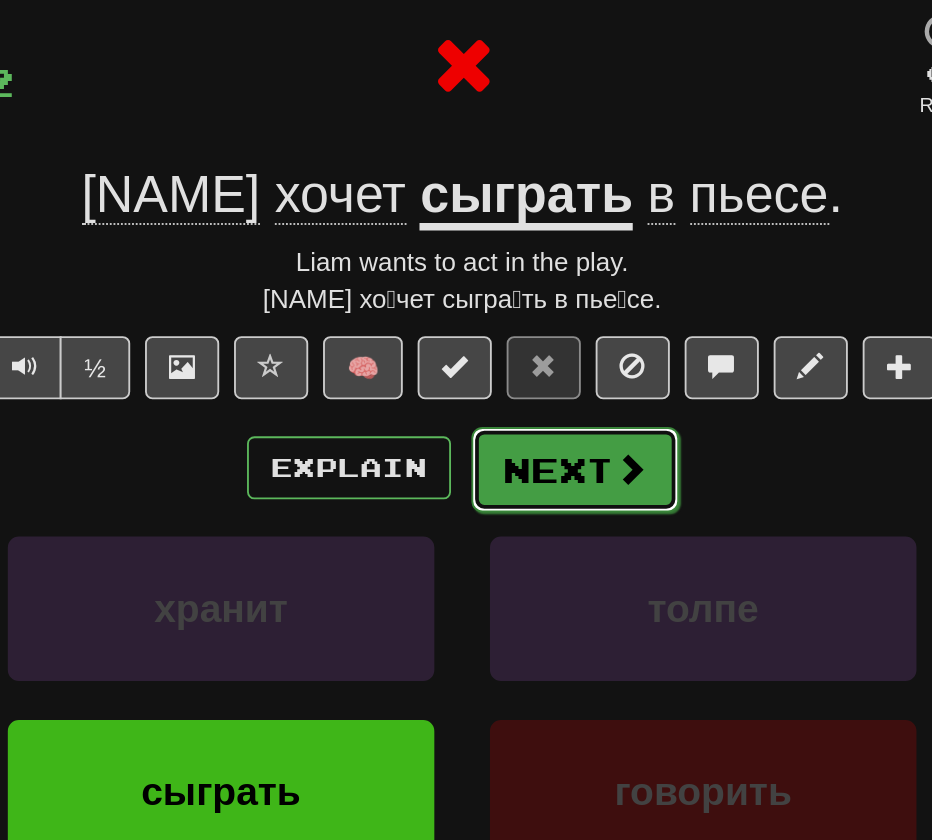 click on "Next" at bounding box center [527, 366] 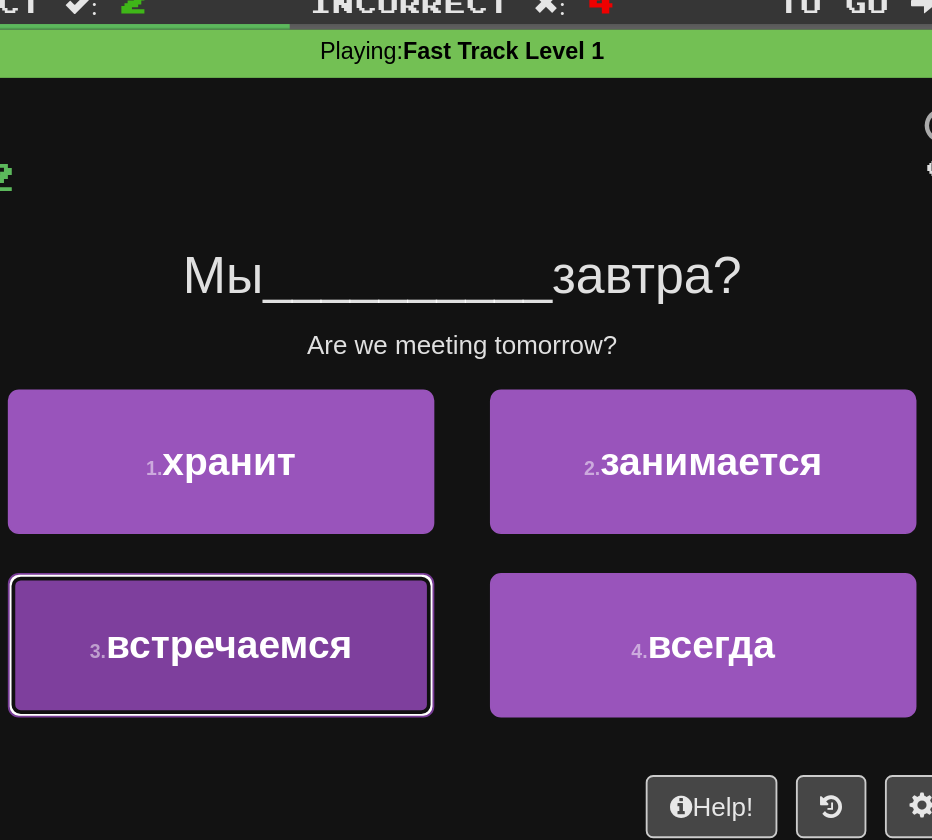click on "3 . встречаемся" at bounding box center [336, 410] 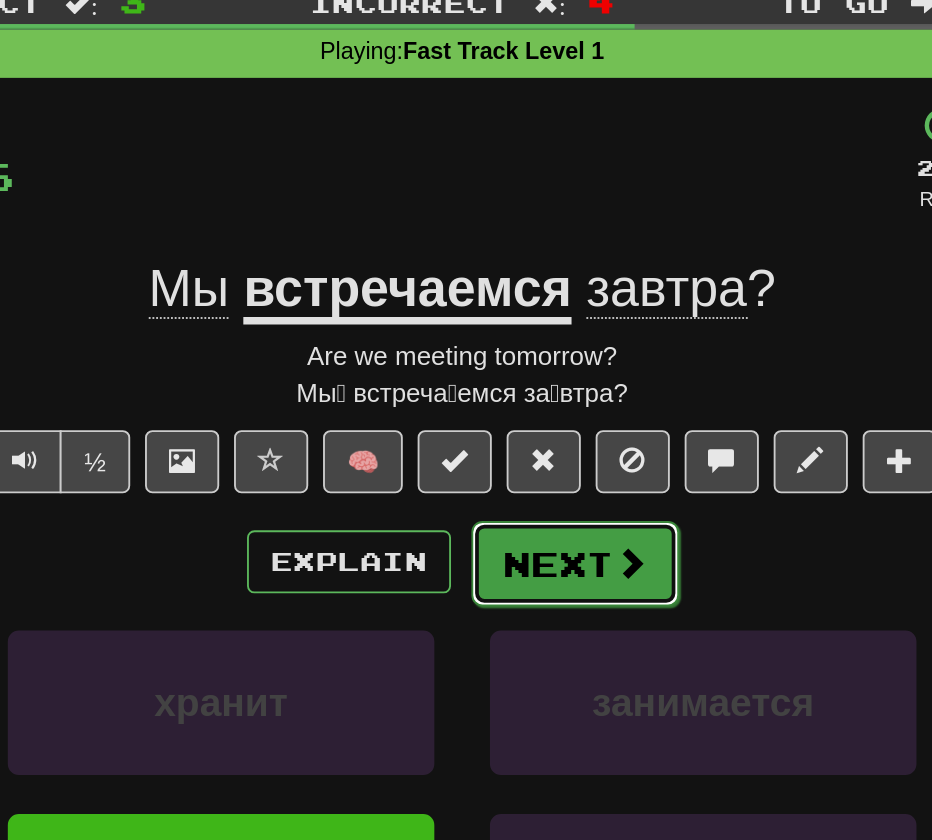 click on "Next" at bounding box center [527, 366] 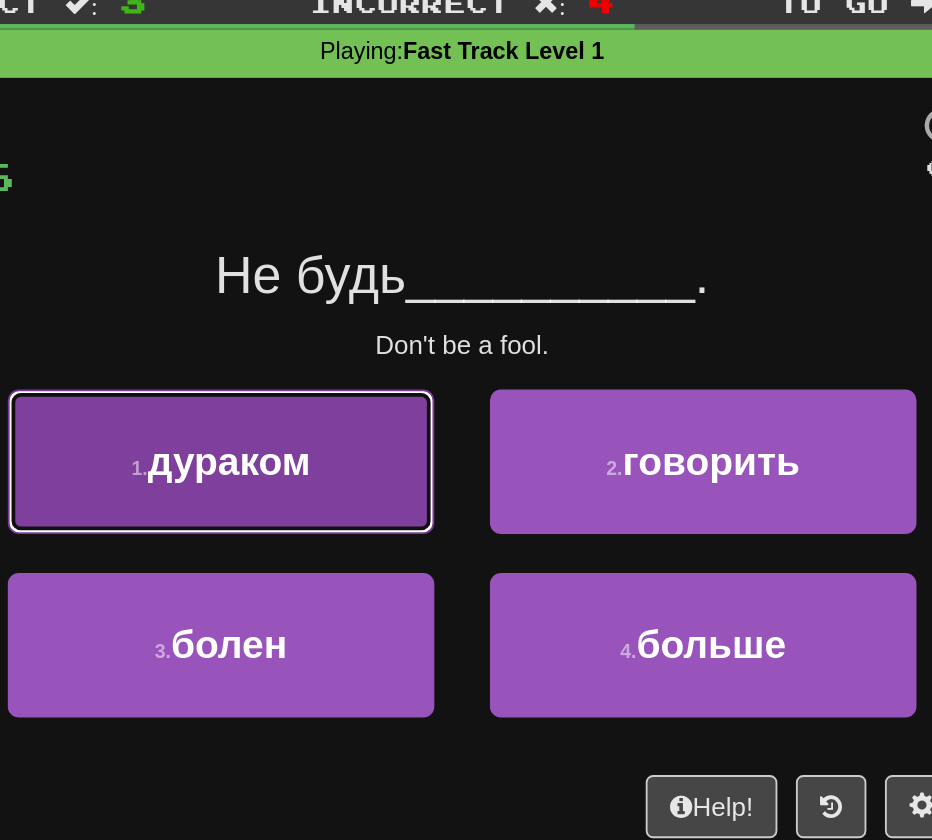 click on "1 . дураком" at bounding box center [336, 311] 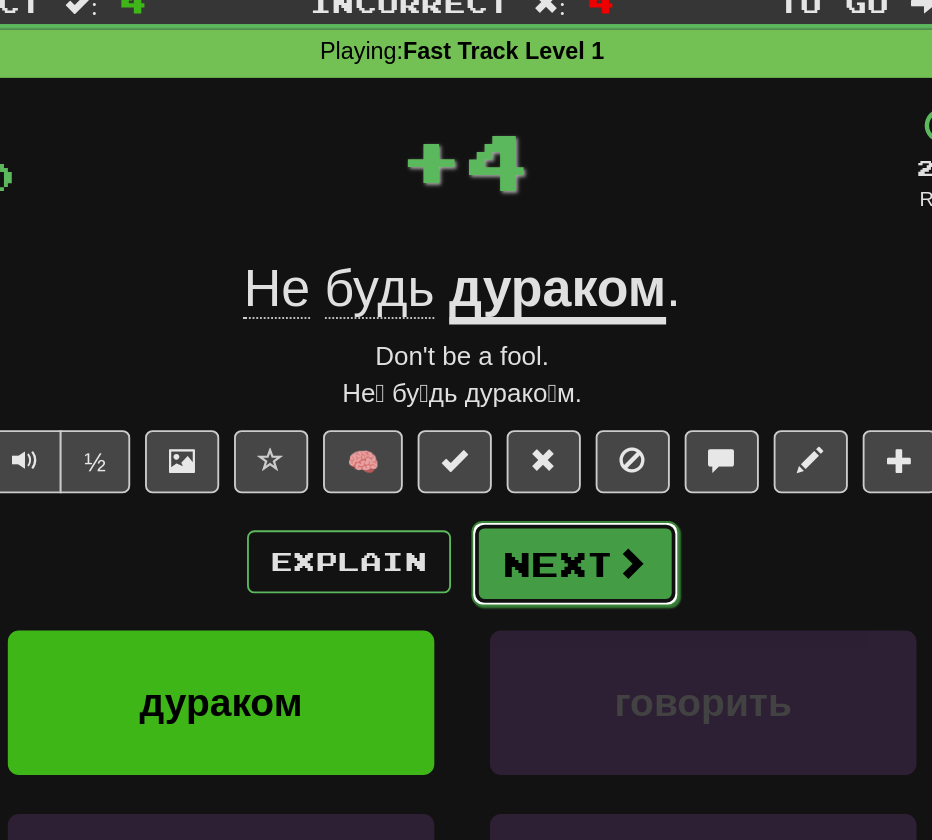 click at bounding box center [557, 365] 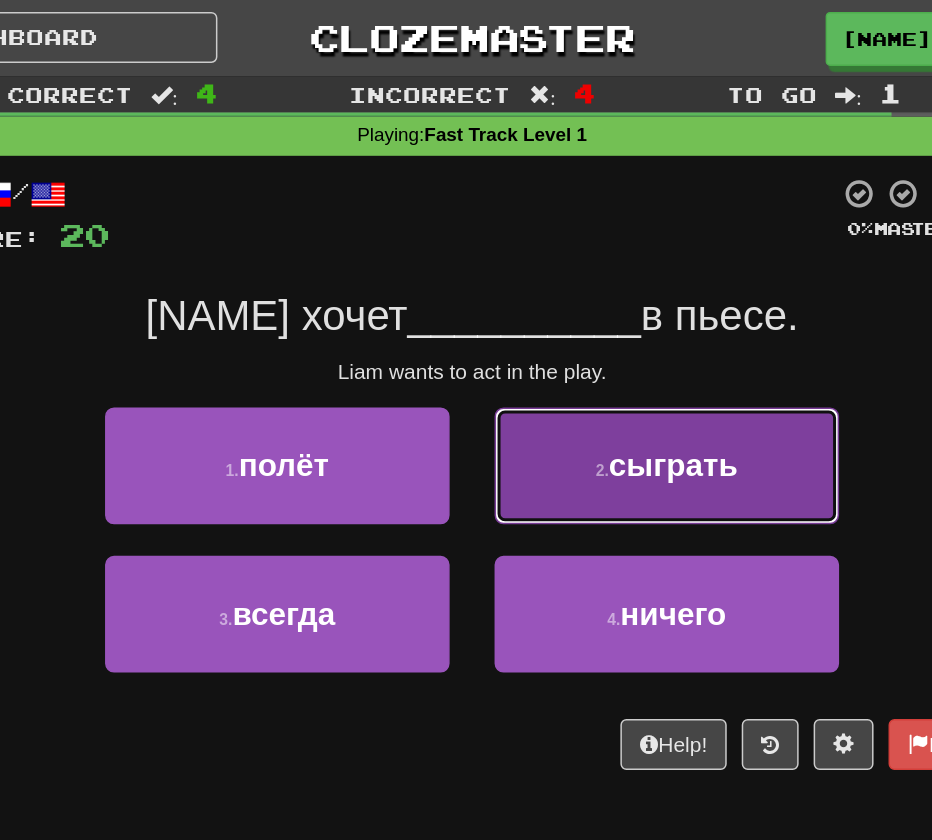 click on "2 ." at bounding box center (553, 314) 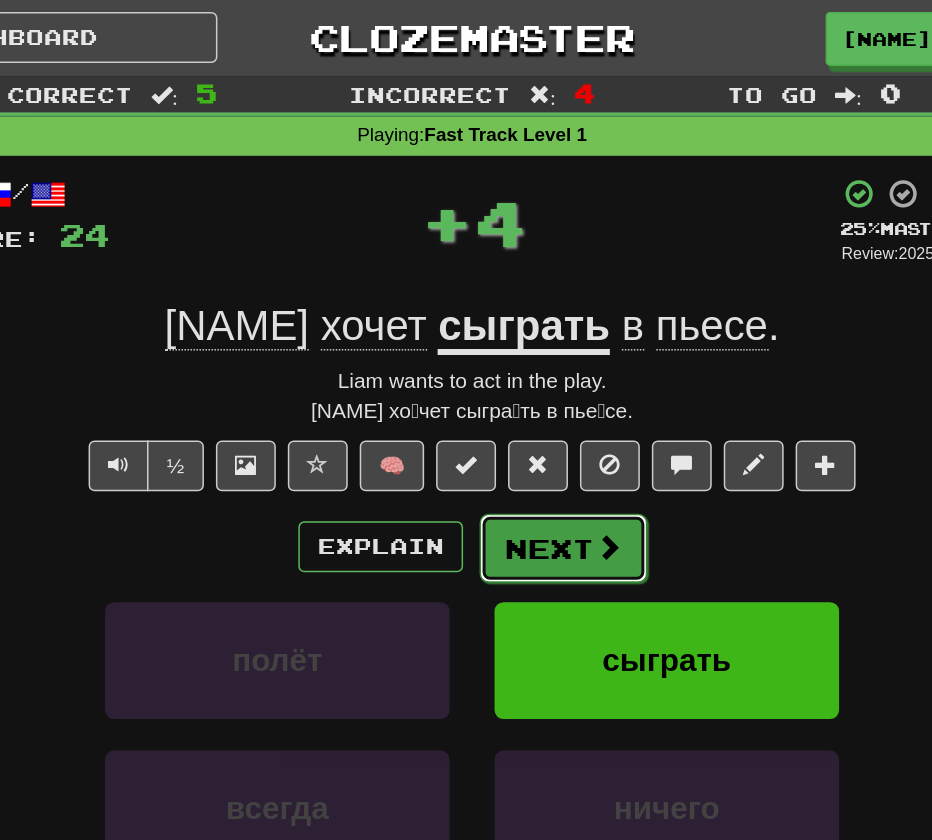 click on "Next" at bounding box center [527, 366] 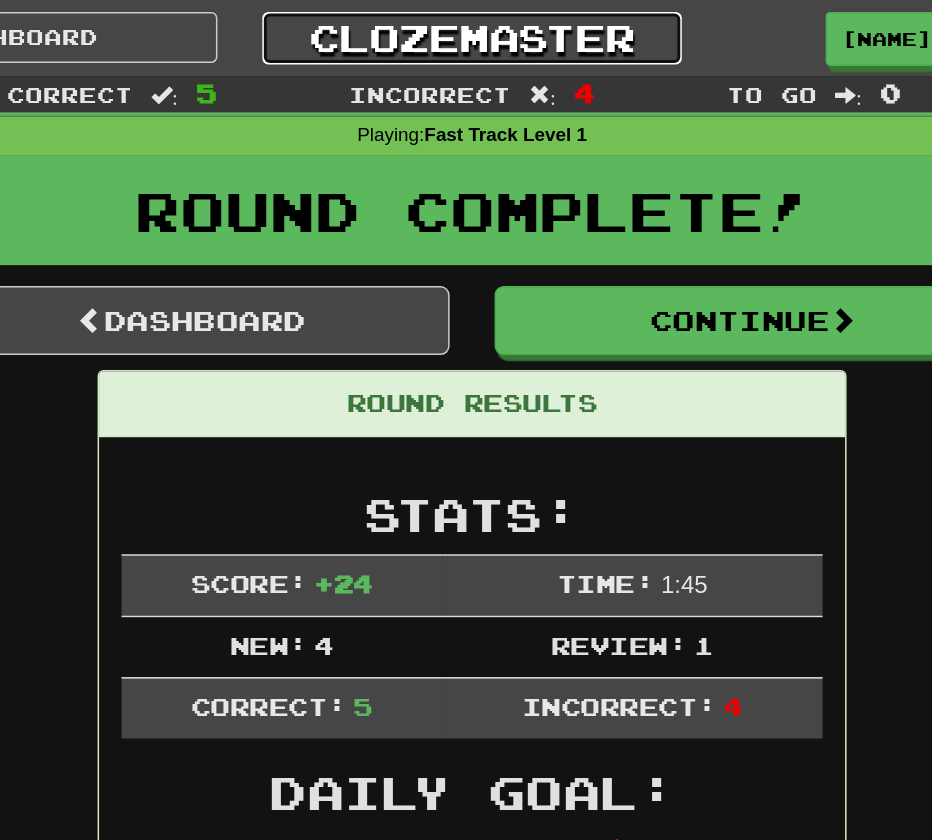 click on "Clozemaster" at bounding box center [466, 25] 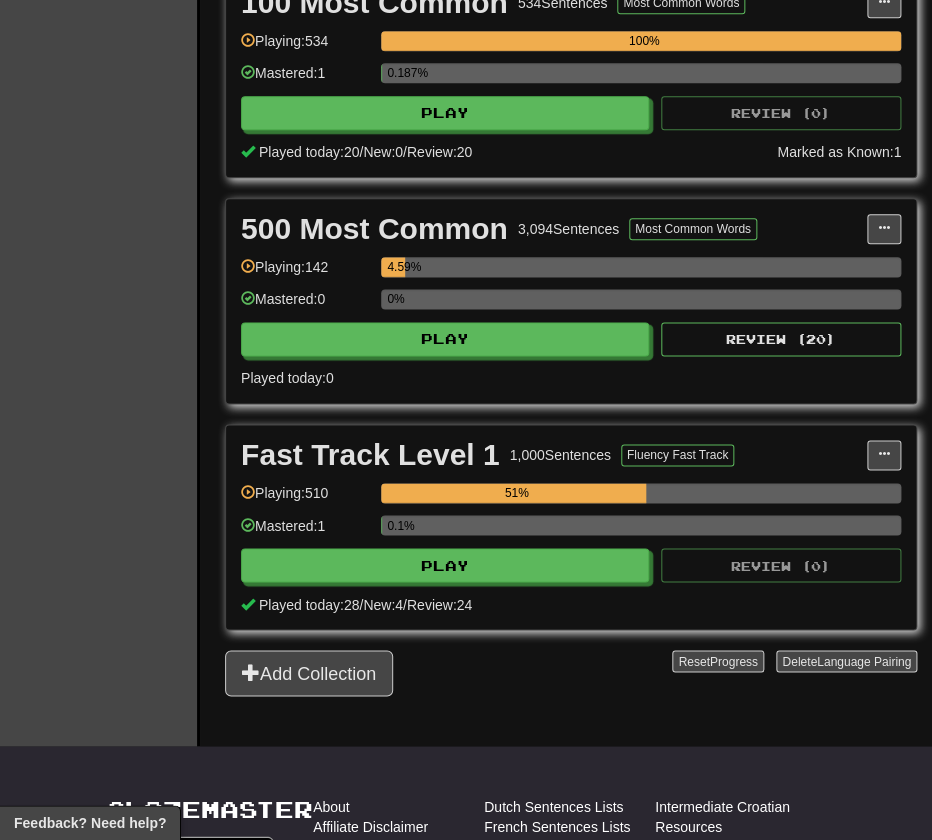 scroll, scrollTop: 528, scrollLeft: 0, axis: vertical 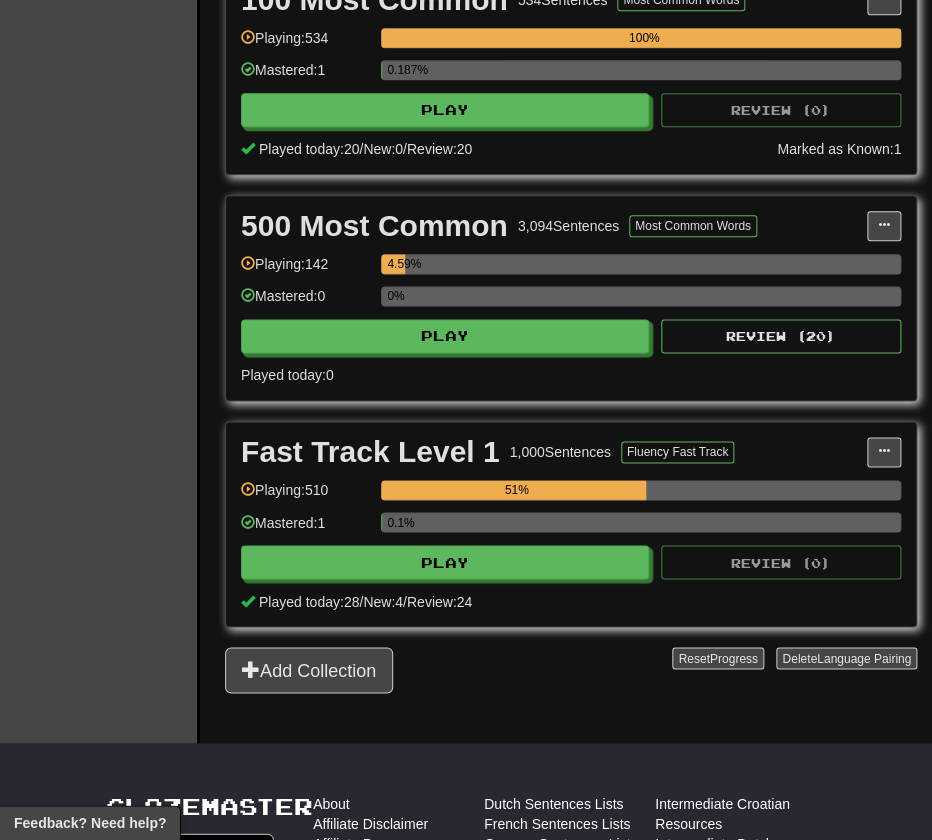 click on "Played today:  0" at bounding box center (571, 375) 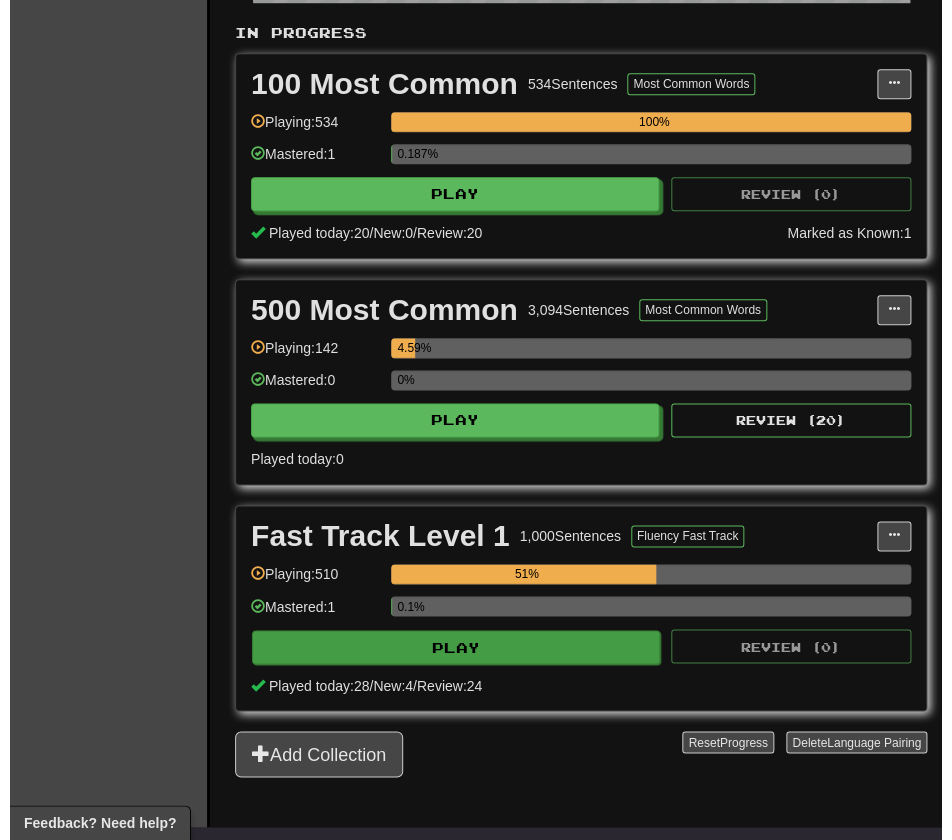 scroll, scrollTop: 442, scrollLeft: 0, axis: vertical 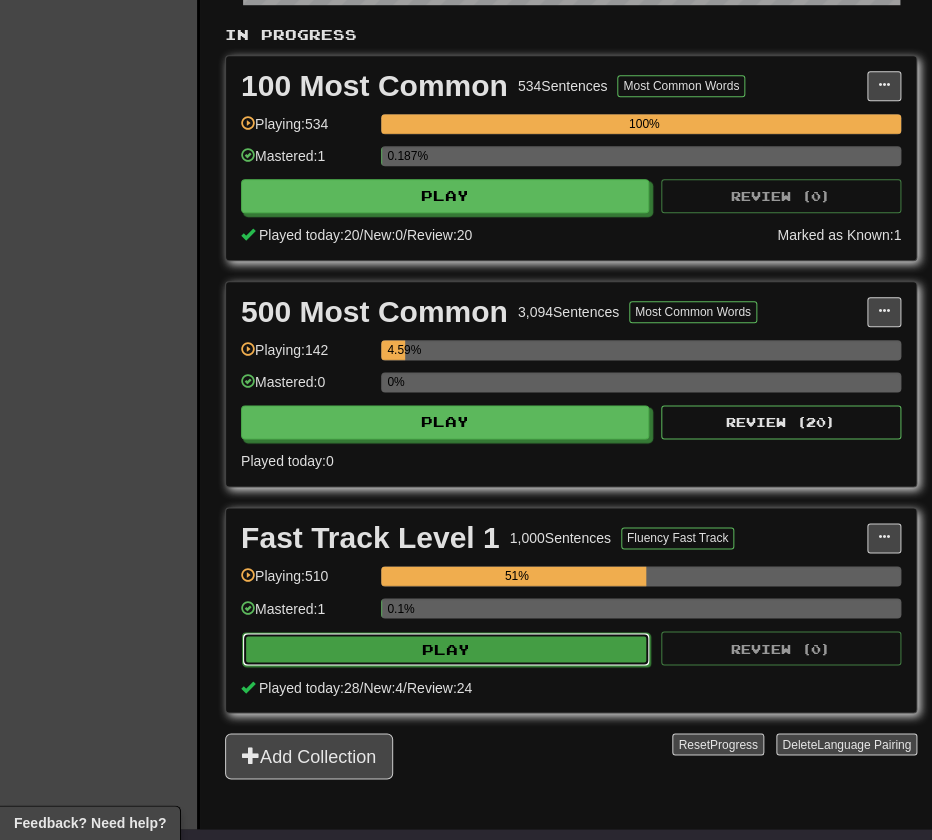 click on "Play" at bounding box center (446, 649) 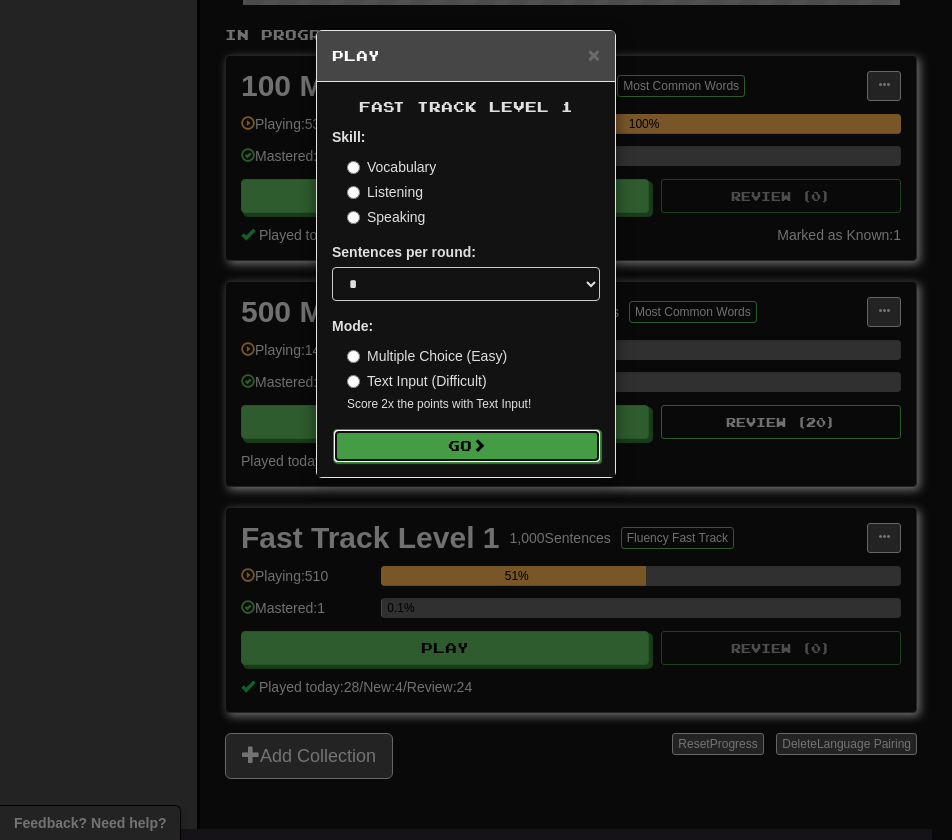 click on "Go" at bounding box center (467, 446) 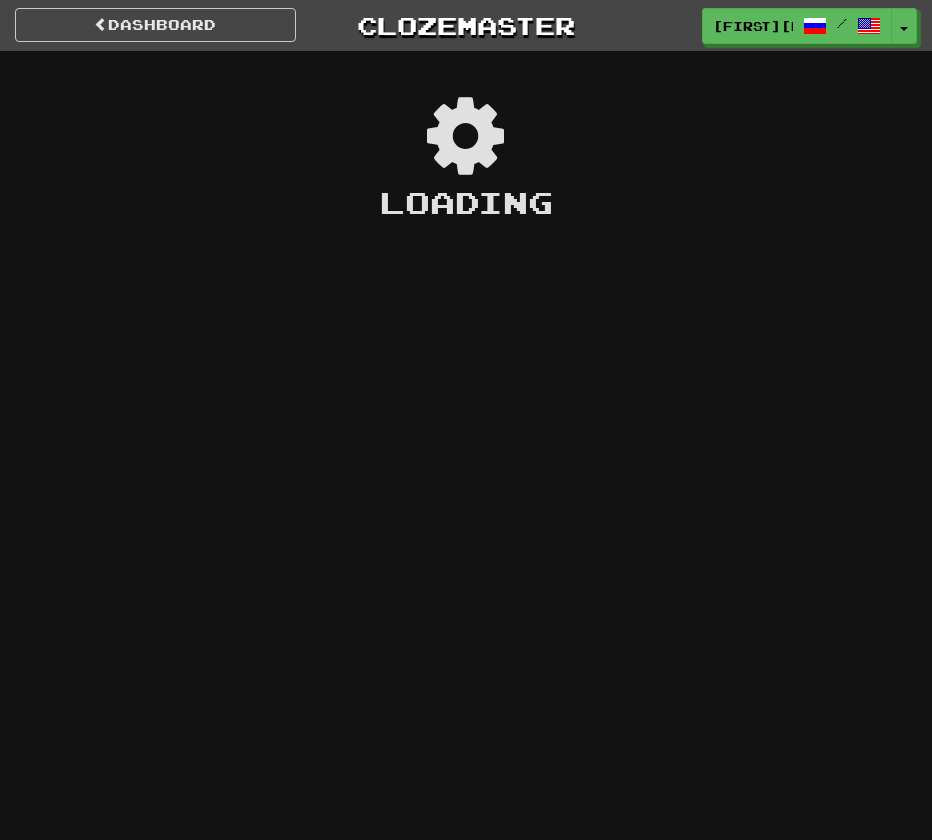scroll, scrollTop: 0, scrollLeft: 0, axis: both 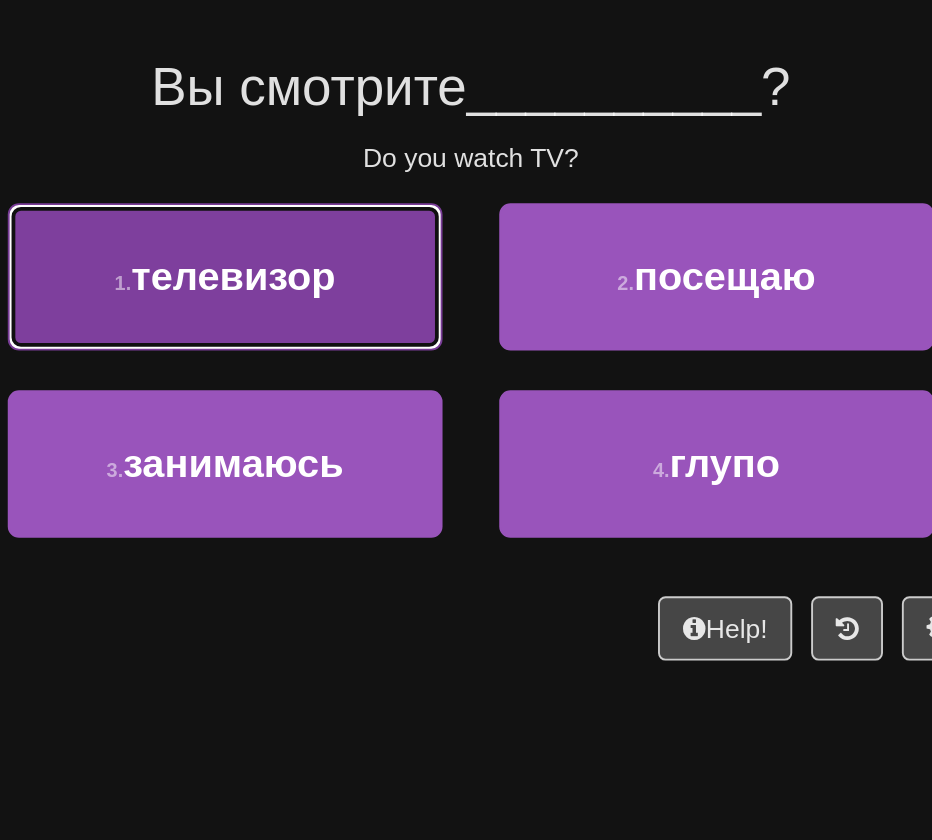 click on "1 .  телевизор" at bounding box center (336, 311) 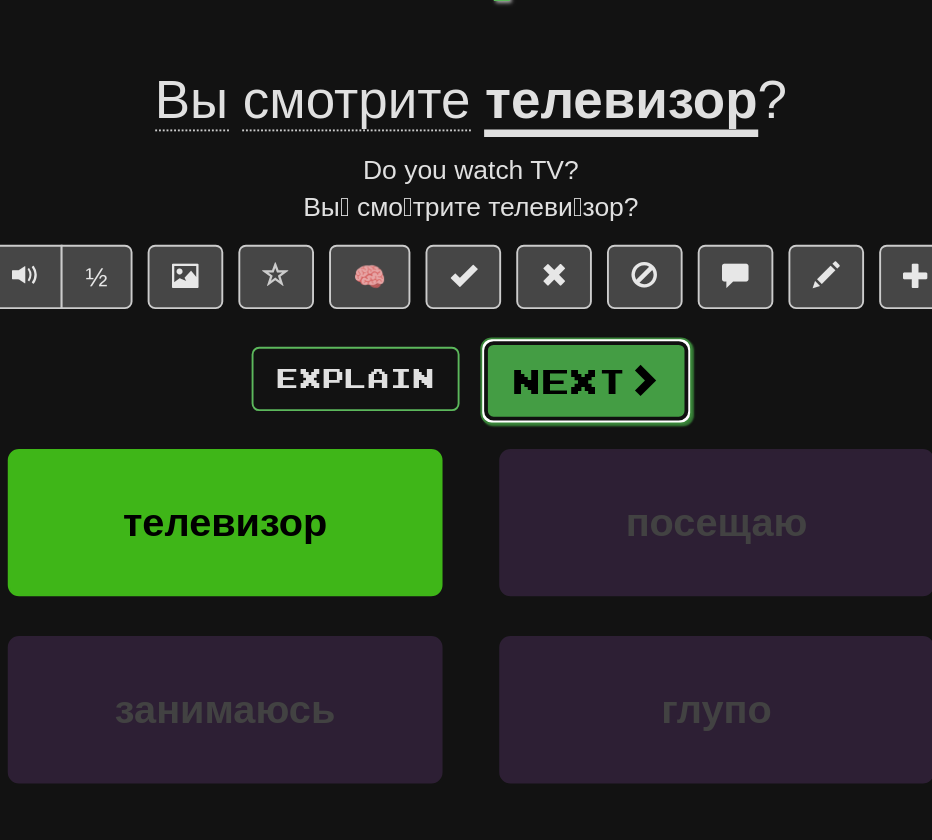 click on "Next" at bounding box center [527, 366] 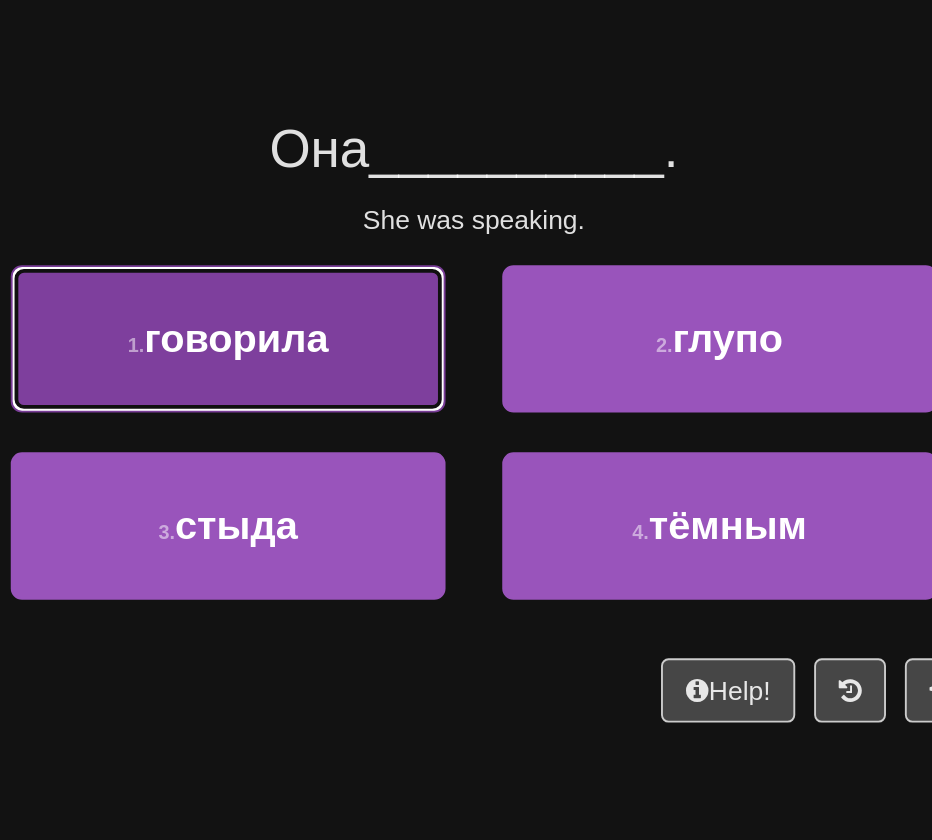 click on "говорила" at bounding box center (341, 310) 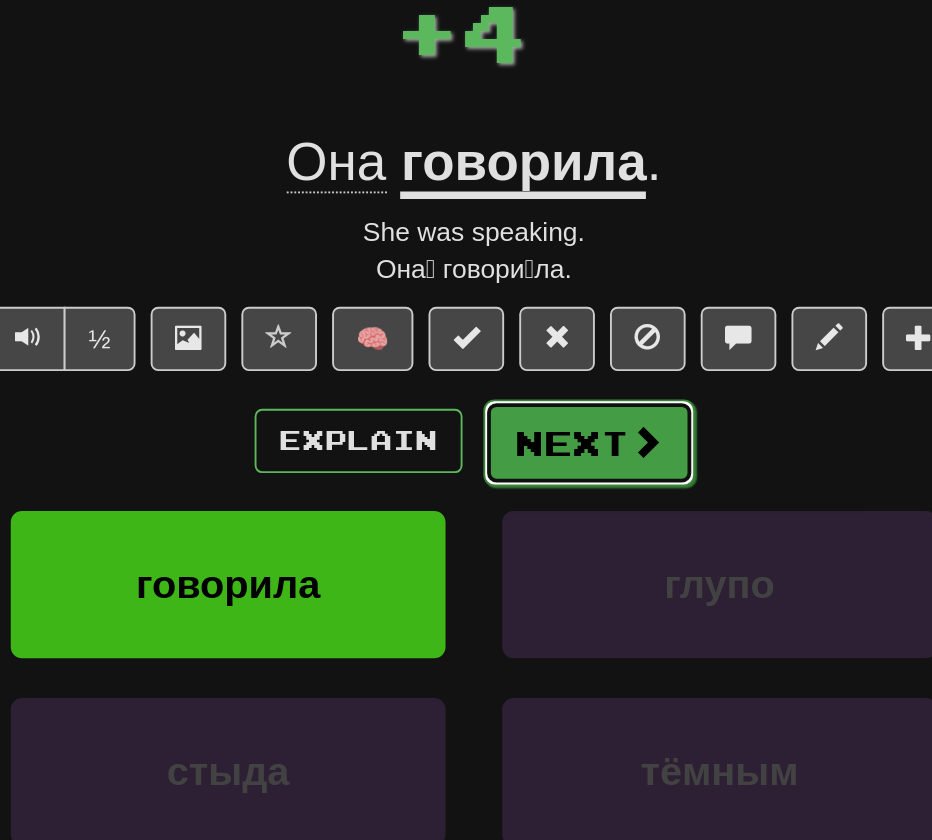 click on "Next" at bounding box center [527, 366] 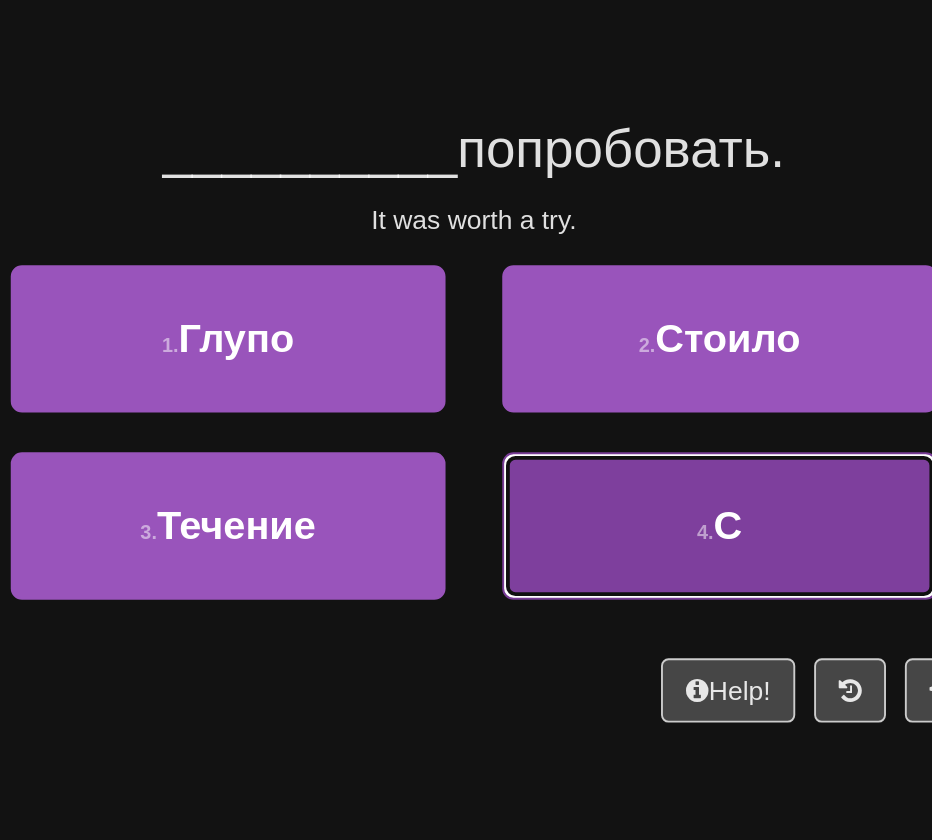 click on "4 .  С" at bounding box center [596, 410] 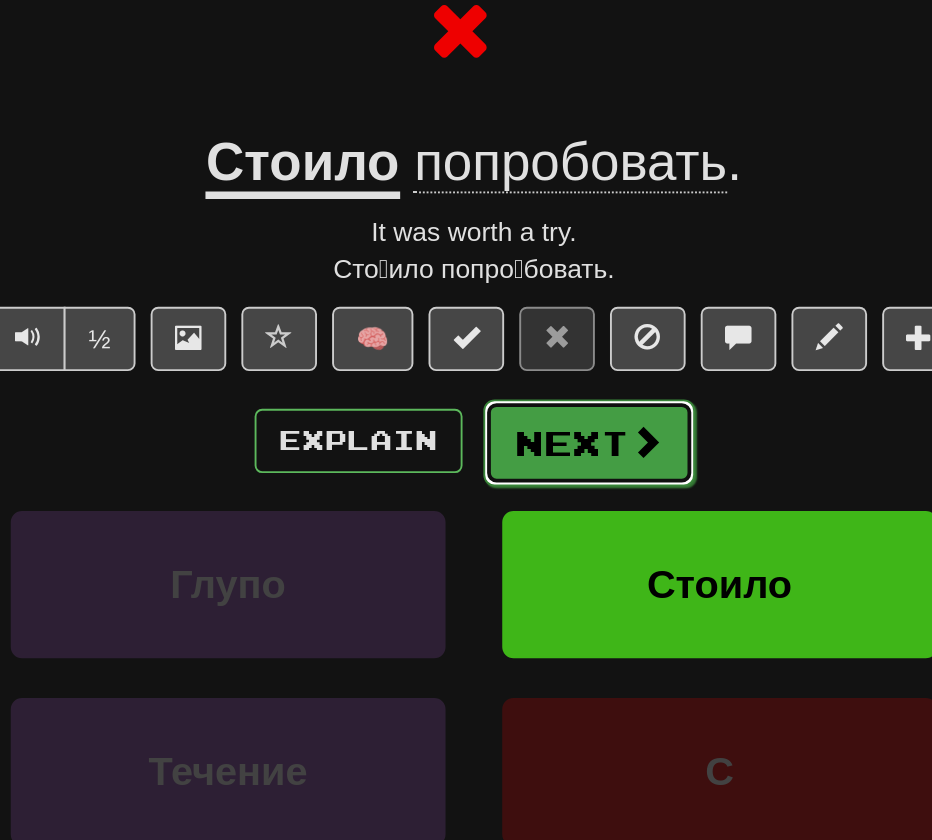click on "Next" at bounding box center (527, 366) 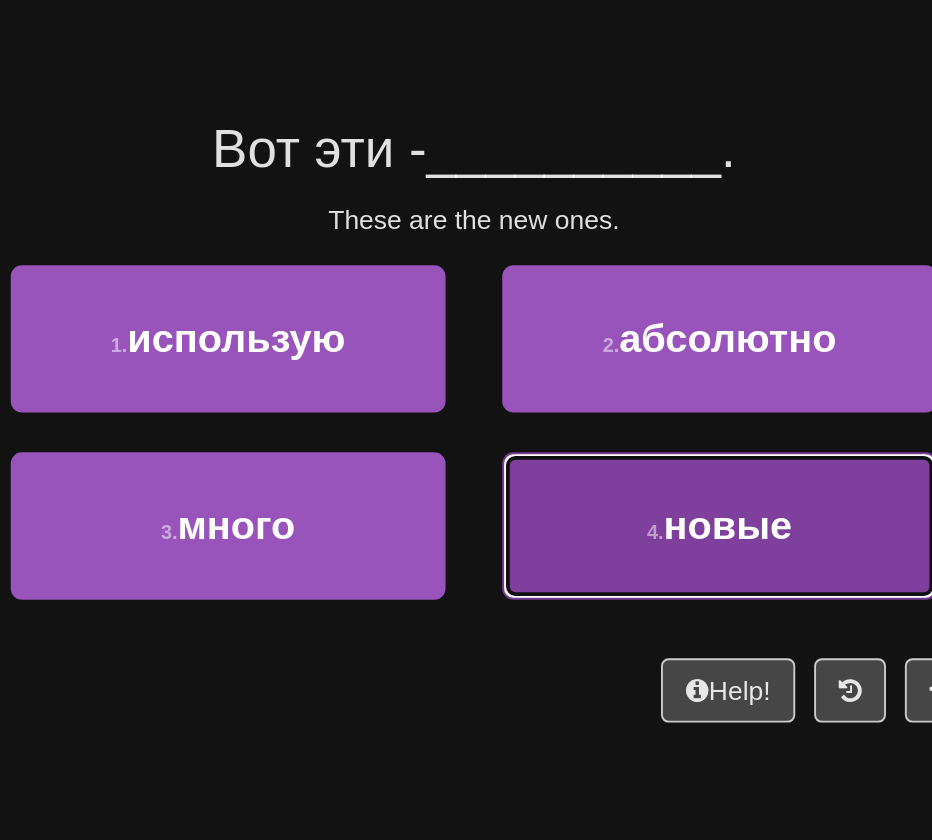 click on "4 .  новые" at bounding box center (596, 410) 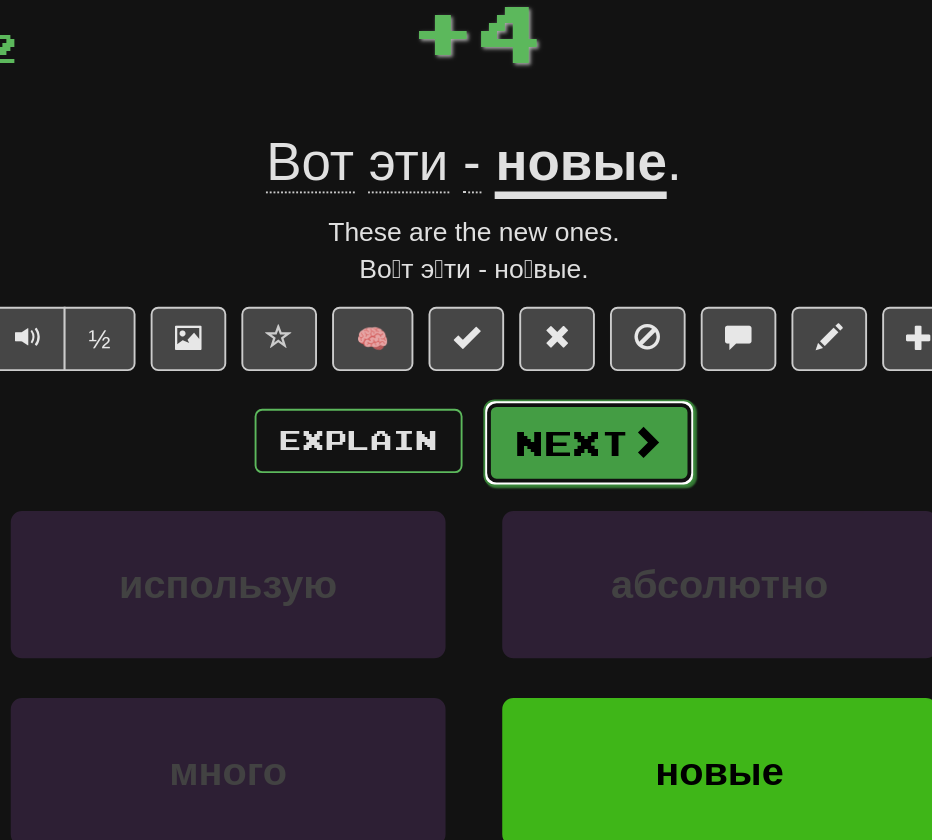 click on "Next" at bounding box center (527, 366) 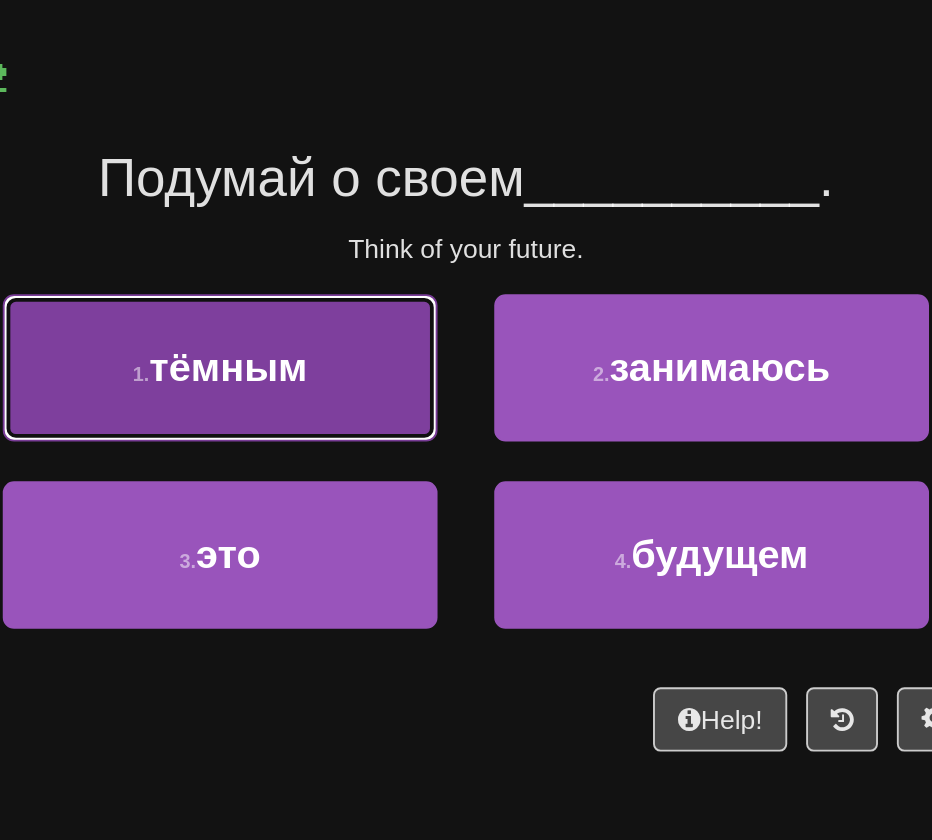 click on "1 .  тёмным" at bounding box center [336, 311] 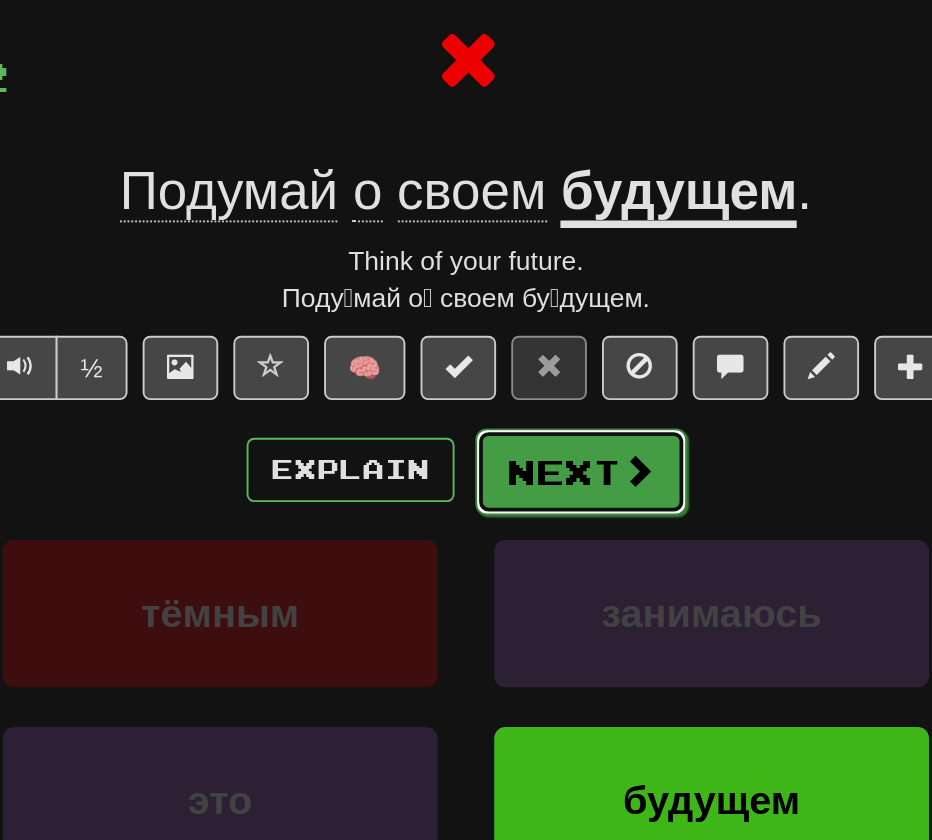 click on "Next" at bounding box center (527, 366) 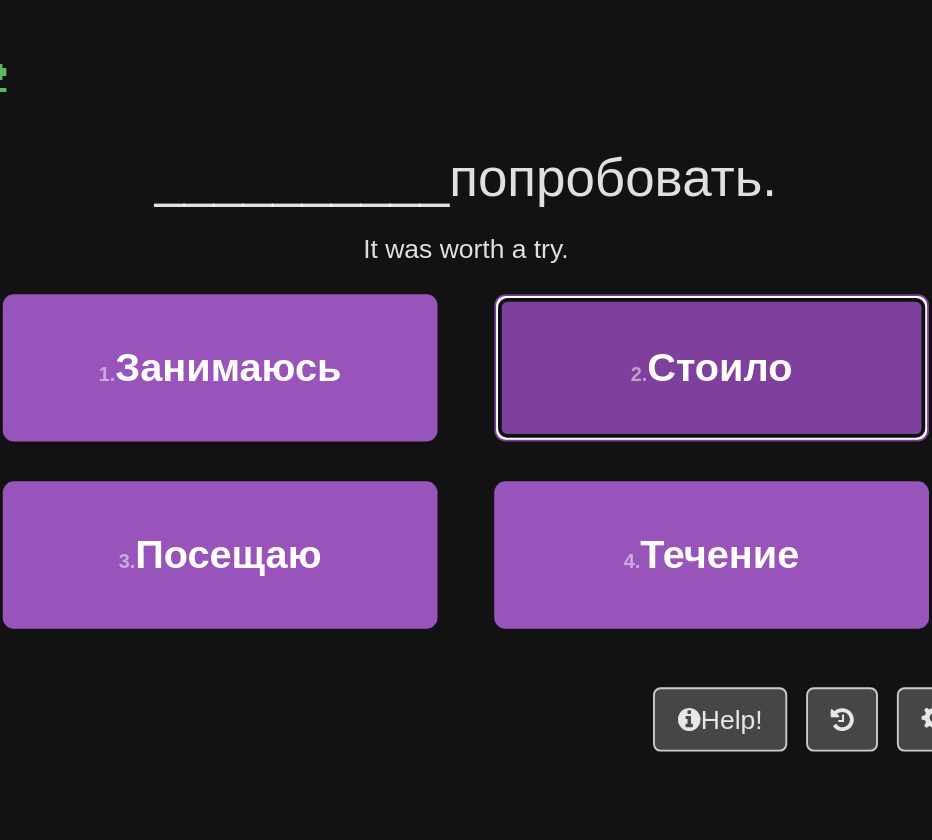 click on "2 .  Стоило" at bounding box center (596, 311) 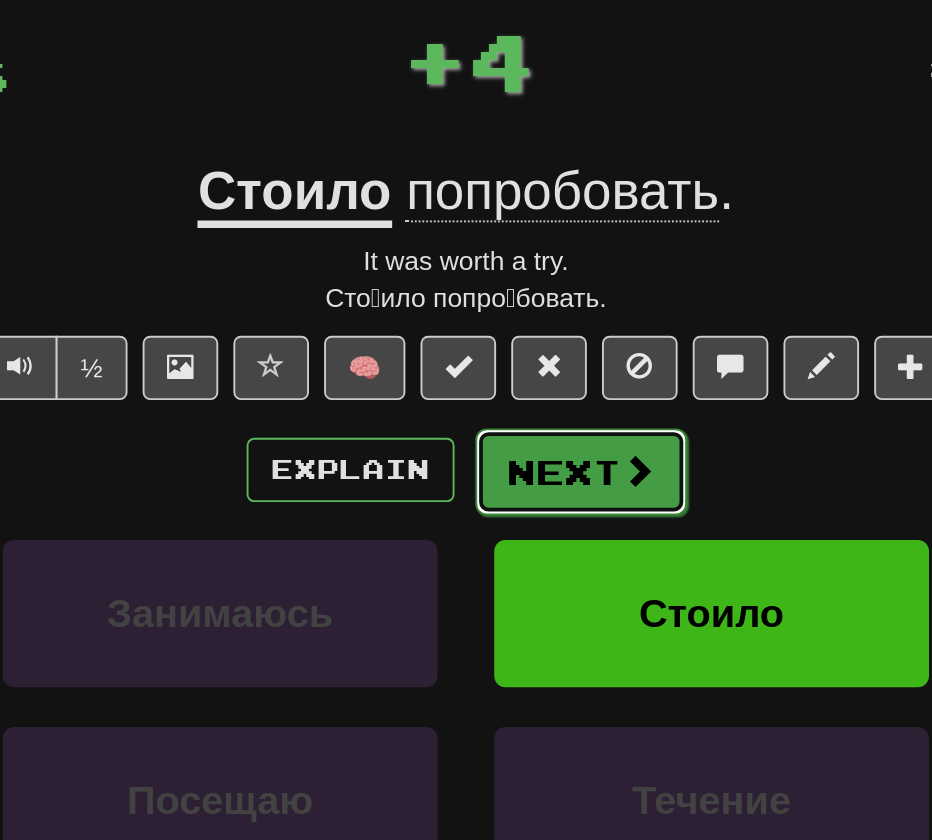 click on "Next" at bounding box center (527, 366) 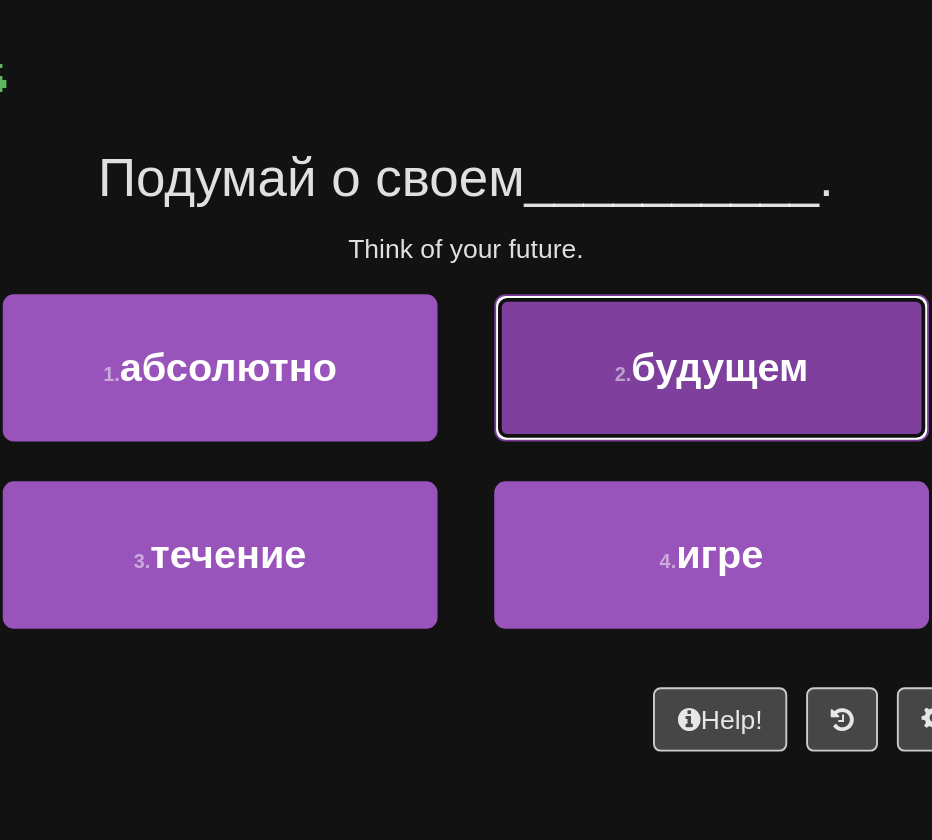 click on "2 .  будущем" at bounding box center [596, 311] 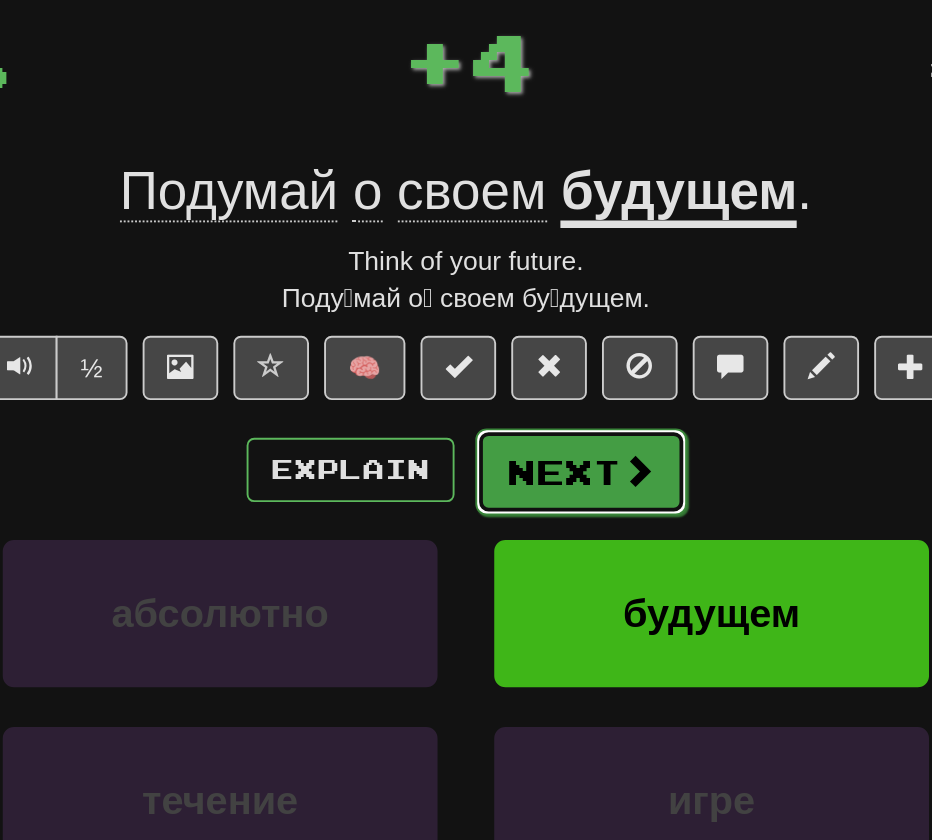 click on "Next" at bounding box center [527, 366] 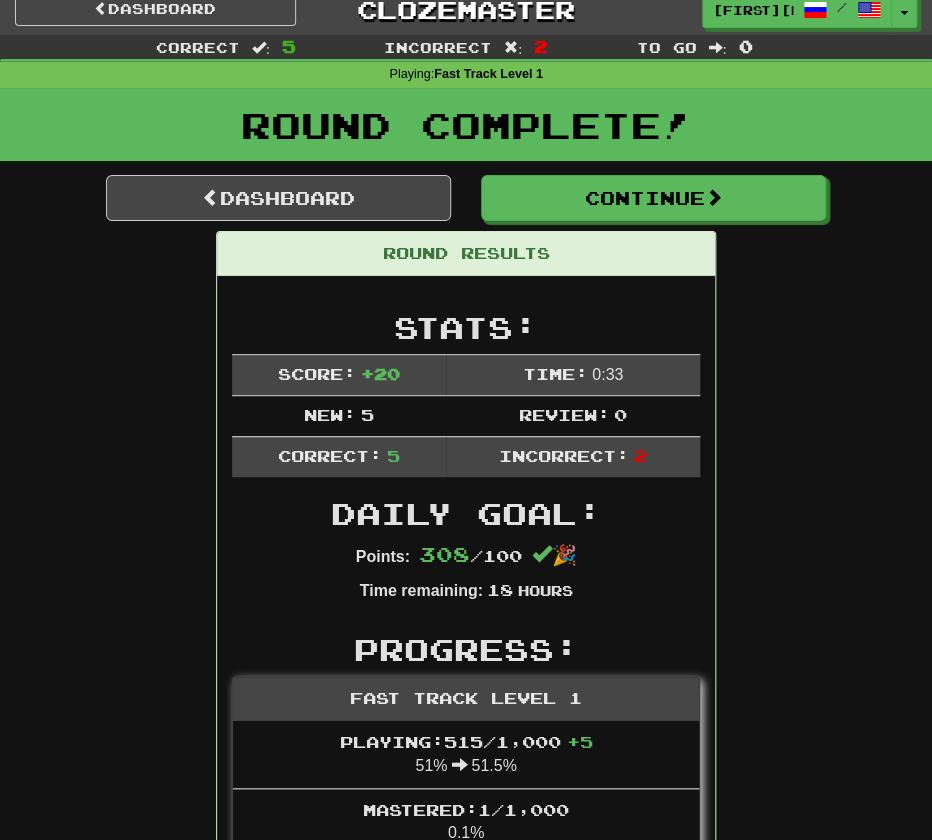 scroll, scrollTop: 0, scrollLeft: 0, axis: both 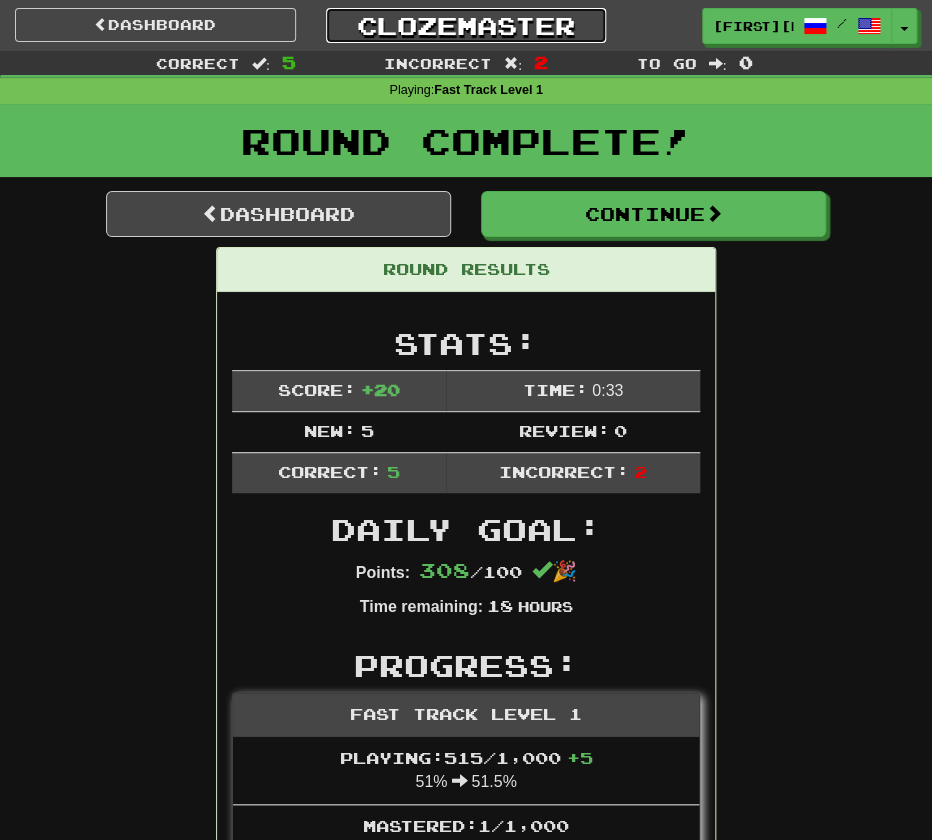 click on "Clozemaster" at bounding box center [466, 25] 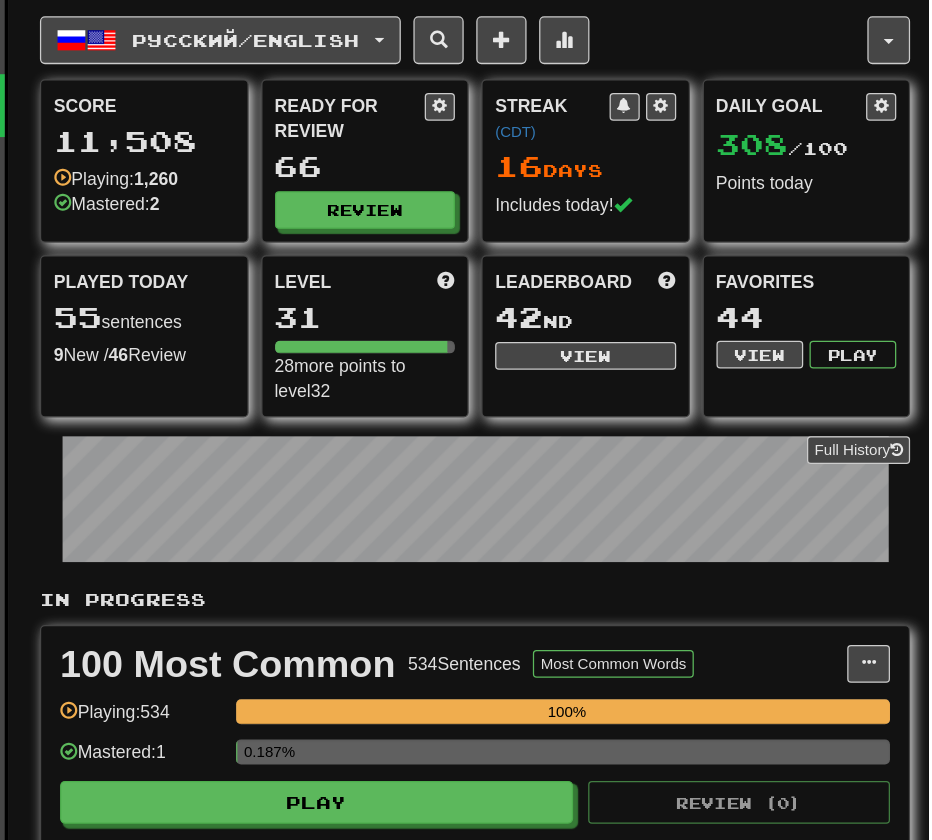 scroll, scrollTop: 0, scrollLeft: 0, axis: both 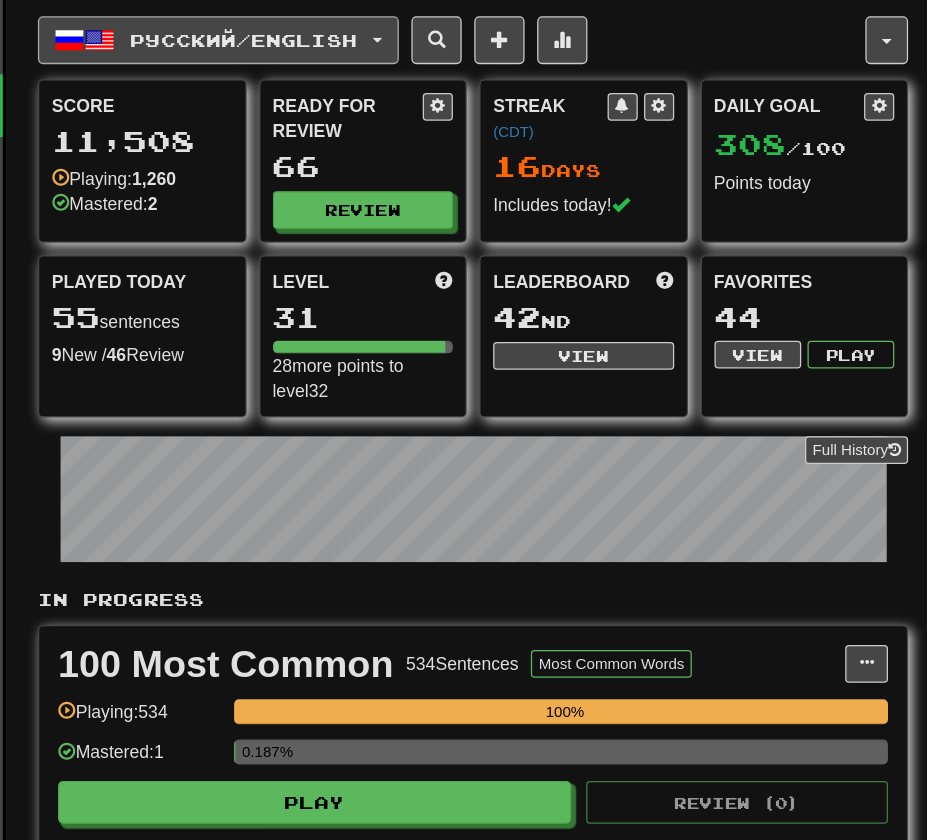 click on "Русский  /  English" at bounding box center [368, 32] 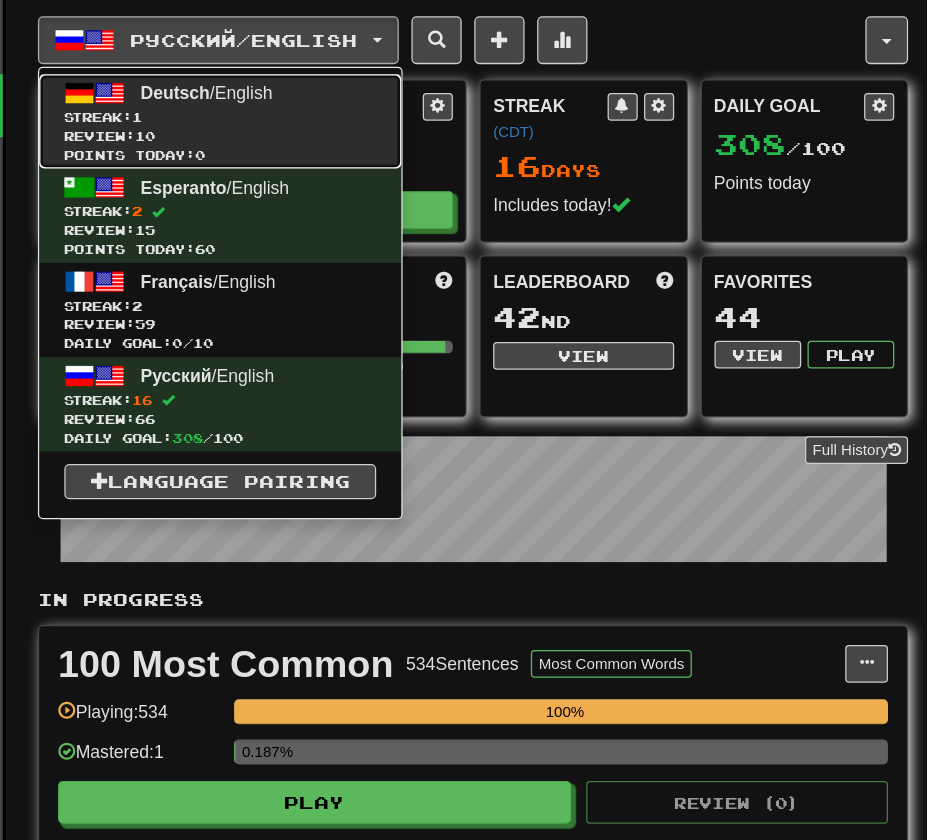 click on "Review:  10" at bounding box center [370, 108] 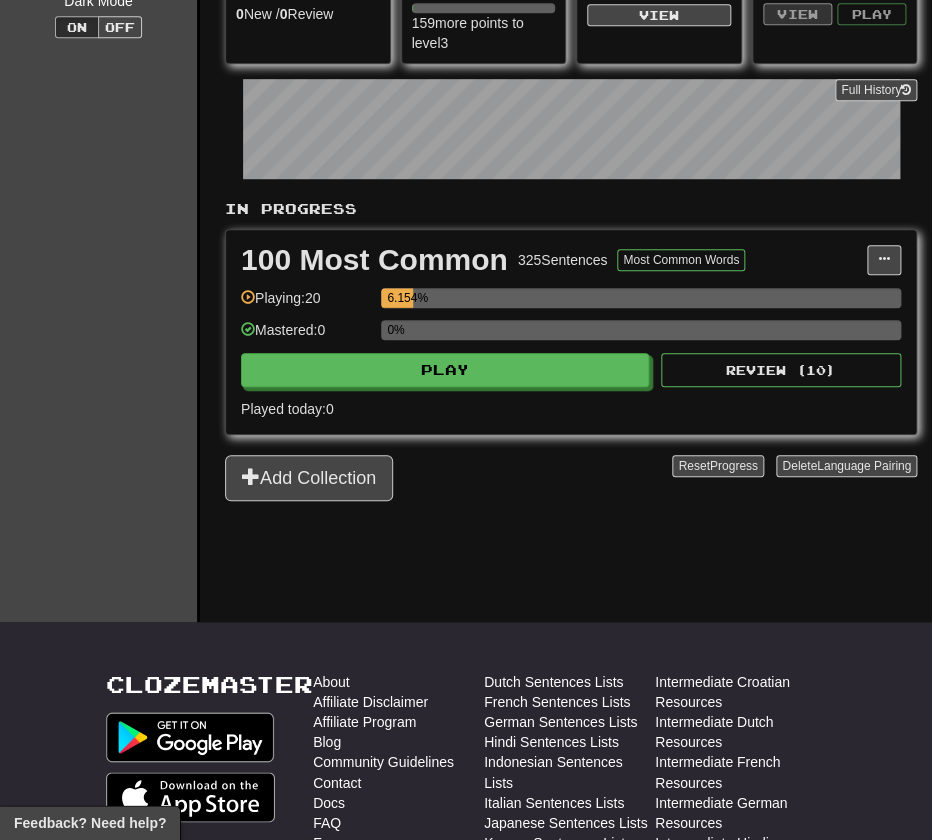scroll, scrollTop: 0, scrollLeft: 0, axis: both 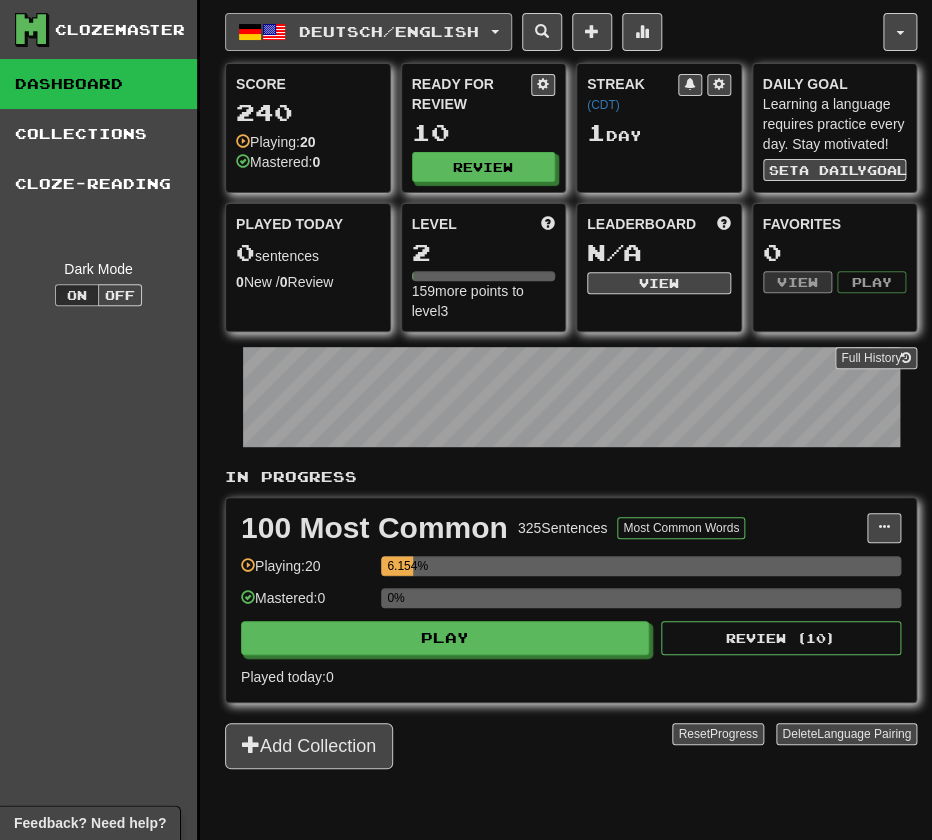 click on "Deutsch  /  English" at bounding box center (389, 31) 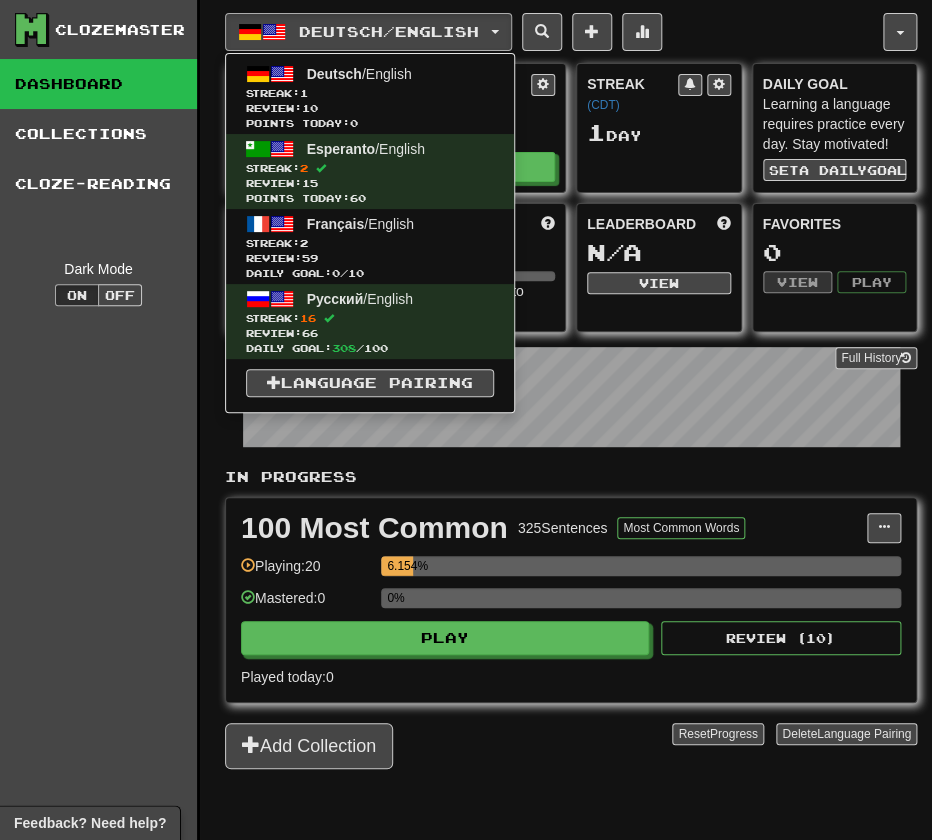 click on "In Progress 100 Most Common 325  Sentences Most Common Words Manage Sentences Unpin from Dashboard  Playing:  20 6.154%  Mastered:  0 0% Play Review ( 10 ) Played today:  0  Add Collection Reset  Progress Delete  Language Pairing Dark Mode On Off" at bounding box center [571, 618] 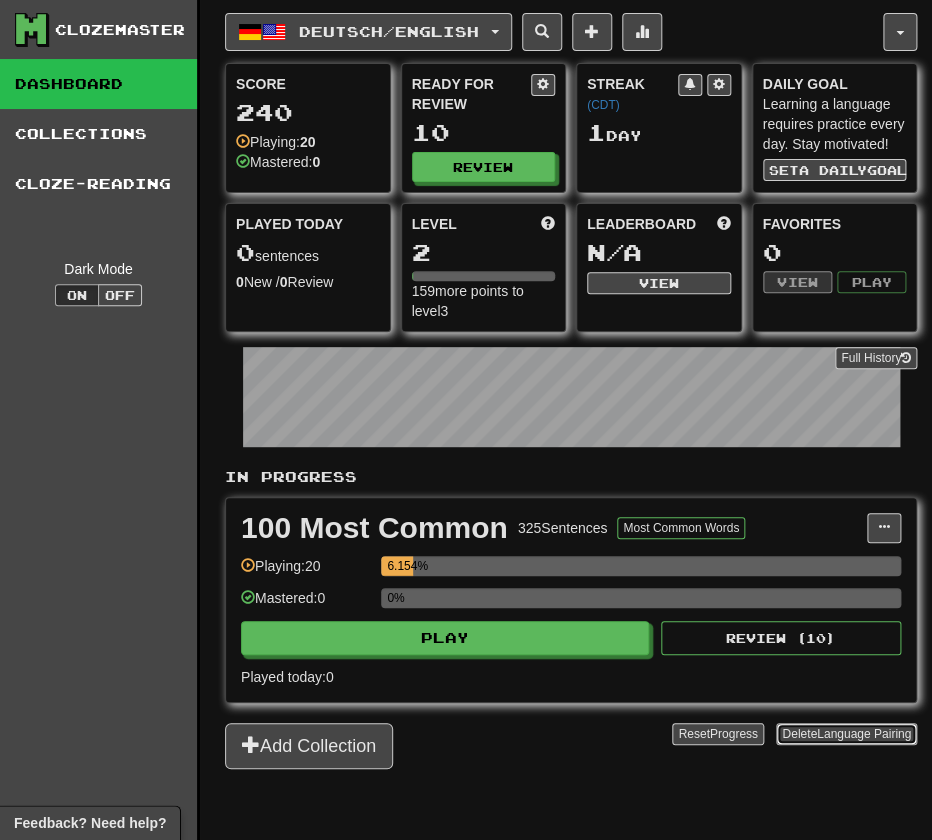 click on "Language Pairing" at bounding box center [864, 734] 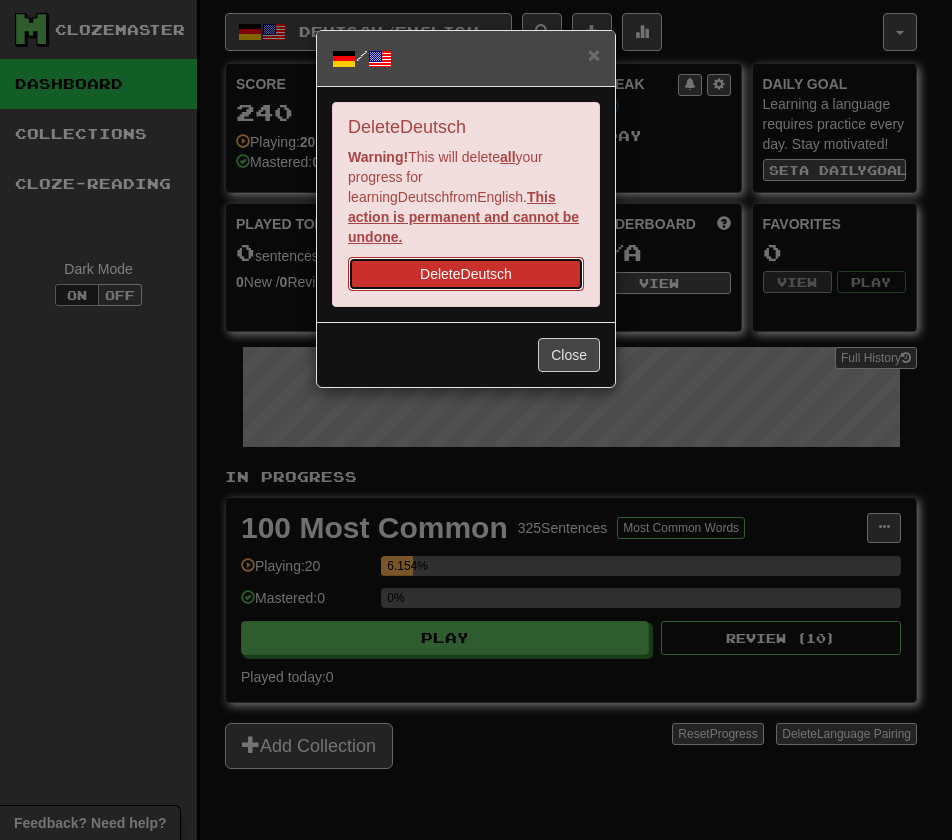 click on "Delete  Deutsch" at bounding box center [466, 274] 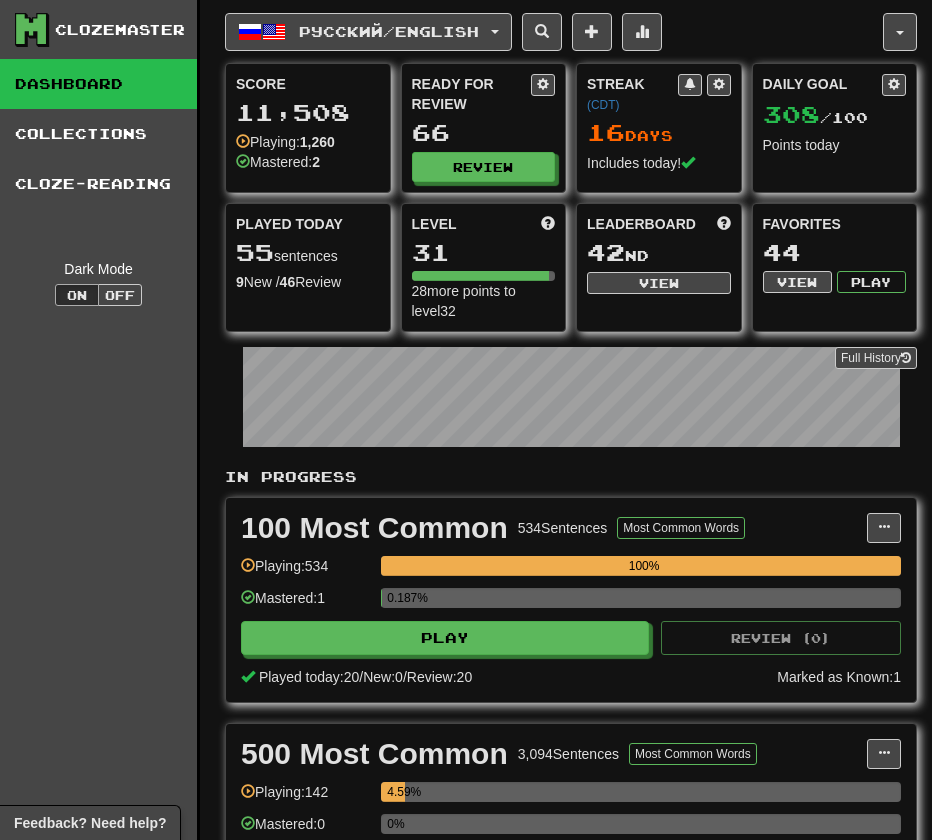 scroll, scrollTop: 0, scrollLeft: 0, axis: both 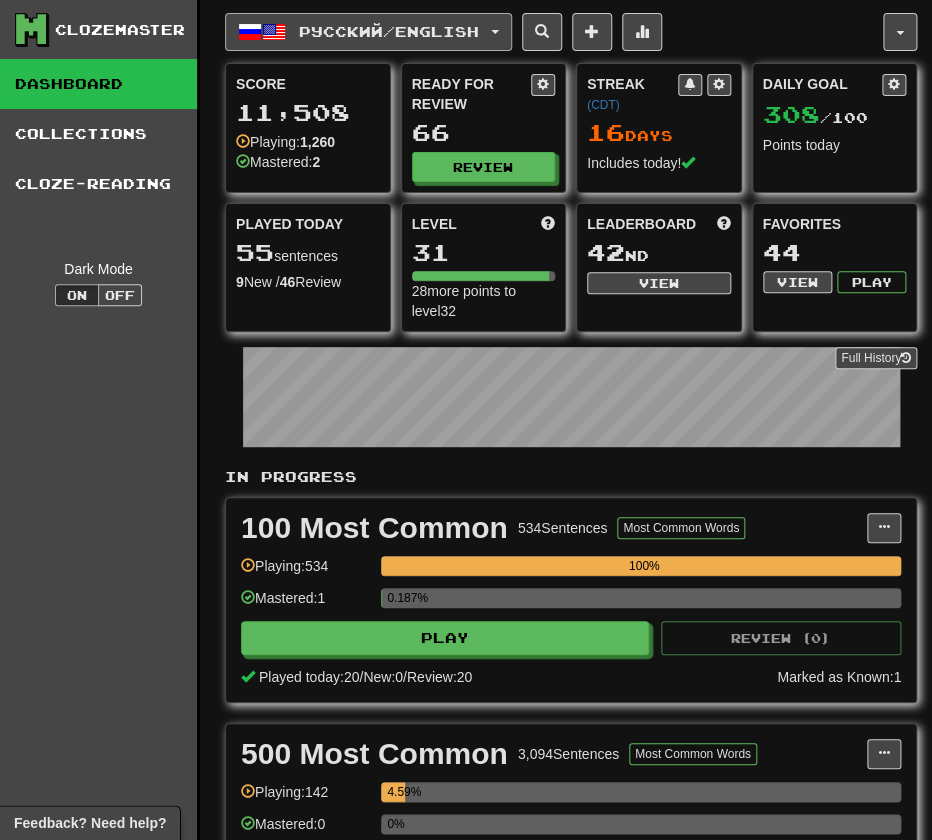 click on "Русский  /  English" at bounding box center [389, 31] 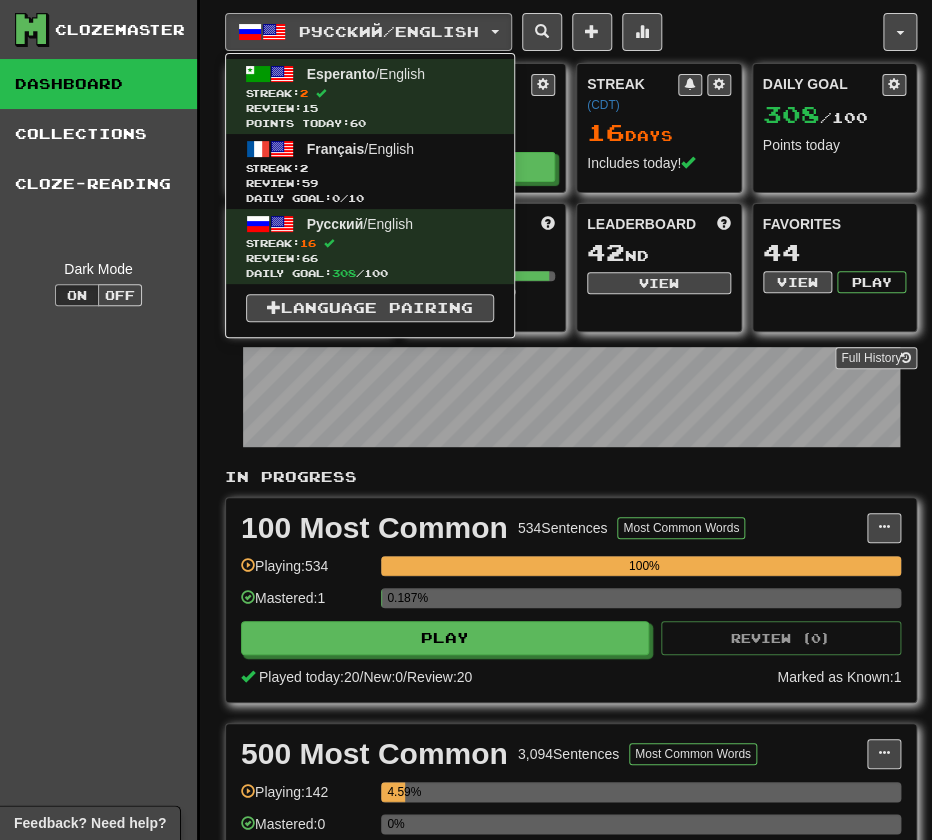 click on "Clozemaster Dashboard Collections Cloze-Reading Dark Mode On Off Dashboard Collections Pro Cloze-Reading Русский  /  English Esperanto  /  English Streak:  2   Review:  15 Points today:  60 Français  /  English Streak:  2   Review:  59 Daily Goal:  0  /  10 Русский  /  English Streak:  16   Review:  66 Daily Goal:  308  /  100  Language Pairing Username: [USERNAME] Edit  Account  Notifications  Activity Feed  Profile  Leaderboard  Forum  Logout Score 11,508  Playing:  1,260  Mastered:  2 Ready for Review 66   Review Streak   ( CDT ) 16  Day s Includes today!  Daily Goal 308  /  100 Points today Played Today 55  sentences 9  New /  46  Review Full History  Level 31 28  more points to level  32 Leaderboard 42 nd View Favorites 44 View Play Full History  In Progress 100 Most Common 534  Sentences Most Common Words Manage Sentences Unpin from Dashboard  Playing:  534 100%  Mastered:  1 0.187% Play Review ( 0 )   Played today:  20  /  New:  0  /  Review:  20 Marked as Known:  1 500 Most Common 3,094 0" at bounding box center [466, 610] 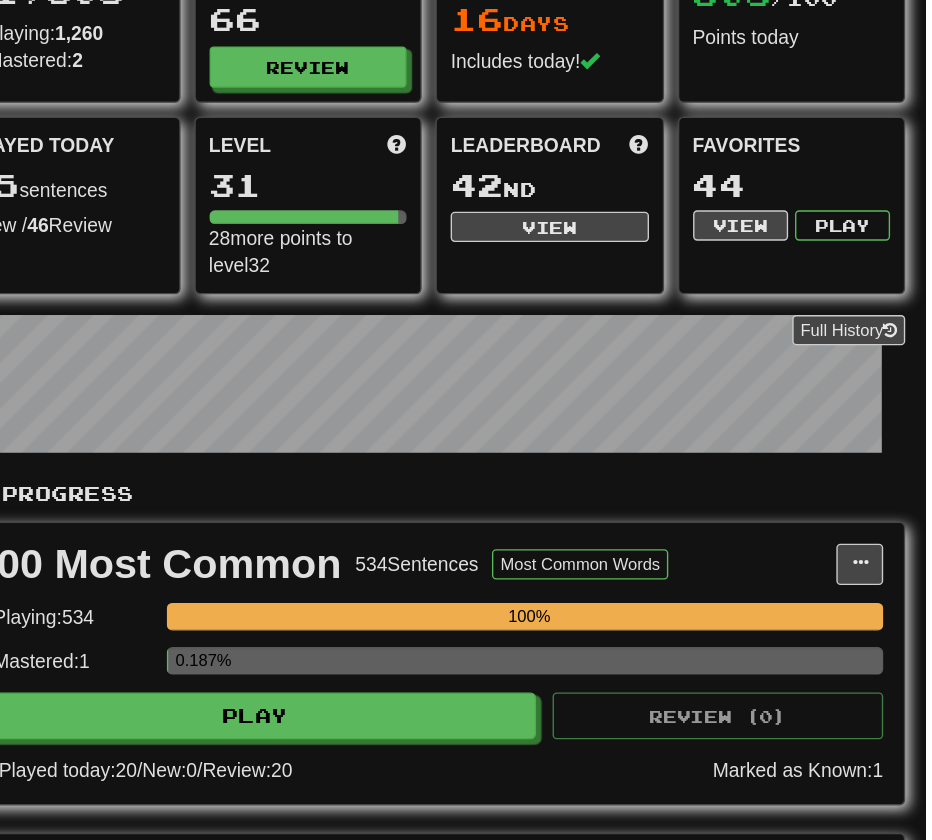 scroll, scrollTop: 0, scrollLeft: 0, axis: both 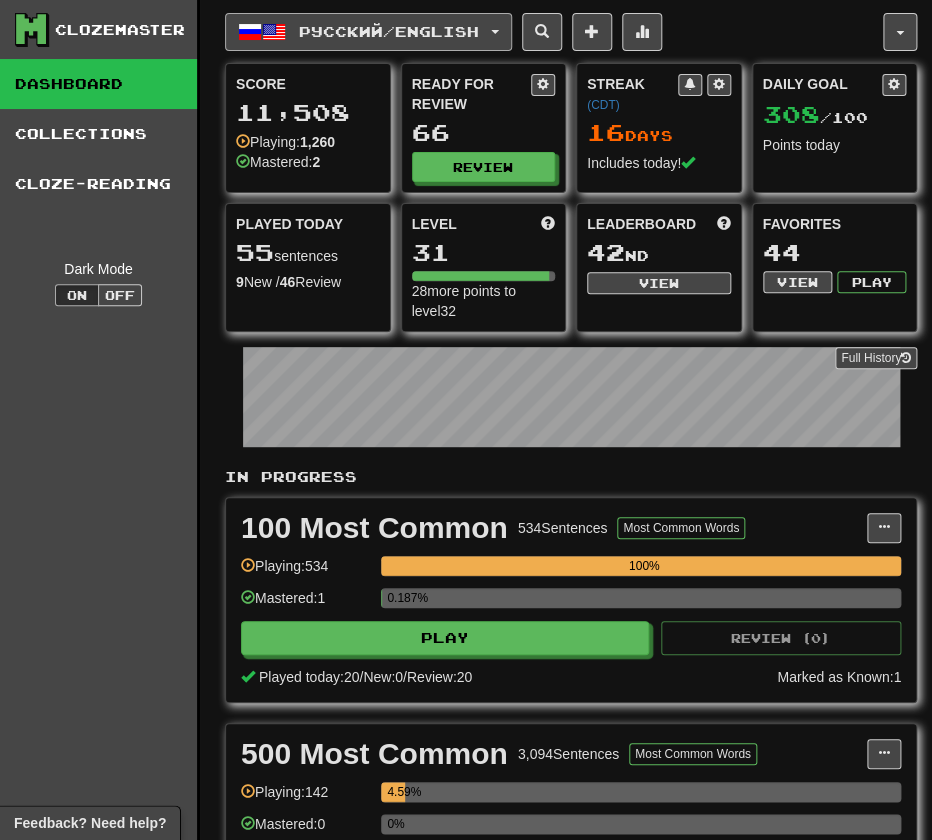 click on "Русский  /  English" at bounding box center (368, 32) 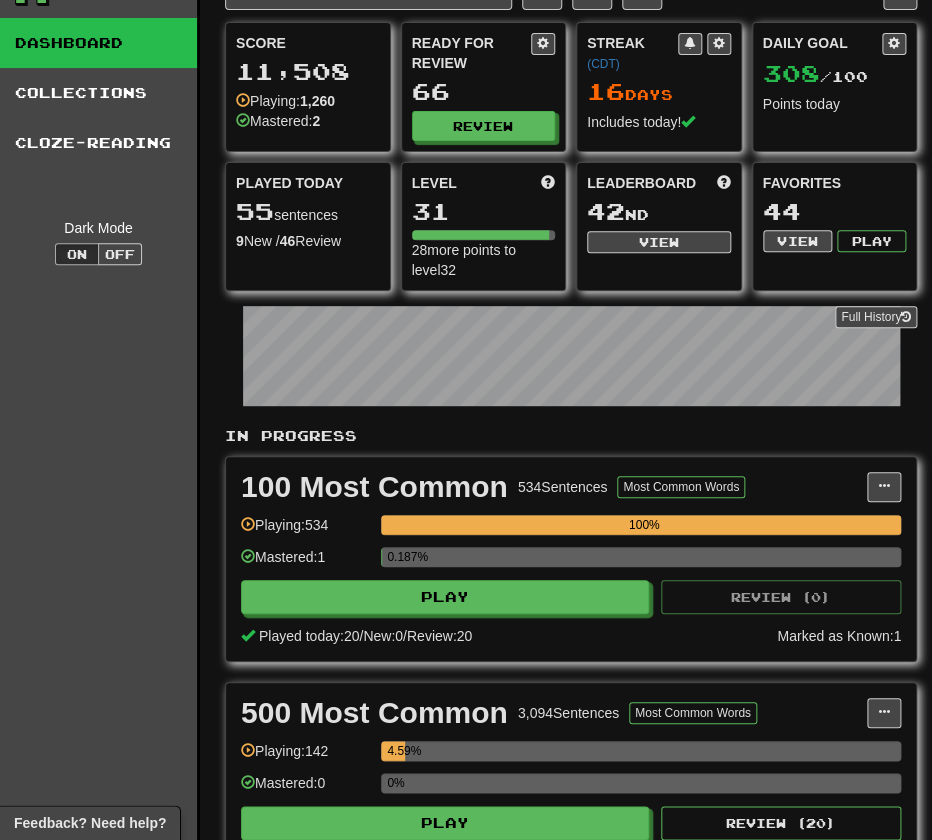 scroll, scrollTop: 0, scrollLeft: 0, axis: both 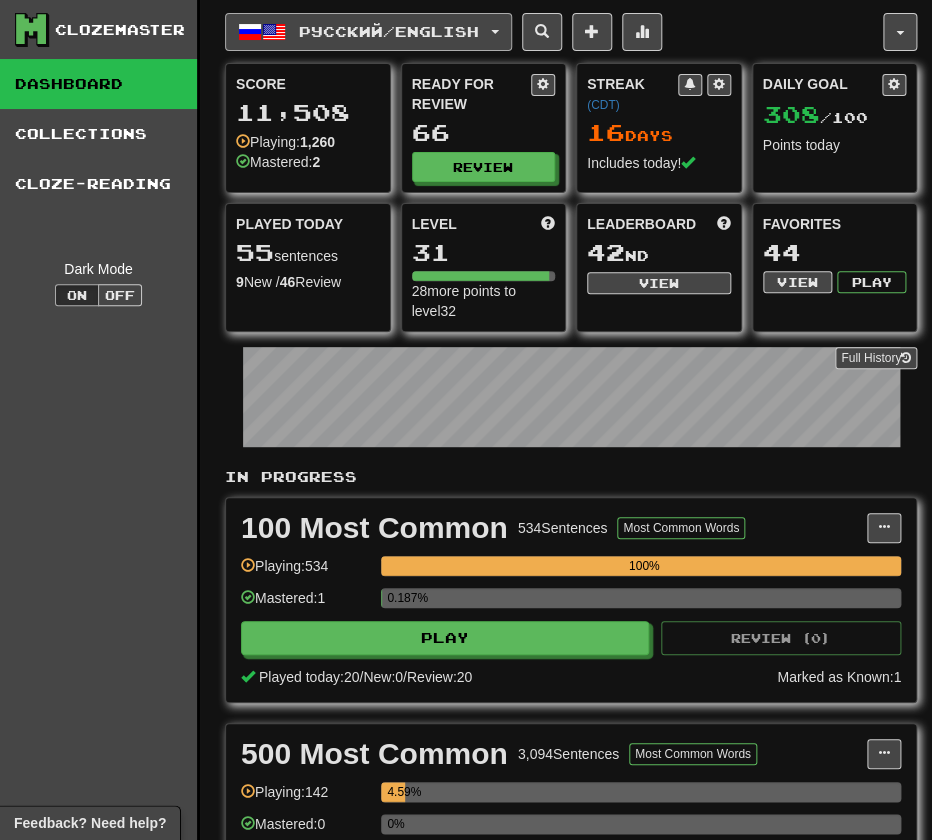 click on "Русский  /  English" at bounding box center (368, 32) 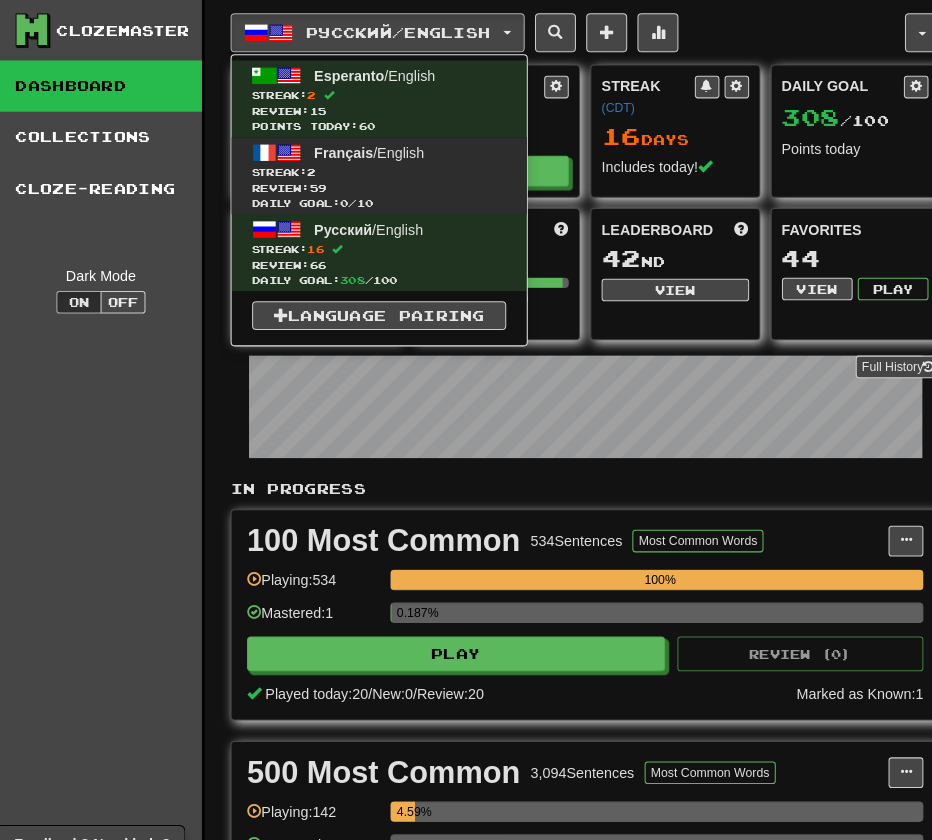 scroll, scrollTop: 0, scrollLeft: 0, axis: both 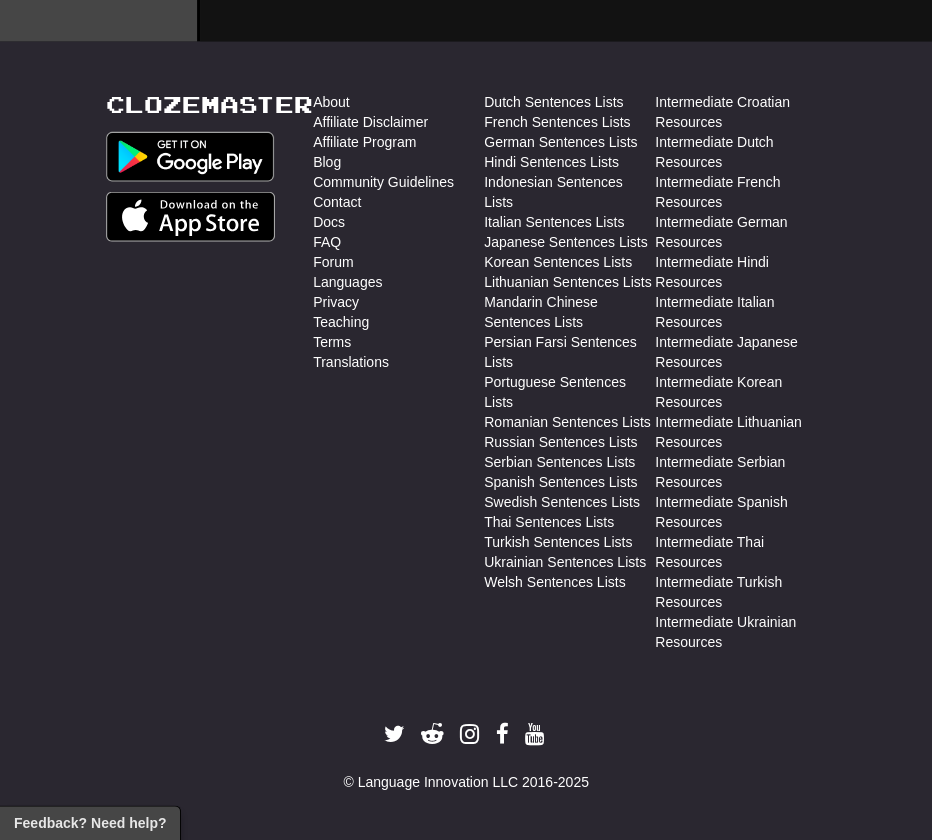 click on "Clozemaster
About
Affiliate Disclaimer
Affiliate Program
Blog
Community Guidelines
Contact
Docs
FAQ
Forum
Languages
Privacy
Teaching
Terms
Translations
Dutch Sentences Lists
French Sentences Lists
German Sentences Lists
Hindi Sentences Lists
Indonesian Sentences Lists
Italian Sentences Lists
Japanese Sentences Lists
Korean Sentences Lists
Lithuanian Sentences Lists
Mandarin Chinese Sentences Lists
Persian Farsi Sentences Lists
Portuguese Sentences Lists
Romanian Sentences Lists
Russian Sentences Lists
Serbian Sentences Lists
Spanish Sentences Lists
Swedish Sentences Lists
Thai Sentences Lists
Turkish Sentences Lists
Ukrainian Sentences Lists
Welsh Sentences Lists
Intermediate Croatian Resources
Intermediate Dutch Resources
Intermediate French Resources
Intermediate German Resources
Intermediate Hindi Resources
Intermediate Italian Resources
Intermediate Japanese Resources" at bounding box center (466, 442) 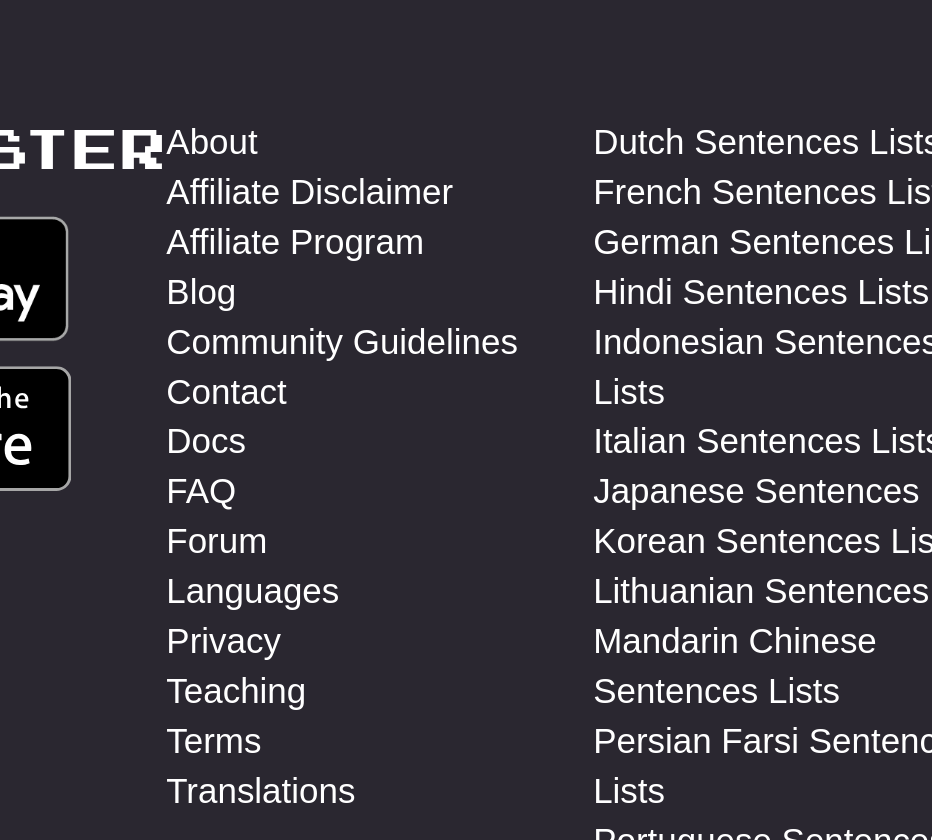 scroll, scrollTop: 1229, scrollLeft: 0, axis: vertical 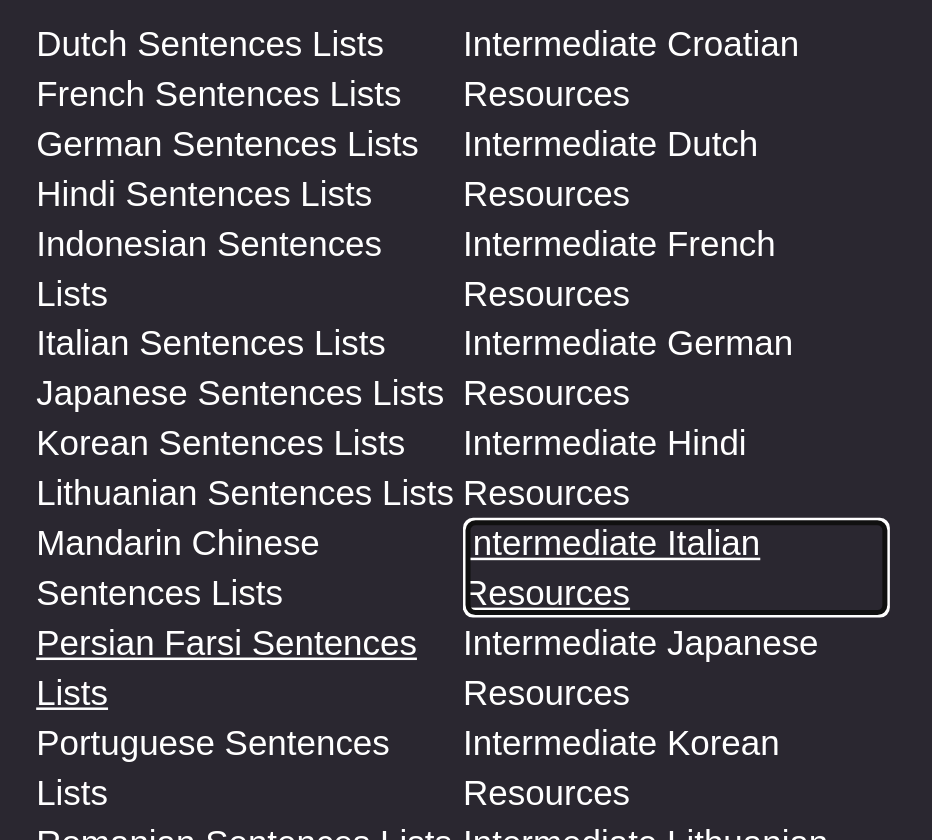 click on "Intermediate Italian Resources" at bounding box center (740, 312) 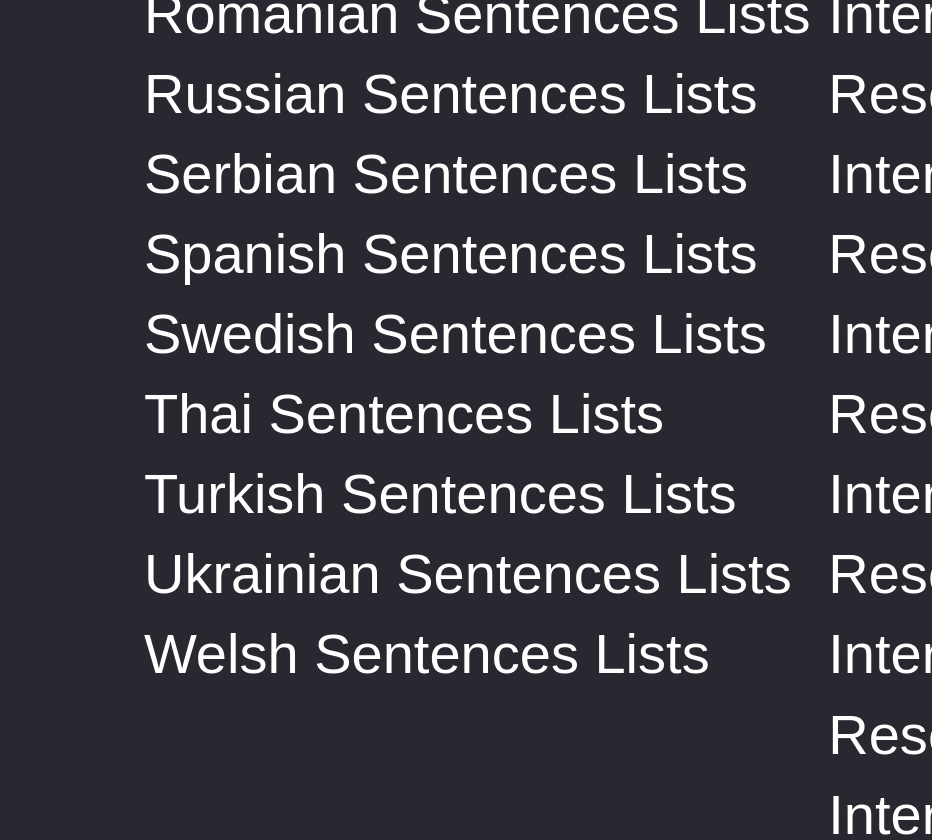 scroll, scrollTop: 1229, scrollLeft: 0, axis: vertical 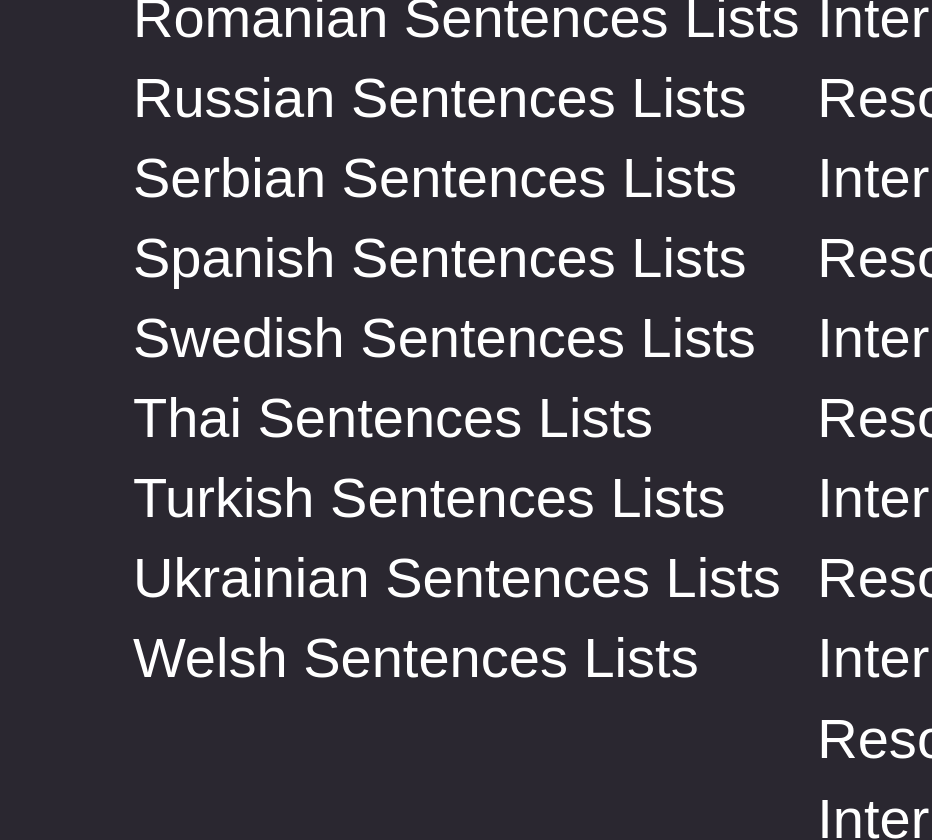 click on "Dutch Sentences Lists
French Sentences Lists
German Sentences Lists
Hindi Sentences Lists
Indonesian Sentences Lists
Italian Sentences Lists
Japanese Sentences Lists
Korean Sentences Lists
Lithuanian Sentences Lists
Mandarin Chinese Sentences Lists
Persian Farsi Sentences Lists
Portuguese Sentences Lists
Romanian Sentences Lists
Russian Sentences Lists
Serbian Sentences Lists
Spanish Sentences Lists
Swedish Sentences Lists
Thai Sentences Lists
Turkish Sentences Lists
Ukrainian Sentences Lists
Welsh Sentences Lists" at bounding box center [569, 377] 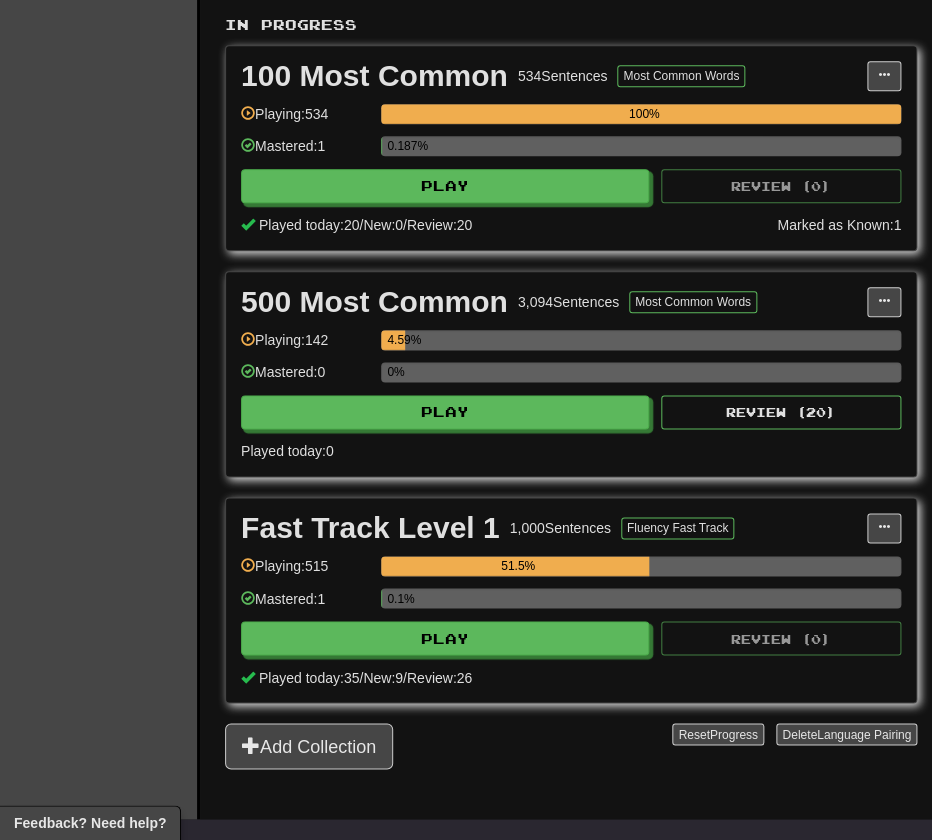 scroll, scrollTop: 0, scrollLeft: 0, axis: both 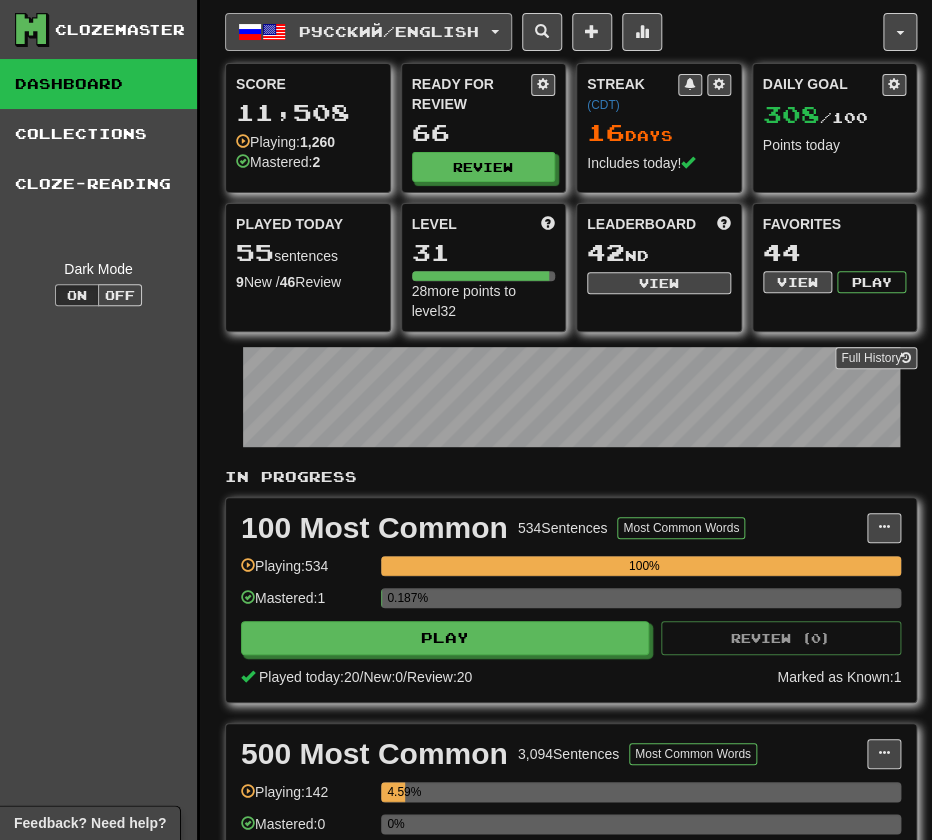 click at bounding box center (274, 32) 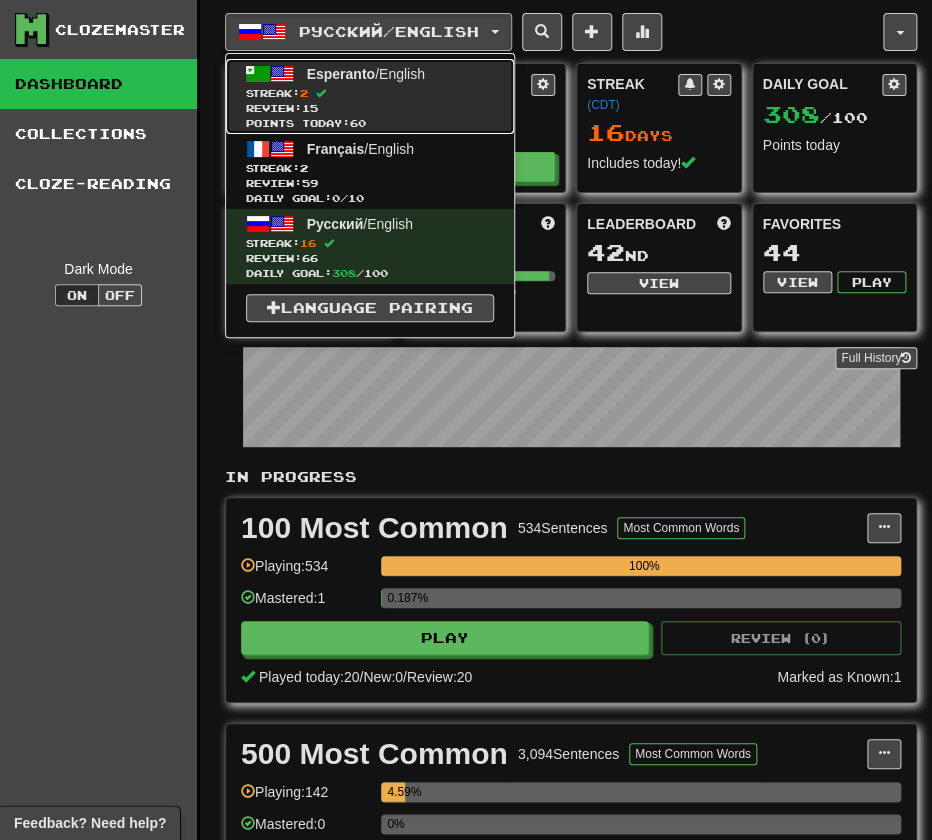 click on "Review:  15" at bounding box center [370, 108] 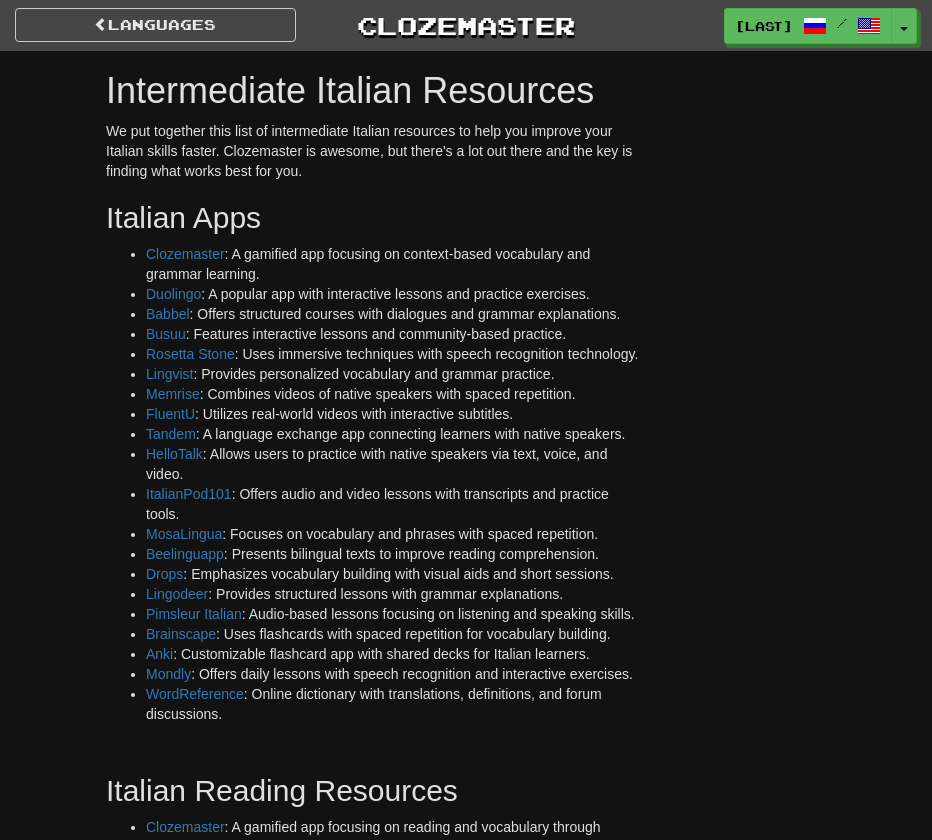scroll, scrollTop: 0, scrollLeft: 0, axis: both 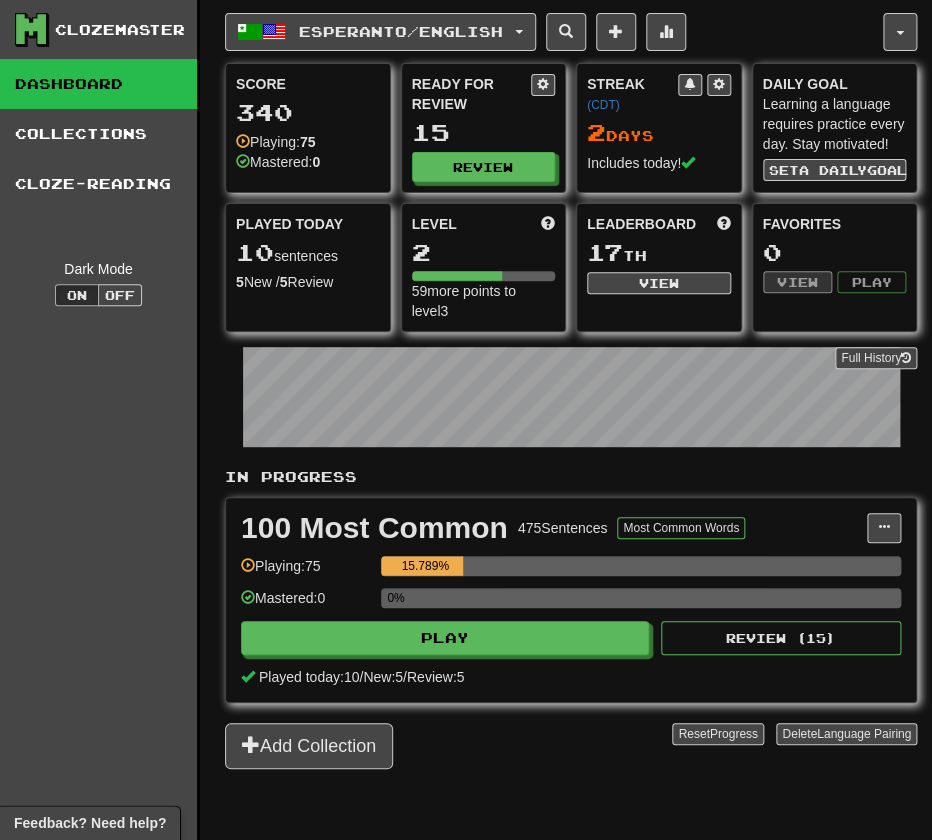 click on "In Progress" at bounding box center [571, 477] 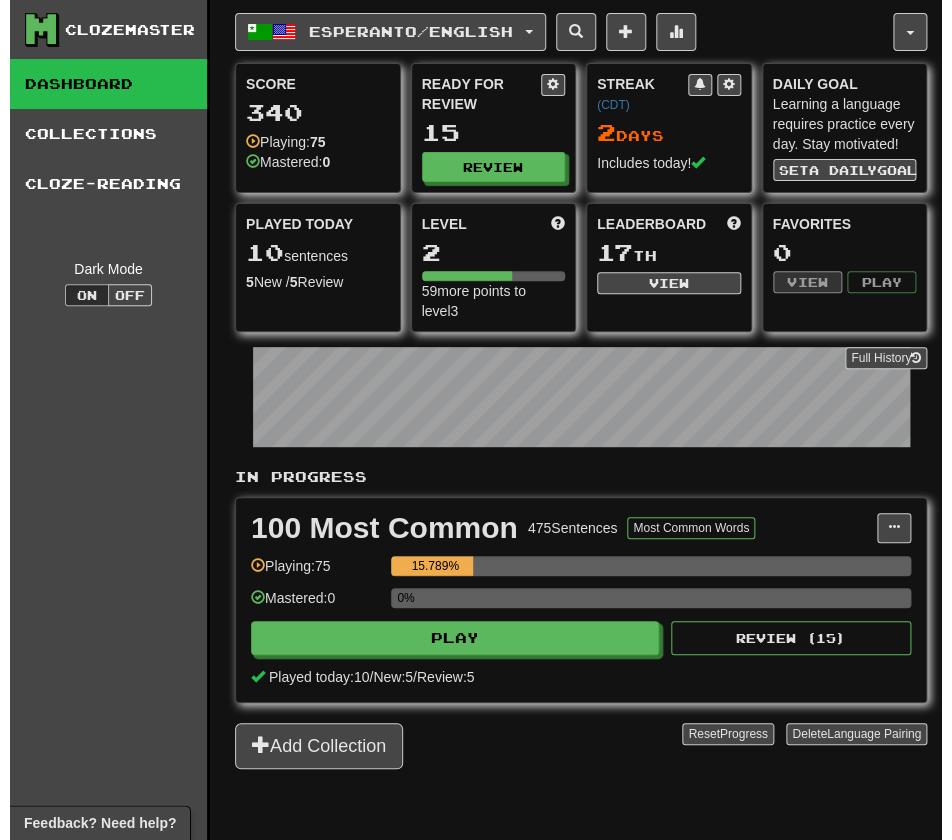 scroll, scrollTop: 296, scrollLeft: 0, axis: vertical 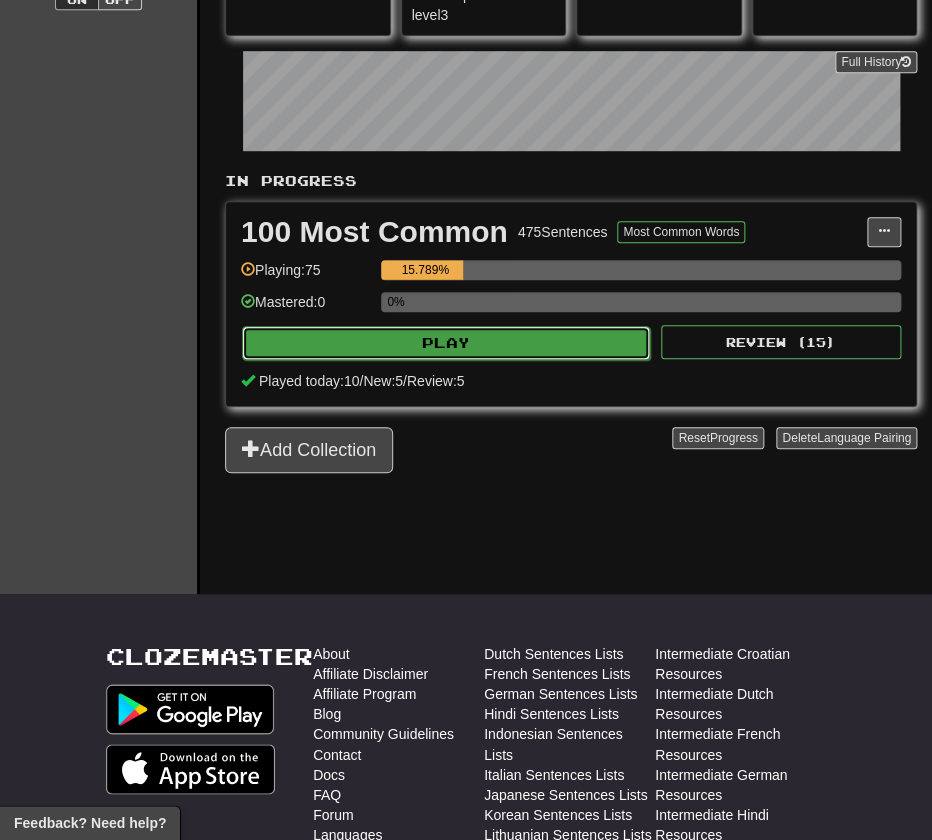 click on "Play" at bounding box center [446, 343] 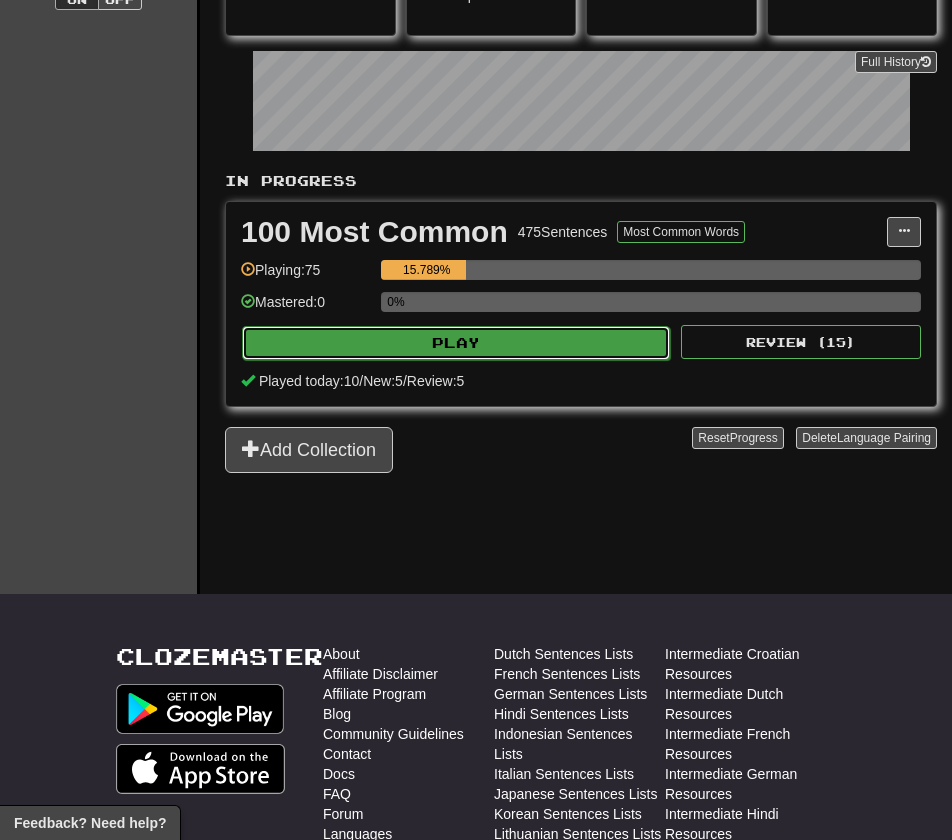 select on "**" 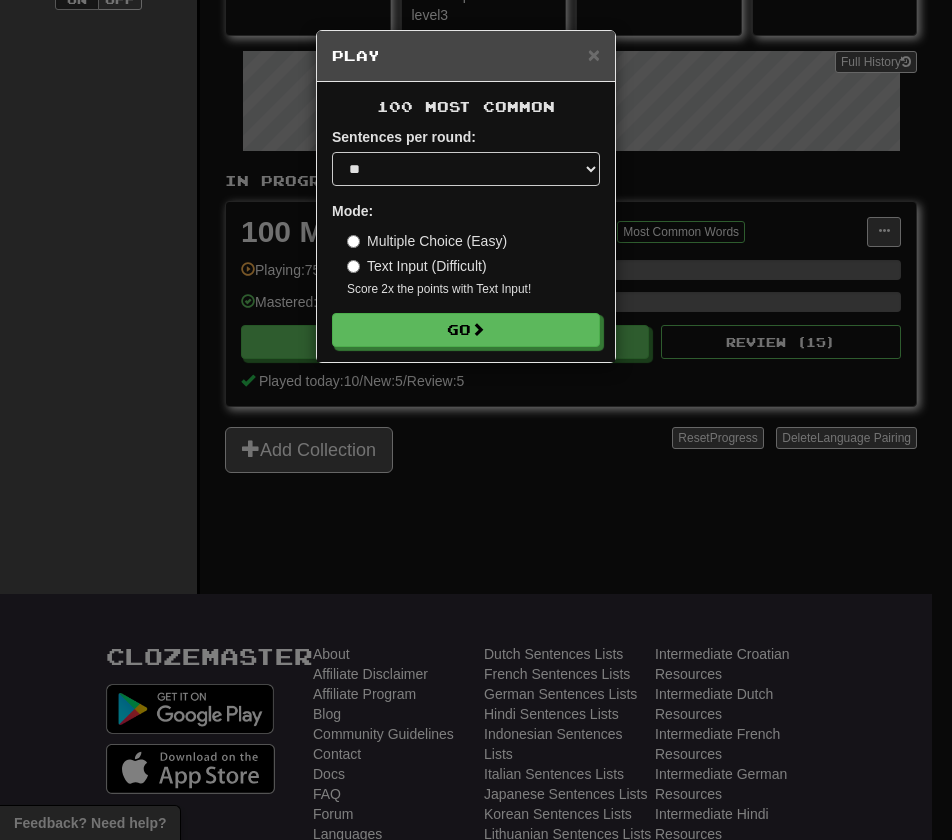 click on "× Play 100 Most Common Sentences per round: * ** ** ** ** ** *** ******** Mode: Multiple Choice (Easy) Text Input (Difficult) Score 2x the points with Text Input ! Go" at bounding box center [476, 420] 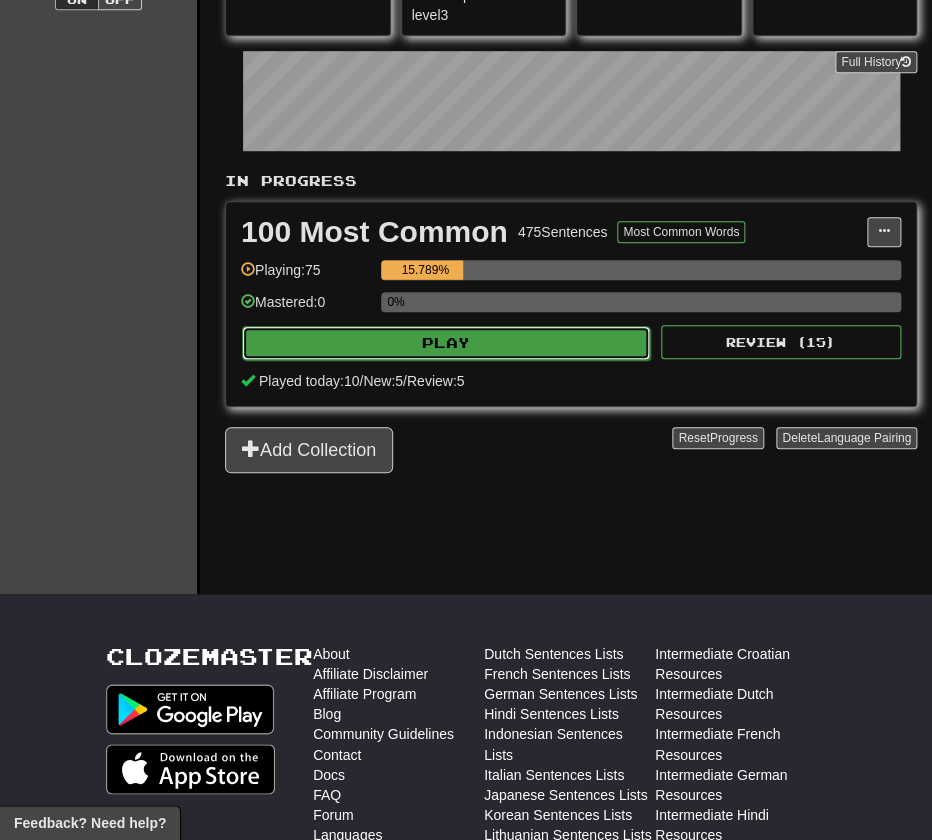 click on "Play" at bounding box center [446, 343] 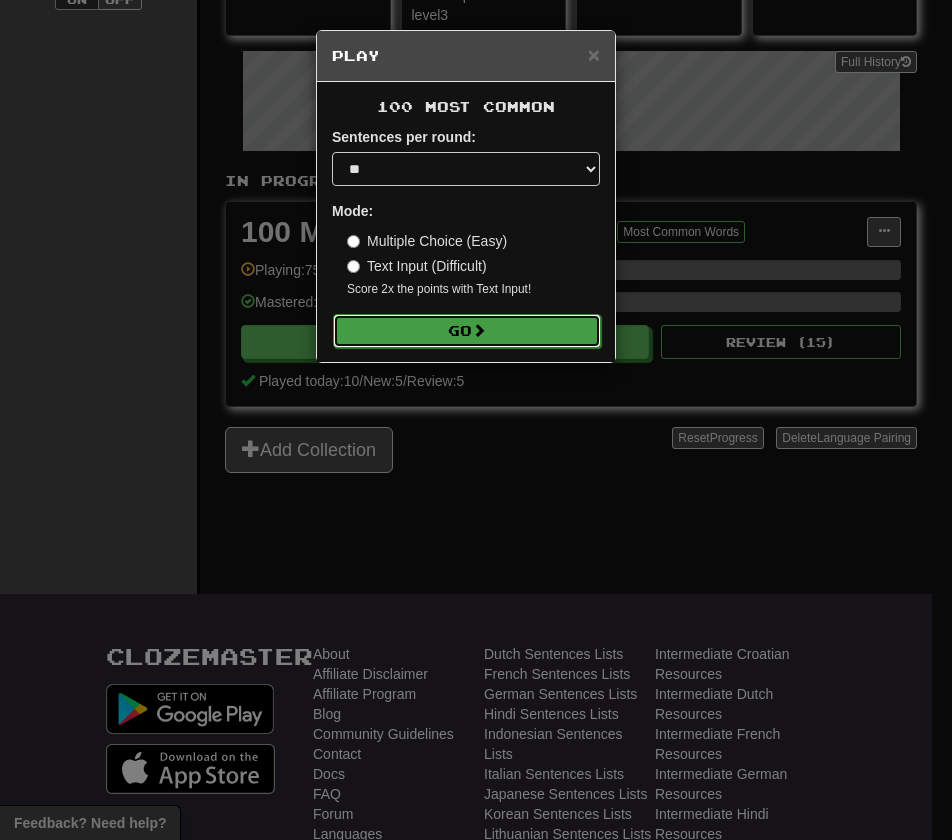 click on "Go" at bounding box center (467, 331) 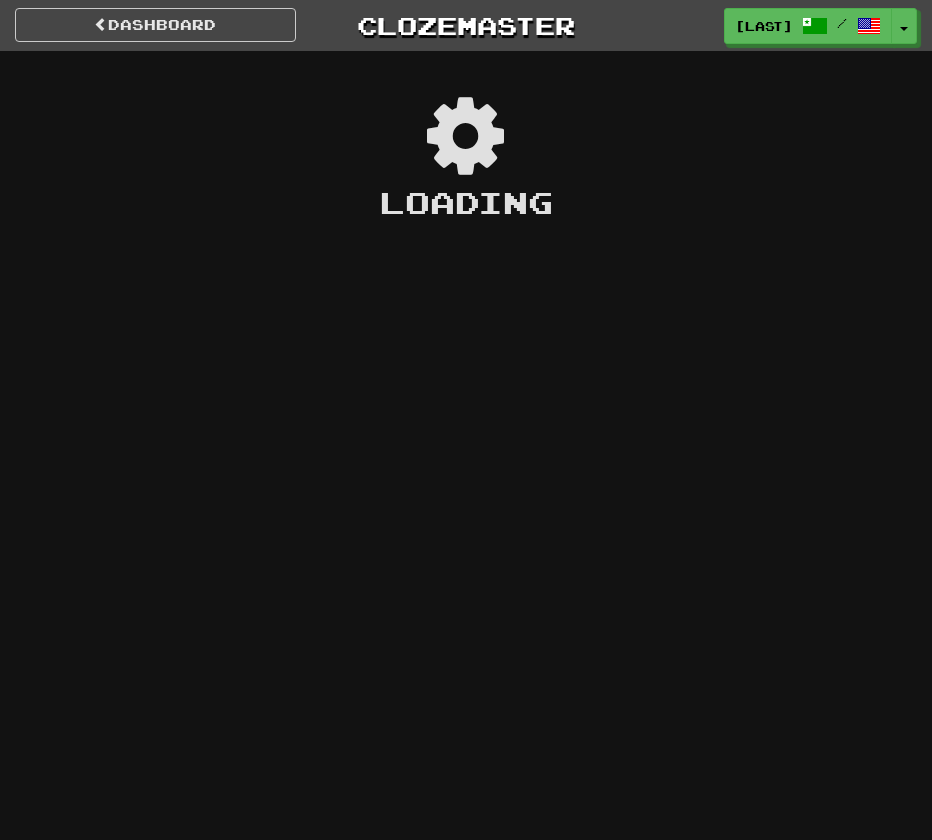 scroll, scrollTop: 0, scrollLeft: 0, axis: both 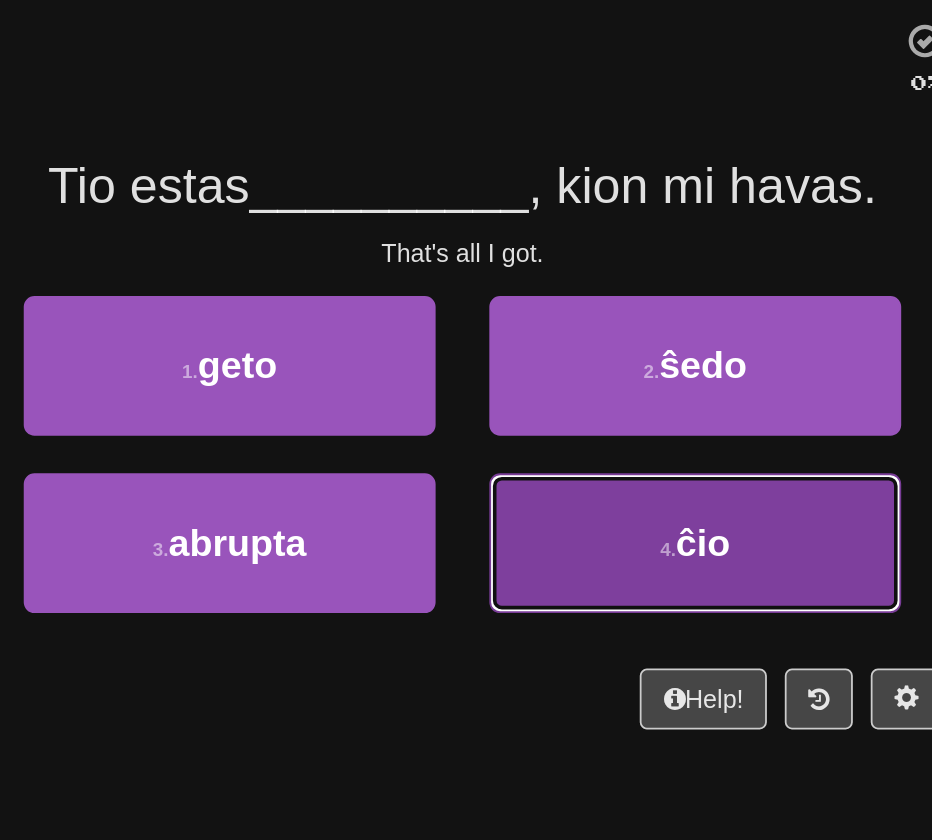 click on "4 .  ĉio" at bounding box center (596, 410) 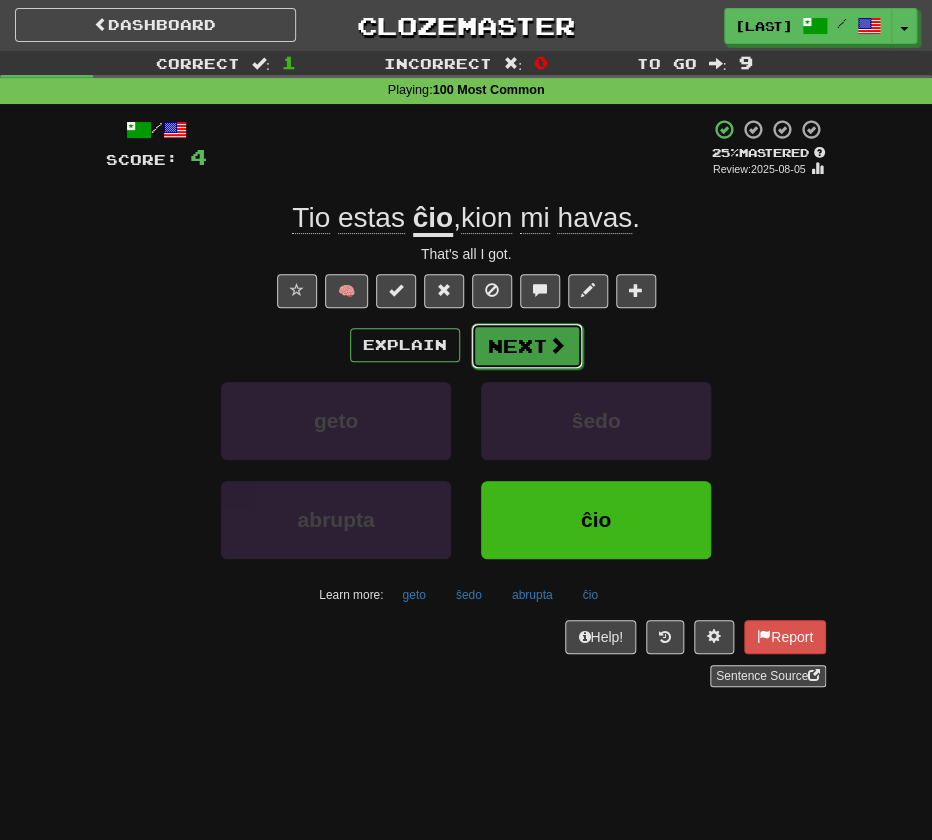 click at bounding box center (557, 345) 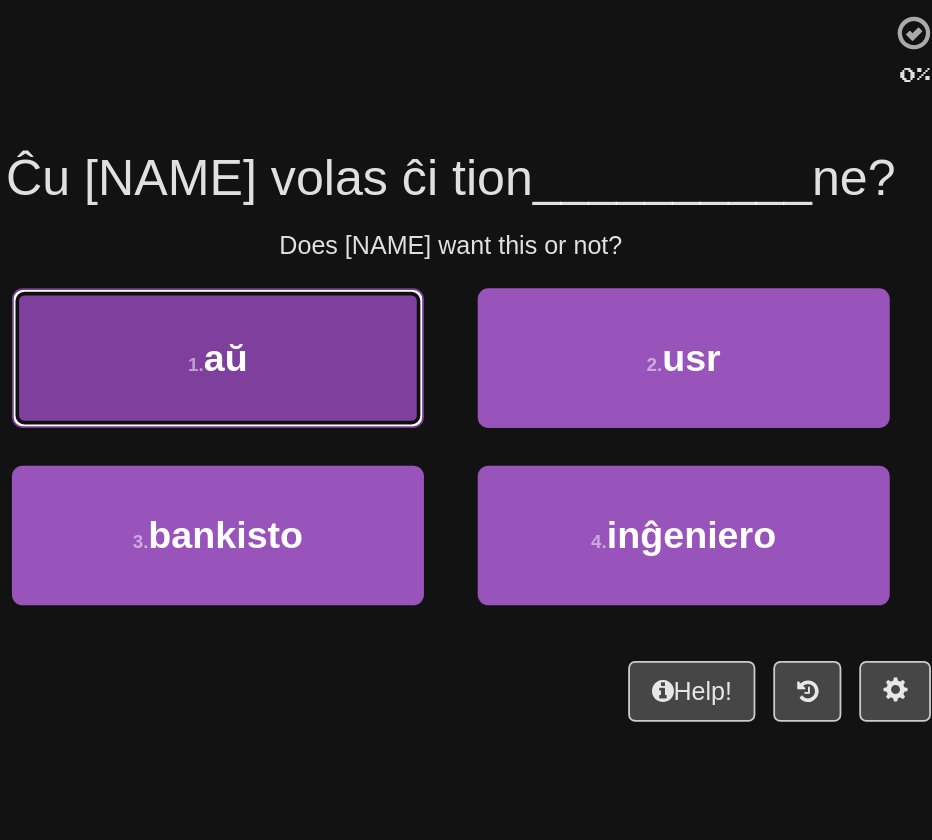 click on "1 .  aŭ" at bounding box center [336, 311] 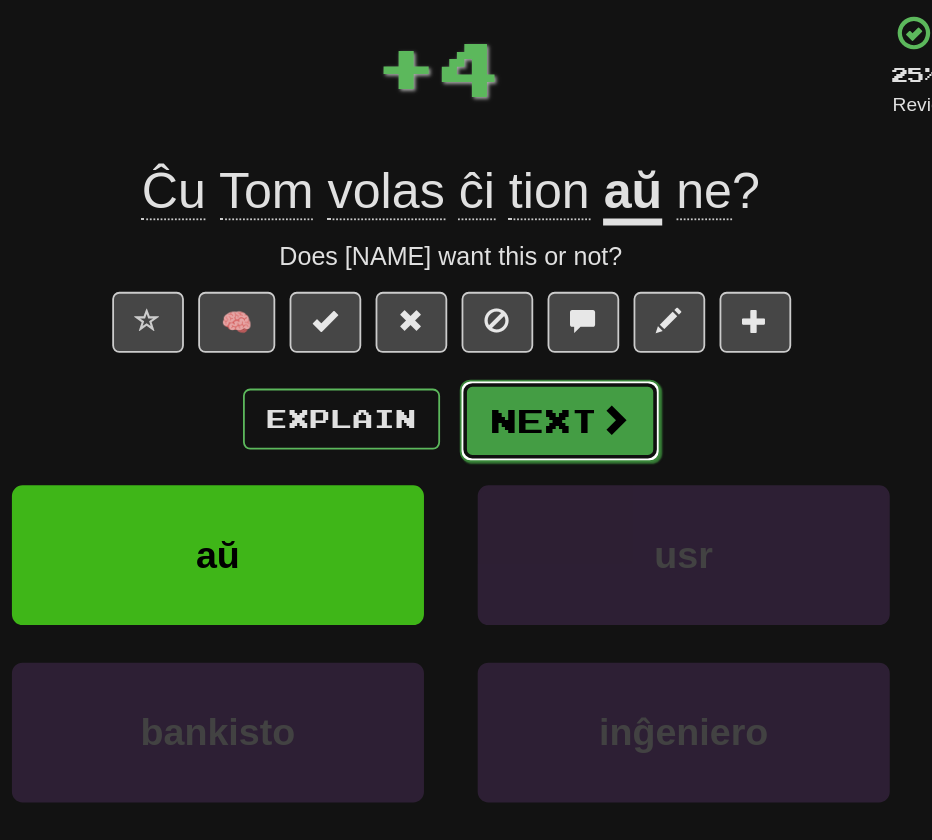 click on "Next" at bounding box center [527, 346] 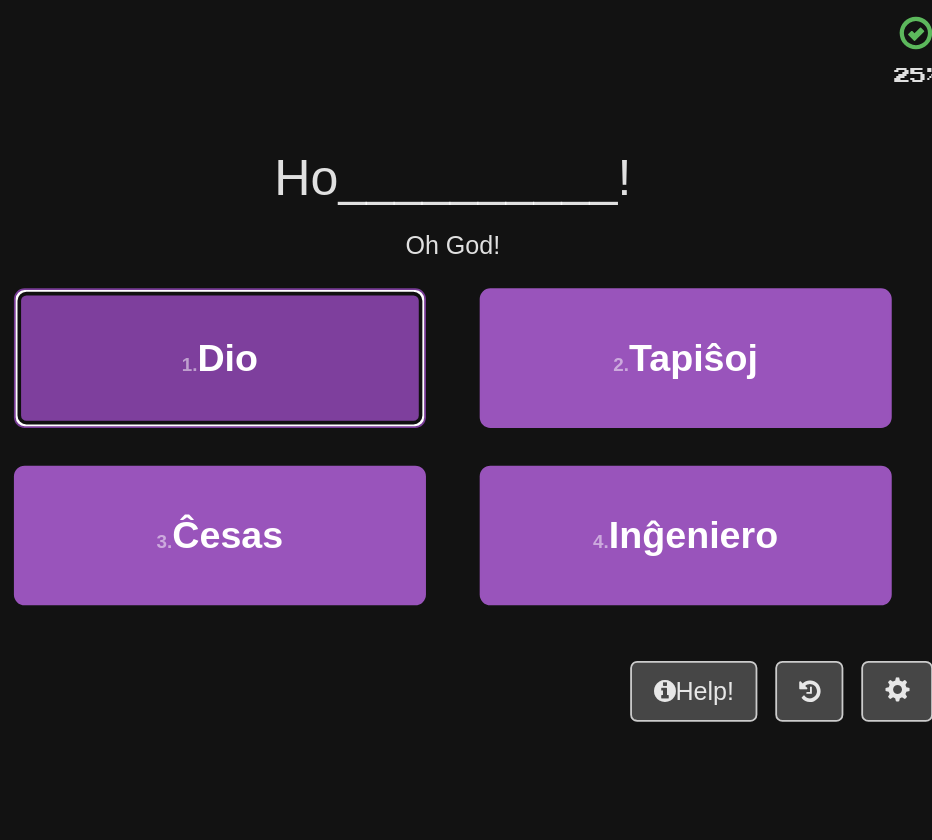 click on "1 .  Dio" at bounding box center (336, 311) 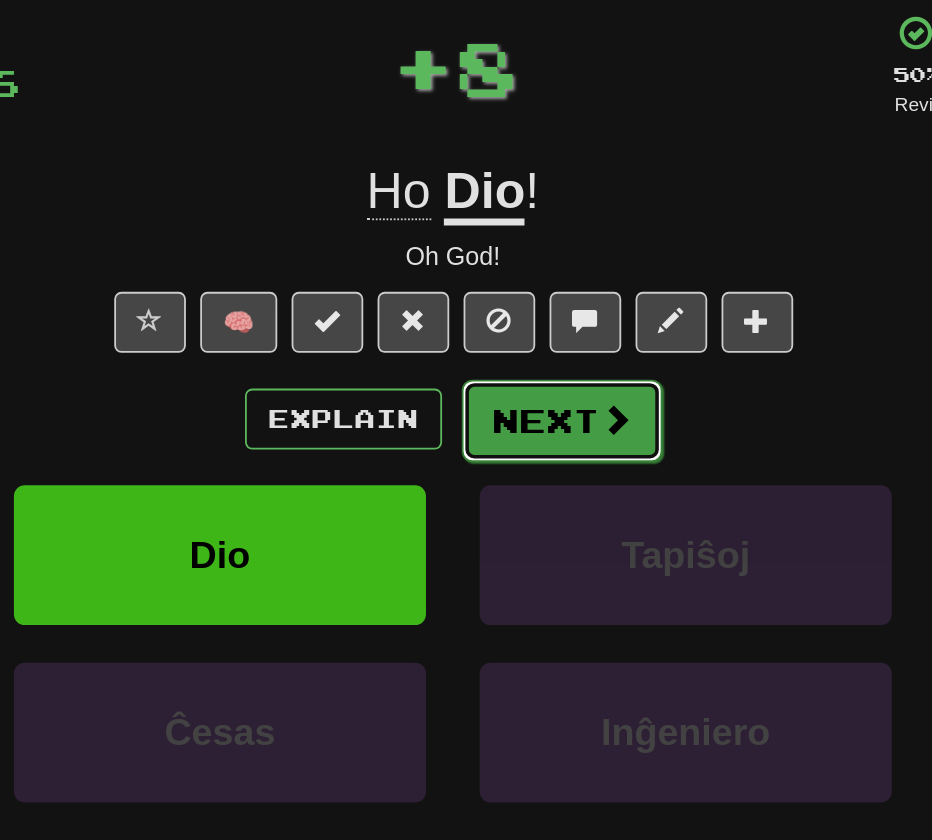 click on "Next" at bounding box center (527, 346) 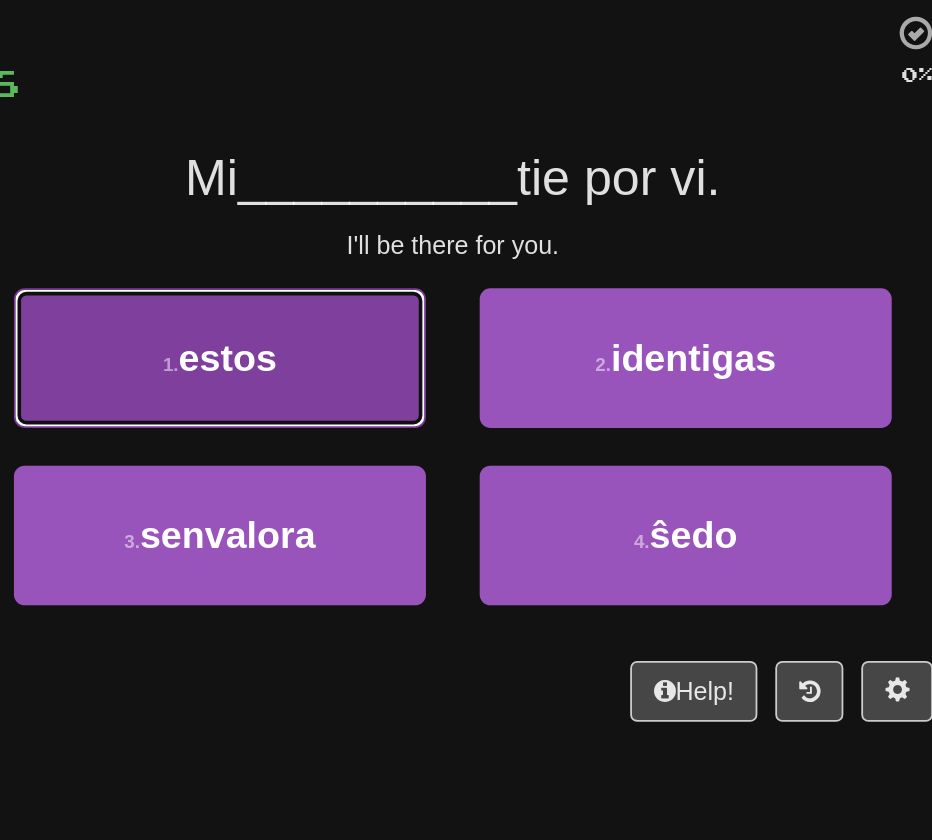 click on "1 .  estos" at bounding box center (336, 311) 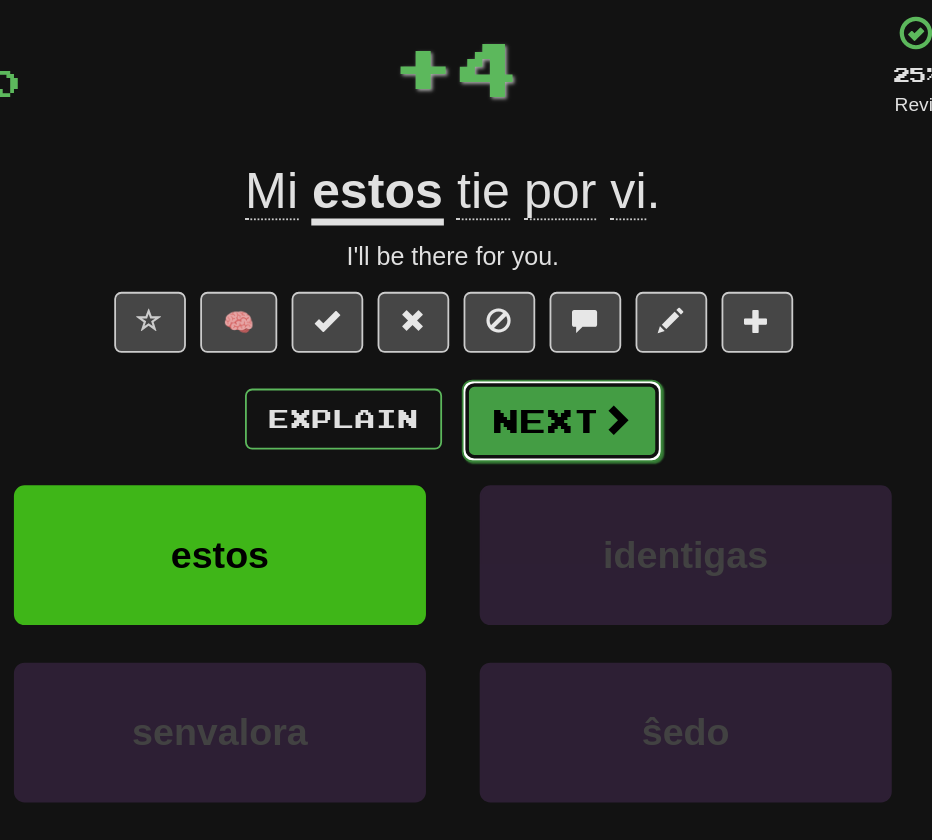 click on "Next" at bounding box center [527, 346] 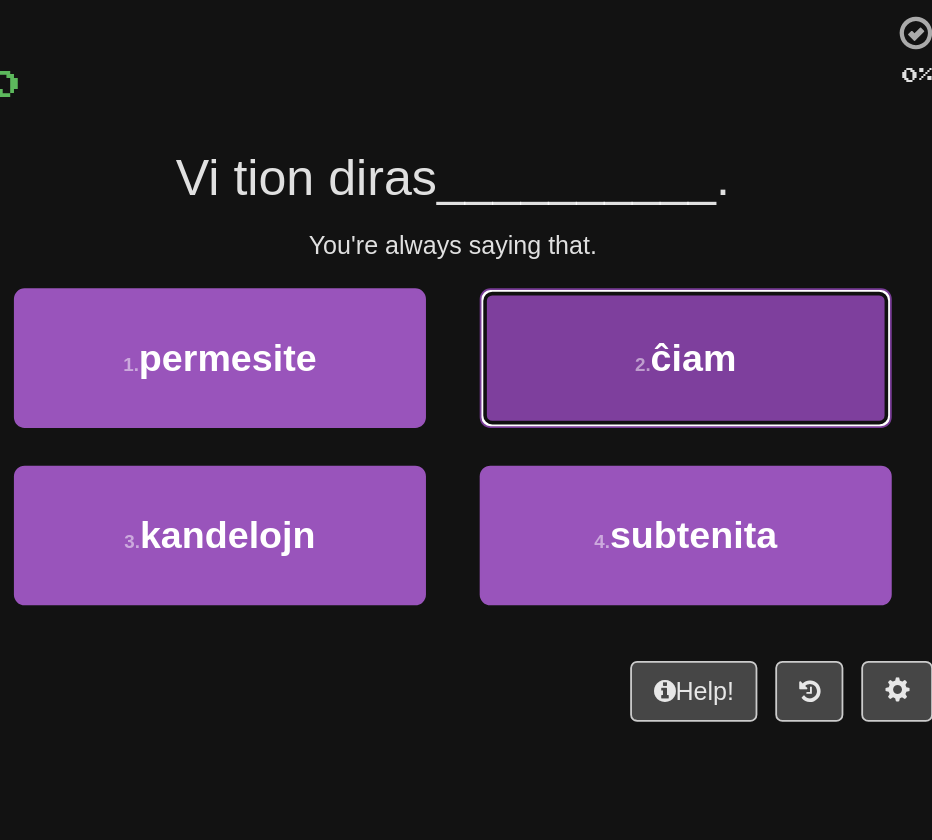 click on "2 .  ĉiam" at bounding box center (596, 311) 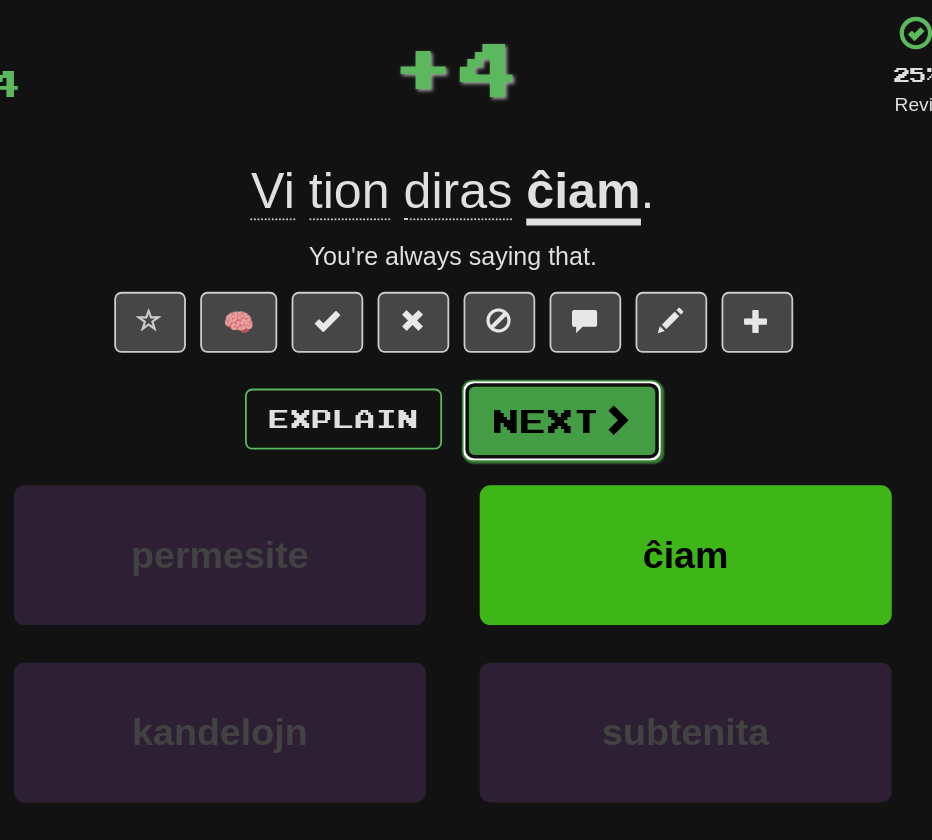 click on "Next" at bounding box center (527, 346) 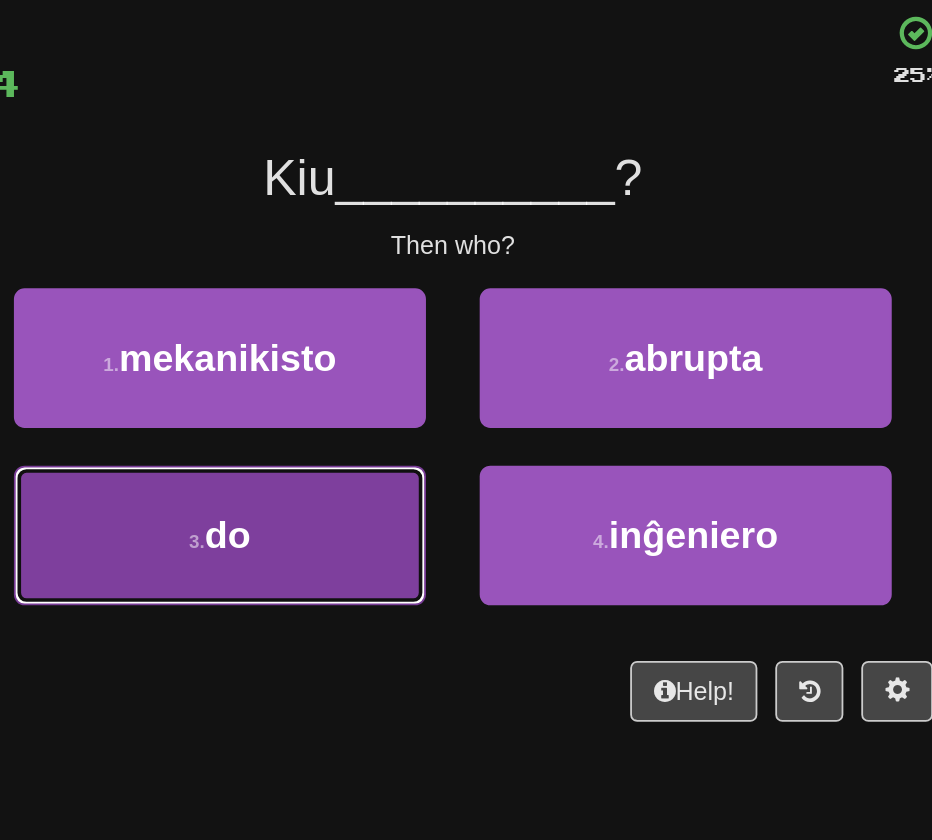 click on "3 .  do" at bounding box center [336, 410] 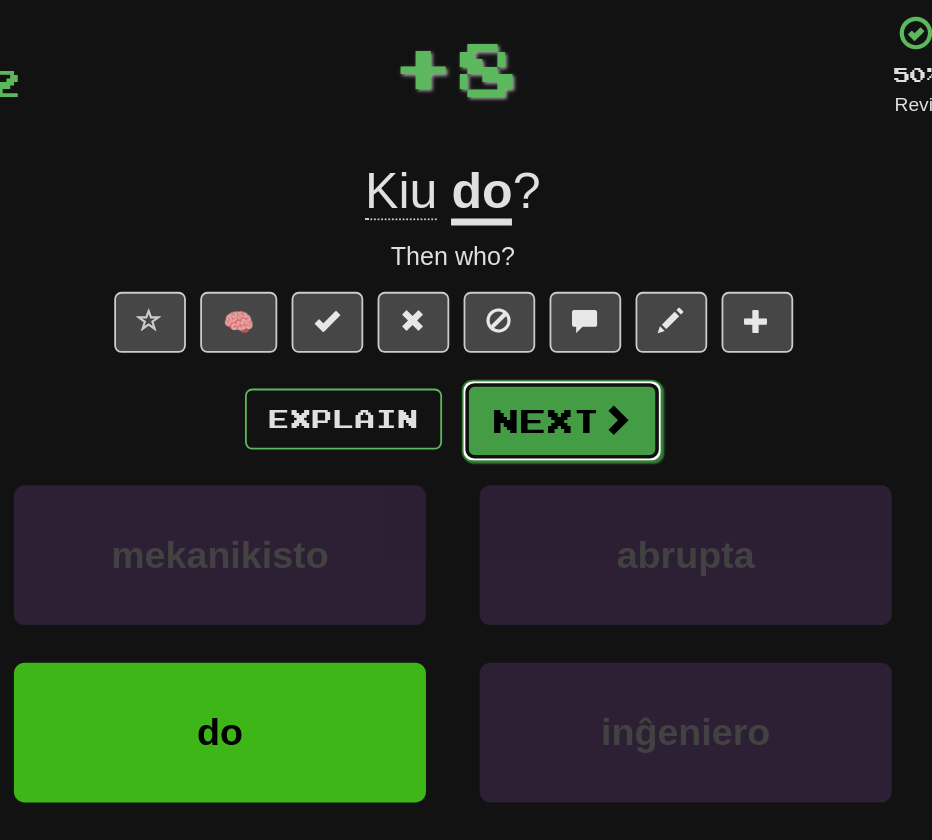 click on "Next" at bounding box center (527, 346) 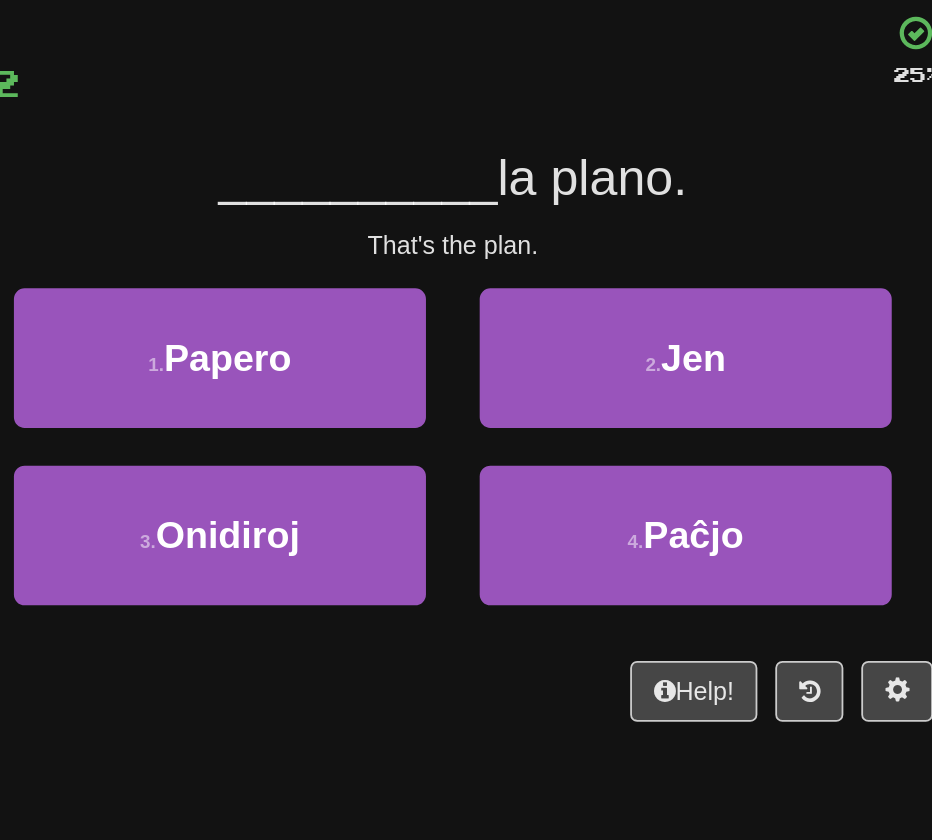 click on "2 .  Jen" at bounding box center [596, 311] 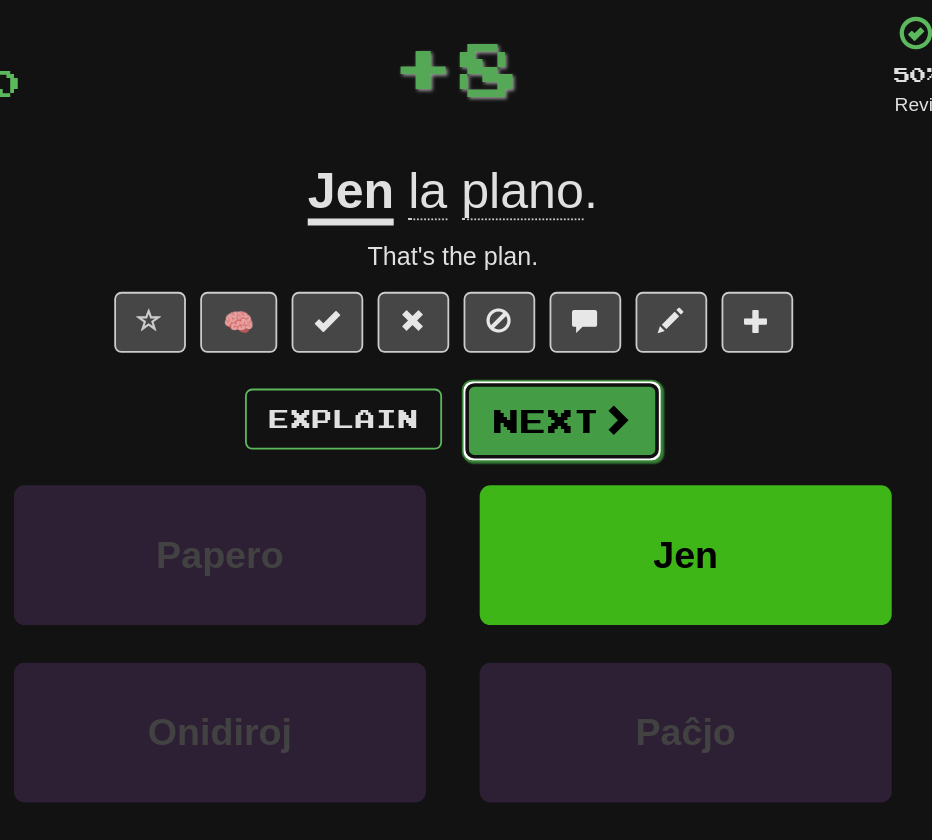 click on "Next" at bounding box center (527, 346) 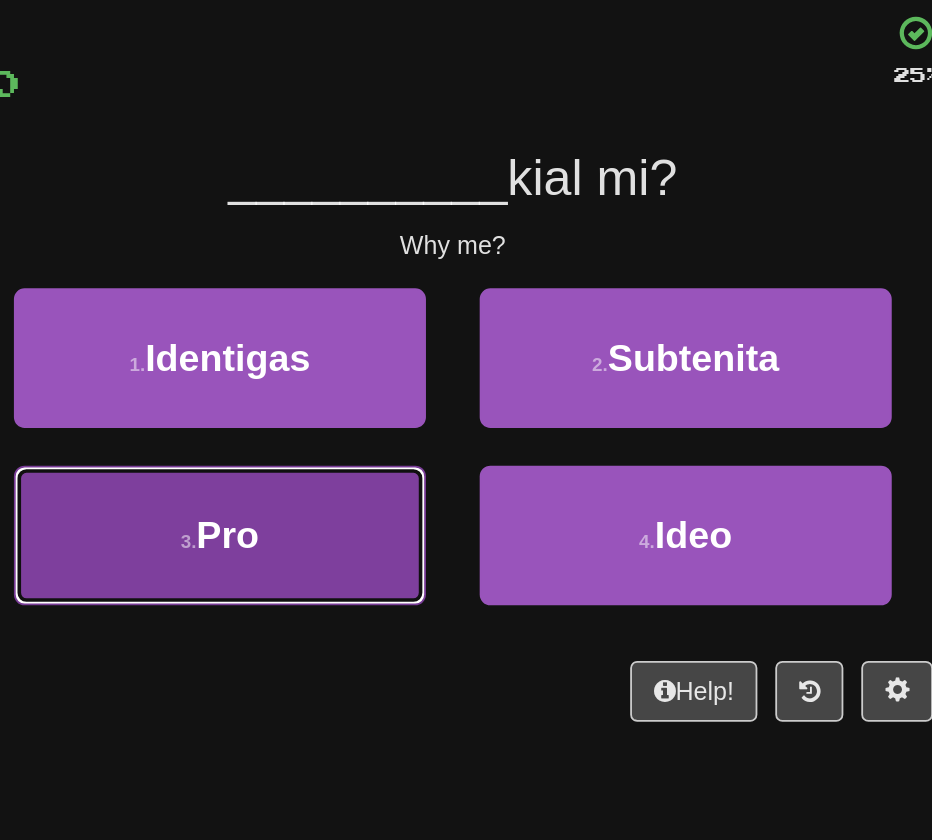 click on "3 .  Pro" at bounding box center [336, 410] 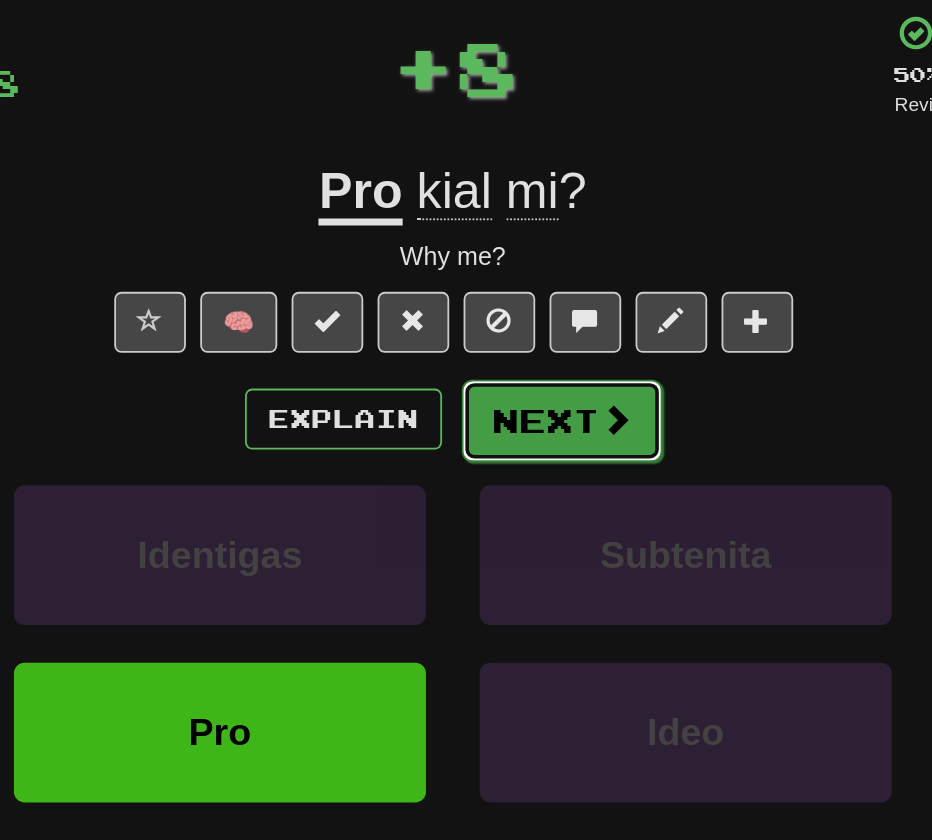 click on "Next" at bounding box center [527, 346] 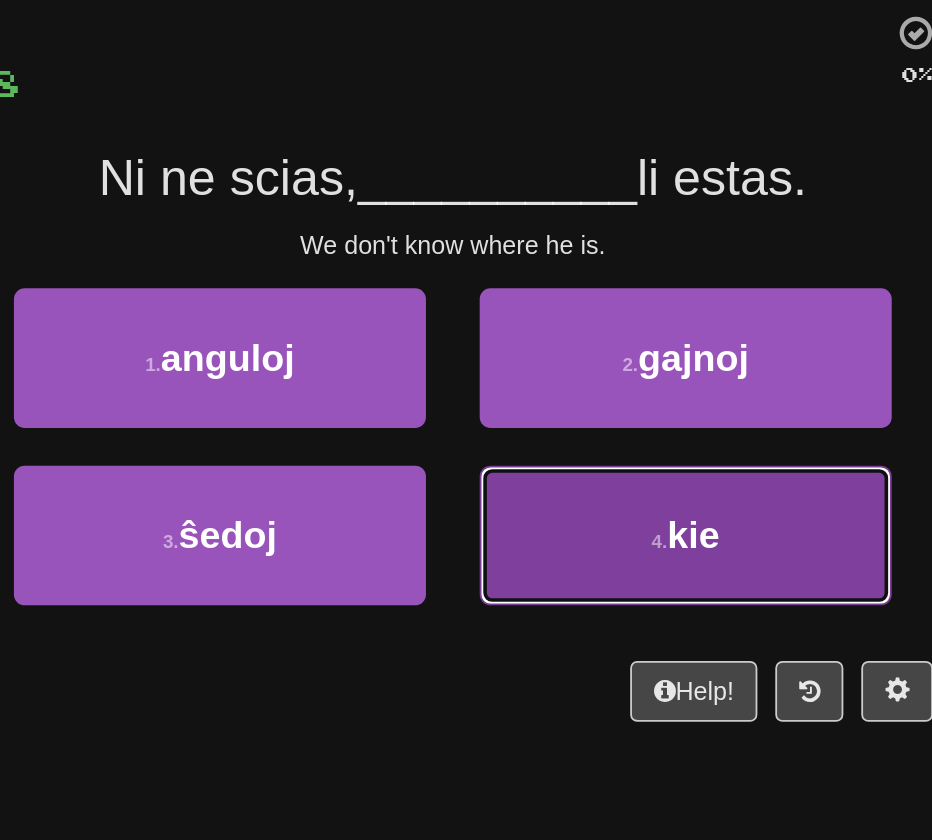 click on "4 .  kie" at bounding box center (596, 410) 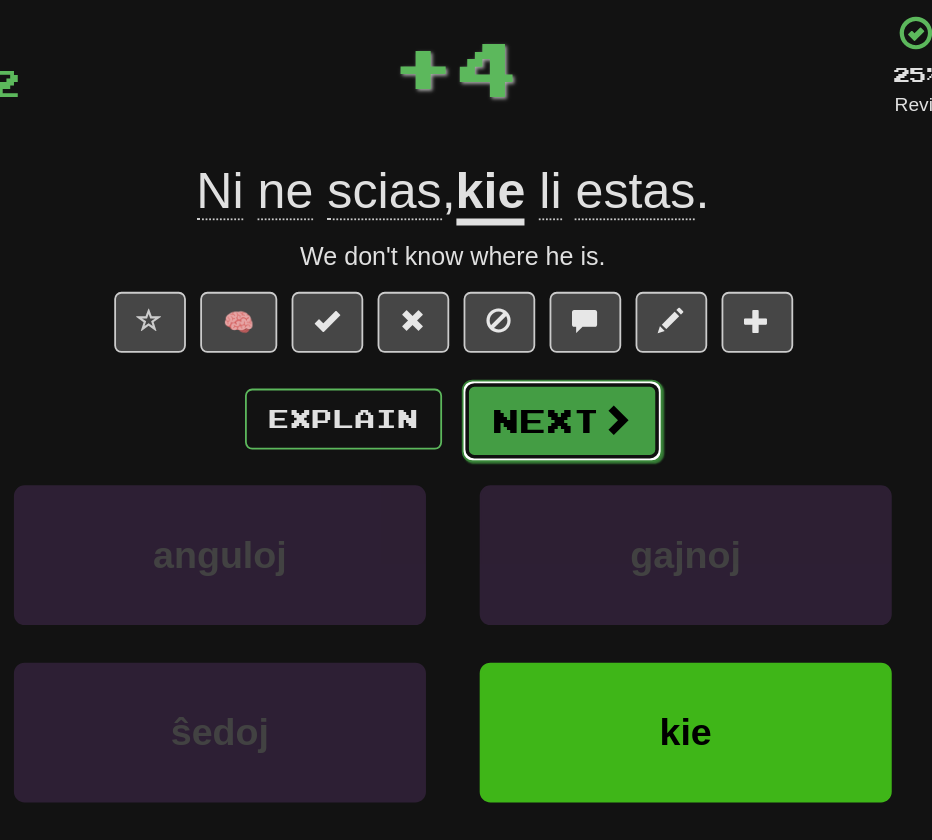 click on "Next" at bounding box center (527, 346) 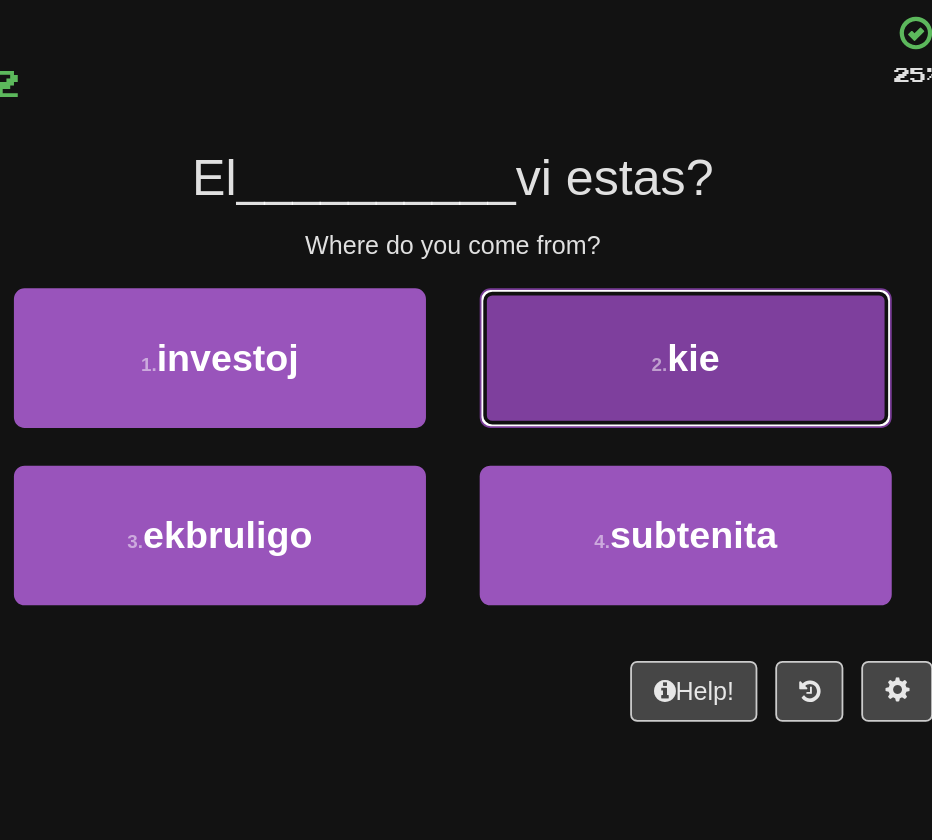 click on "2 .  kie" at bounding box center (596, 311) 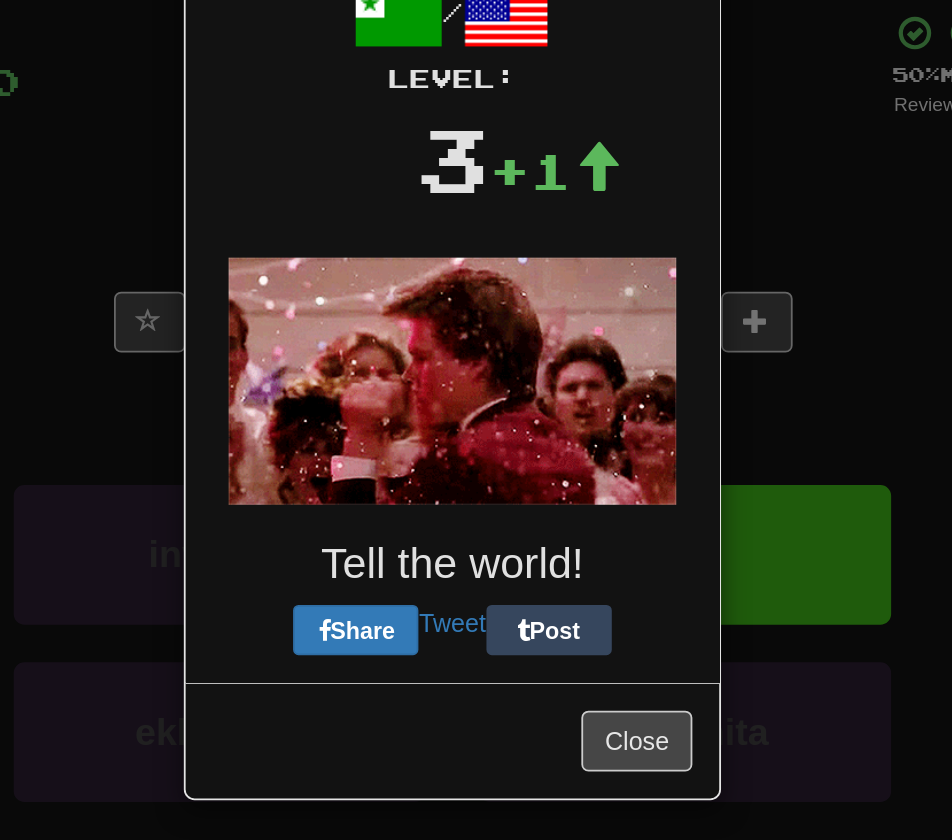 click on "/  Level: 3 +1 Tell the world!  Share Tweet  Post" at bounding box center [466, 287] 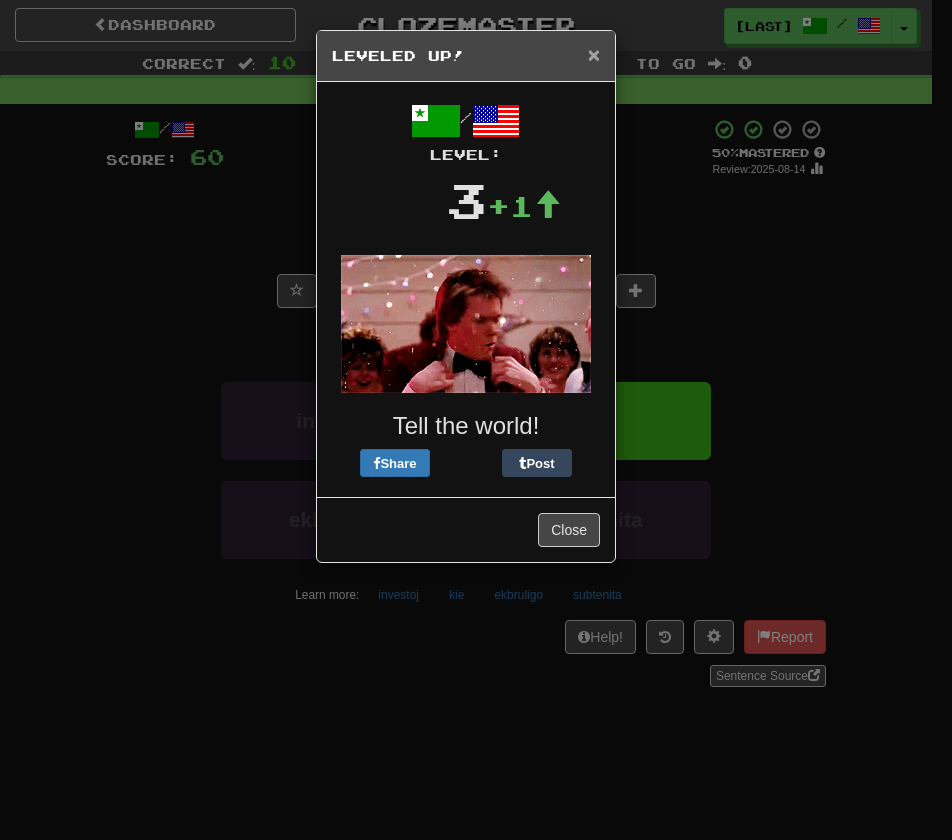 click on "×" at bounding box center [594, 54] 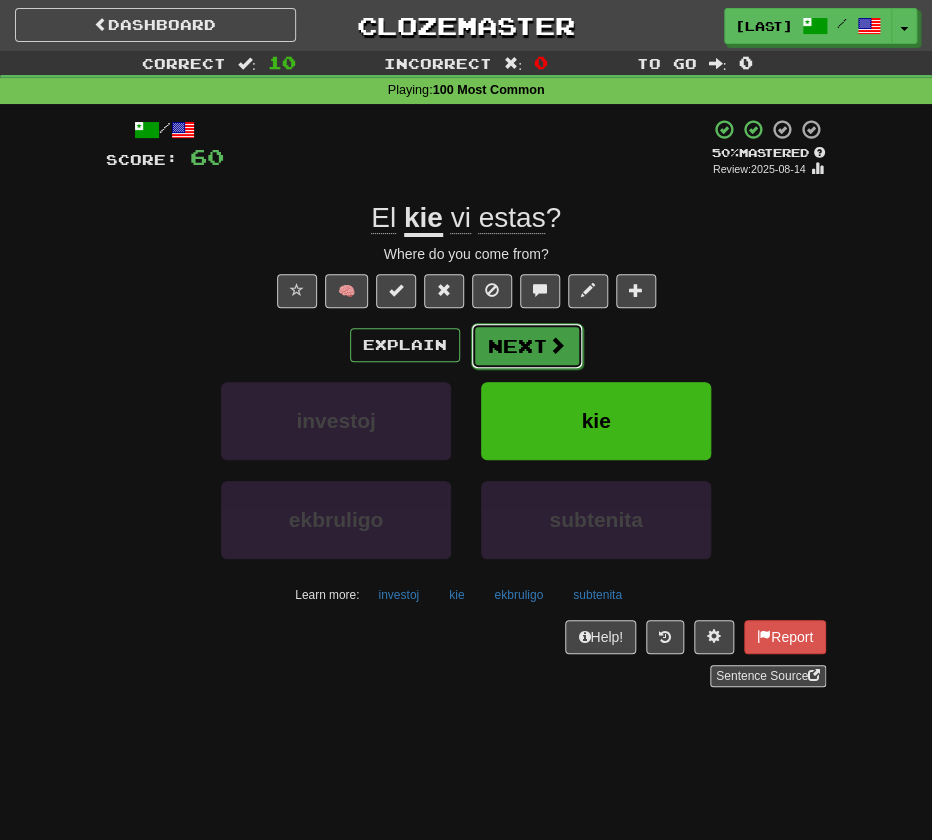 click on "Next" at bounding box center (527, 346) 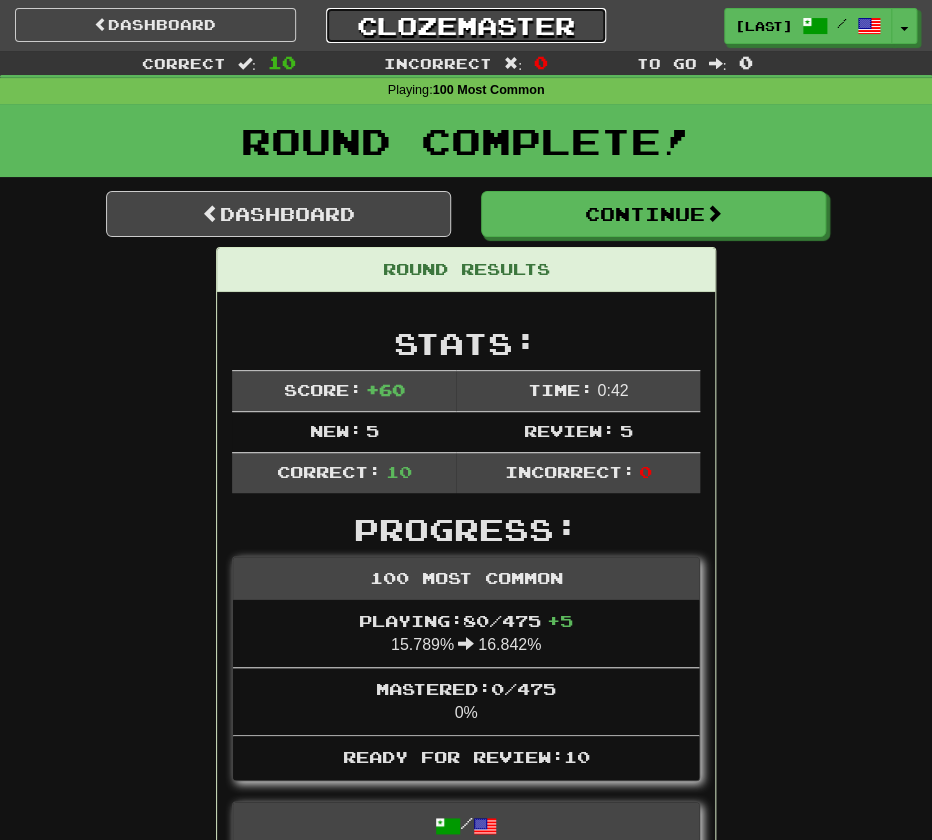 click on "Clozemaster" at bounding box center [466, 25] 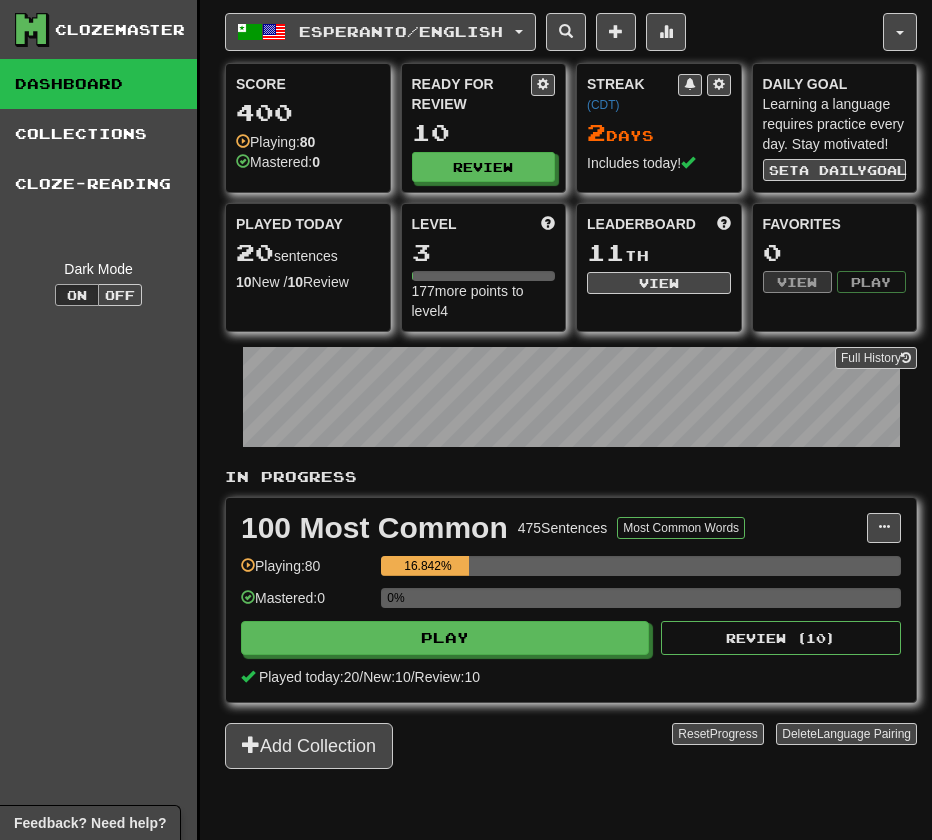 scroll, scrollTop: 0, scrollLeft: 0, axis: both 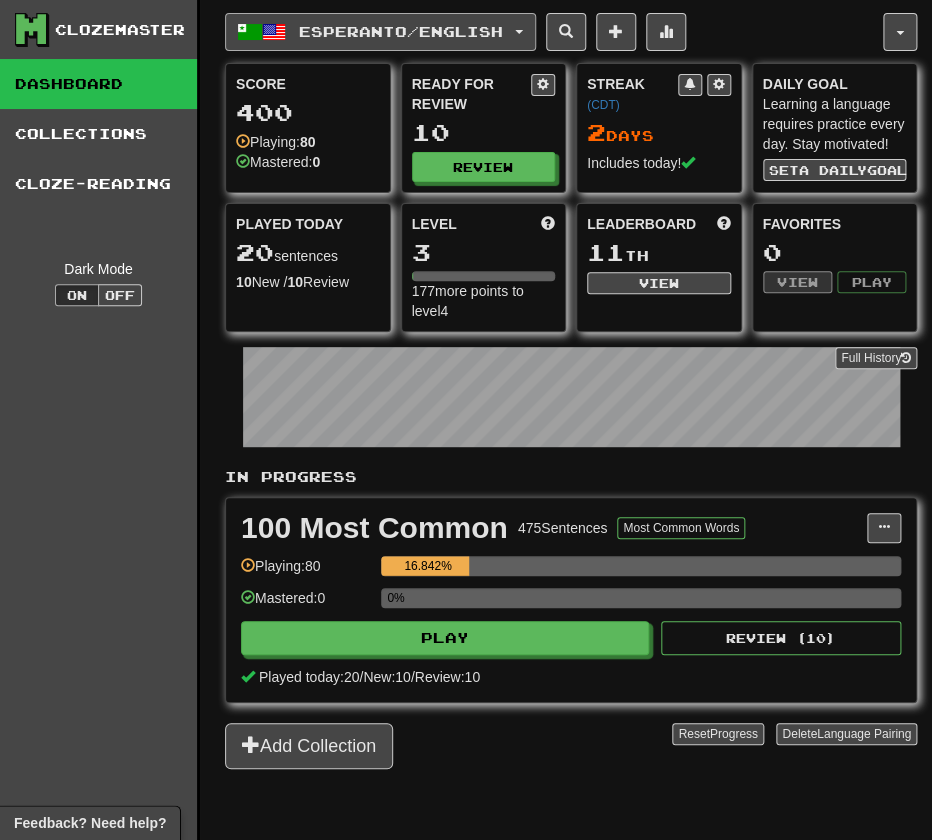 click on "Esperanto  /  English" at bounding box center [401, 31] 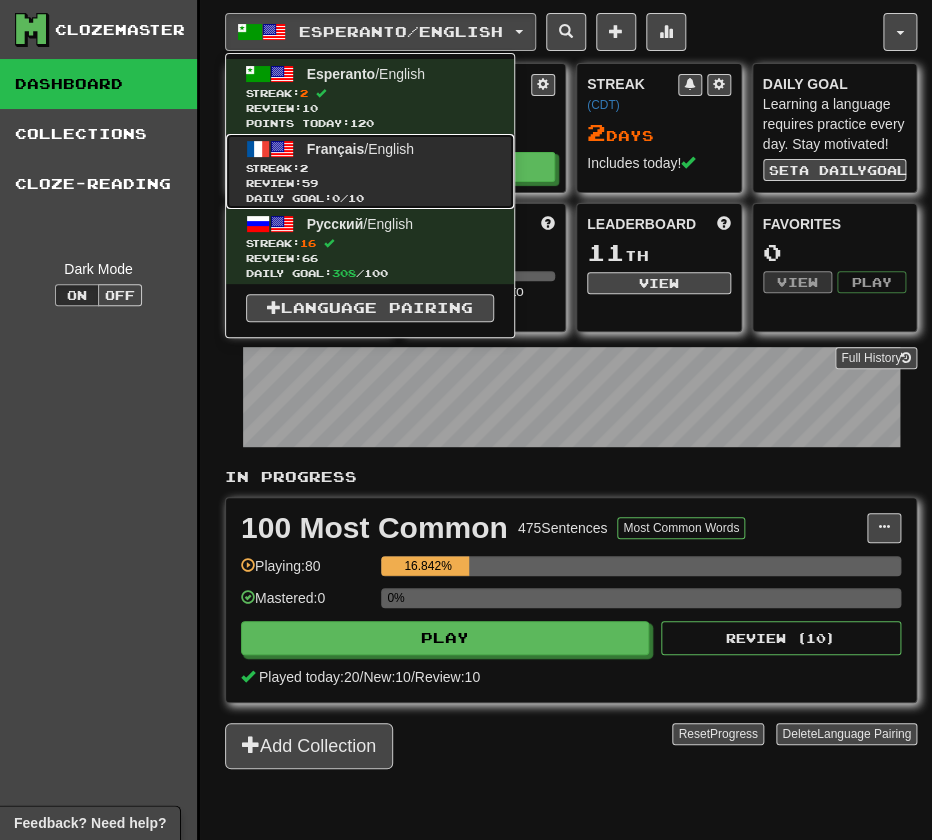 click on "Daily Goal:  0  /  10" at bounding box center (370, 198) 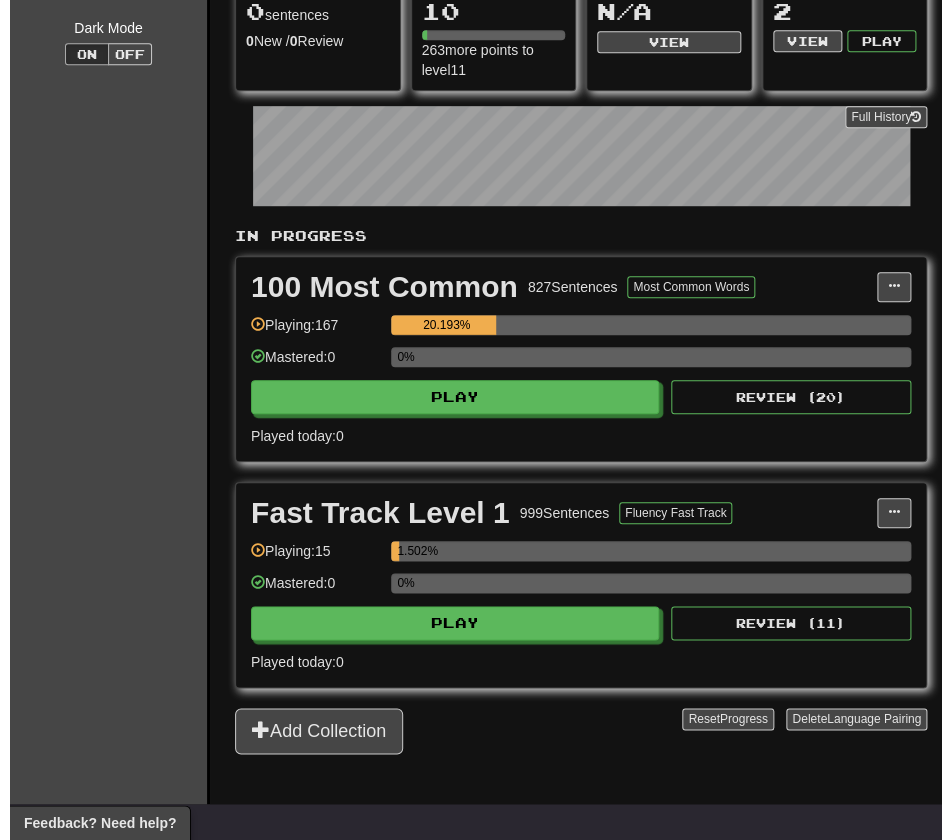 scroll, scrollTop: 242, scrollLeft: 0, axis: vertical 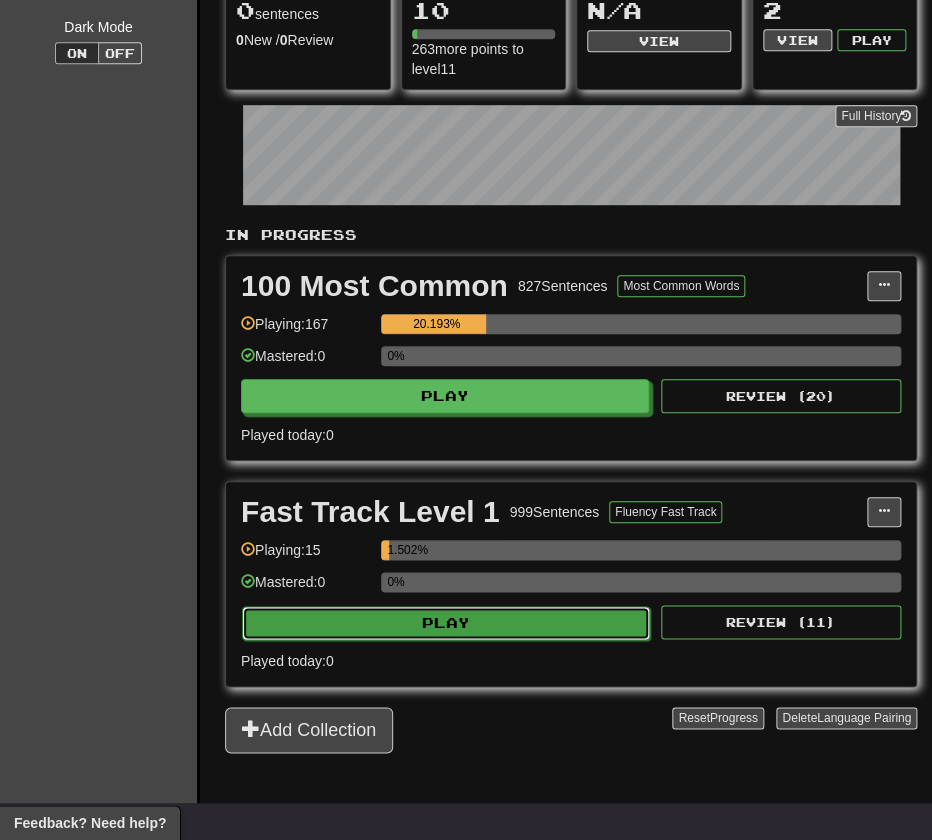 click on "Play" at bounding box center [446, 623] 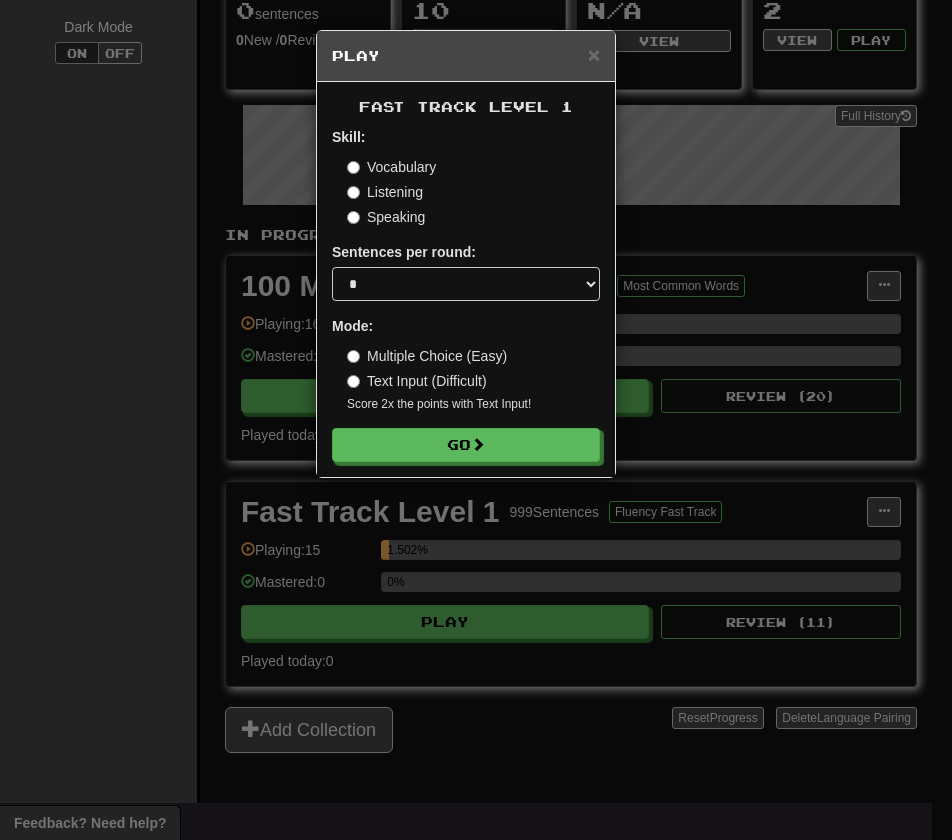 click on "× Play Fast Track Level 1 Skill: Vocabulary Listening Speaking Sentences per round: * ** ** ** ** ** *** ******** Mode: Multiple Choice (Easy) Text Input (Difficult) Score 2x the points with Text Input ! Go" at bounding box center (476, 420) 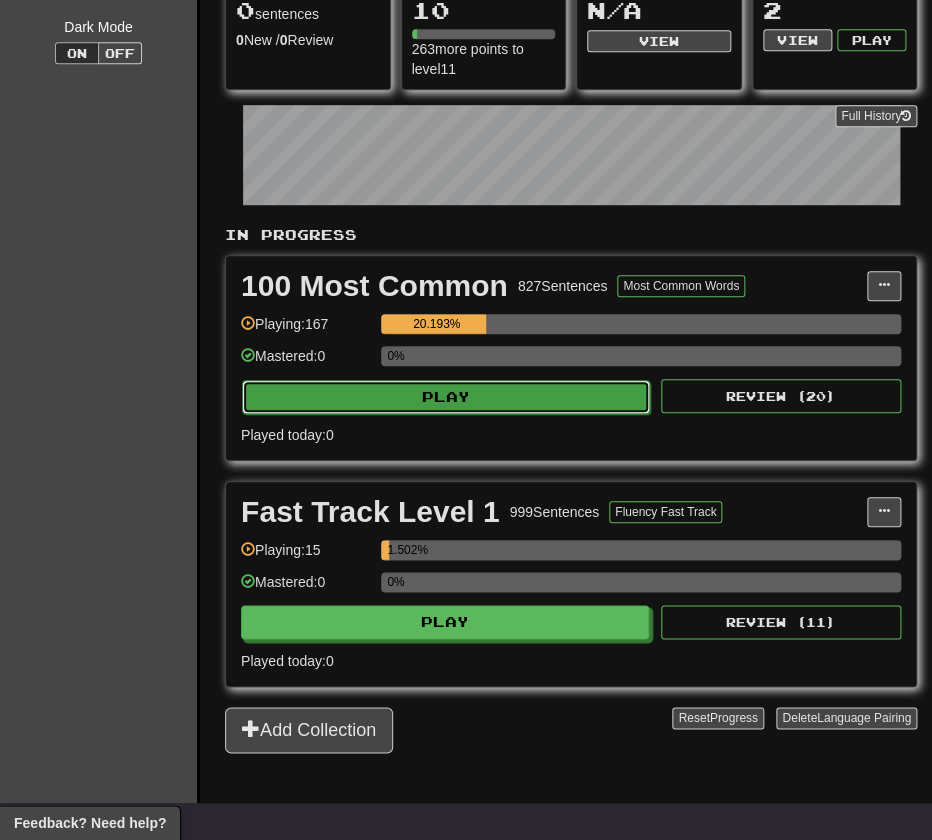 click on "Play" at bounding box center [446, 397] 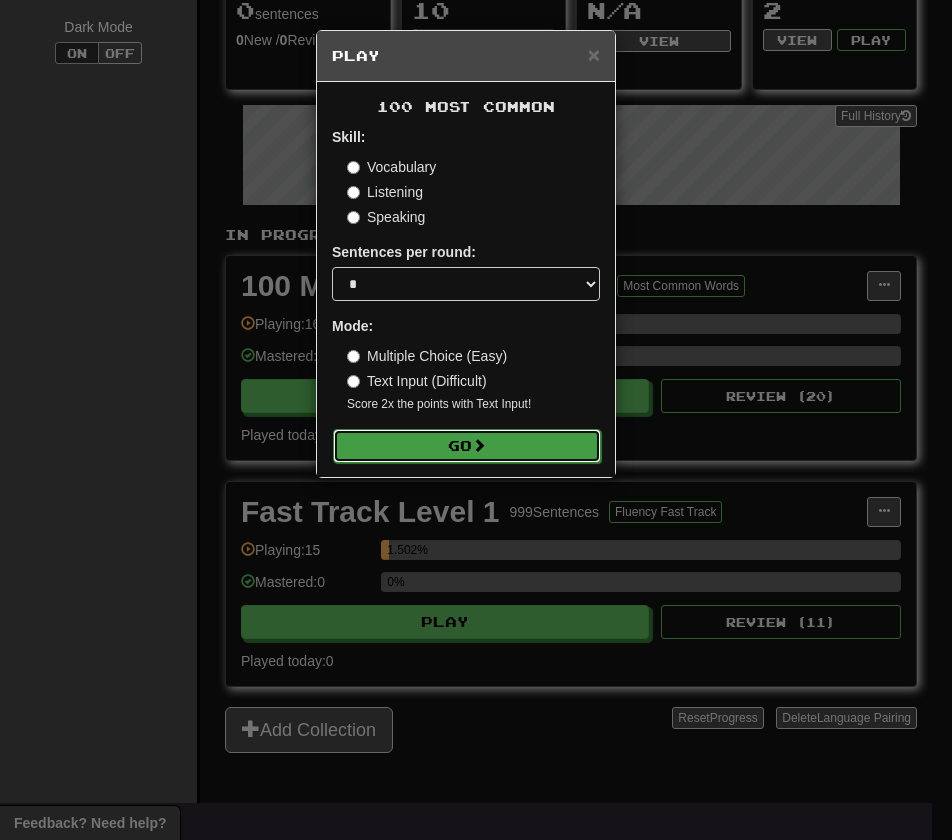 click on "Go" at bounding box center (467, 446) 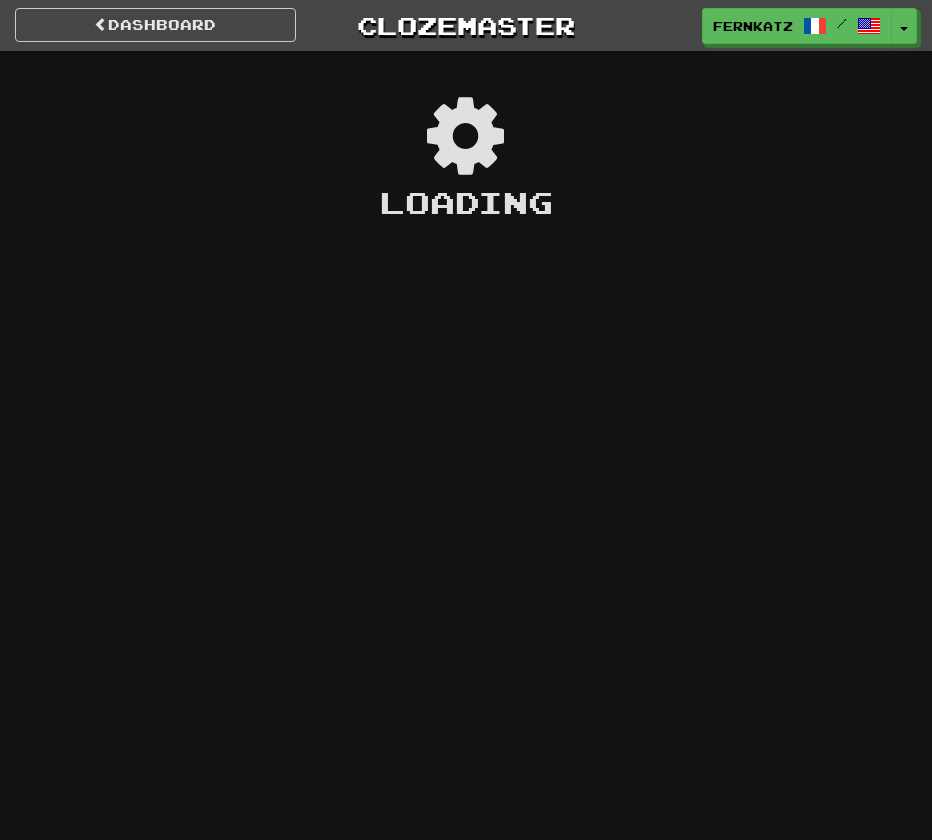 scroll, scrollTop: 0, scrollLeft: 0, axis: both 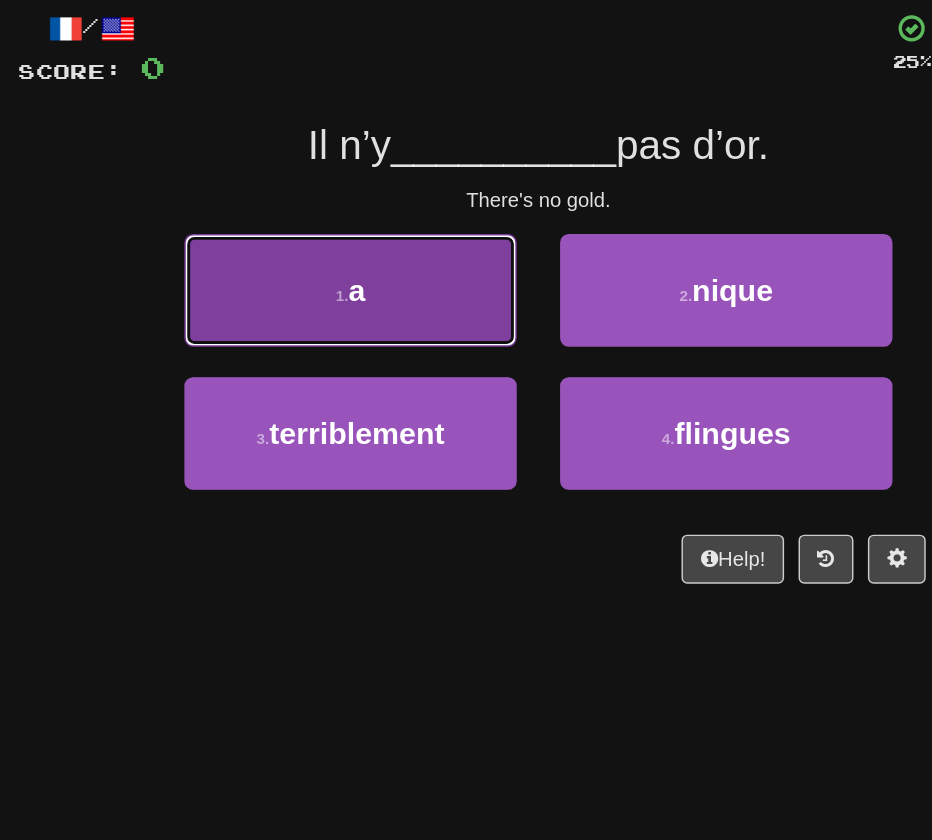 click on "1 .  a" at bounding box center [336, 311] 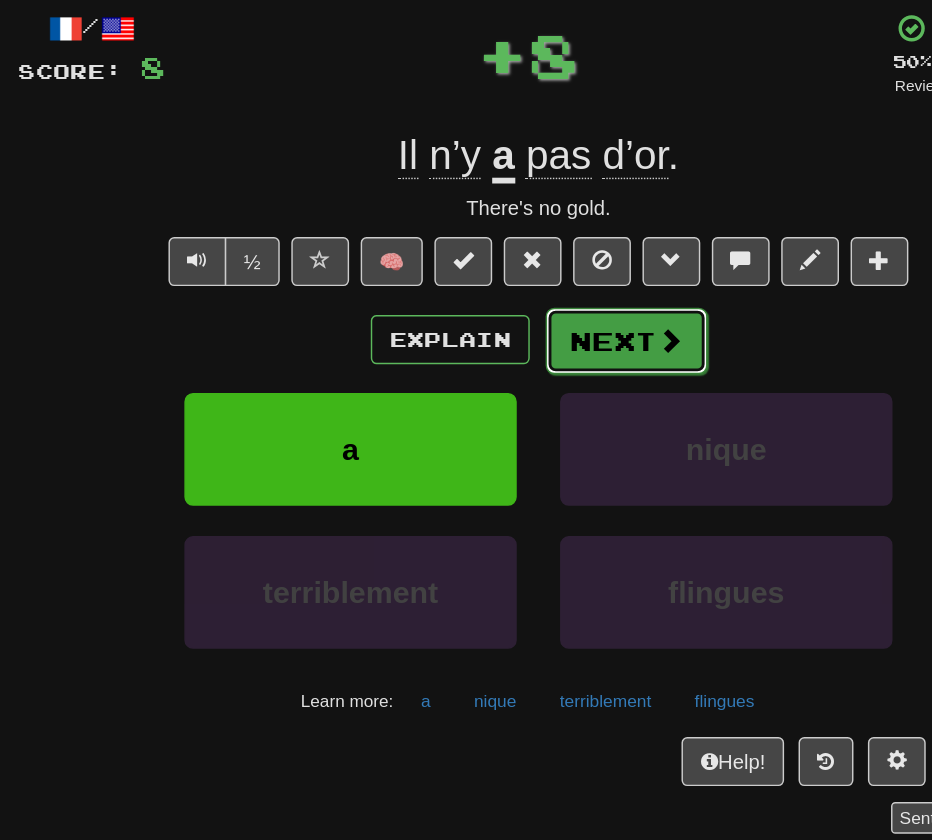 click on "Next" at bounding box center [527, 346] 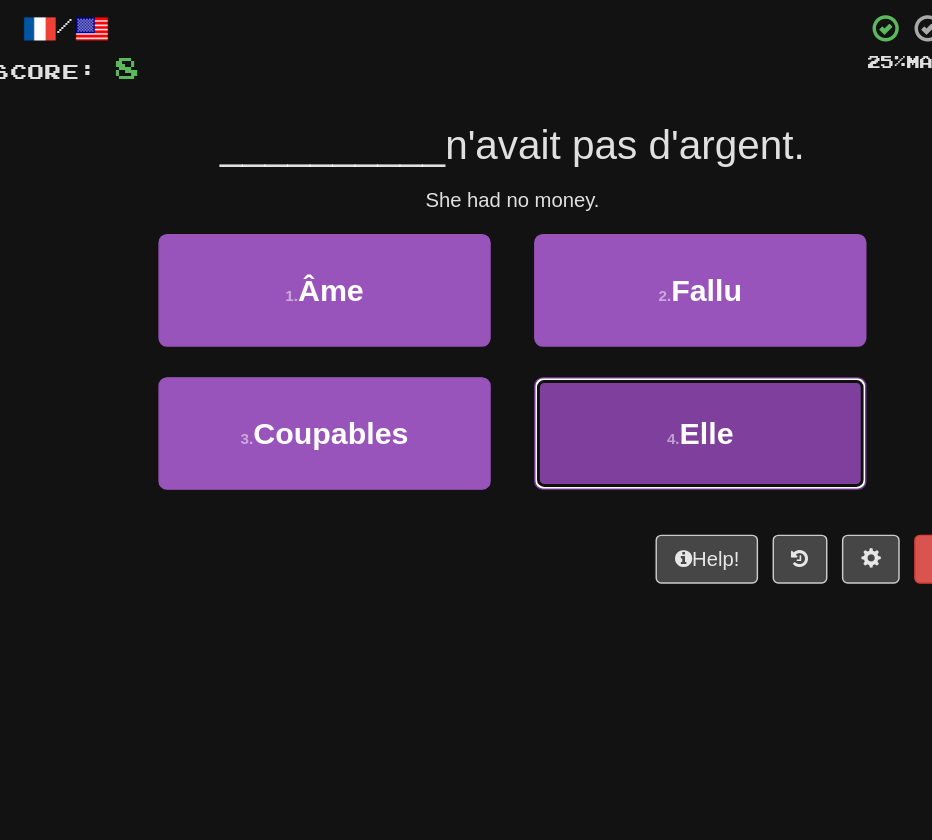 click on "4 .  Elle" at bounding box center [596, 410] 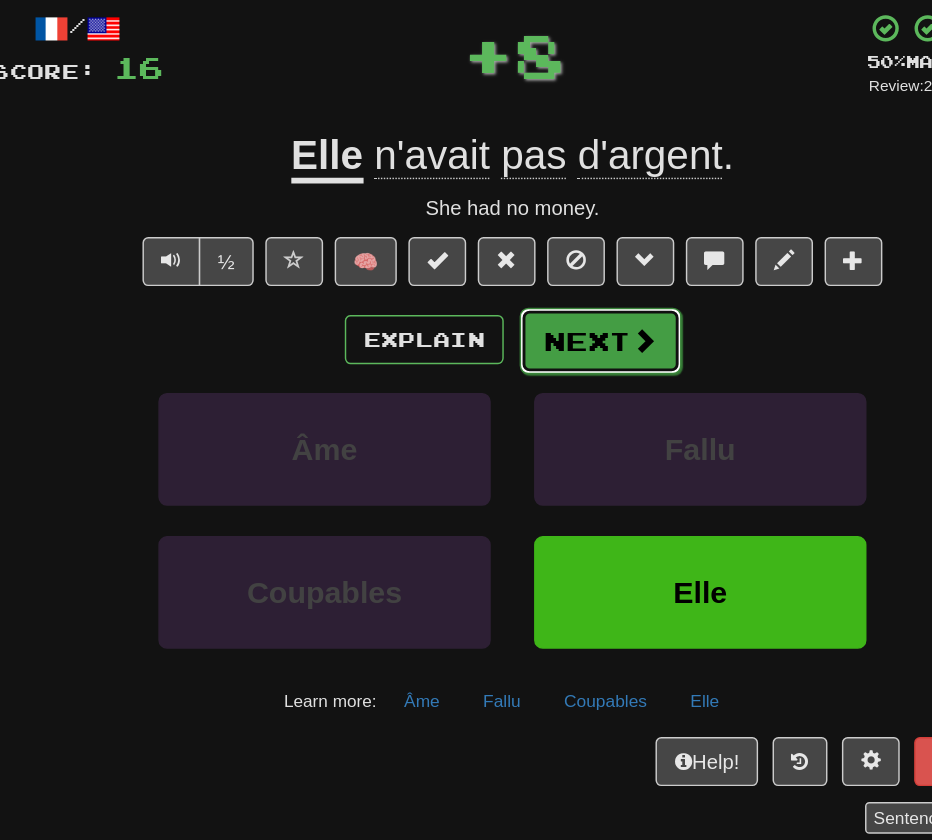 click on "Next" at bounding box center (527, 346) 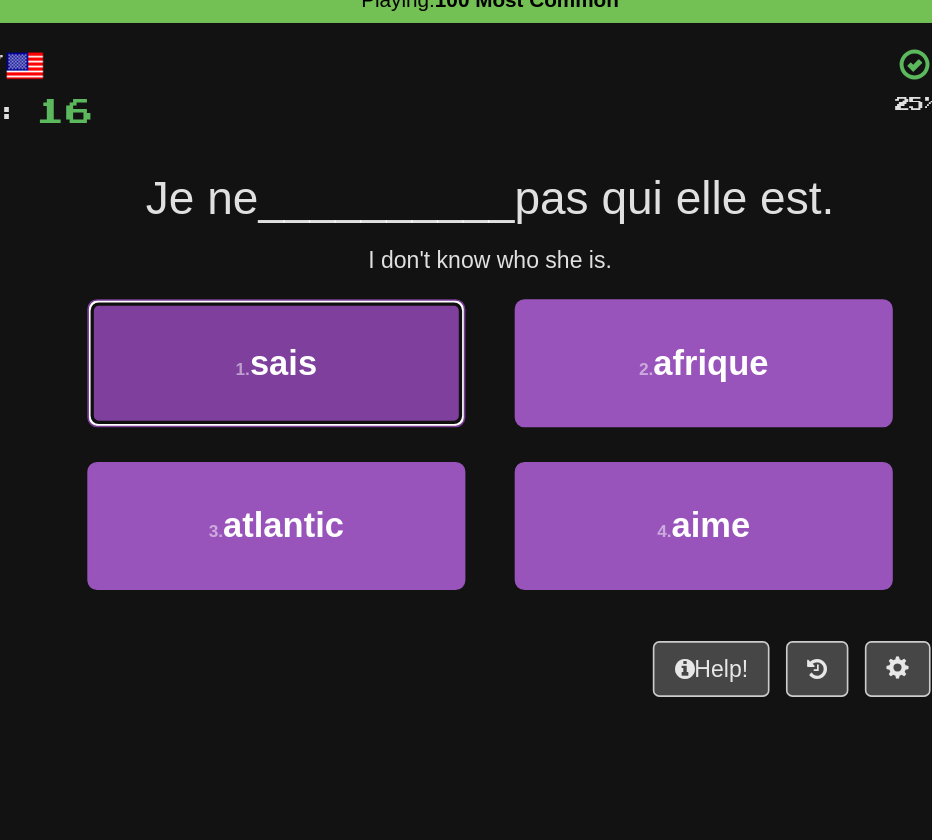 click on "1 .  sais" at bounding box center [336, 311] 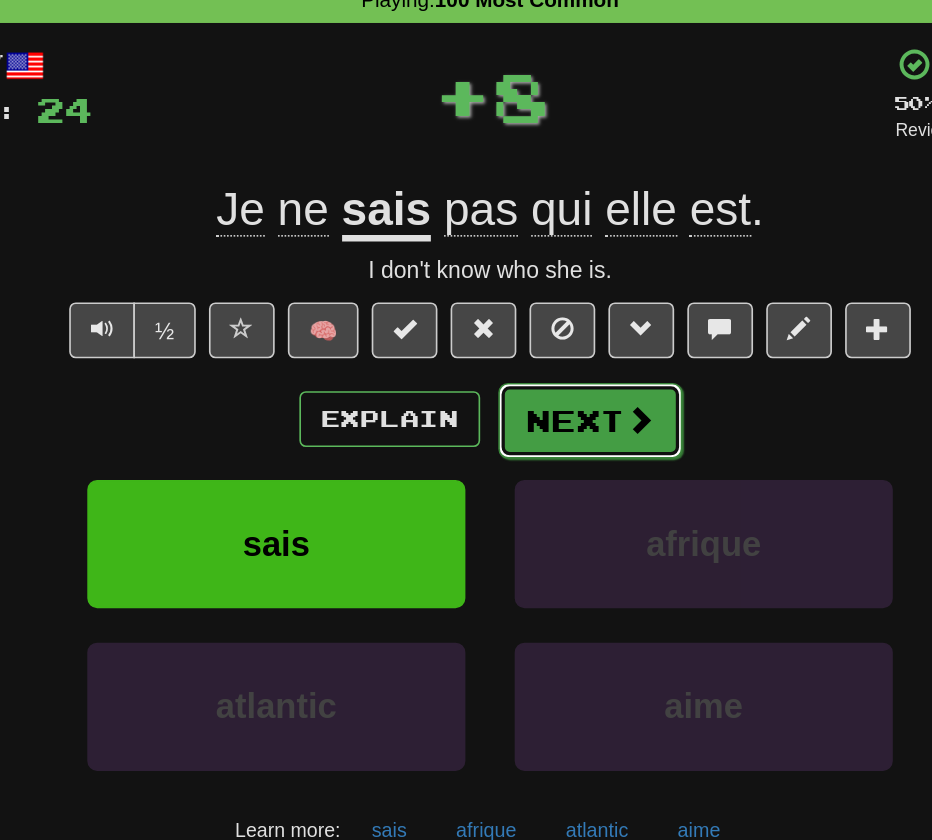 click on "Next" at bounding box center (527, 346) 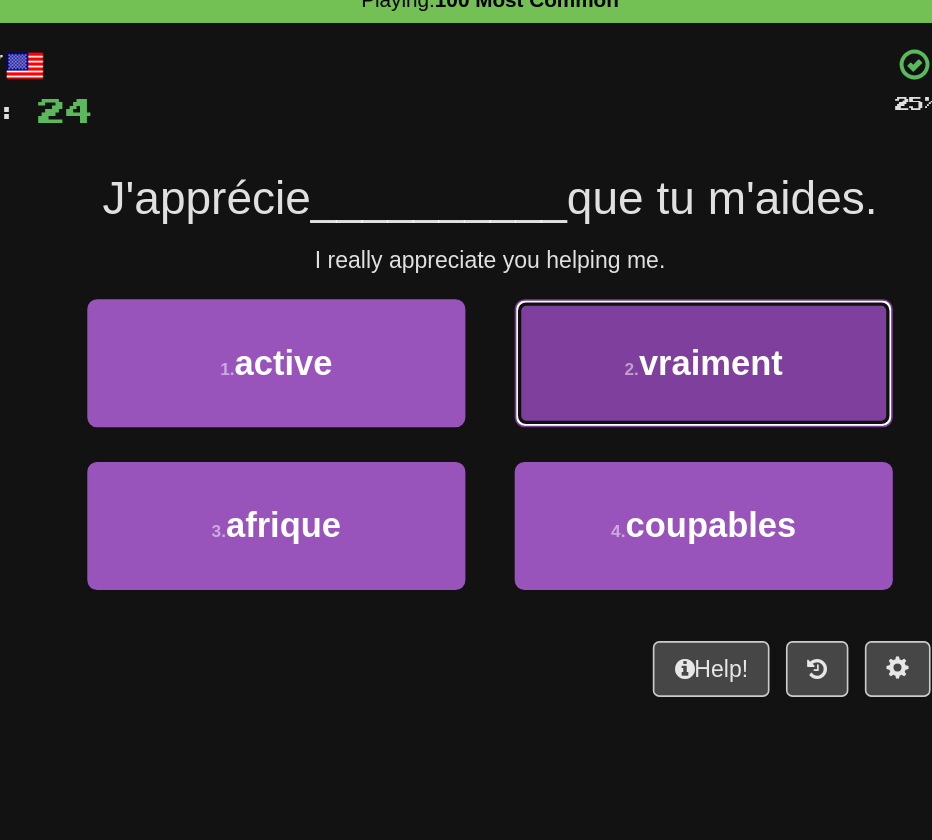 click on "2 .  vraiment" at bounding box center (596, 311) 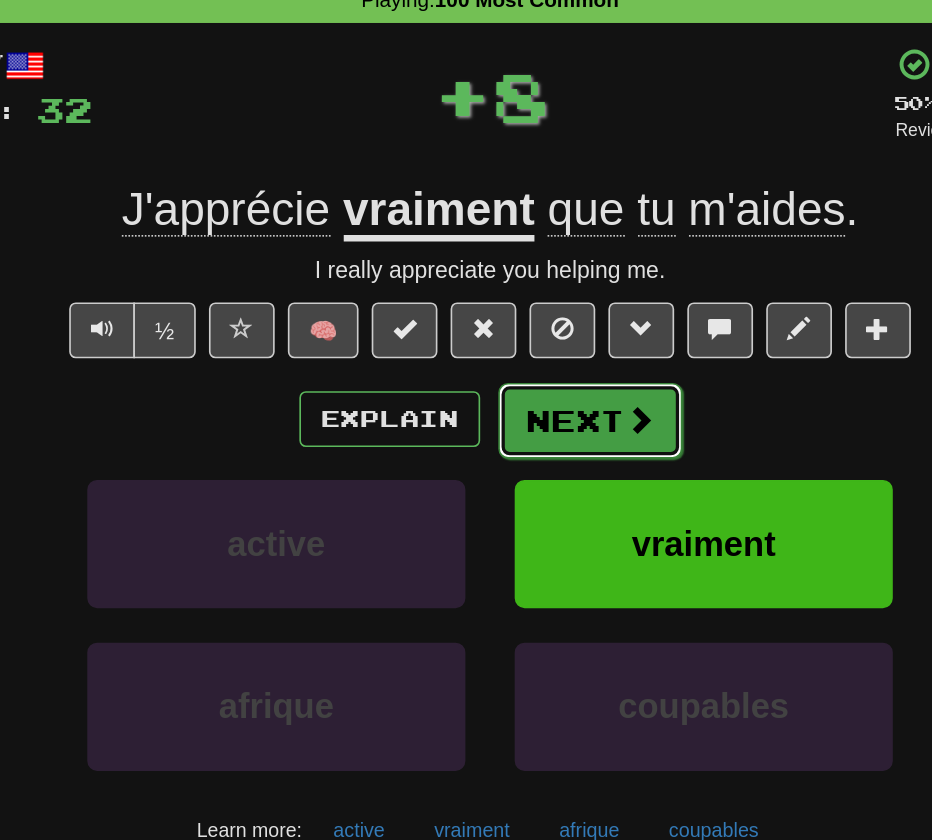click on "Next" at bounding box center [527, 346] 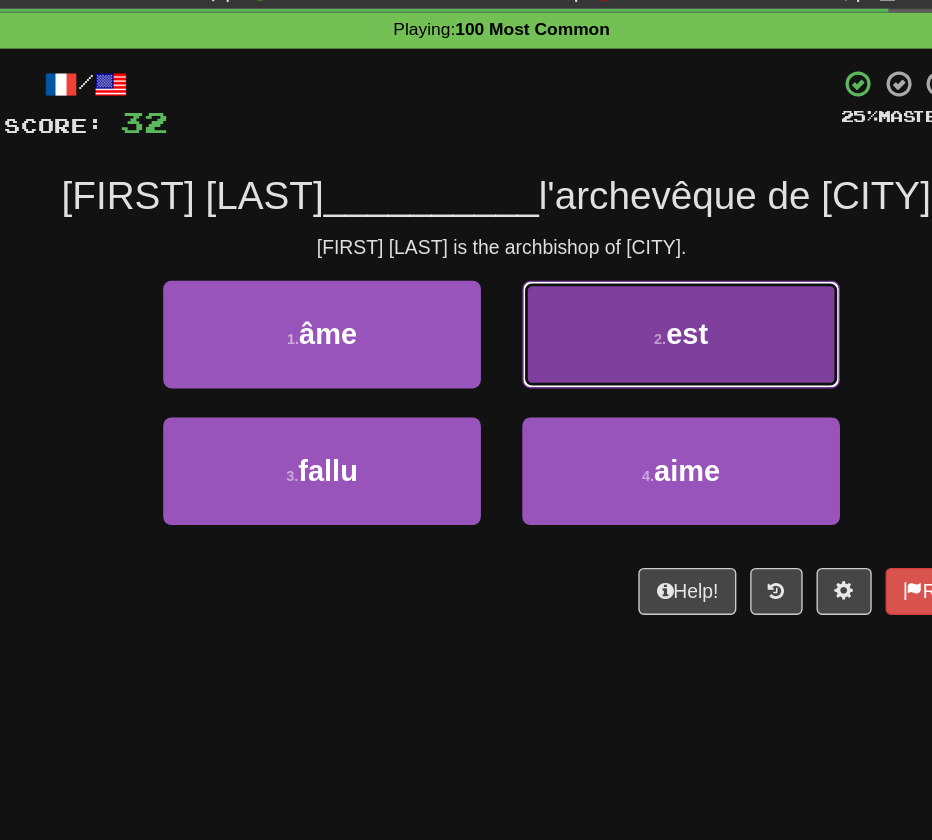 click on "2 .  est" at bounding box center [596, 311] 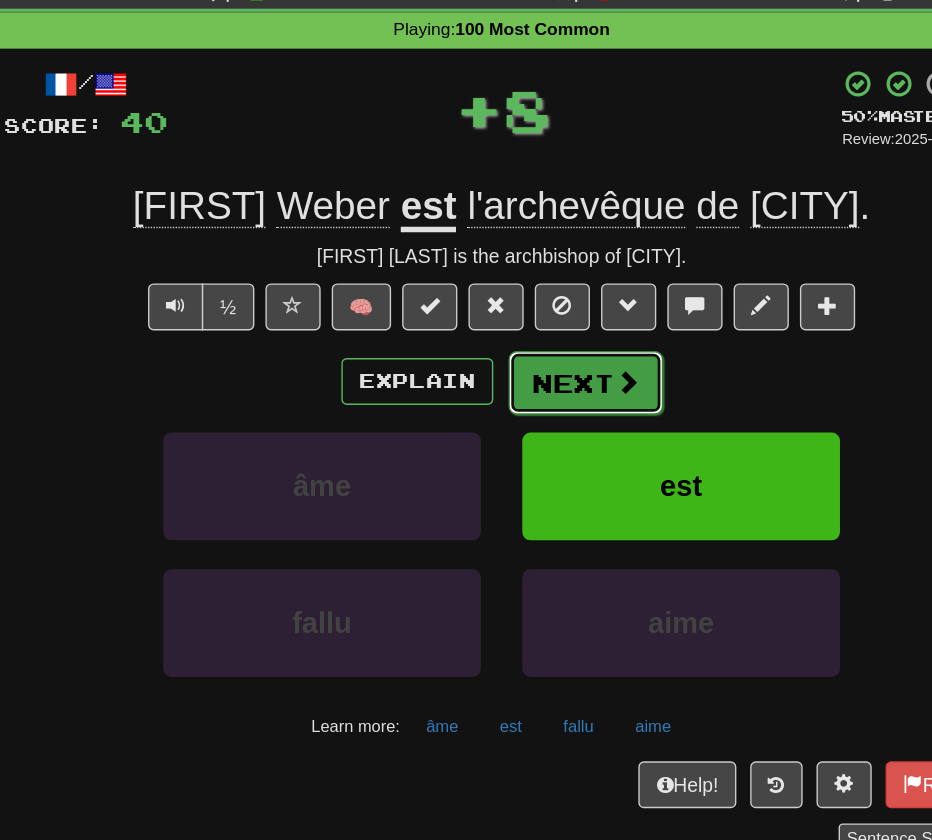 click on "Next" at bounding box center [527, 346] 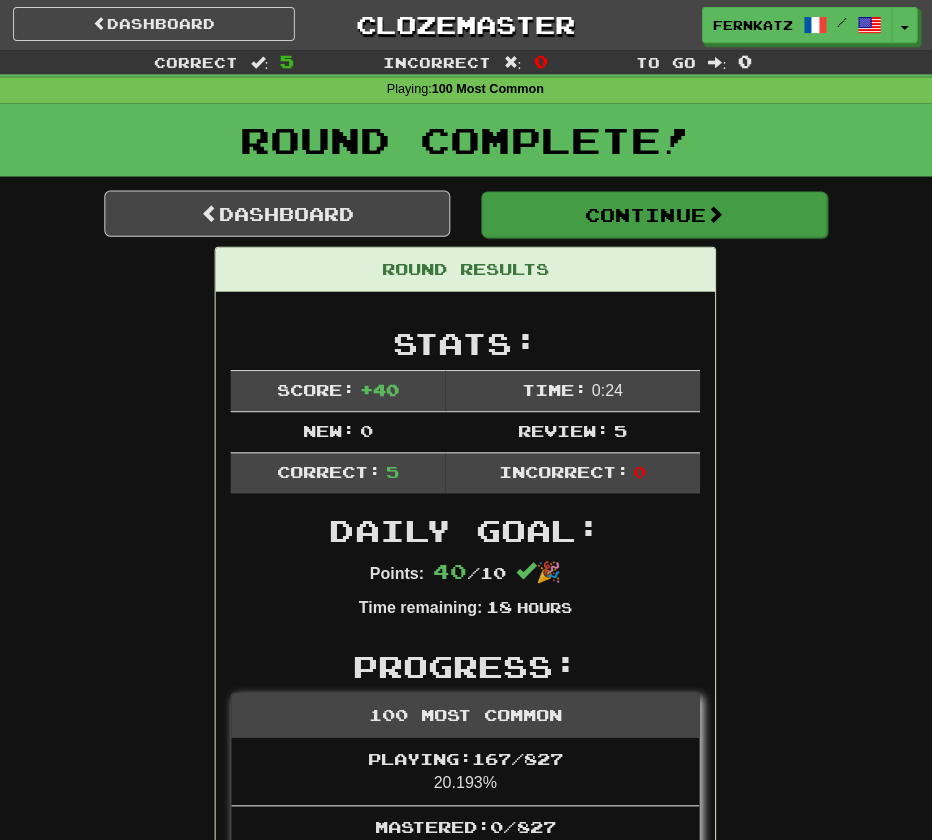 scroll, scrollTop: 0, scrollLeft: 0, axis: both 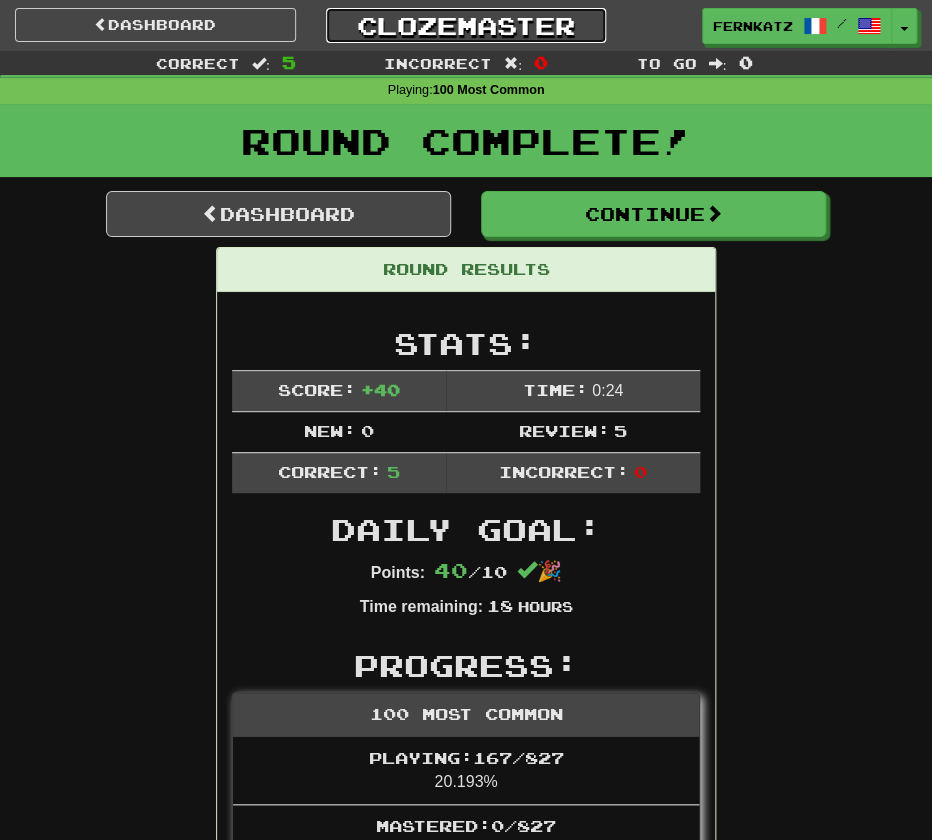 click on "Clozemaster" at bounding box center [466, 25] 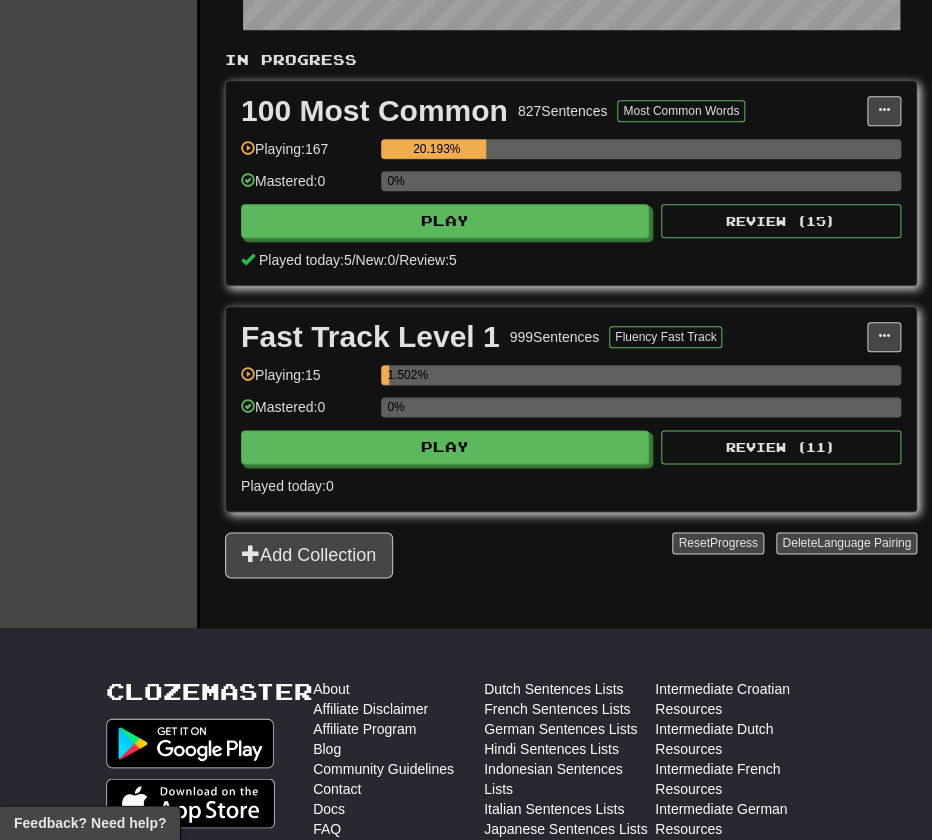 scroll, scrollTop: 0, scrollLeft: 0, axis: both 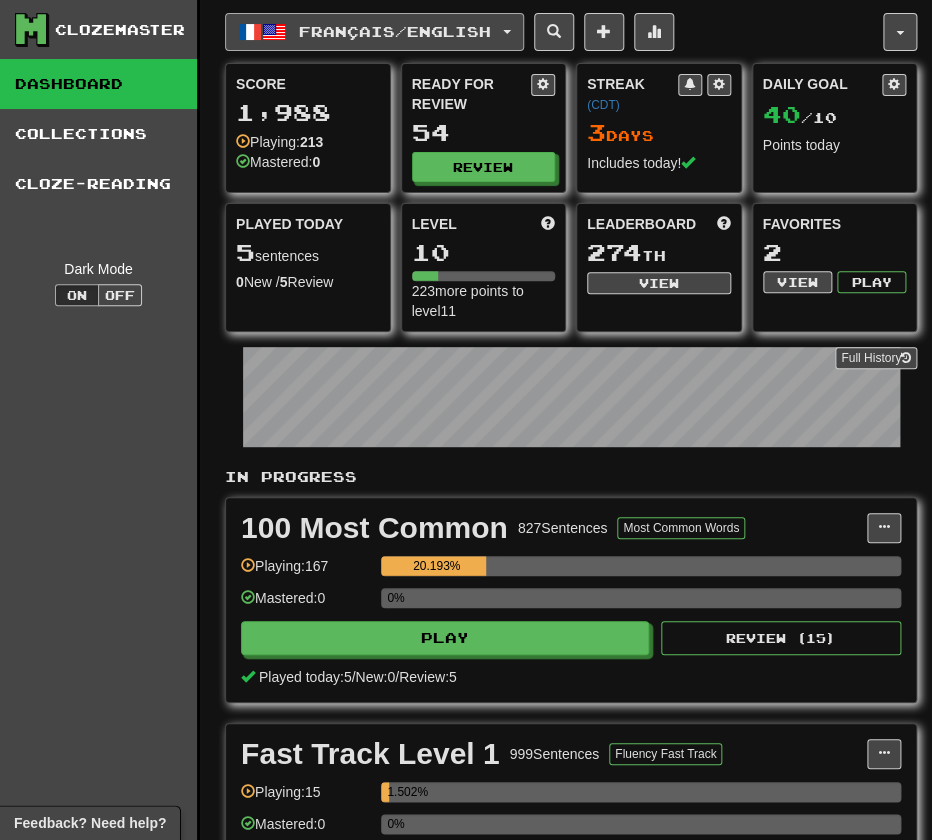 click on "Français  /  English" at bounding box center (374, 32) 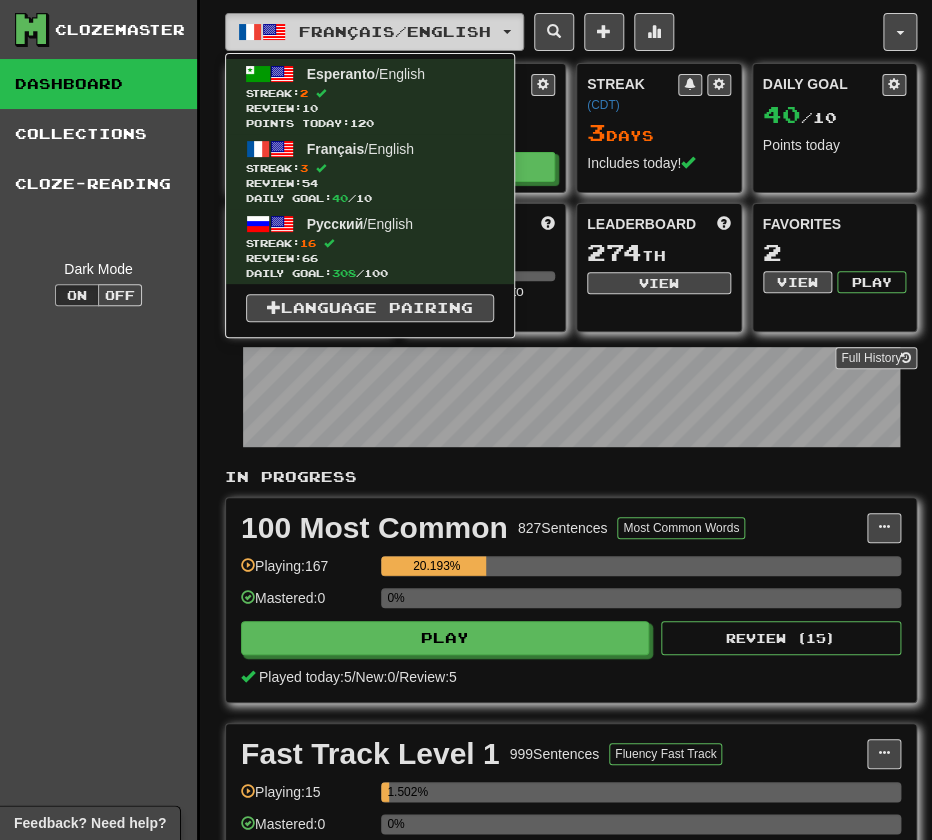 click on "Français  /  English" at bounding box center (374, 32) 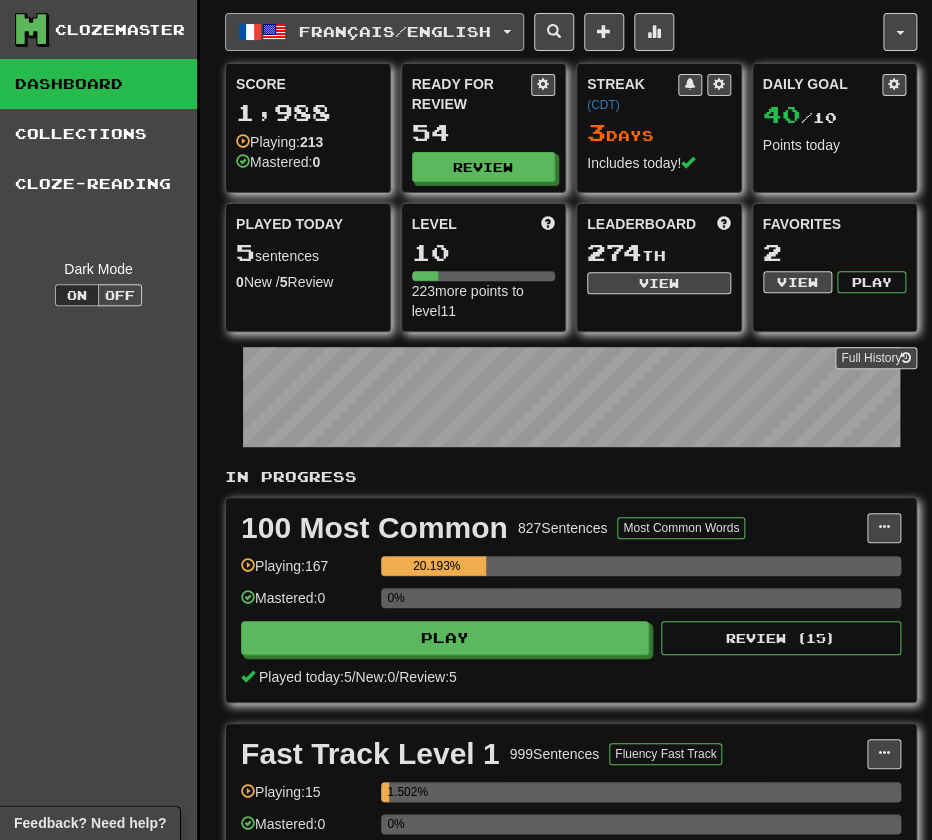 click on "Français  /  English" at bounding box center [374, 32] 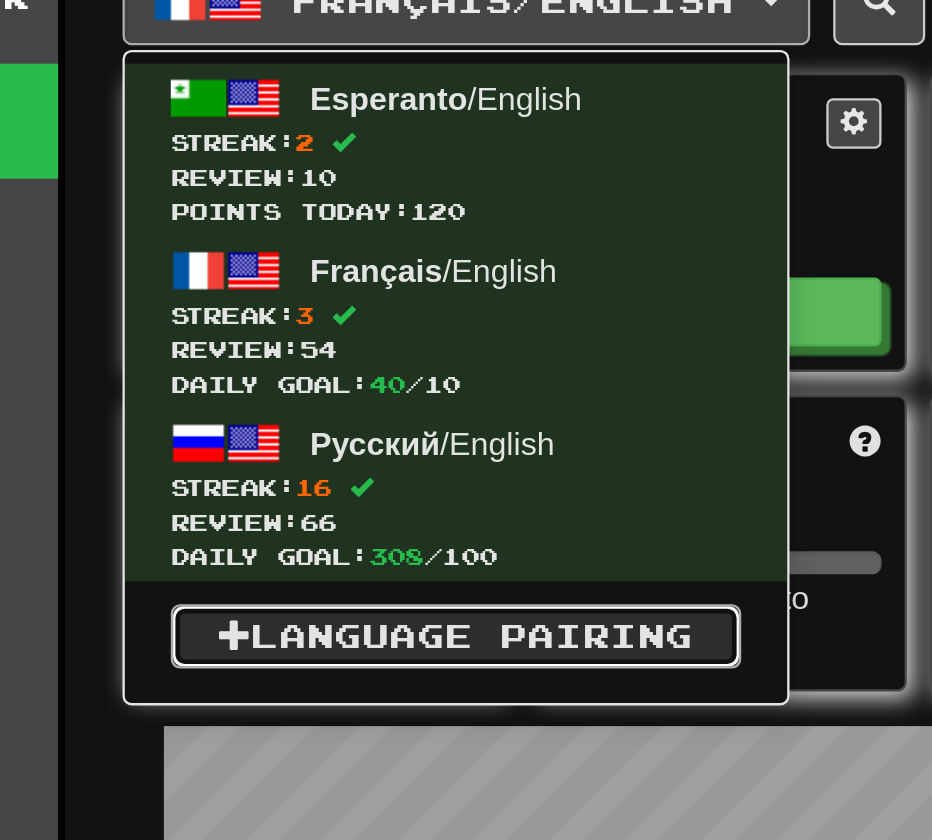 click on "Language Pairing" at bounding box center [370, 308] 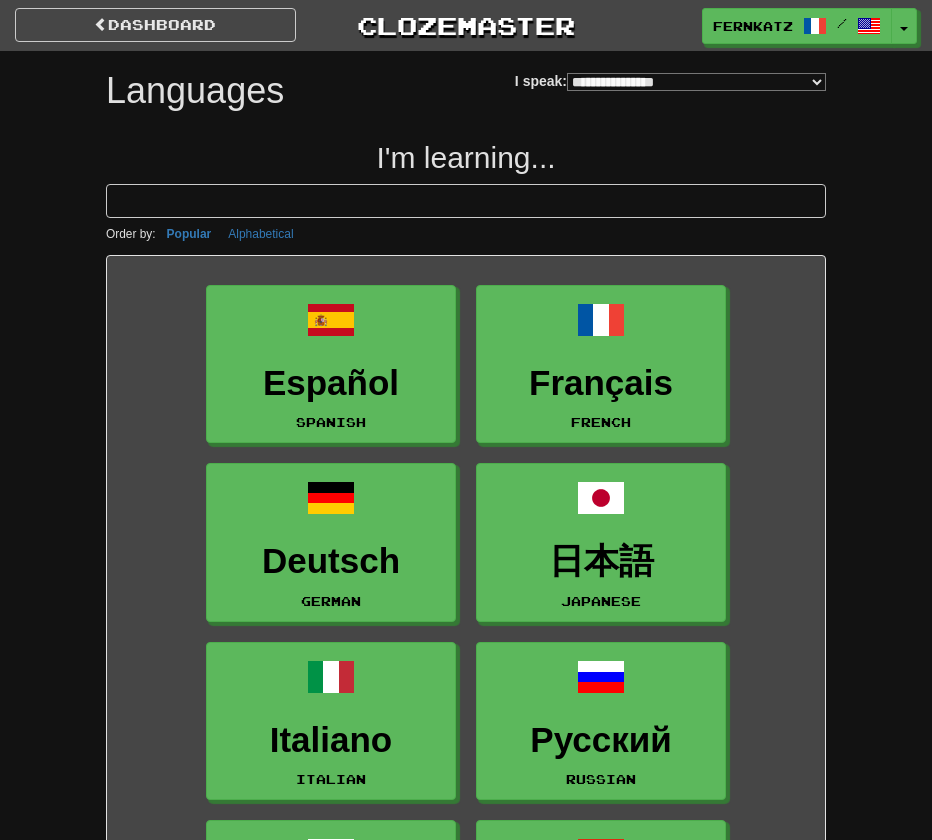 select on "*******" 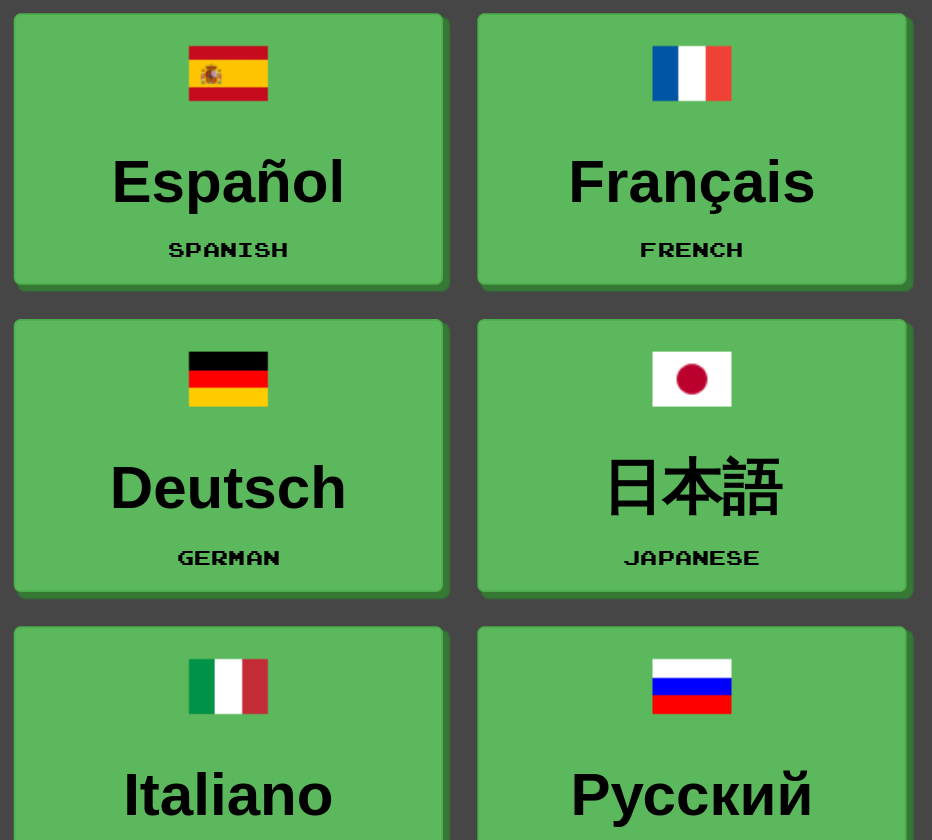 scroll, scrollTop: 141, scrollLeft: 0, axis: vertical 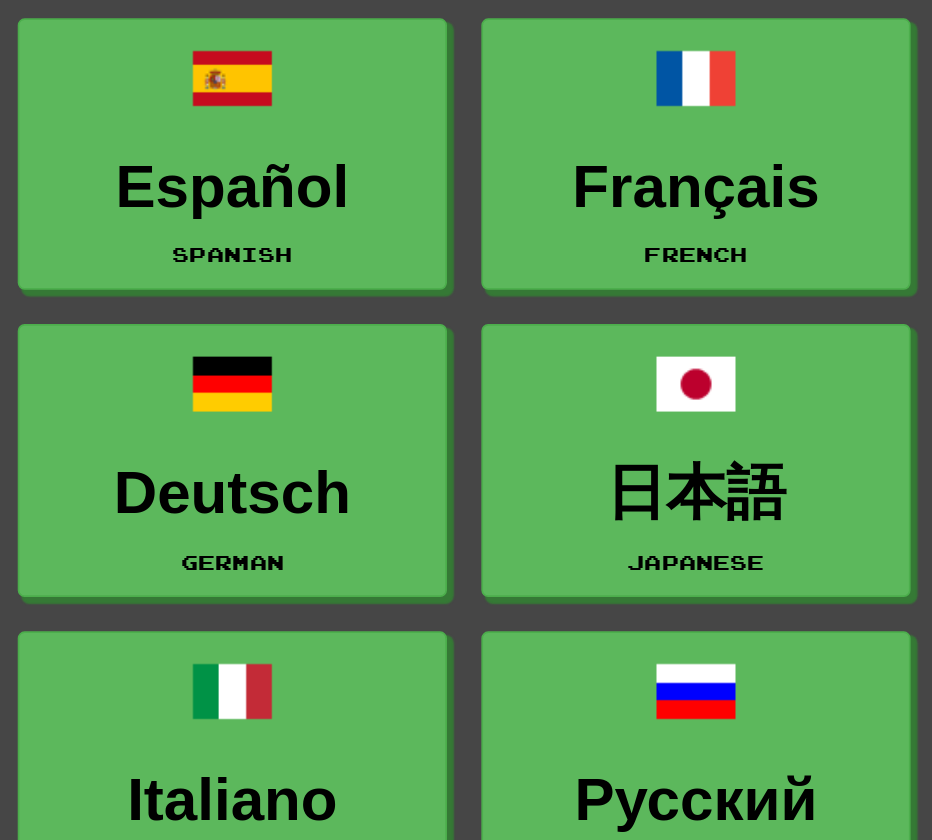 click on "Español Spanish Français French Deutsch German 日本語 Japanese Italiano Italian Русский Russian 한국어 Korean 中文 Mandarin Chinese Português Portuguese العربية Arabic Nederlands Dutch Polski Polish Svenska Swedish Türkçe Turkish Tagalog Tagalog Ελληνικά Greek Norsk bokmål Norwegian Bokmål فارسی Persian Farsi Latina Latin 廣東話 Cantonese ภาษาไทย Thai Suomi Finnish Afrikaans Afrikaans Hrvatski Croatian עברית Hebrew Srpski Serbian Íslenska Icelandic Română Romanian Українська Ukrainian Toki Pona Toki Pona हिन्दी Hindi Dansk Danish 中文 (Traditional) Mandarin Chinese Traditional Bahasa Indonesia Indonesian Magyar Hungarian Čeština Czech Esperanto Esperanto Tiếng Việt Vietnamese Gaeilge Irish Slovenčina Slovak Български Bulgarian Cymraeg Welsh Lietuvių Lithuanian Català Catalan Eesti Estonian Shqip Albanian ქართული Georgian Gàidhlig Scottish Gaelic አማርኛ Amharic Latviešu Latvian" at bounding box center [466, 3258] 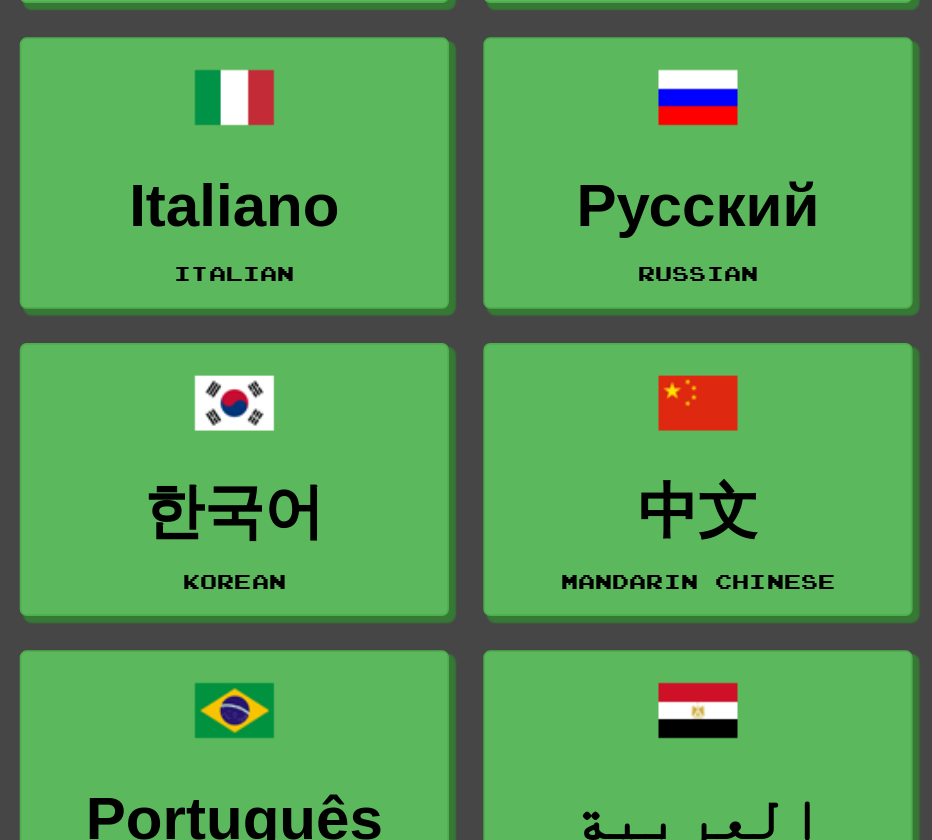 scroll, scrollTop: 425, scrollLeft: 0, axis: vertical 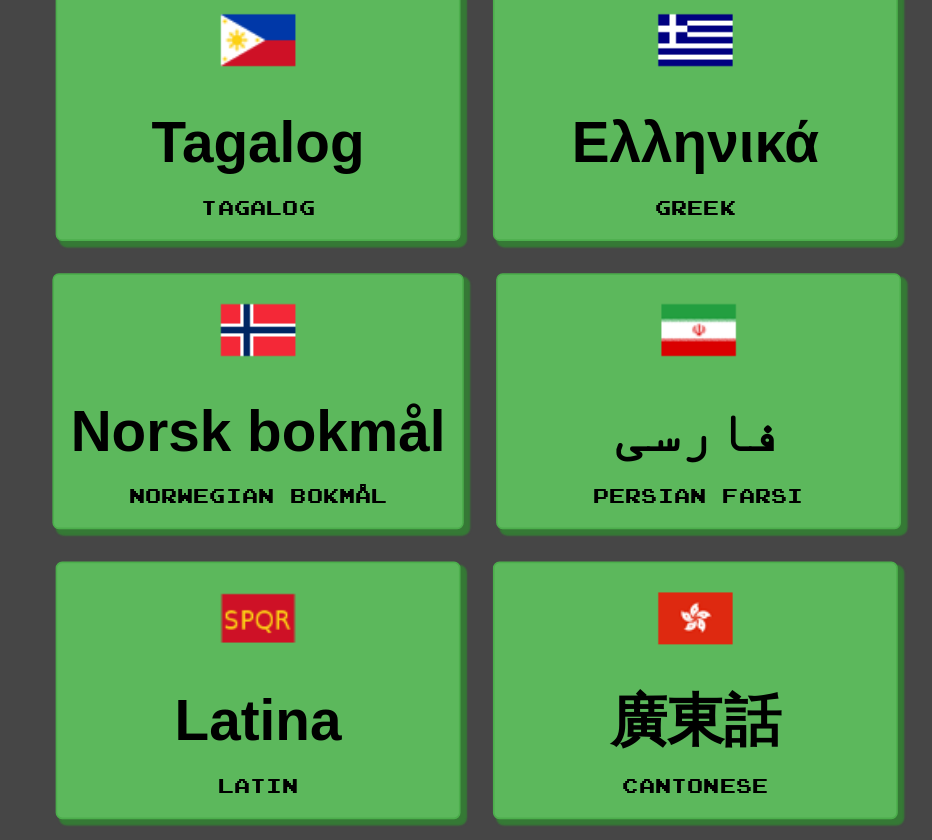 click on "Español Spanish Français French Deutsch German 日本語 Japanese Italiano Italian Русский Russian 한국어 Korean 中文 Mandarin Chinese Português Portuguese العربية Arabic Nederlands Dutch Polski Polish Svenska Swedish Türkçe Turkish Tagalog Tagalog Ελληνικά Greek Norsk bokmål Norwegian Bokmål فارسی Persian Farsi Latina Latin 廣東話 Cantonese ภาษาไทย Thai Suomi Finnish Afrikaans Afrikaans Hrvatski Croatian עברית Hebrew Srpski Serbian Íslenska Icelandic Română Romanian Українська Ukrainian Toki Pona Toki Pona हिन्दी Hindi Dansk Danish 中文 (Traditional) Mandarin Chinese Traditional Bahasa Indonesia Indonesian Magyar Hungarian Čeština Czech Esperanto Esperanto Tiếng Việt Vietnamese Gaeilge Irish Slovenčina Slovak Български Bulgarian Cymraeg Welsh Lietuvių Lithuanian Català Catalan Eesti Estonian Shqip Albanian ქართული Georgian Gàidhlig Scottish Gaelic አማርኛ Amharic Latviešu Latvian" at bounding box center (466, 1855) 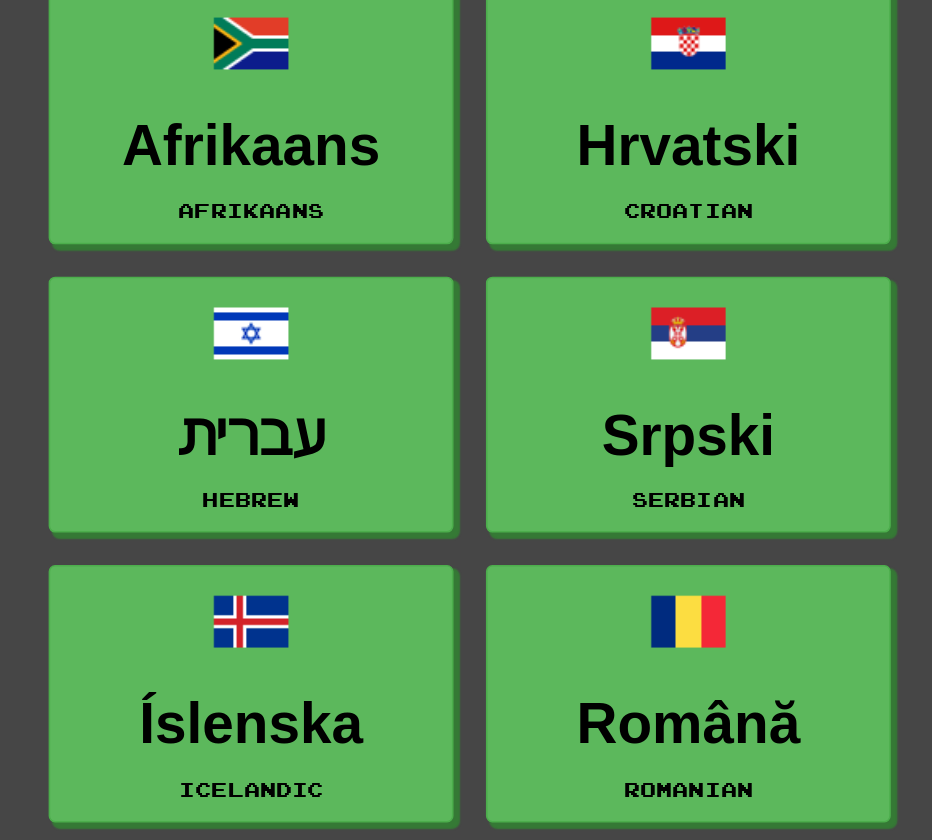 scroll, scrollTop: 2255, scrollLeft: 0, axis: vertical 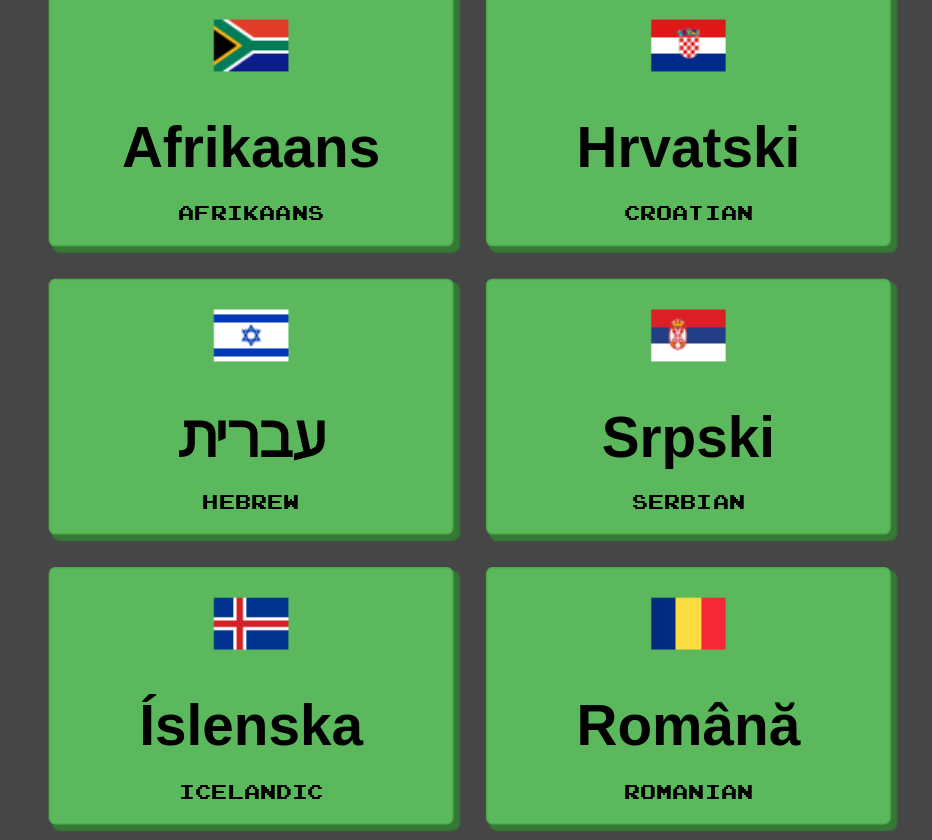 click on "Español Spanish Français French Deutsch German 日本語 Japanese Italiano Italian Русский Russian 한국어 Korean 中文 Mandarin Chinese Português Portuguese العربية Arabic Nederlands Dutch Polski Polish Svenska Swedish Türkçe Turkish Tagalog Tagalog Ελληνικά Greek Norsk bokmål Norwegian Bokmål فارسی Persian Farsi Latina Latin 廣東話 Cantonese ภาษาไทย Thai Suomi Finnish Afrikaans Afrikaans Hrvatski Croatian עברית Hebrew Srpski Serbian Íslenska Icelandic Română Romanian Українська Ukrainian Toki Pona Toki Pona हिन्दी Hindi Dansk Danish 中文 (Traditional) Mandarin Chinese Traditional Bahasa Indonesia Indonesian Magyar Hungarian Čeština Czech Esperanto Esperanto Tiếng Việt Vietnamese Gaeilge Irish Slovenčina Slovak Български Bulgarian Cymraeg Welsh Lietuvių Lithuanian Català Catalan Eesti Estonian Shqip Albanian ქართული Georgian Gàidhlig Scottish Gaelic አማርኛ Amharic Latviešu Latvian" at bounding box center [466, 1144] 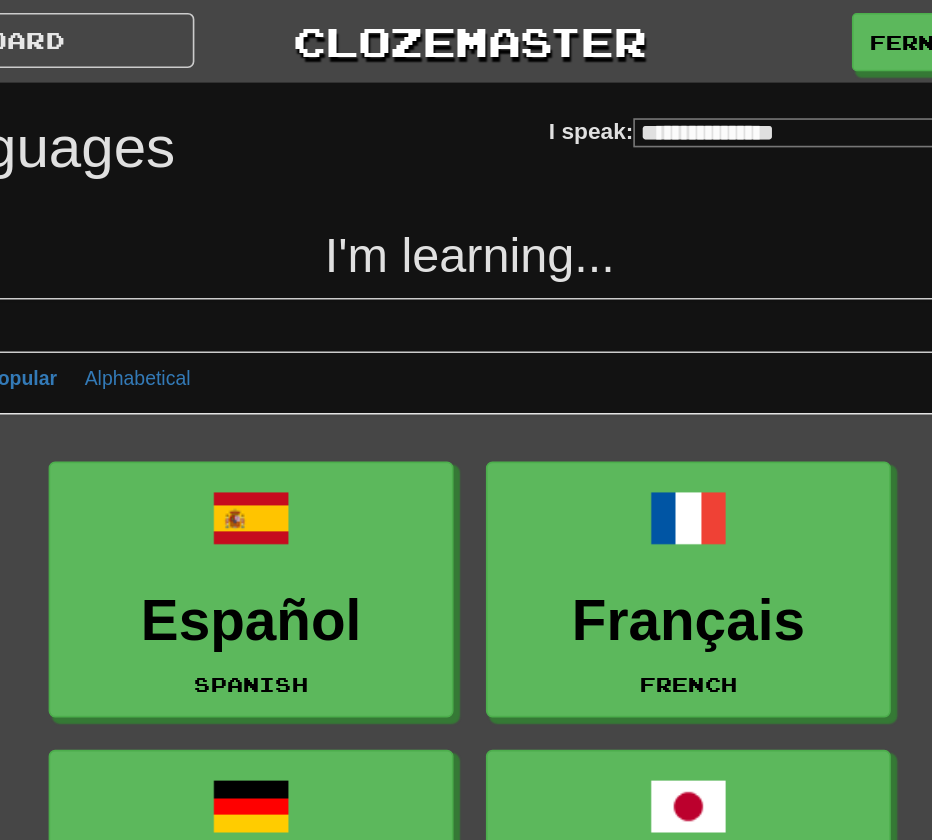 scroll, scrollTop: 0, scrollLeft: 0, axis: both 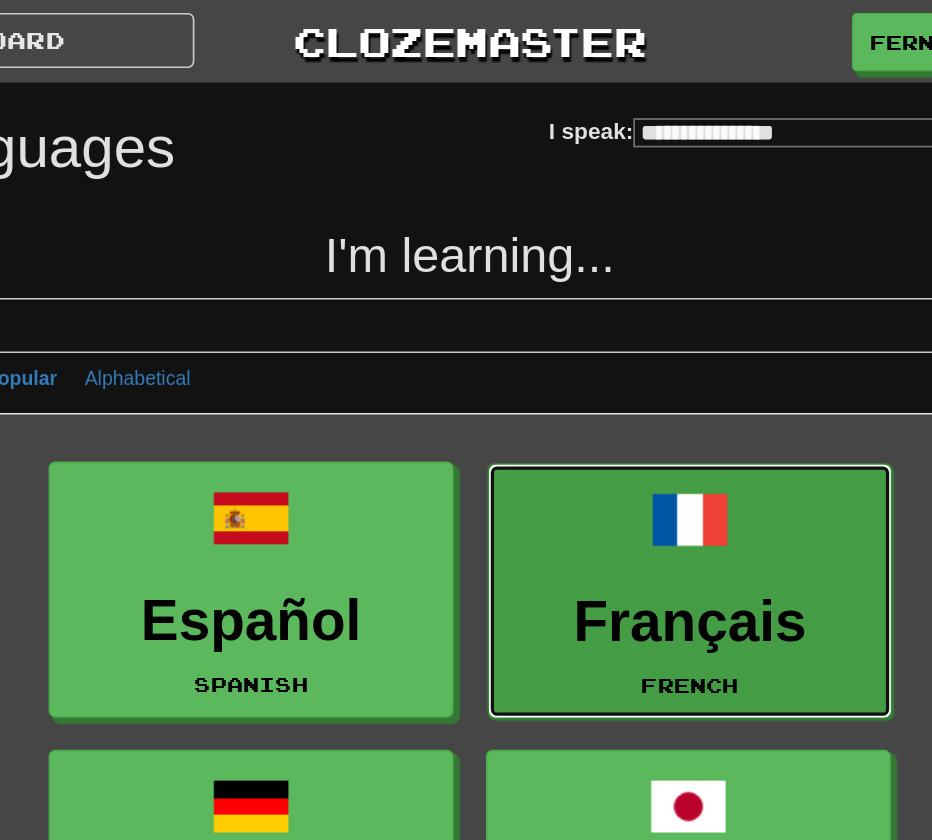 click on "Français French" at bounding box center [602, 365] 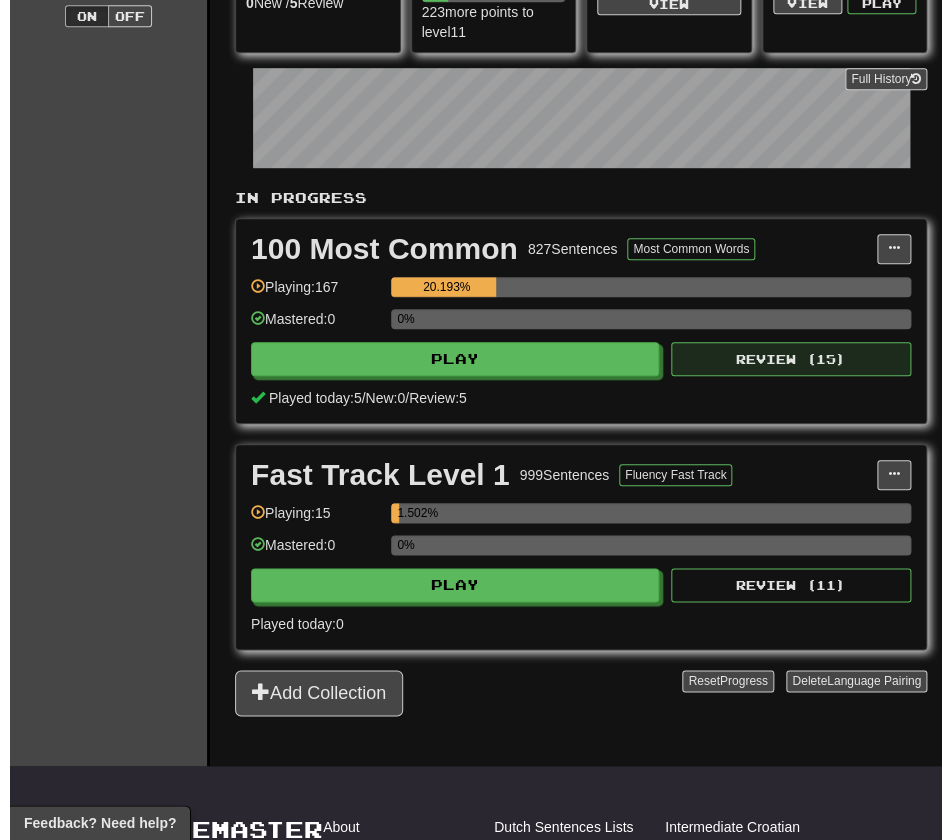 scroll, scrollTop: 276, scrollLeft: 0, axis: vertical 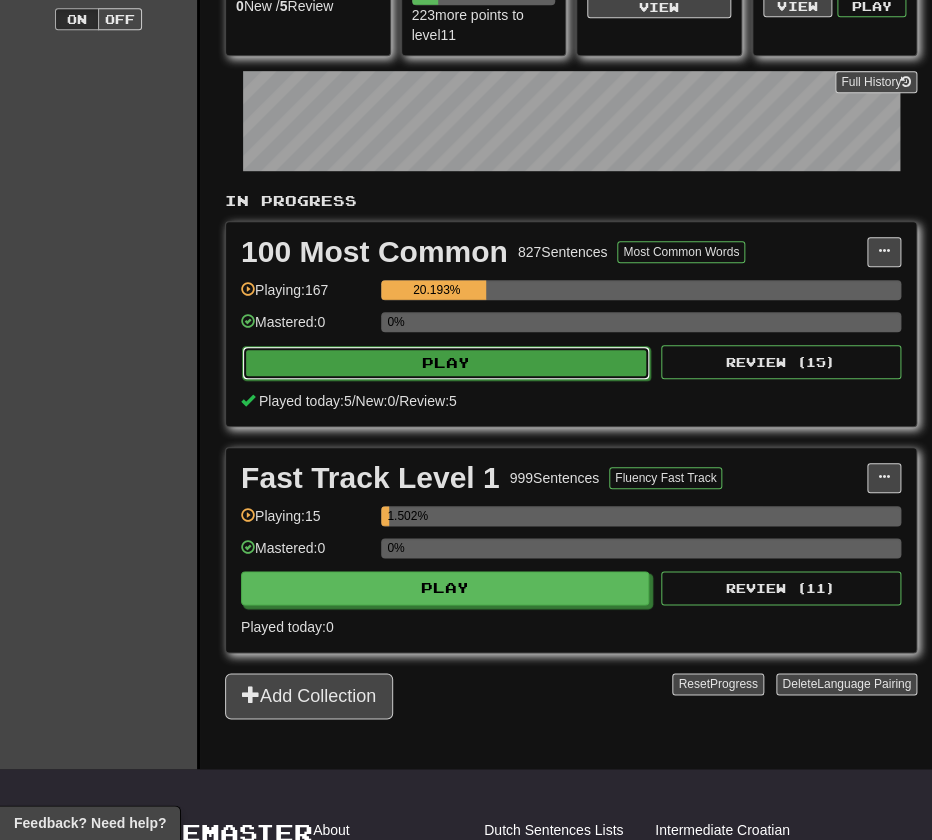 click on "Play" at bounding box center (446, 363) 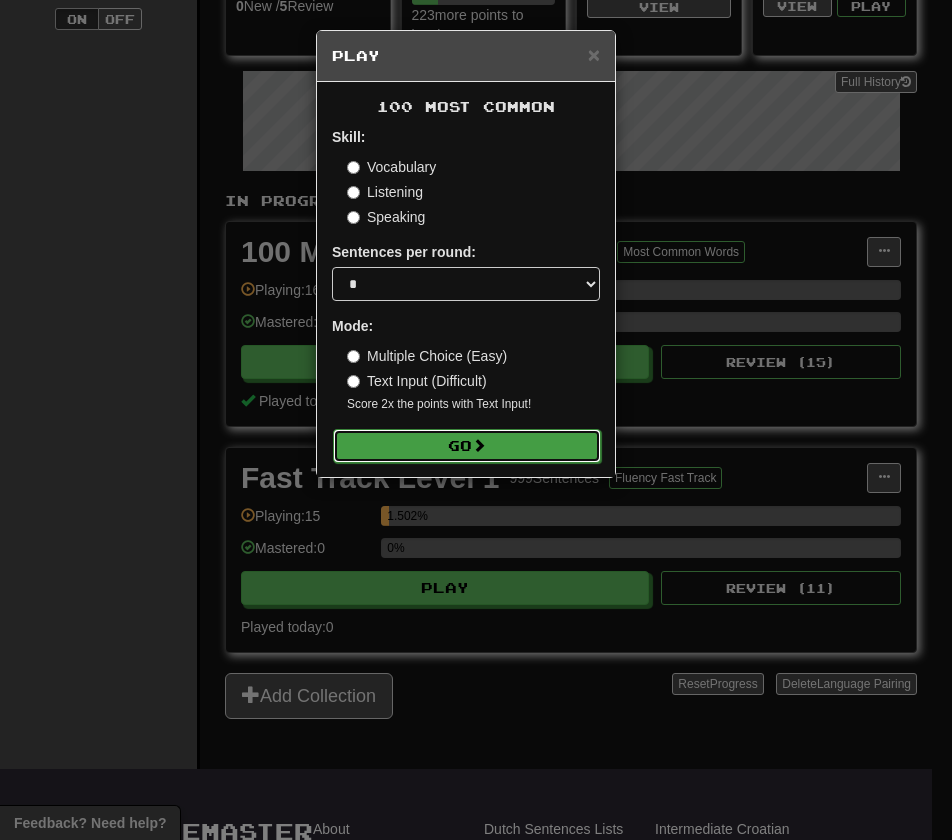 click on "Go" at bounding box center [467, 446] 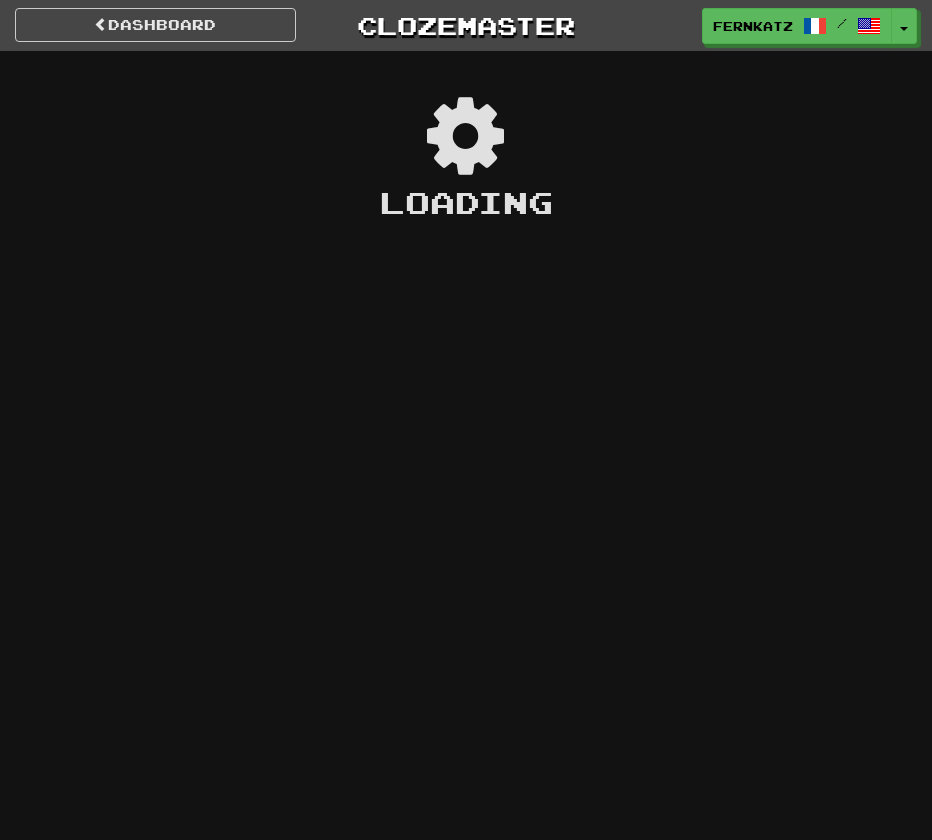 scroll, scrollTop: 0, scrollLeft: 0, axis: both 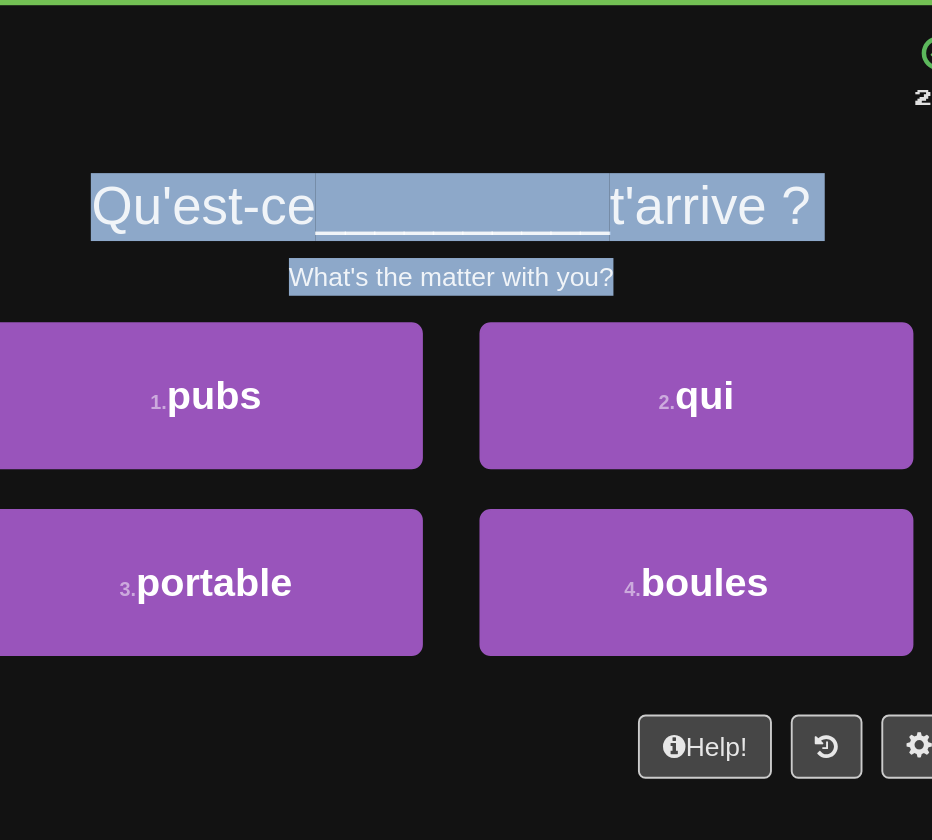 drag, startPoint x: 557, startPoint y: 246, endPoint x: 241, endPoint y: 195, distance: 320.08905 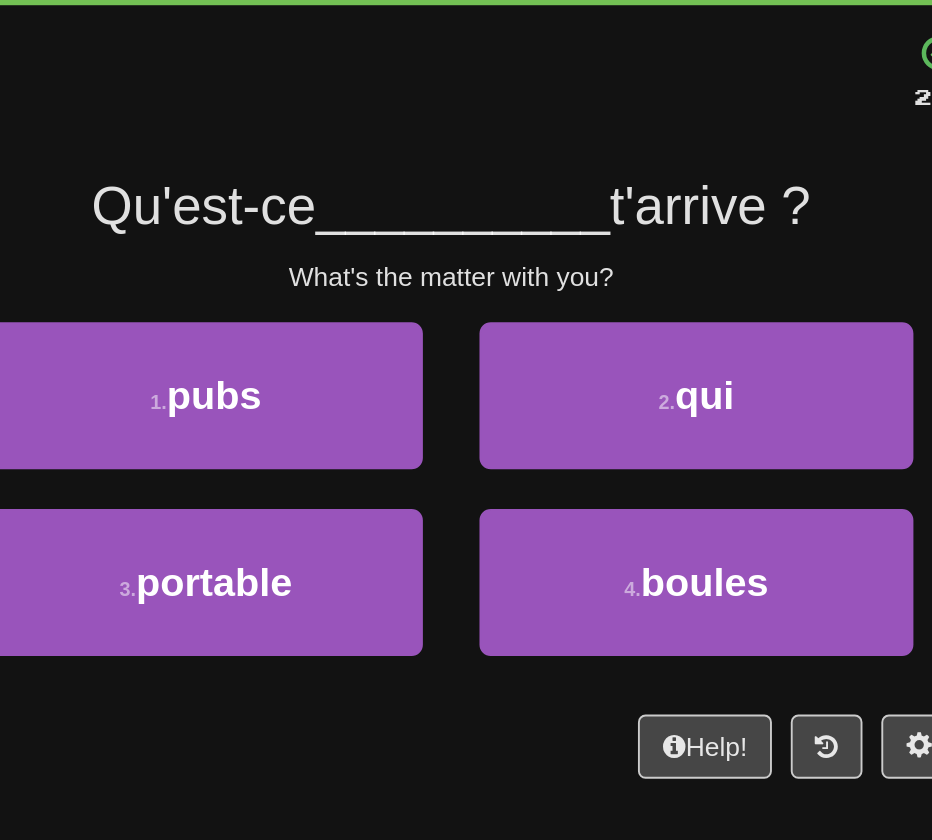 click on "/  Score:   0 25 %  Mastered Qu'est-ce  __________  t'arrive ? What's the matter with you? 1 .  pubs 2 .  qui 3 .  portable 4 .  boules  Help!  Report" at bounding box center [466, 316] 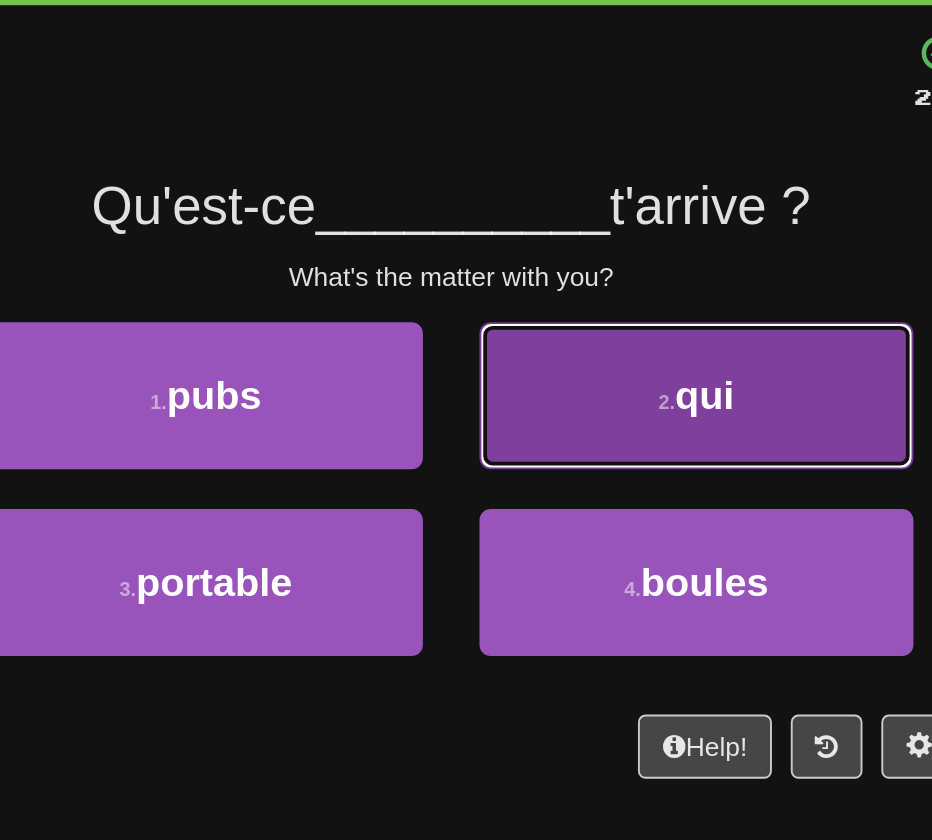 click on "2 .  qui" at bounding box center (596, 311) 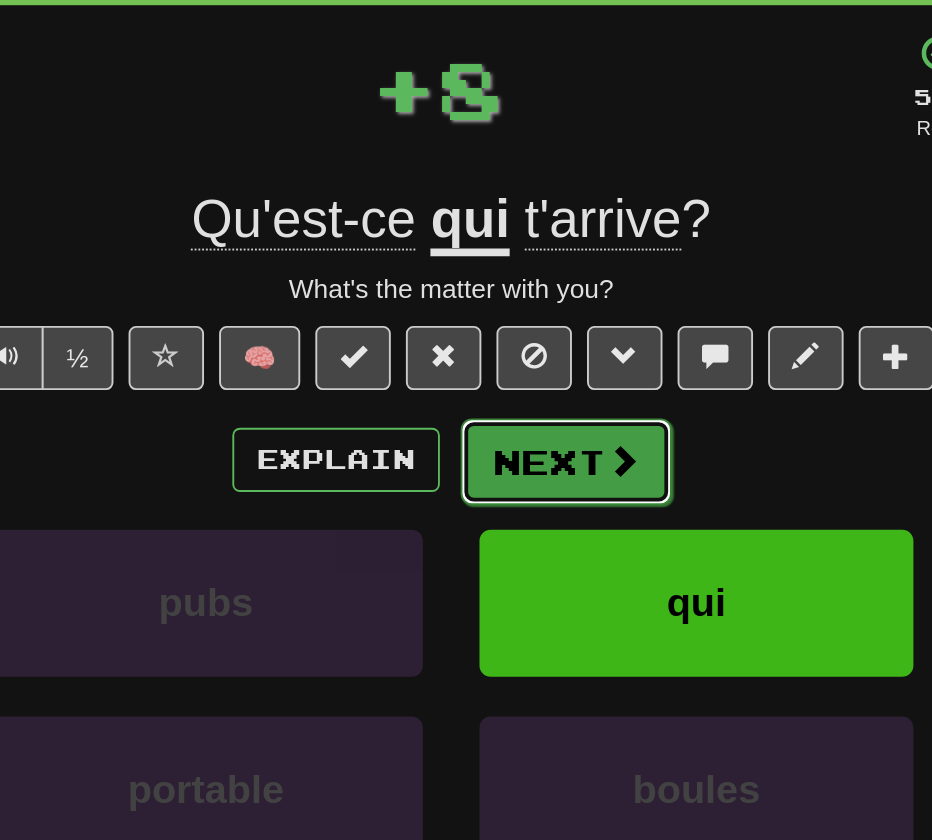 click on "Next" at bounding box center (527, 346) 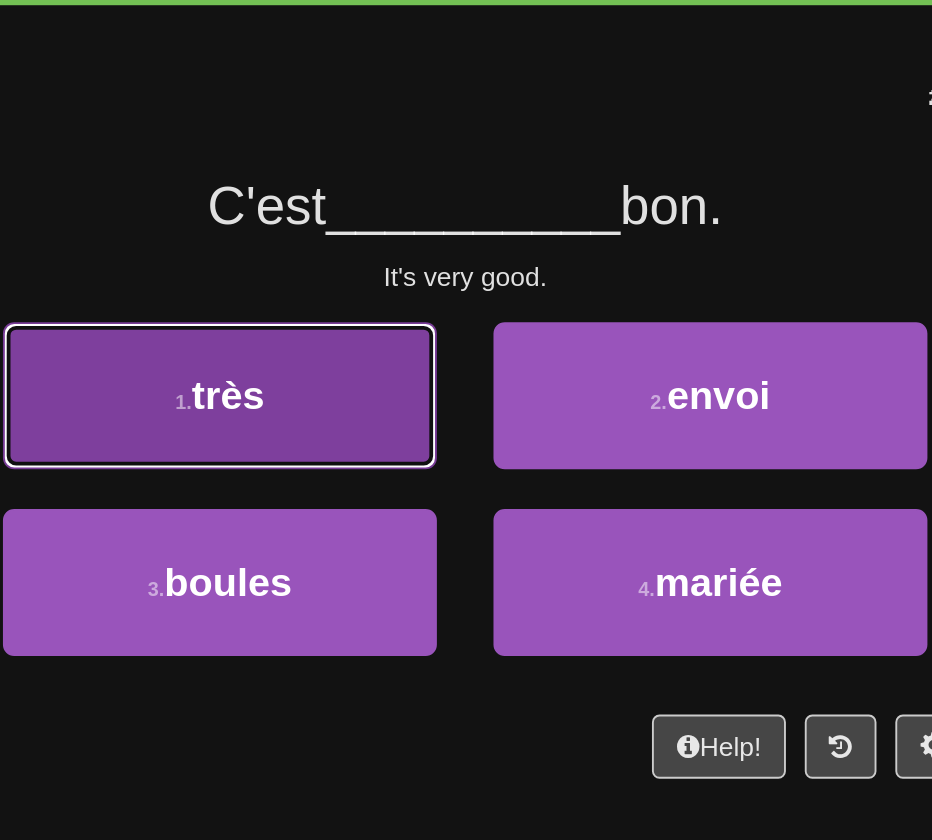 click on "1 .  très" at bounding box center [336, 311] 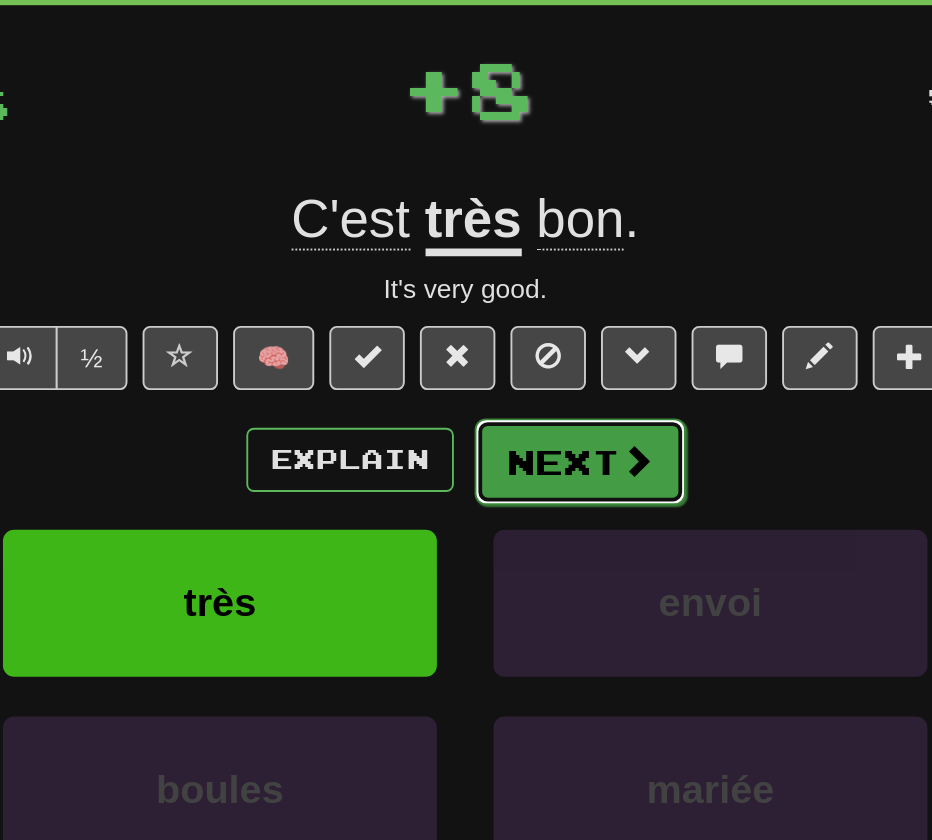 click on "Next" at bounding box center [527, 346] 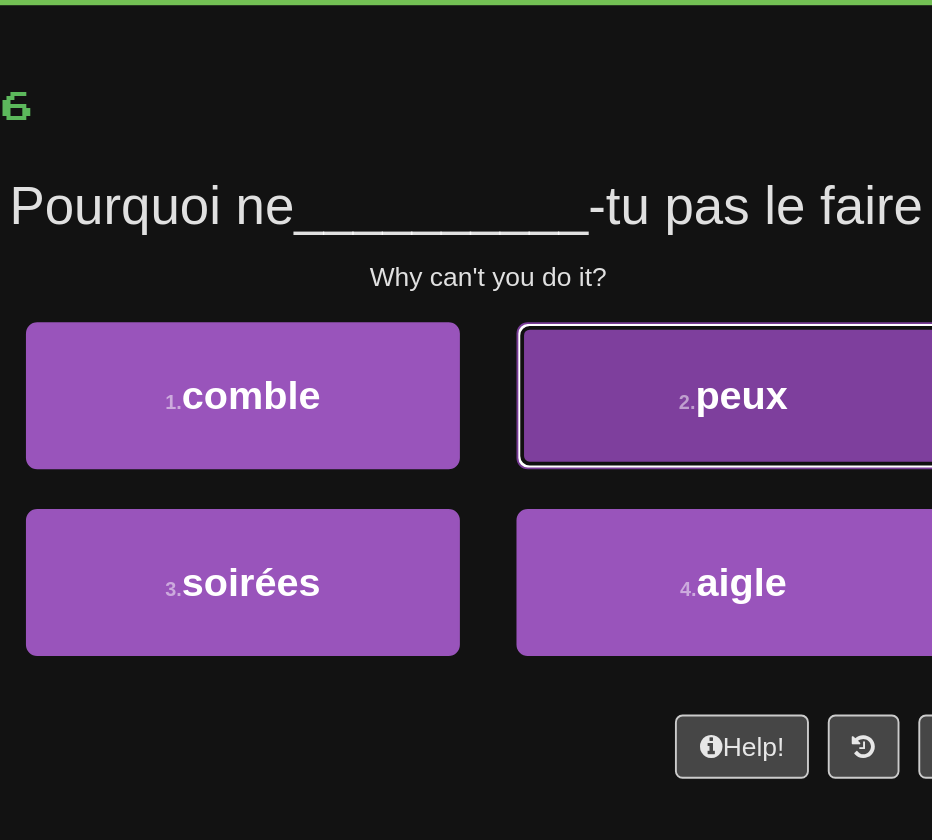 click on "2 .  peux" at bounding box center (596, 311) 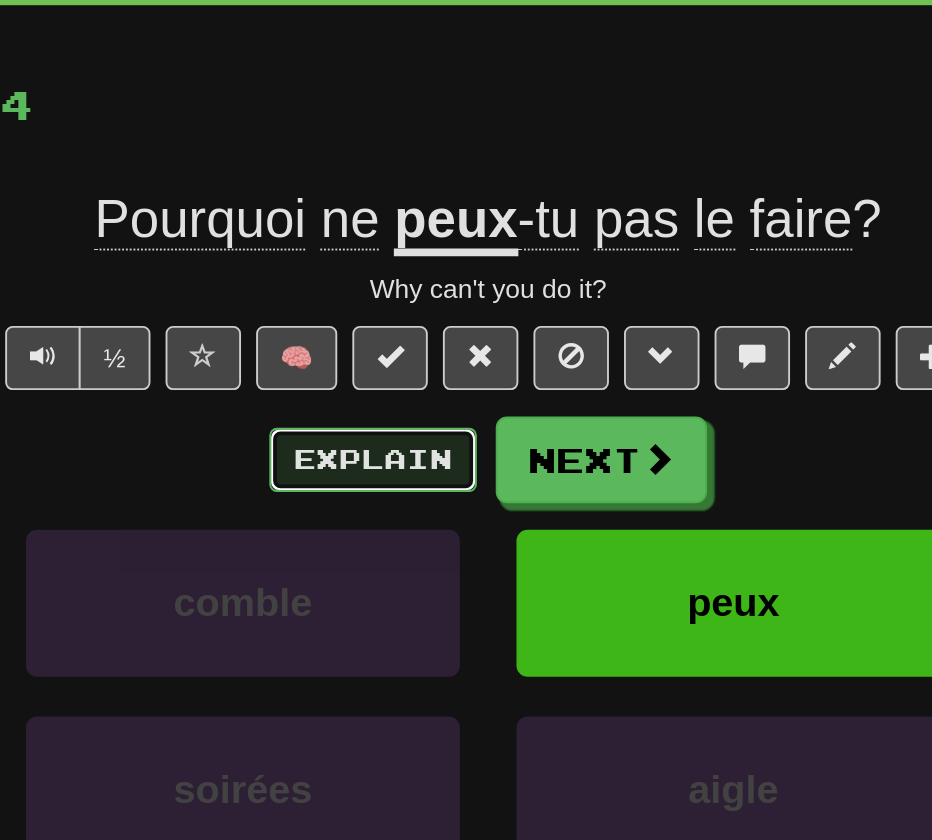 click on "Explain" at bounding box center [405, 345] 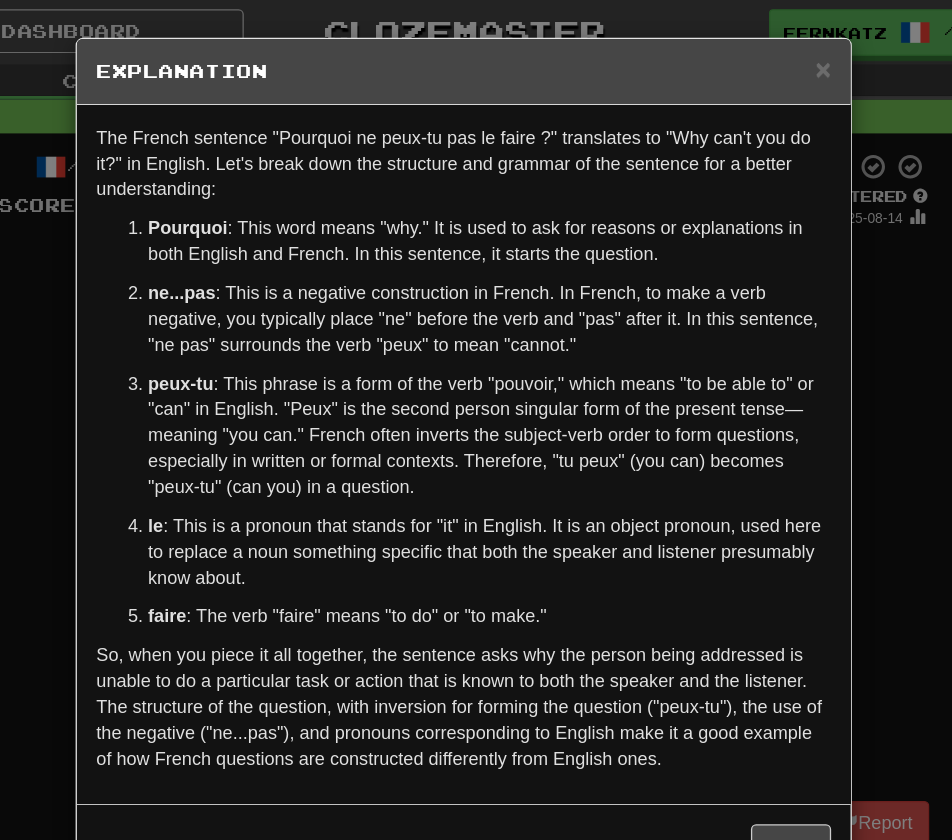 click on "× Explanation The French sentence "Pourquoi ne peux-tu pas le faire ?" translates to "Why can't you do it?" in English. Let's break down the structure and grammar of the sentence for a better understanding:
Pourquoi : This word means "why." It is used to ask for reasons or explanations in both English and French. In this sentence, it starts the question.
ne...pas : This is a negative construction in French. In French, to make a verb negative, you typically place "ne" before the verb and "pas" after it. In this sentence, "ne pas" surrounds the verb "peux" to mean "cannot."
peux-tu : This phrase is a form of the verb "pouvoir," which means "to be able to" or "can" in English. "Peux" is the second person singular form of the present tense—meaning "you can." French often inverts the subject-verb order to form questions, especially in written or formal contexts. Therefore, "tu peux" (you can) becomes "peux-tu" (can you) in a question.
le
faire
Let us know ! Close" at bounding box center (476, 420) 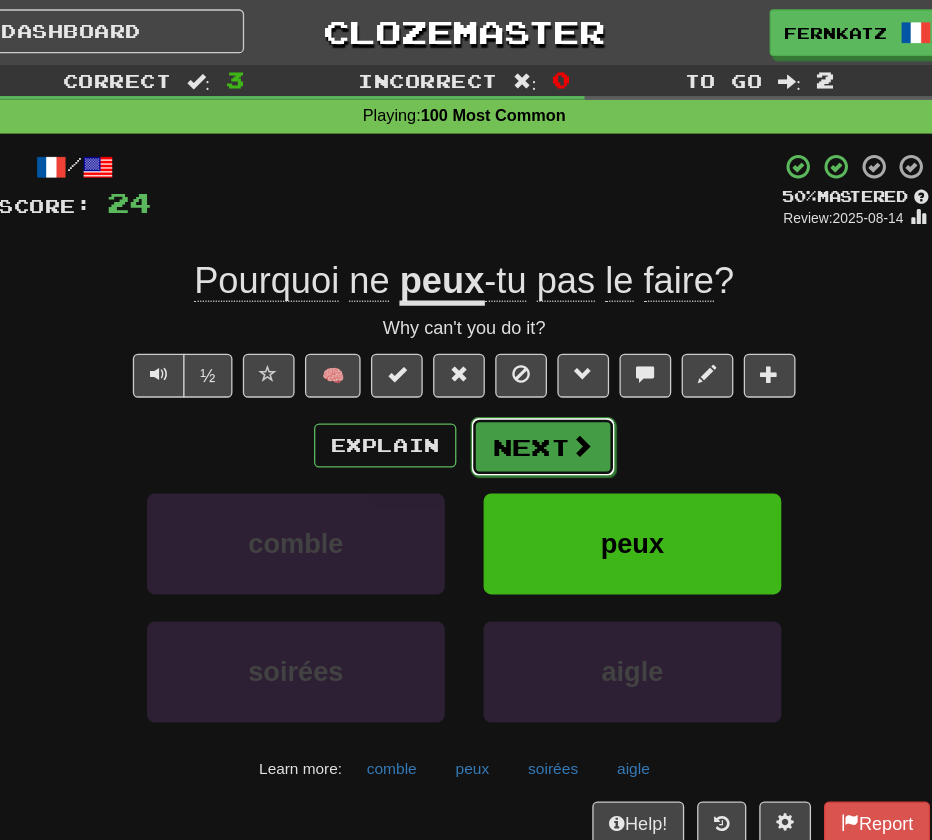click on "Next" at bounding box center [527, 346] 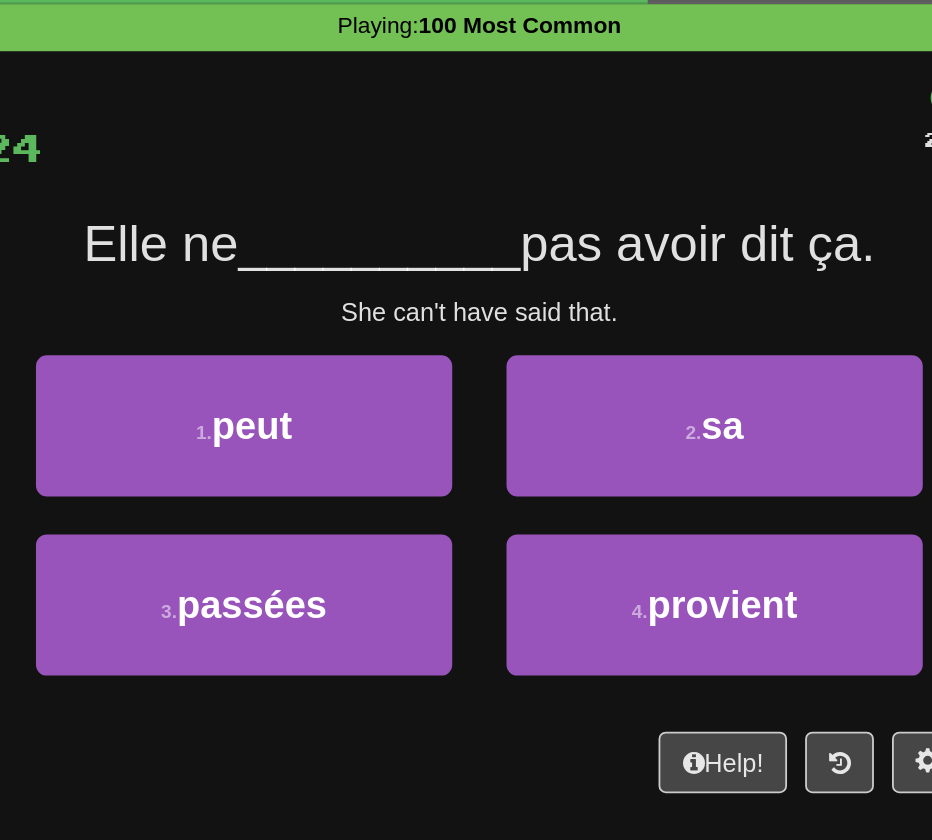 click on "pas avoir dit ça." at bounding box center (587, 210) 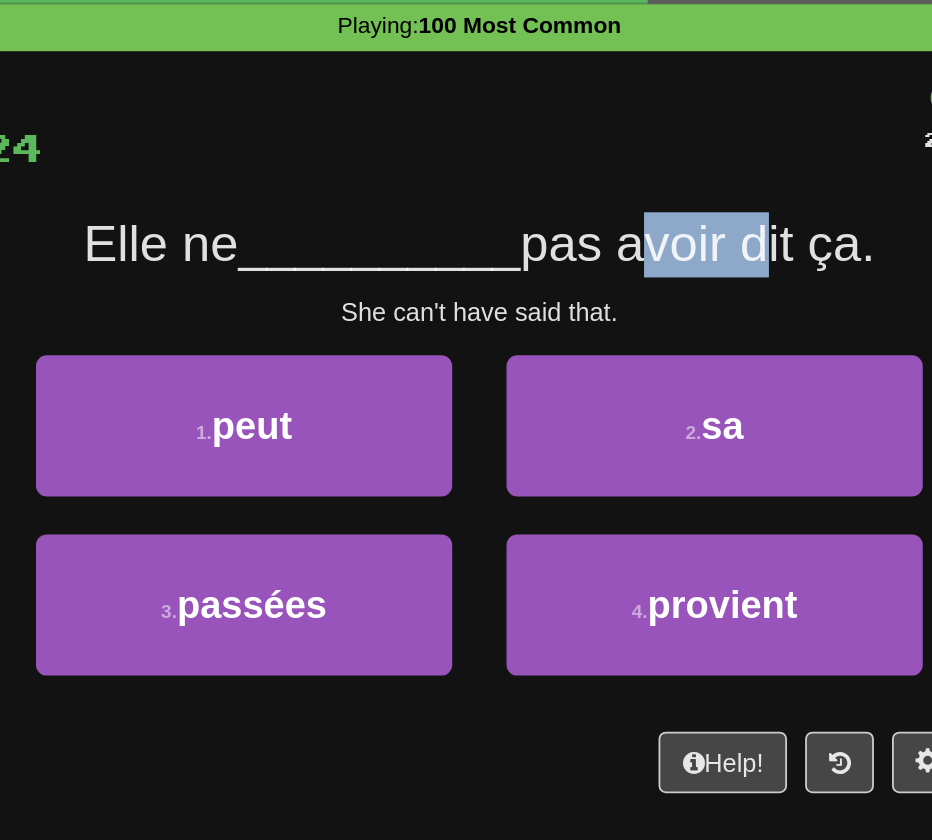 click on "pas avoir dit ça." at bounding box center [587, 210] 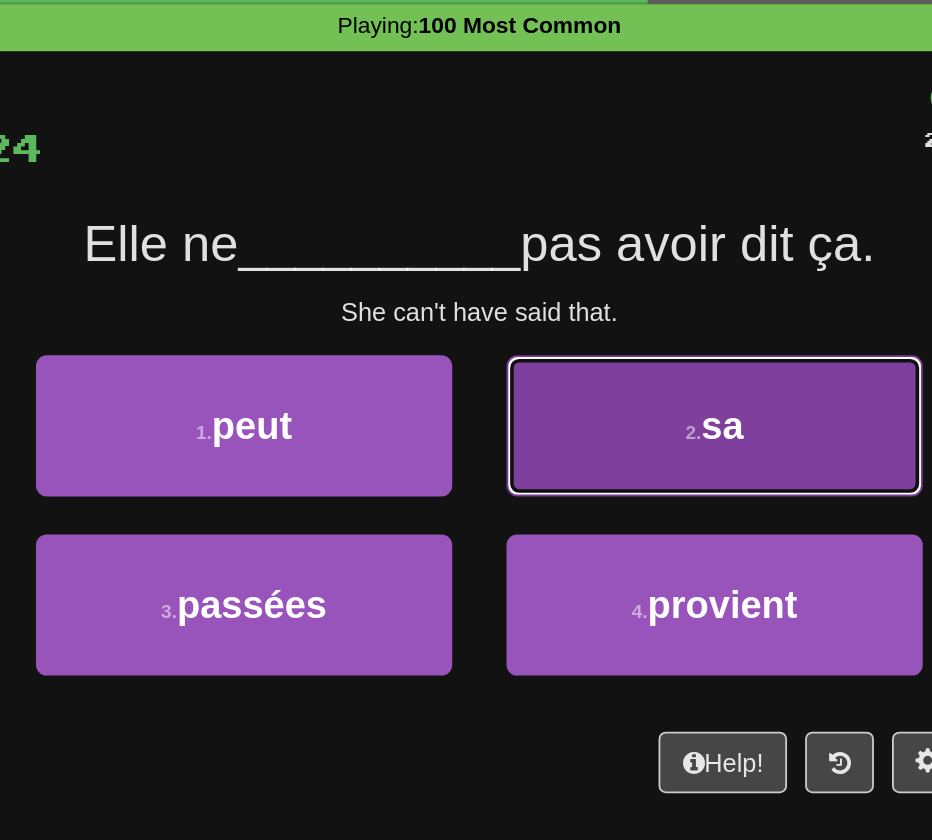 click on "2 .  sa" at bounding box center [596, 311] 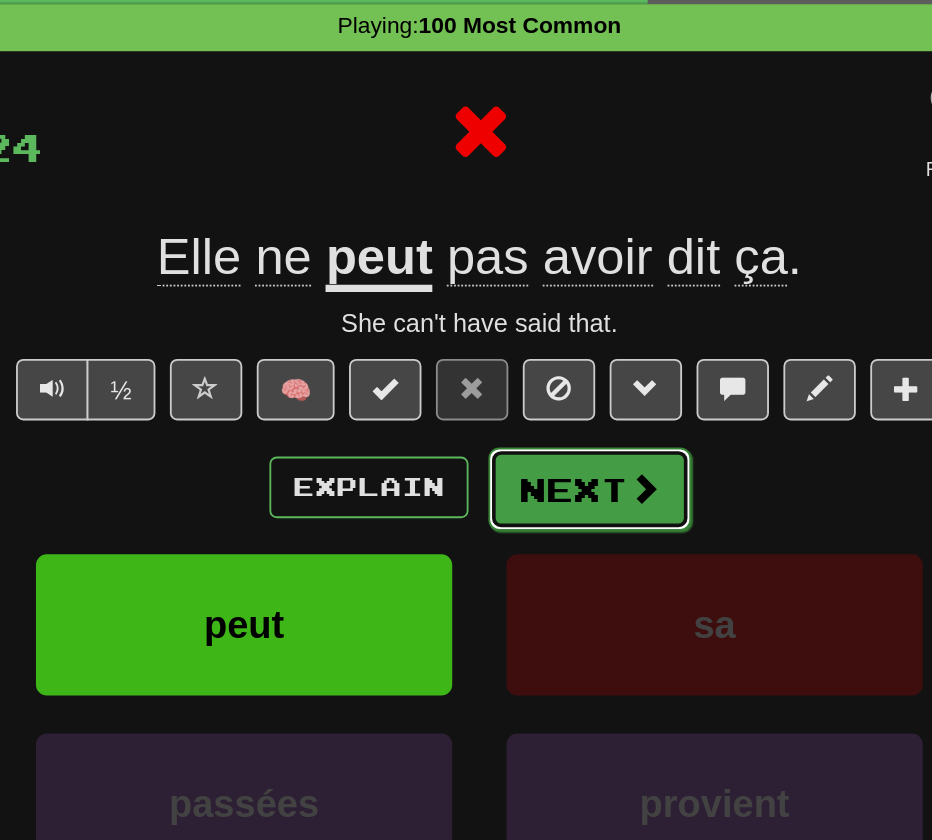 click on "Next" at bounding box center [527, 346] 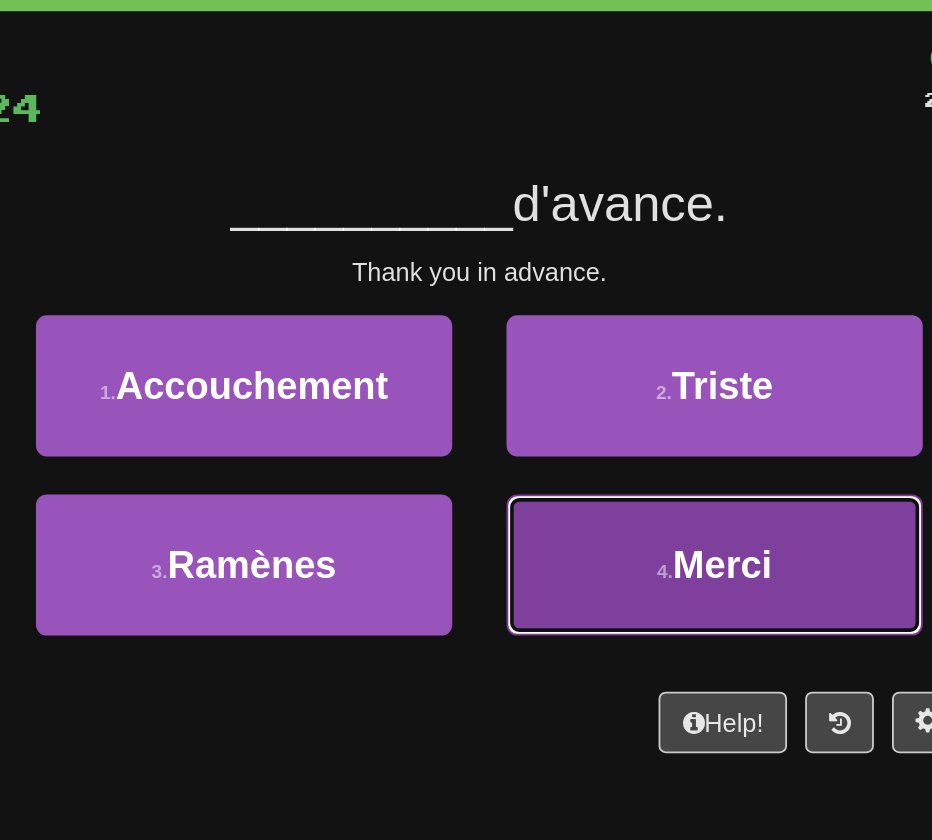 click on "4 .  Merci" at bounding box center (596, 410) 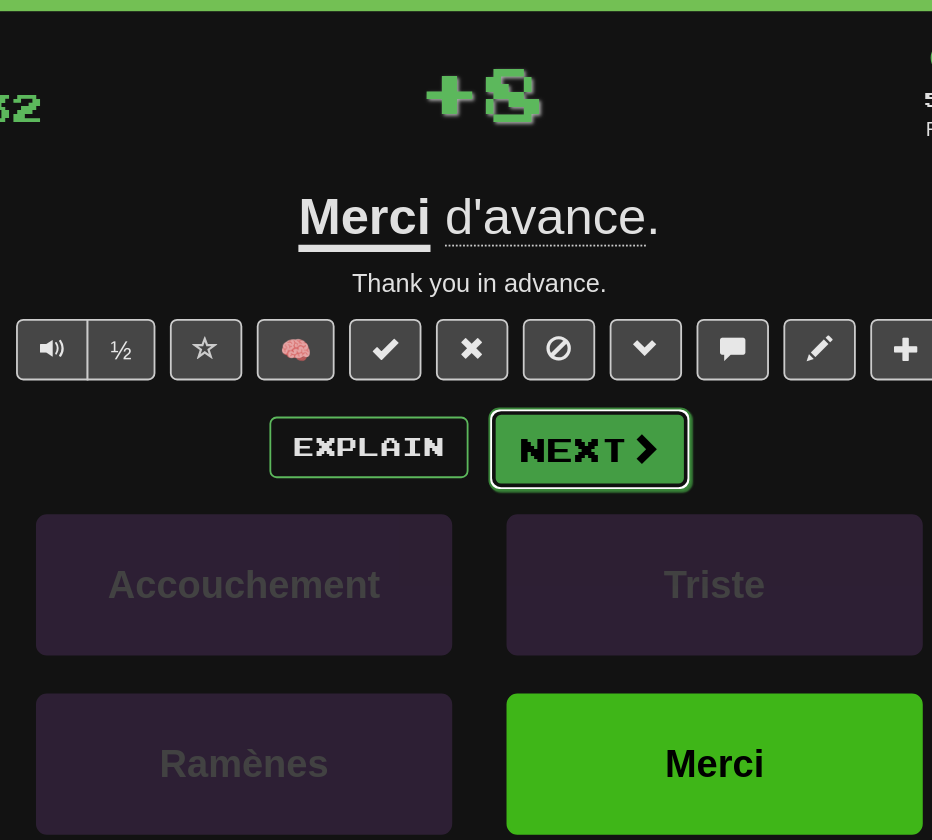 click on "Next" at bounding box center (527, 346) 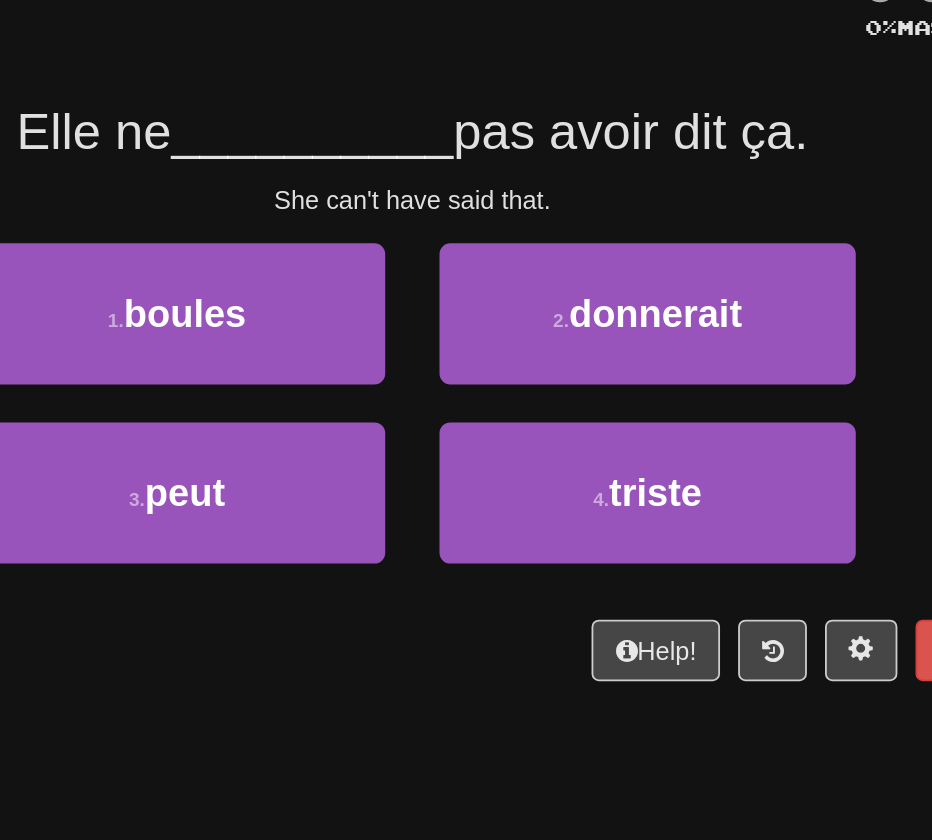 click on "3 .  peut" at bounding box center (336, 420) 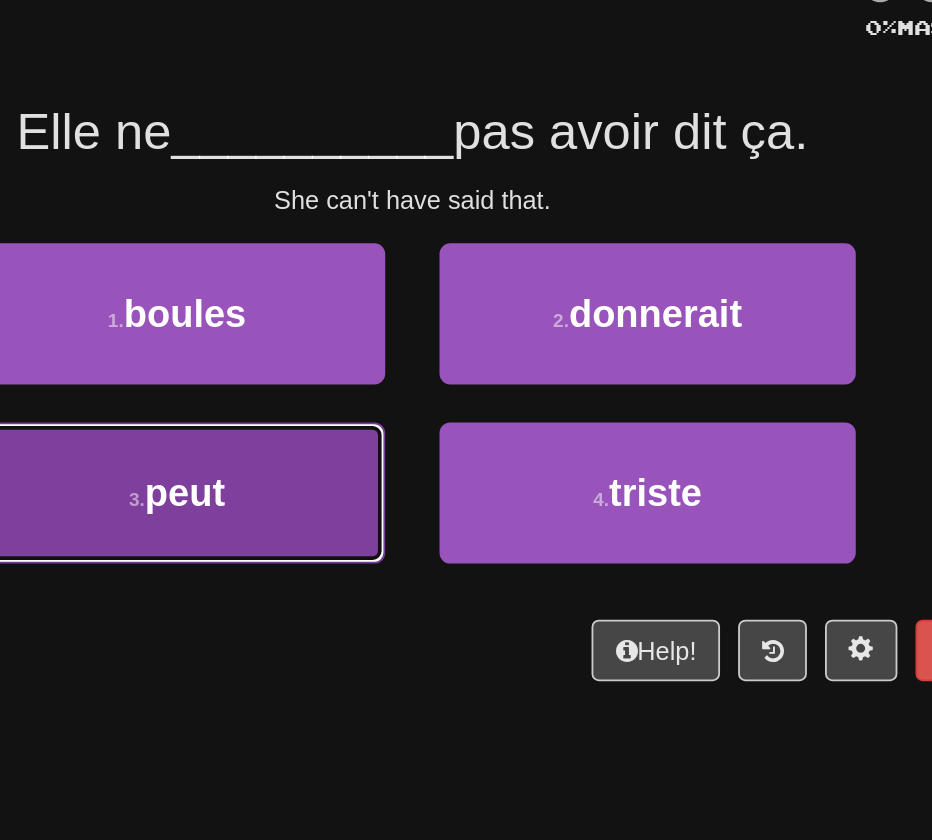 click on "3 .  peut" at bounding box center [336, 410] 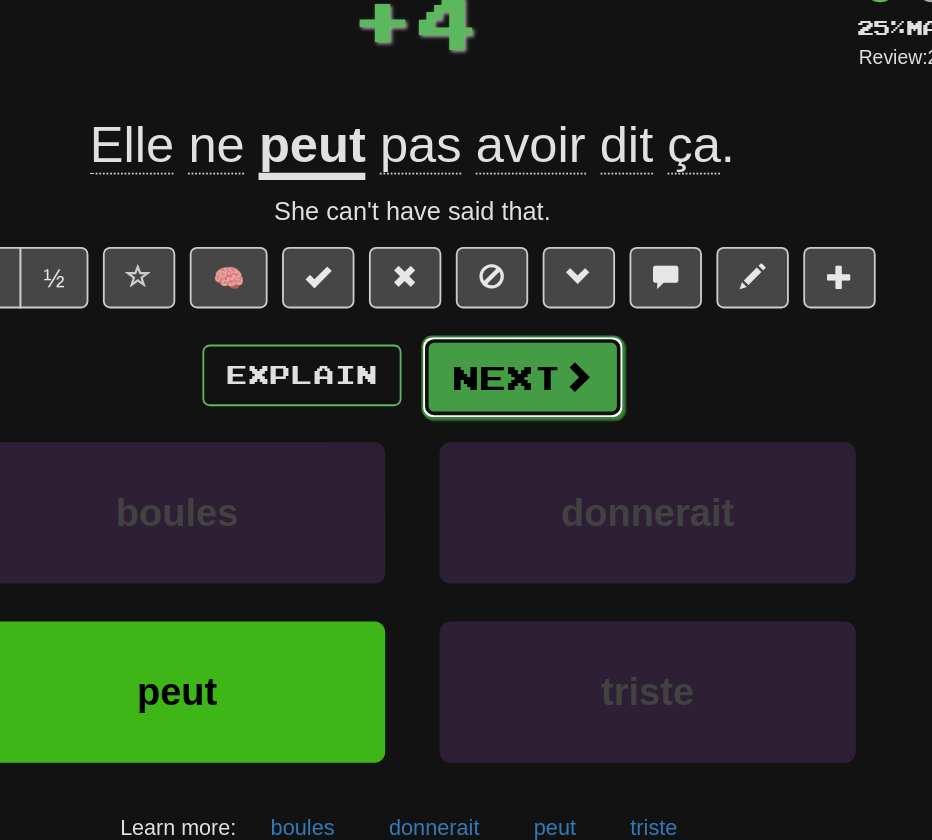 click on "Next" at bounding box center [527, 346] 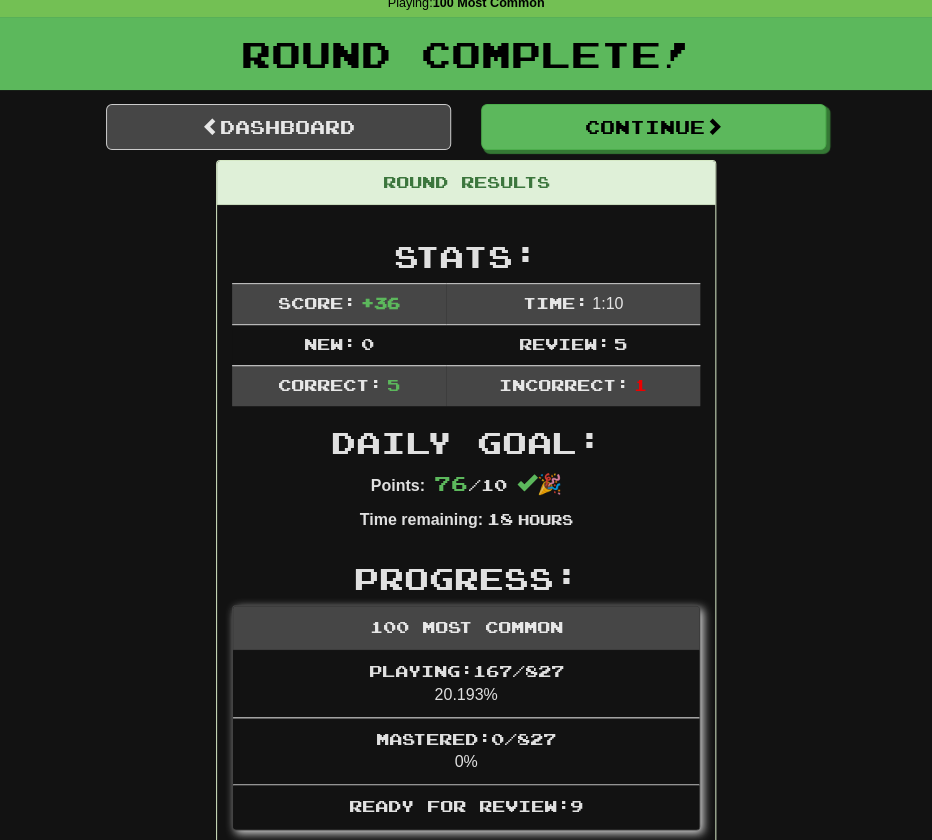 scroll, scrollTop: 0, scrollLeft: 0, axis: both 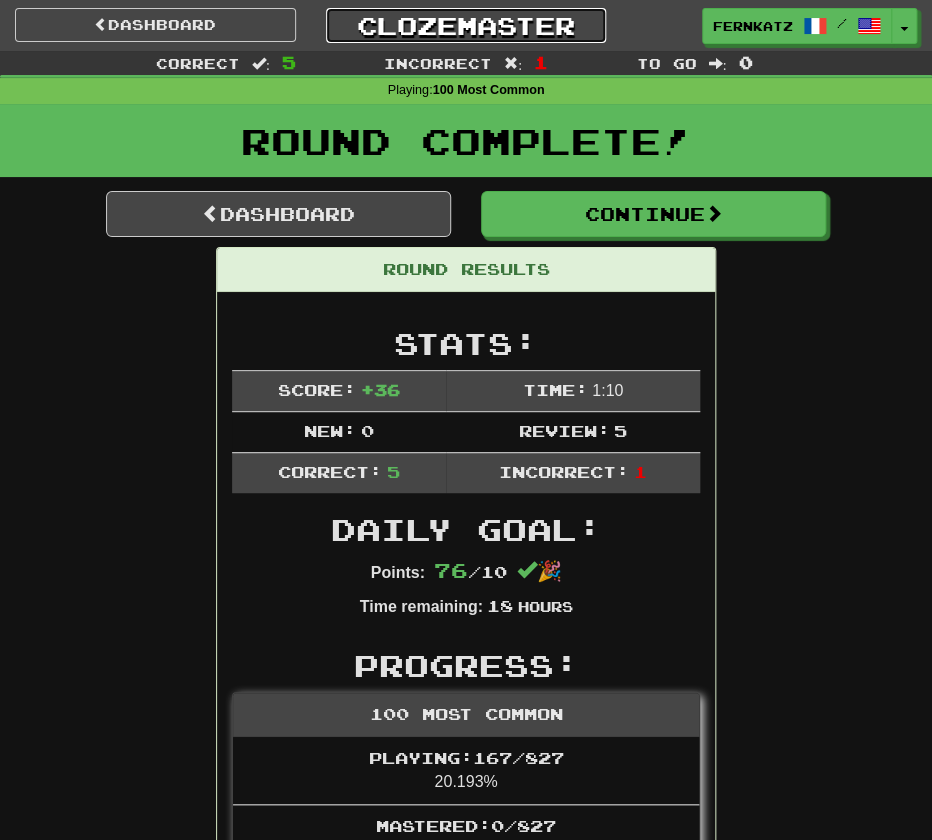 click on "Clozemaster" at bounding box center [466, 25] 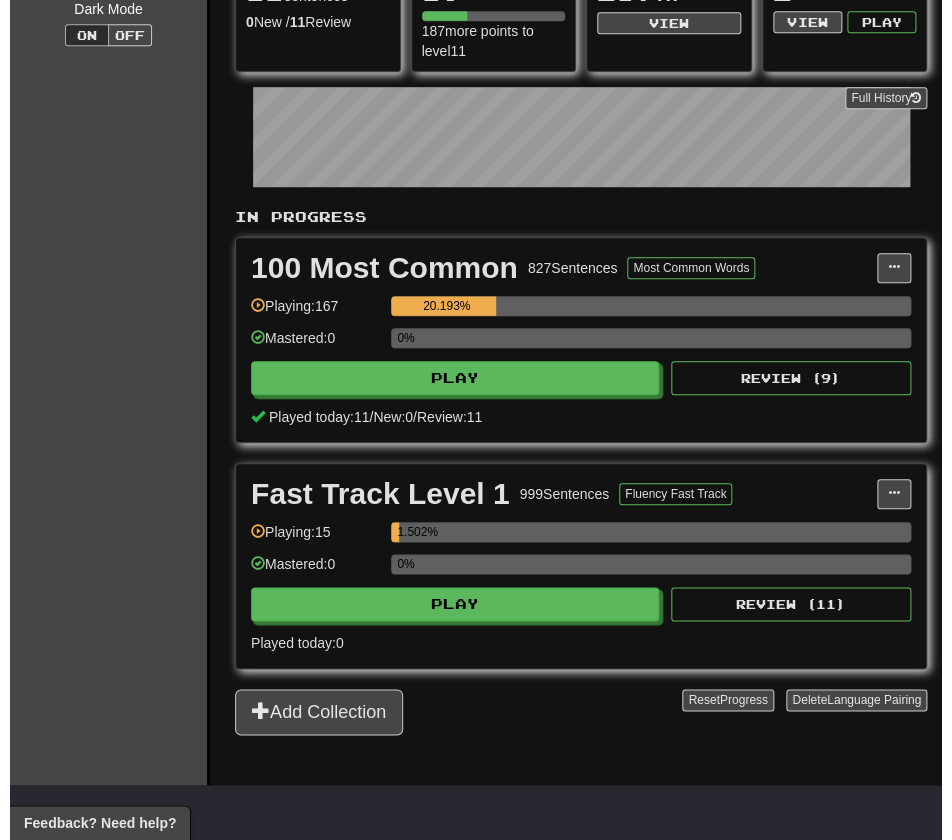 scroll, scrollTop: 265, scrollLeft: 0, axis: vertical 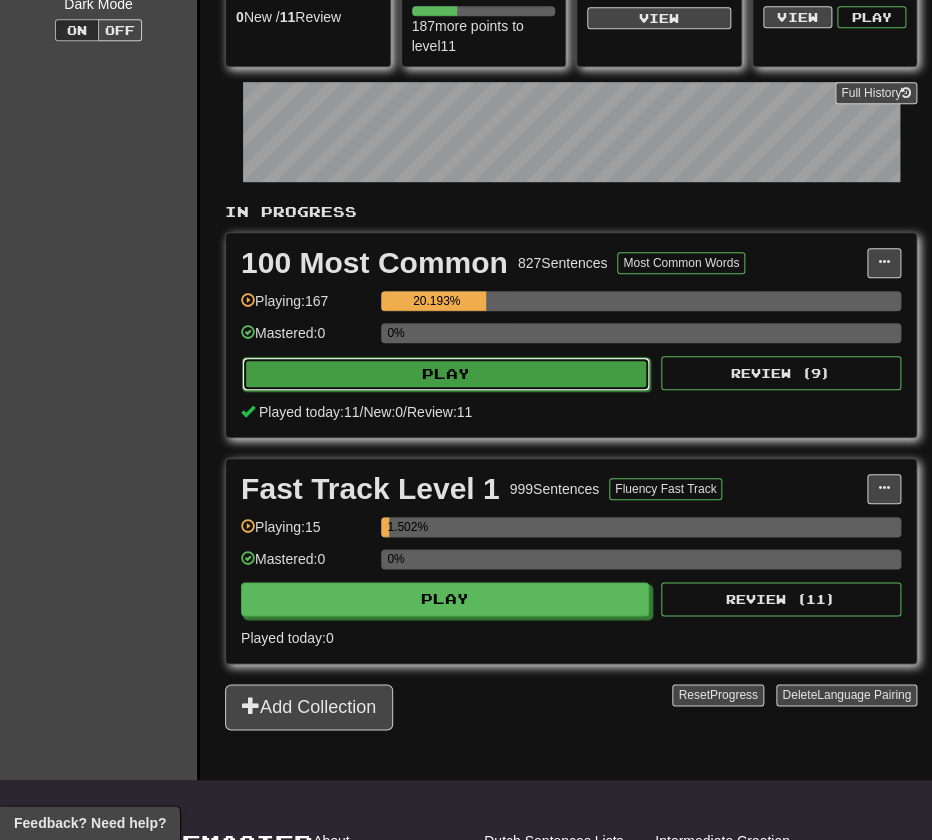 click on "Play" at bounding box center (446, 374) 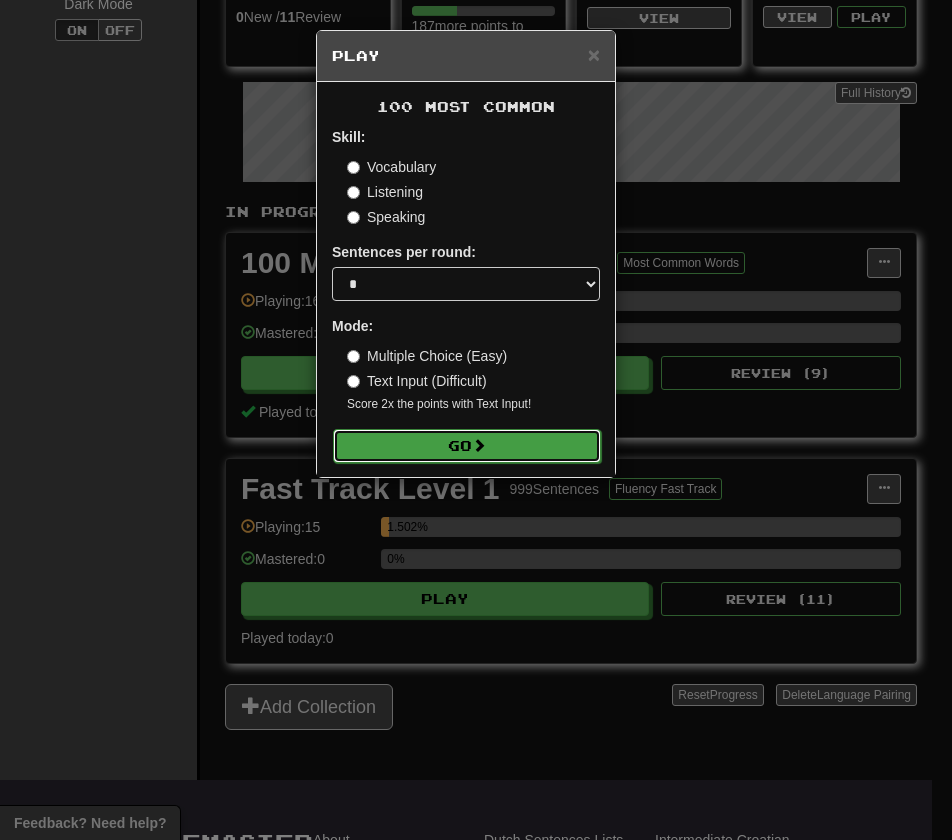 click on "Go" at bounding box center [467, 446] 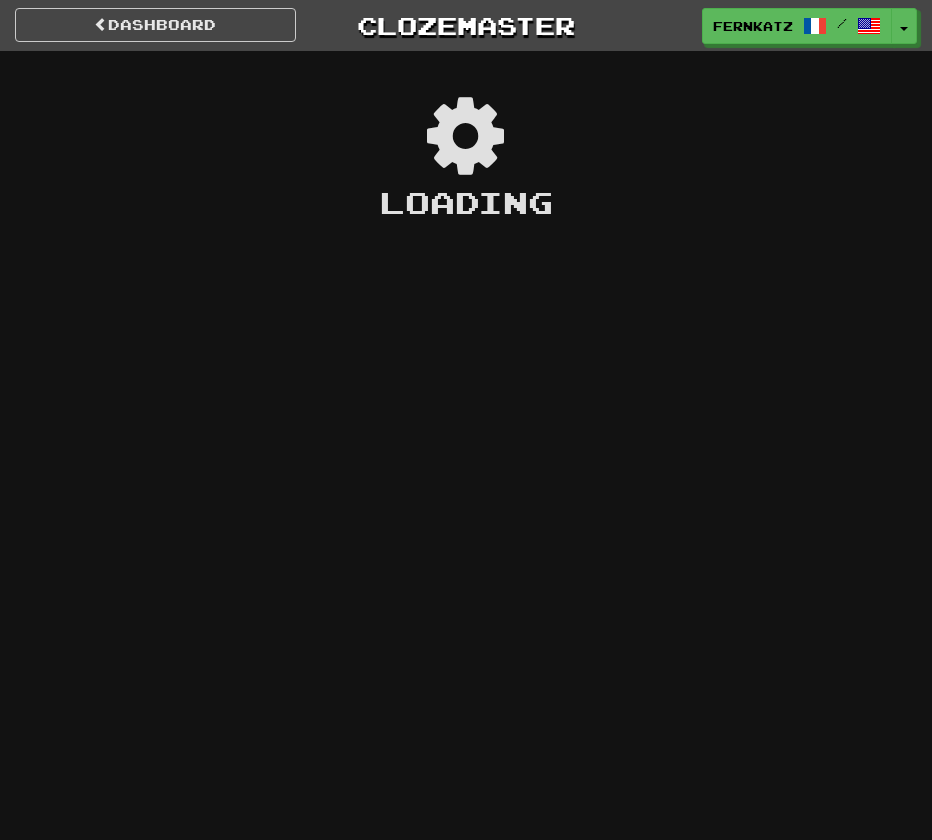 scroll, scrollTop: 0, scrollLeft: 0, axis: both 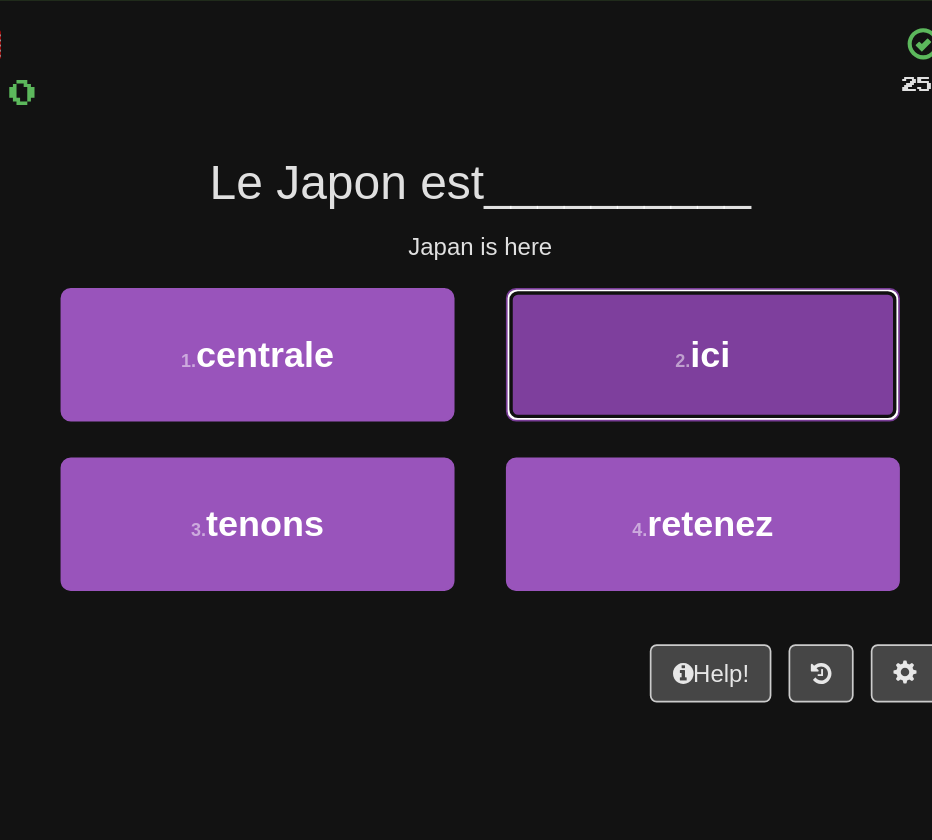click on "2 .  ici" at bounding box center (596, 311) 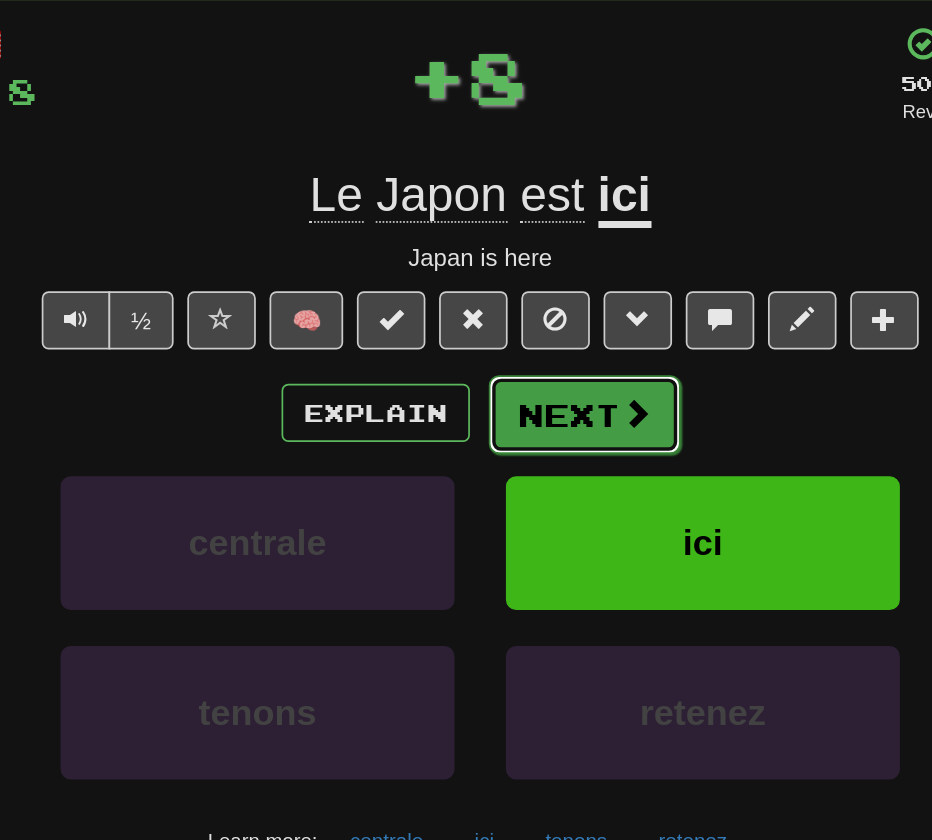click on "Next" at bounding box center [527, 346] 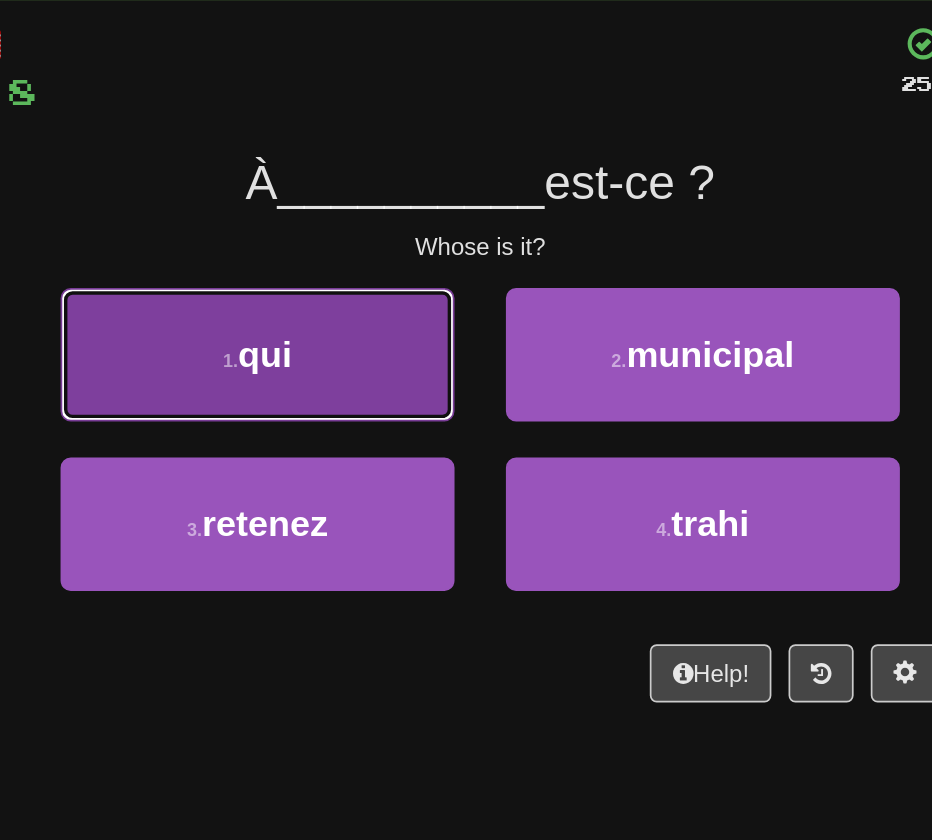 click on "1 .  qui" at bounding box center [336, 311] 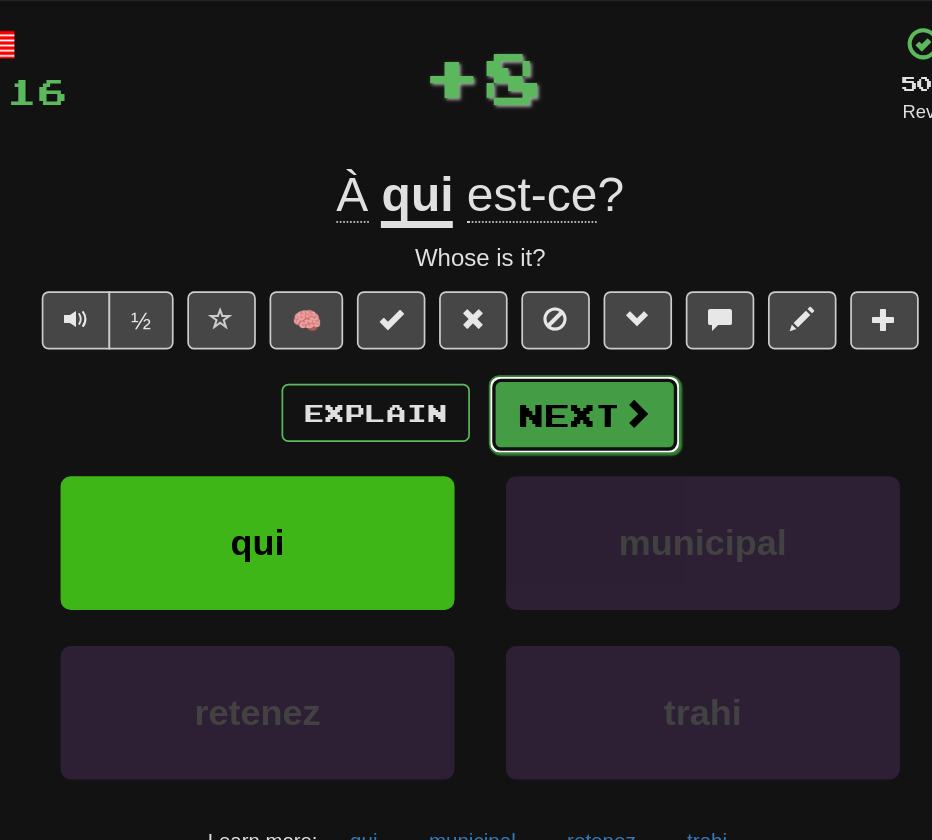 click on "Next" at bounding box center (527, 346) 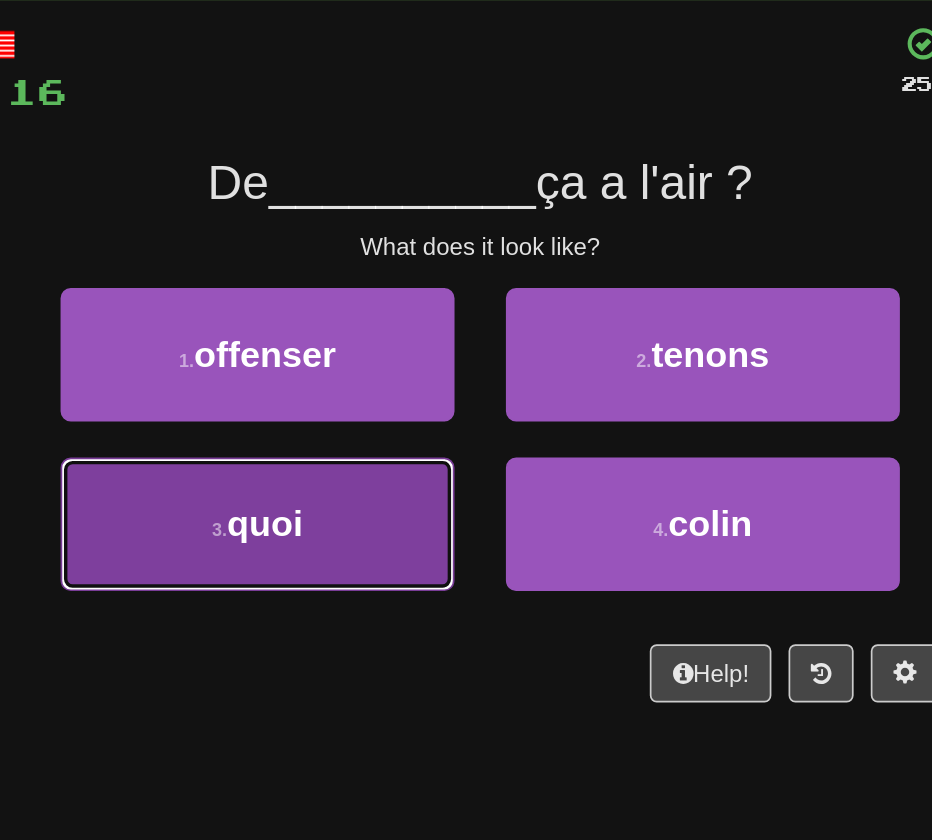 click on "3 .  quoi" at bounding box center [336, 410] 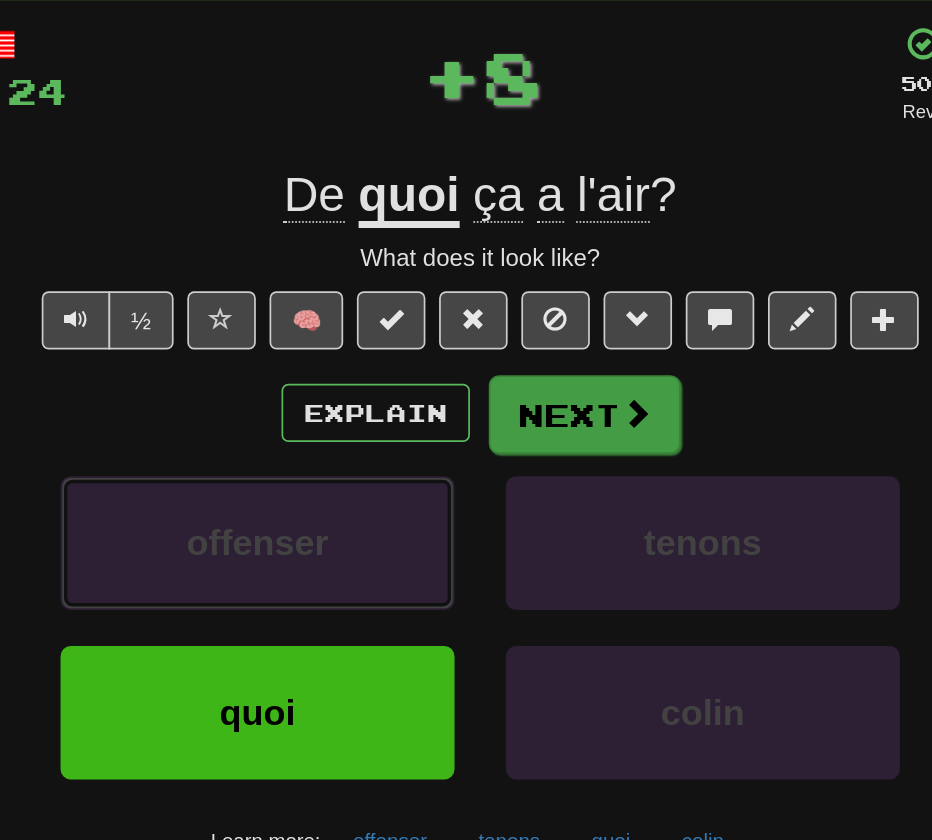 drag, startPoint x: 384, startPoint y: 399, endPoint x: 526, endPoint y: 323, distance: 161.05899 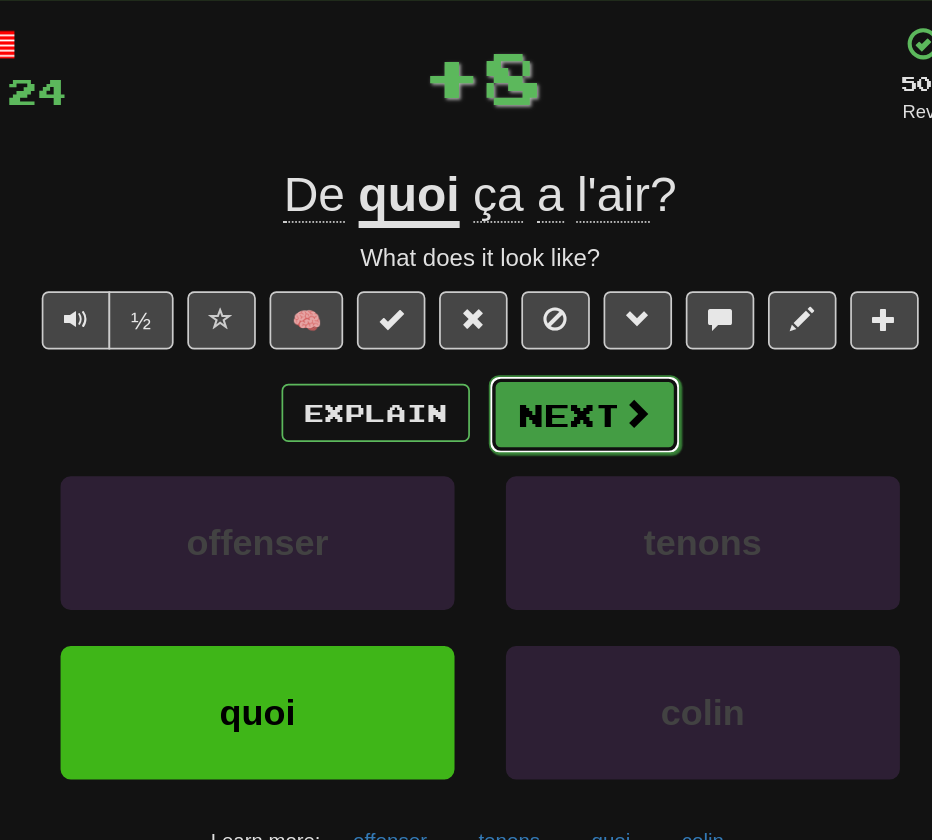 click at bounding box center [557, 345] 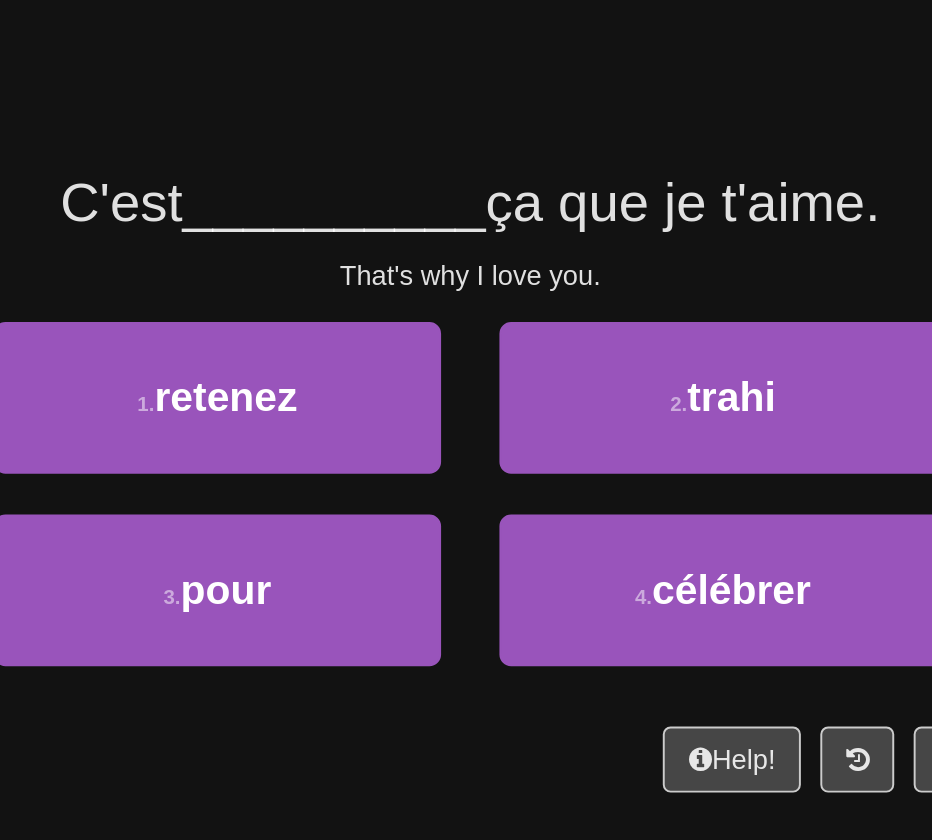 click on "ça que je t'aime." at bounding box center (575, 210) 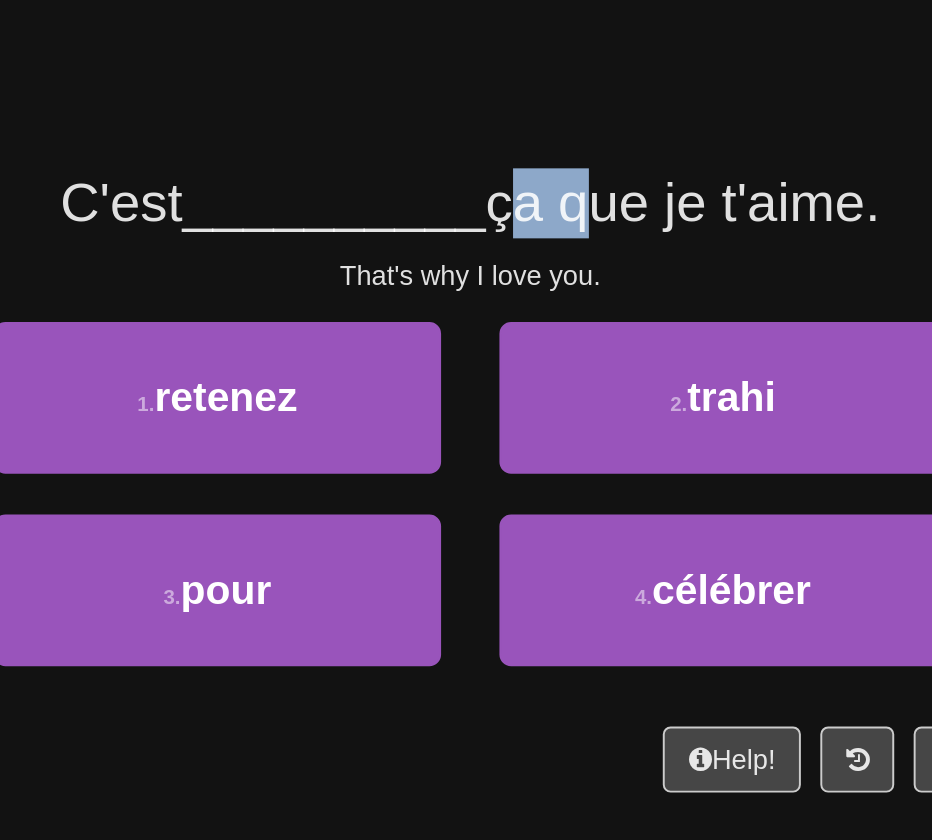 click on "ça que je t'aime." at bounding box center [575, 210] 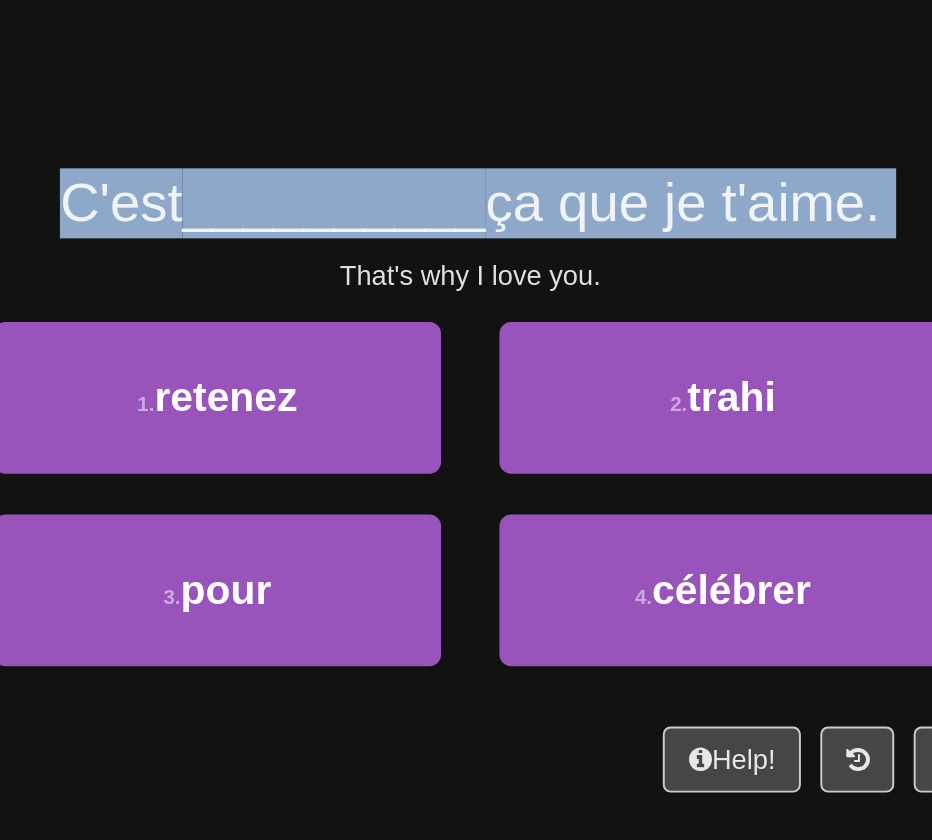 click on "ça que je t'aime." at bounding box center [575, 210] 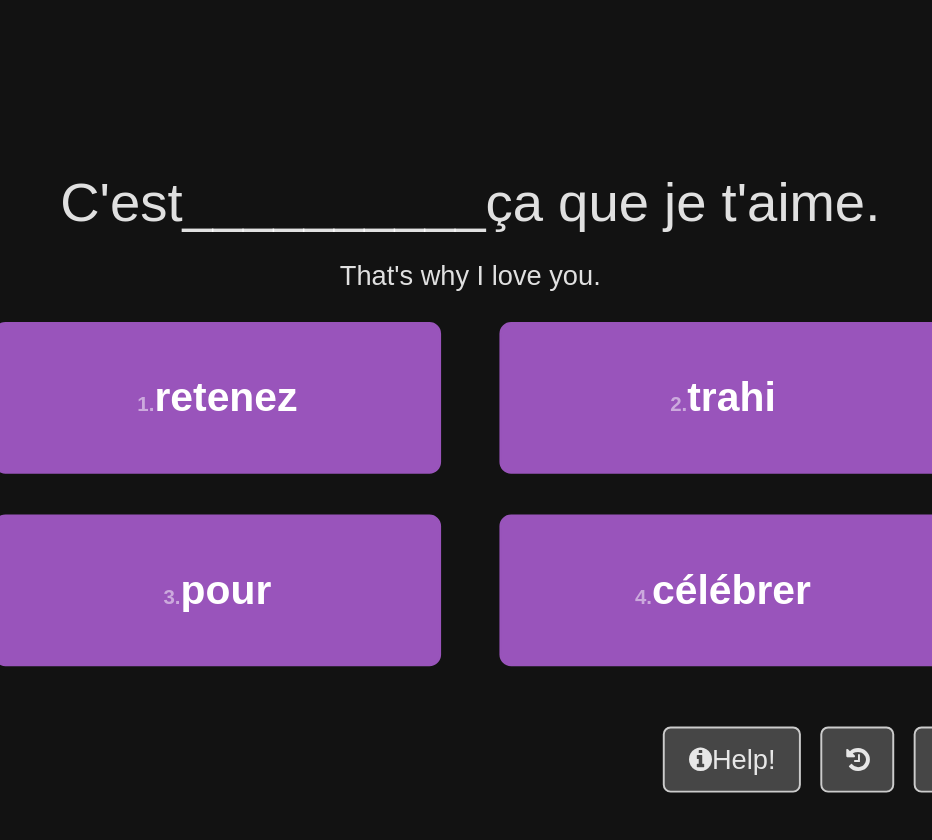 click on "ça que je t'aime." at bounding box center (575, 210) 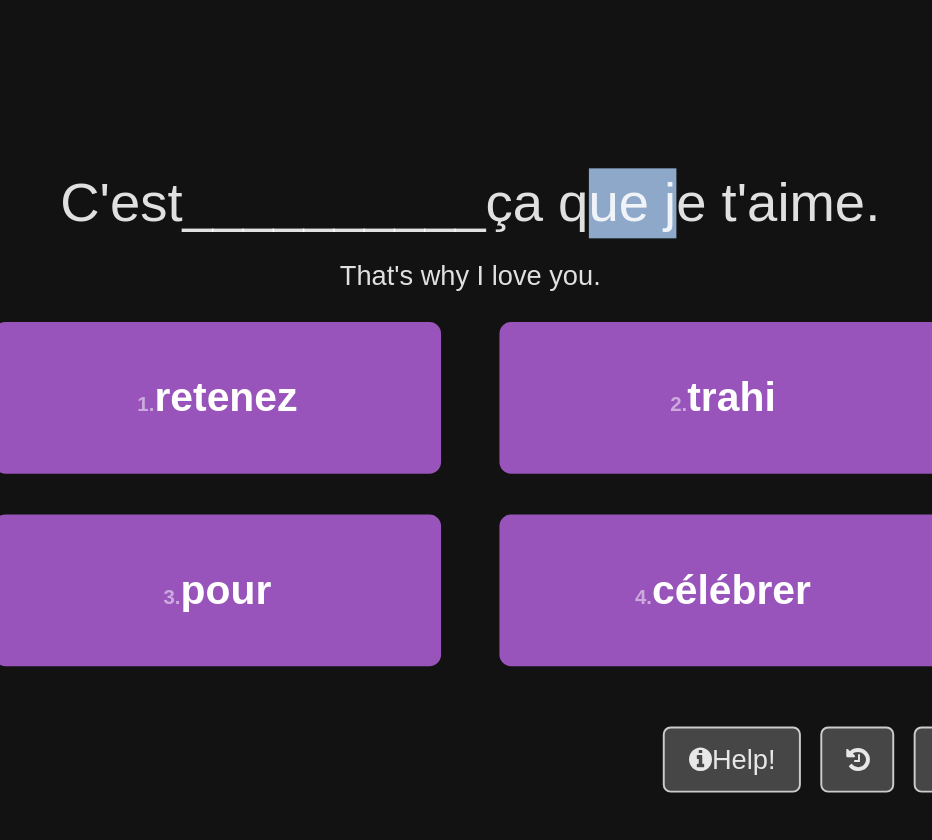 click on "ça que je t'aime." at bounding box center [575, 210] 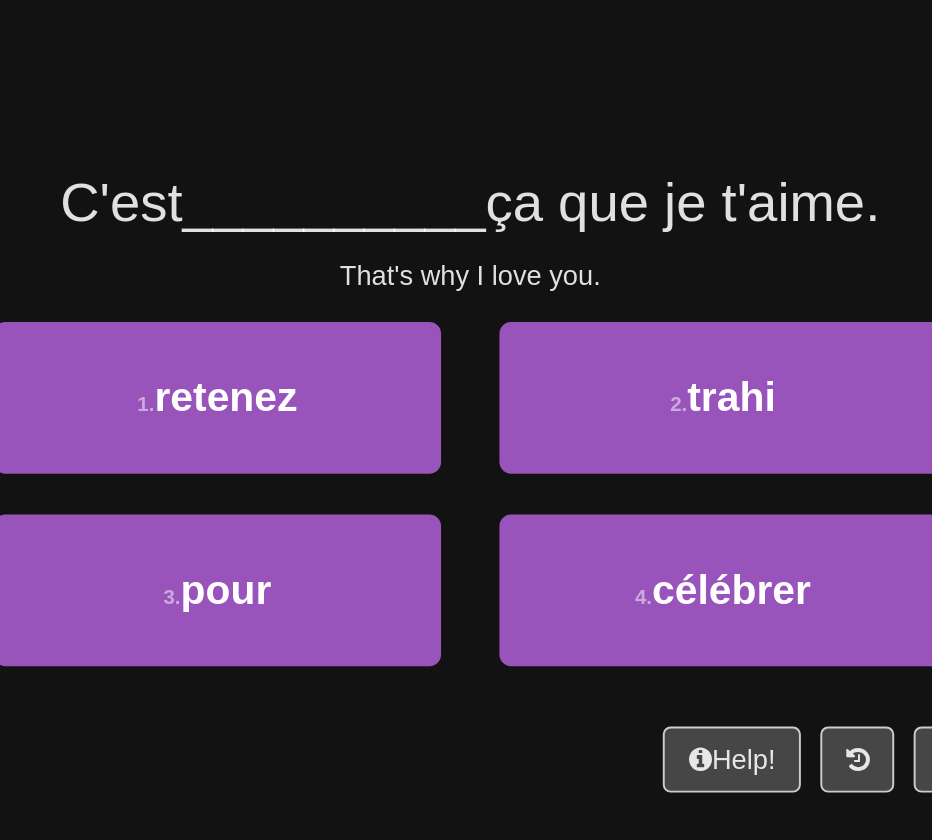 click on "ça que je t'aime." at bounding box center [575, 210] 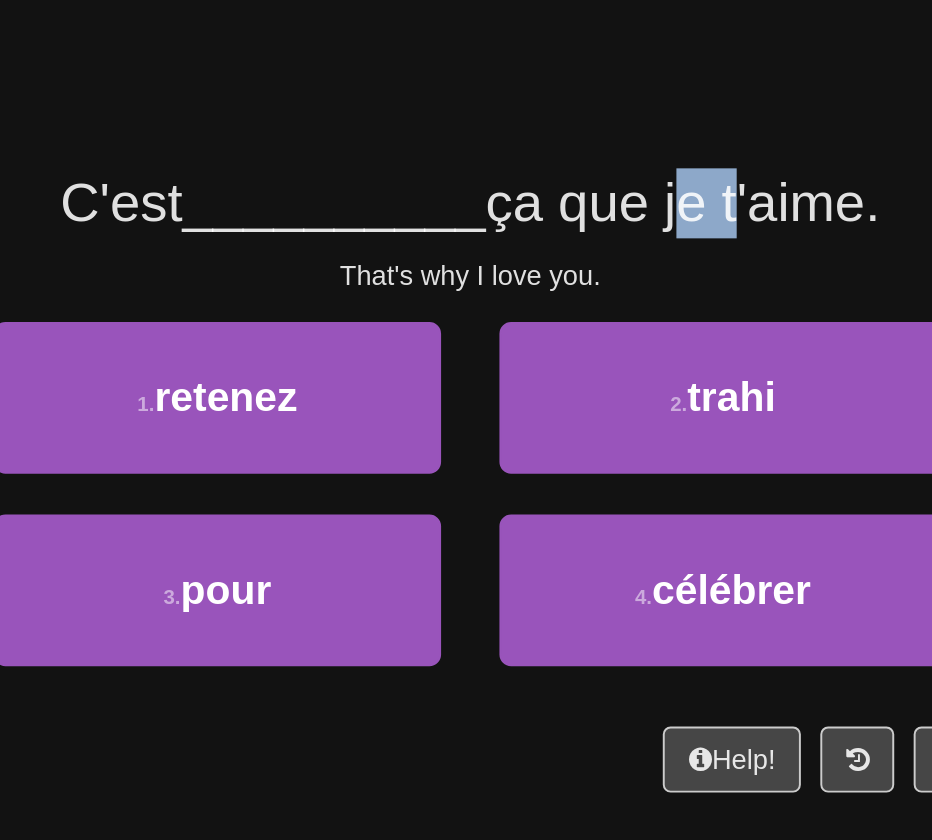 click on "ça que je t'aime." at bounding box center [575, 210] 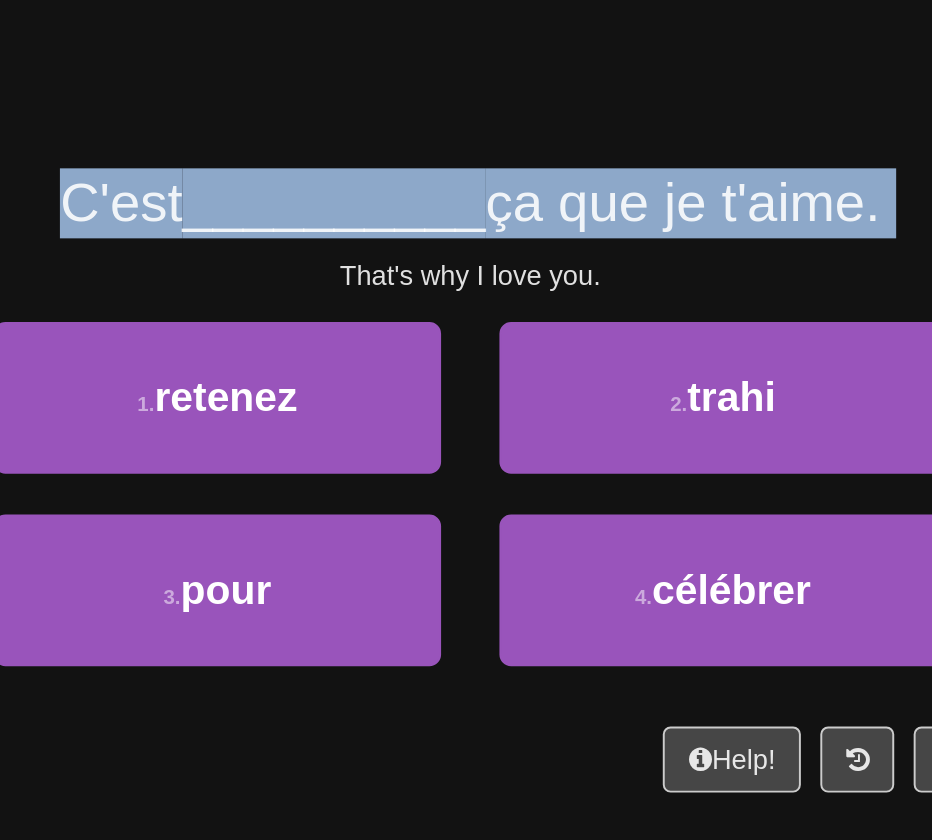 click on "ça que je t'aime." at bounding box center [575, 210] 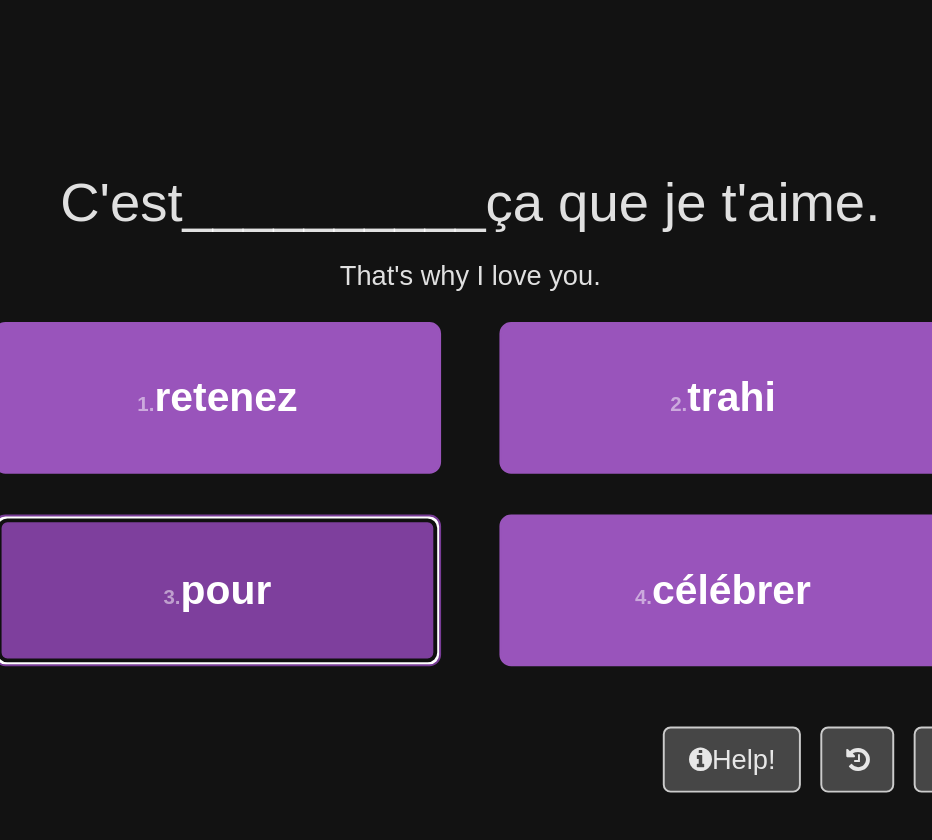 click on "3 .  pour" at bounding box center (336, 410) 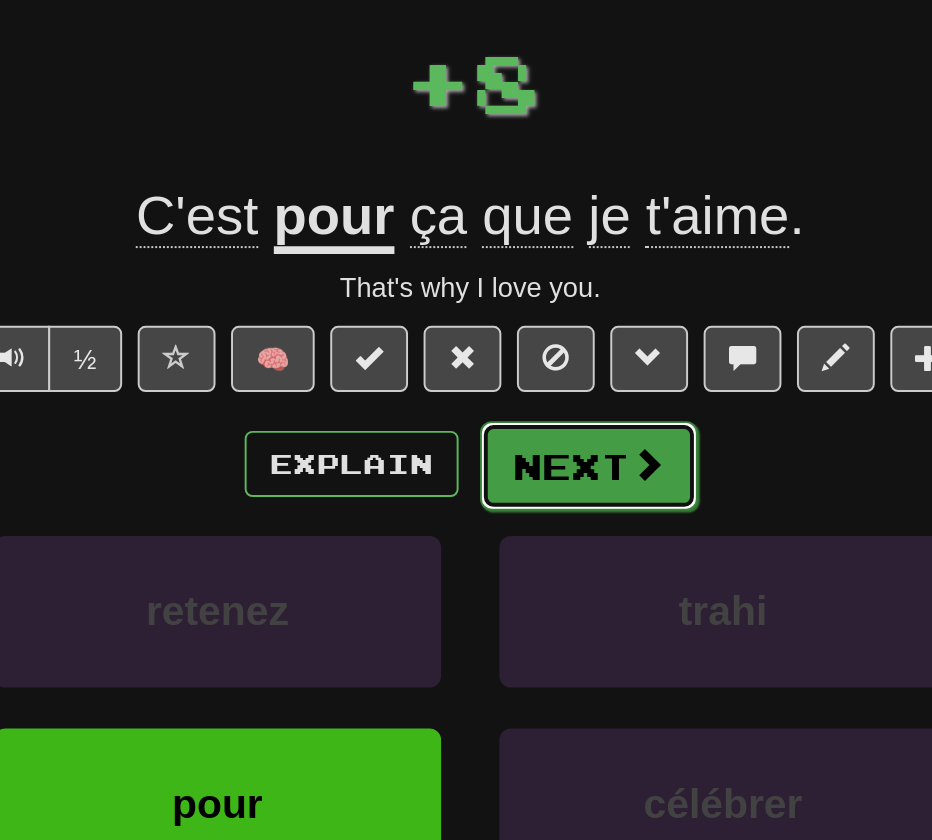 click on "Next" at bounding box center (527, 346) 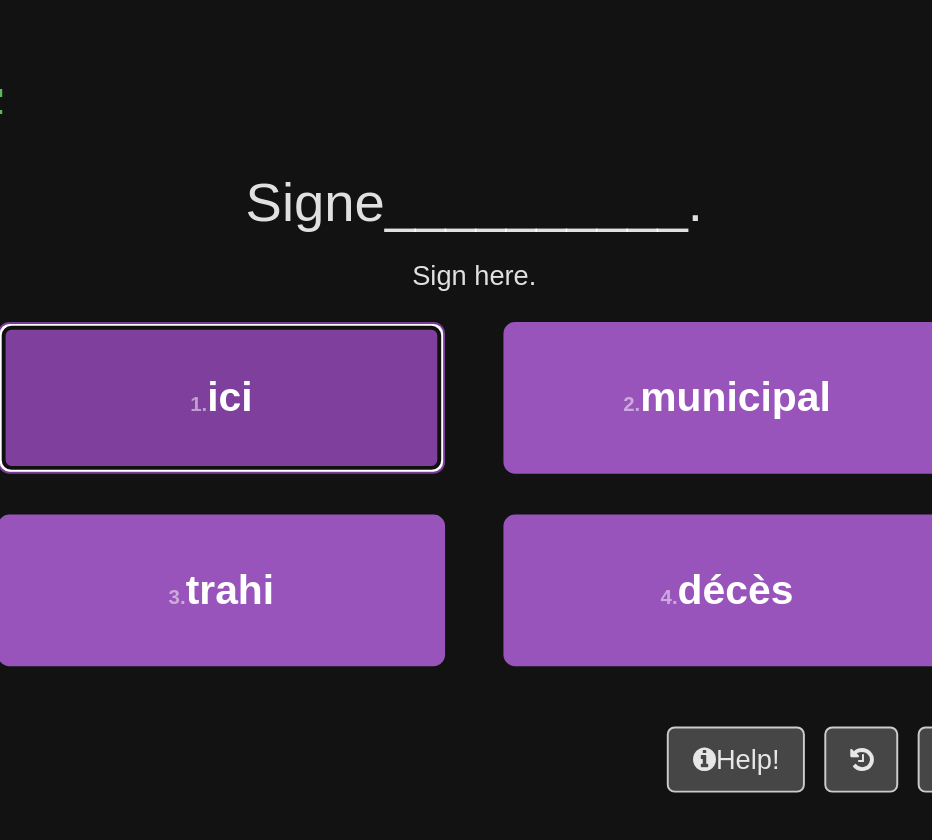 click on "1 .  ici" at bounding box center (336, 311) 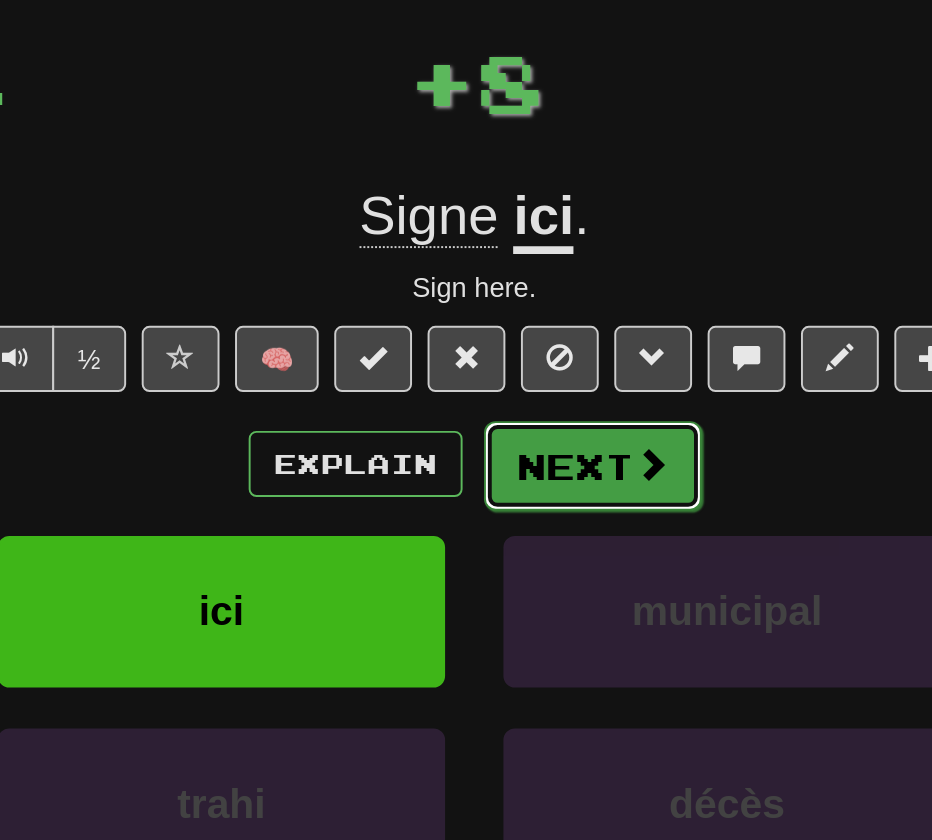 click on "Next" at bounding box center (527, 346) 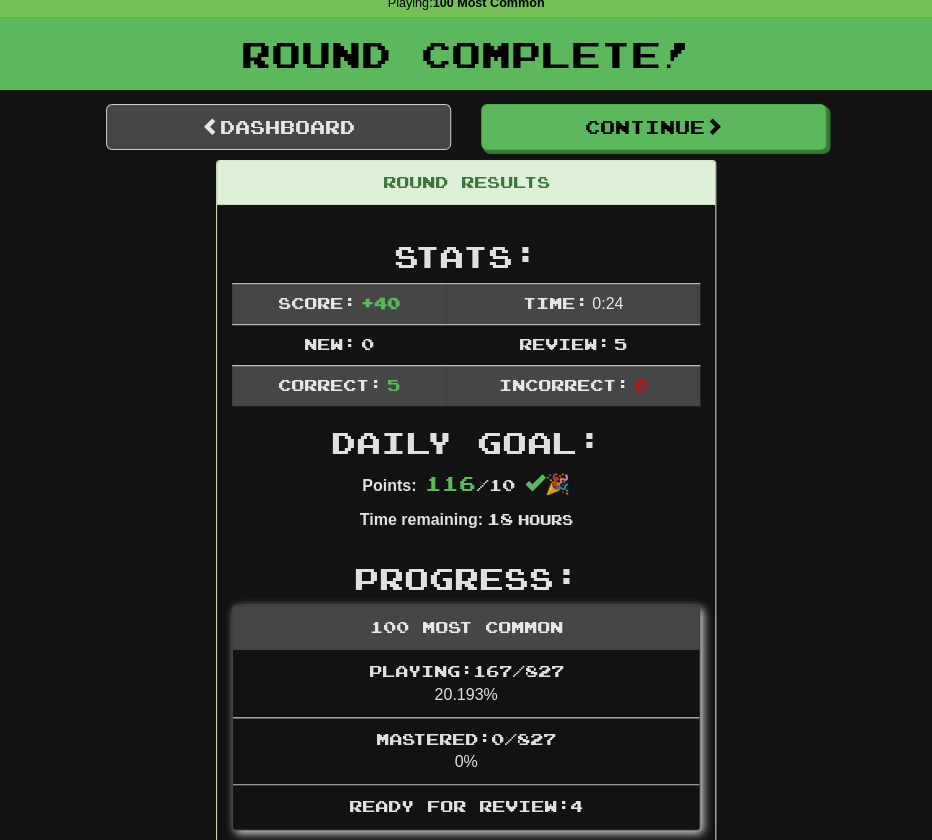 scroll, scrollTop: 0, scrollLeft: 0, axis: both 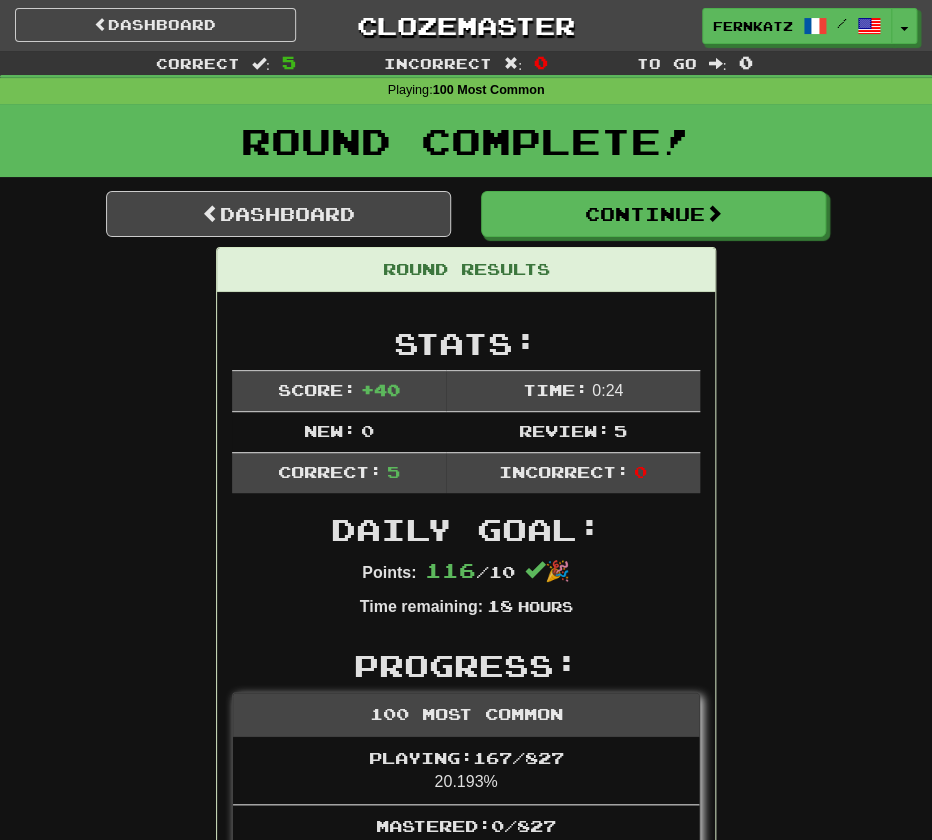 click on "Dashboard
Clozemaster
FernKatz
/
Toggle Dropdown
Dashboard
Leaderboard
Activity Feed
Notifications
Profile
Discussions
Esperanto
/
English
Streak:
2
Review:
10
Points Today: 120
Français
/
English
Streak:
3
Review:
48
Daily Goal:  76 /10
Русский
/
English
Streak:
16
Review:
66
Daily Goal:  308 /100
Languages
Account
Logout
FernKatz
/
Toggle Dropdown
Dashboard
Leaderboard
Activity Feed
Notifications
Profile
Discussions
Esperanto
/
English
Streak:
2
Review:
10
Points Today: 120
Français
/
English
Streak:
3
Review:
48
Daily Goal:  76 /10" at bounding box center (466, 22) 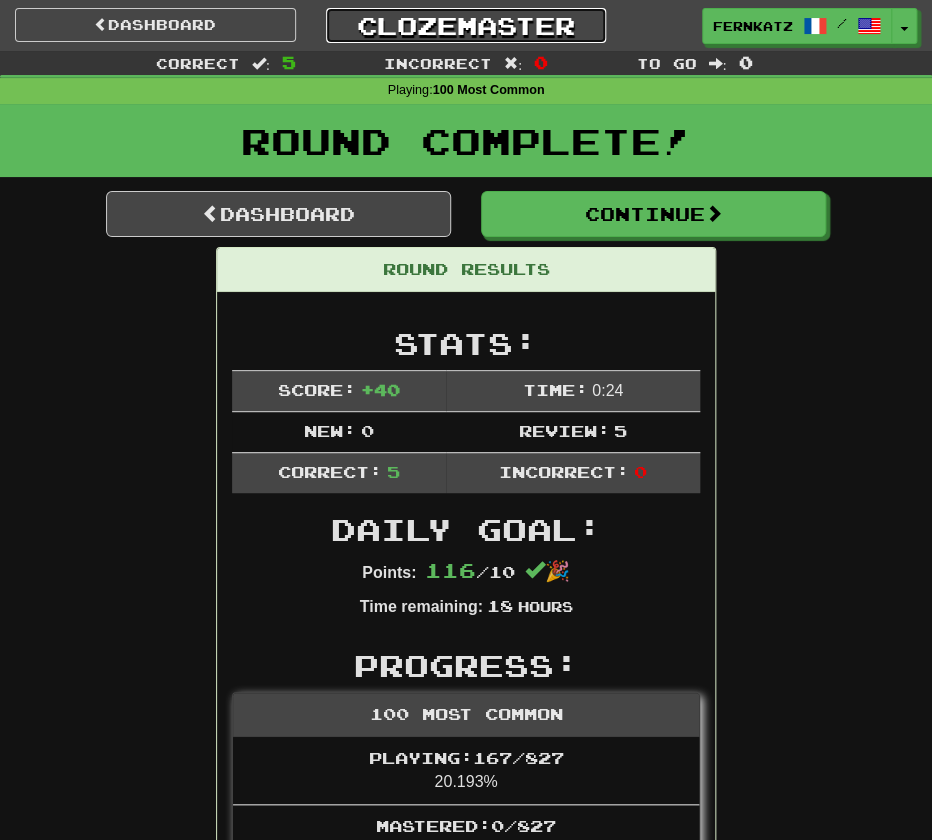 click on "Clozemaster" at bounding box center [466, 25] 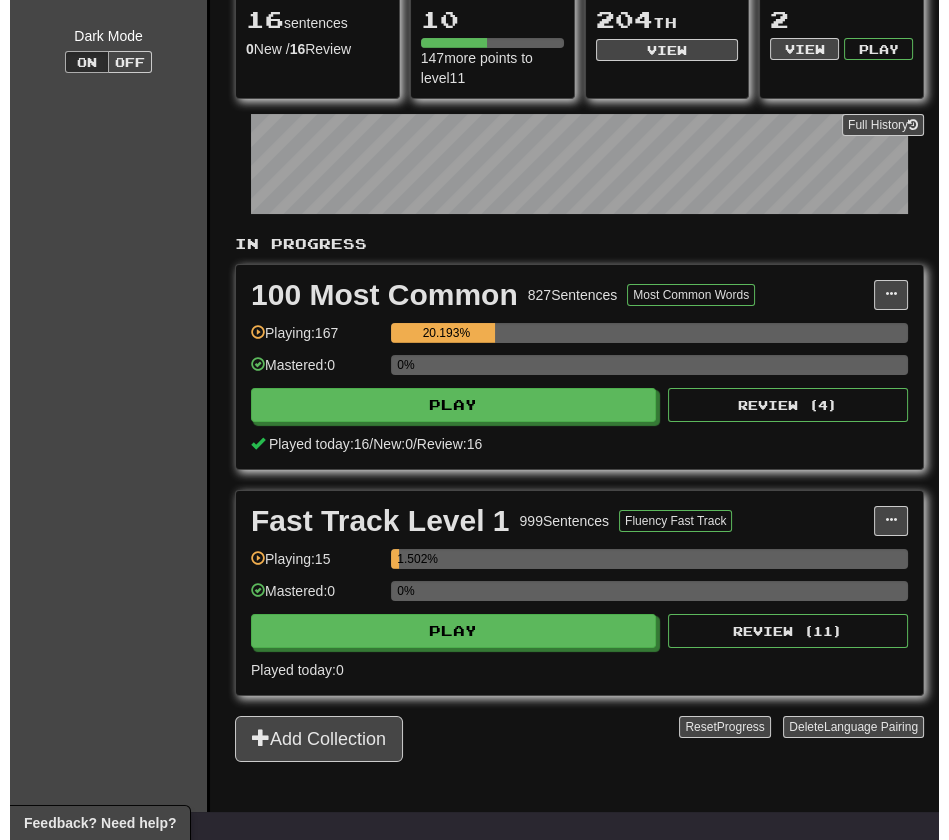 scroll, scrollTop: 234, scrollLeft: 0, axis: vertical 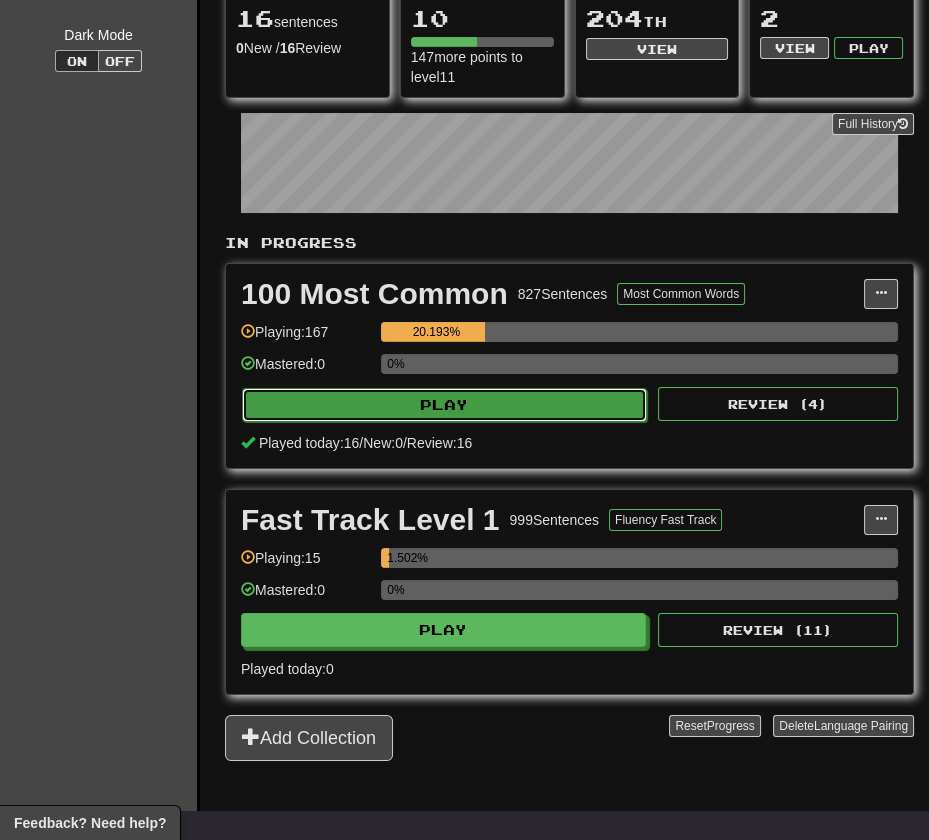 click on "Play" at bounding box center [444, 405] 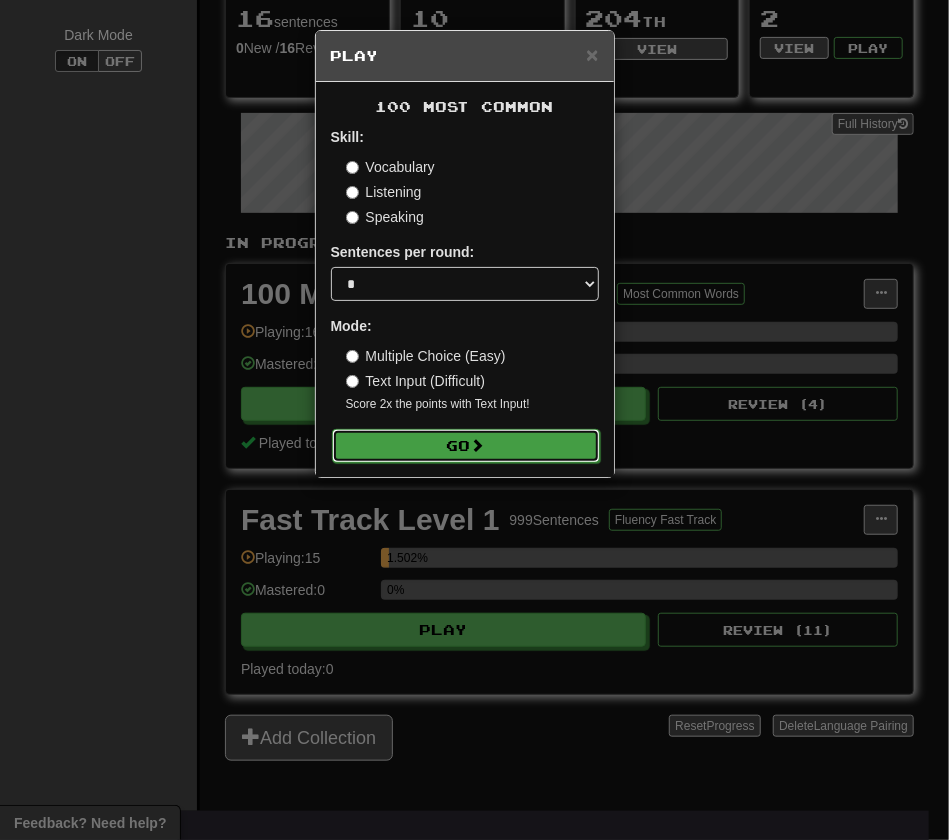 click on "Go" at bounding box center [466, 446] 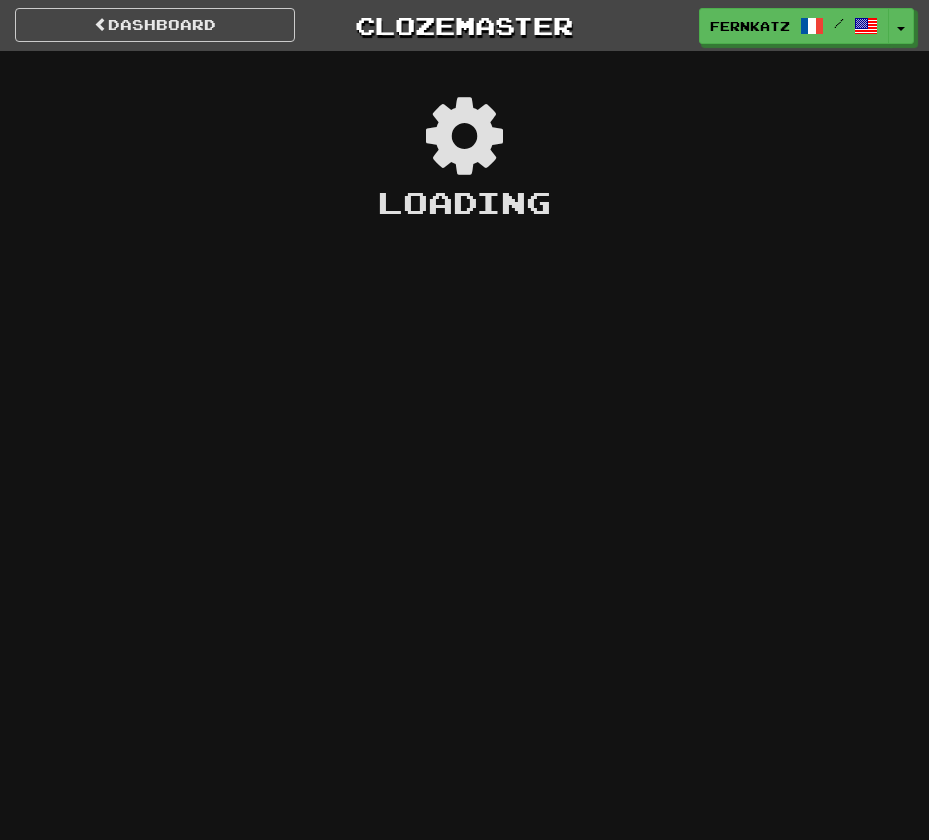 scroll, scrollTop: 0, scrollLeft: 0, axis: both 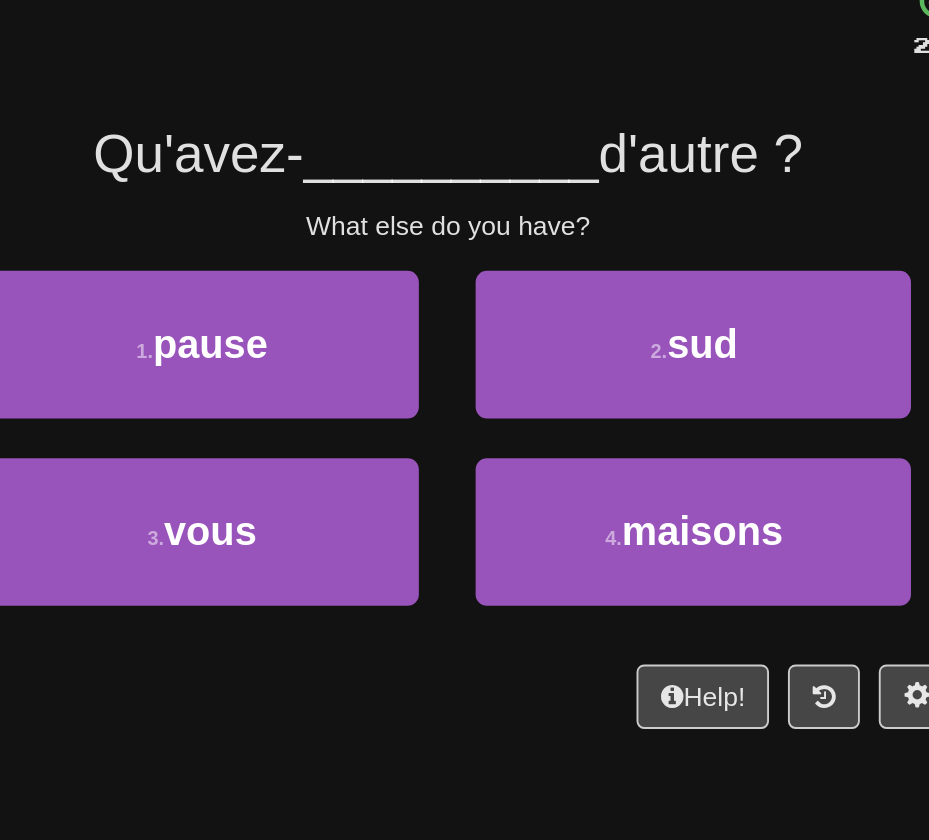 click on "__________" at bounding box center (466, 210) 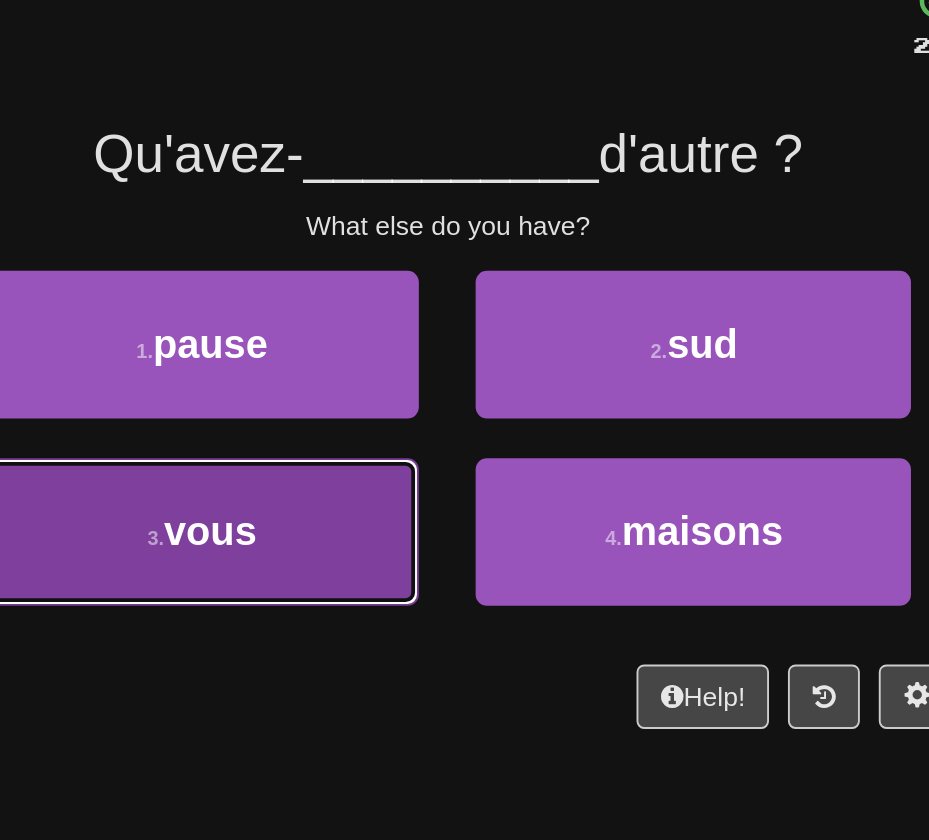 click on "3 .  vous" at bounding box center (334, 410) 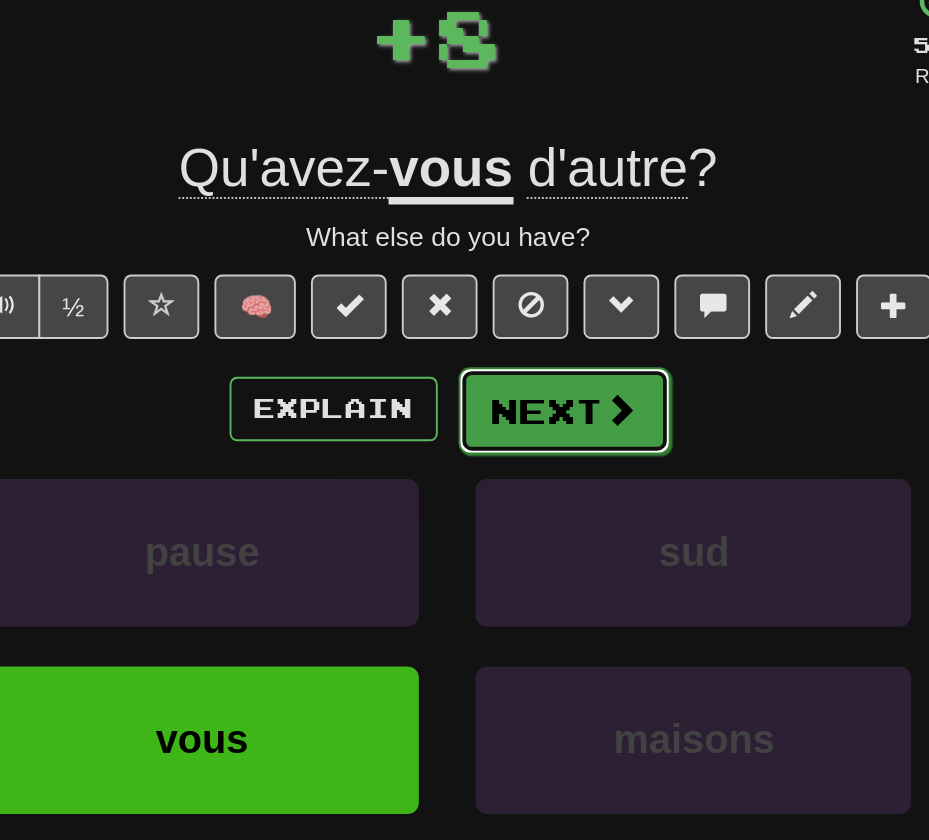 click on "Next" at bounding box center [526, 346] 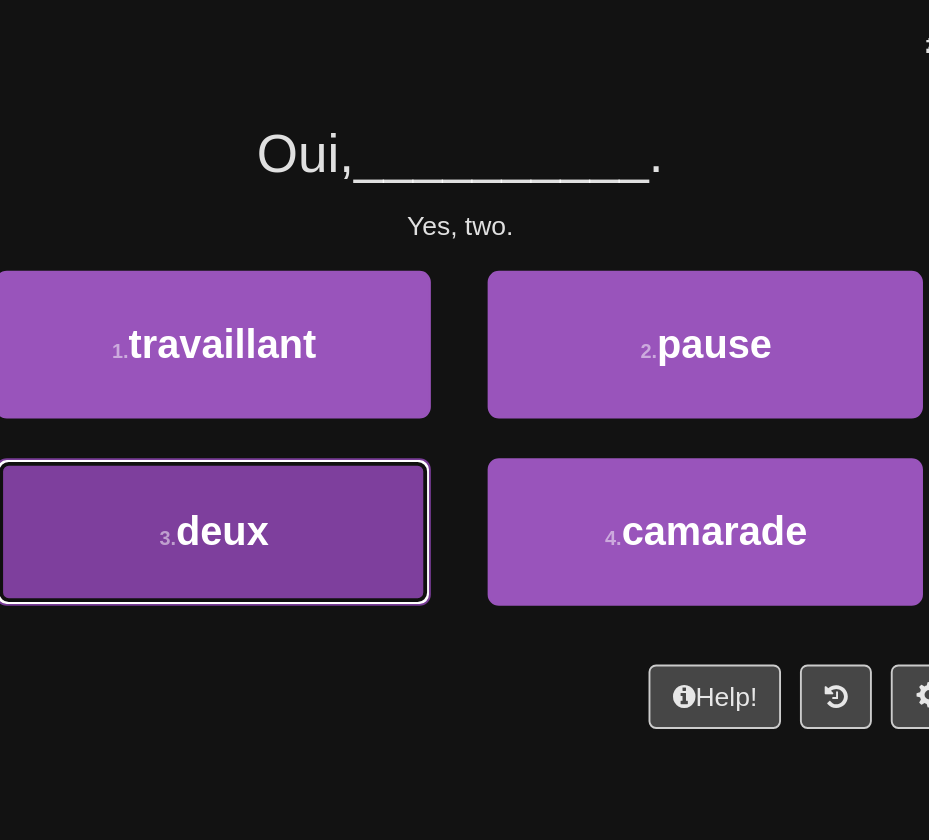 click on "3 .  deux" at bounding box center (334, 410) 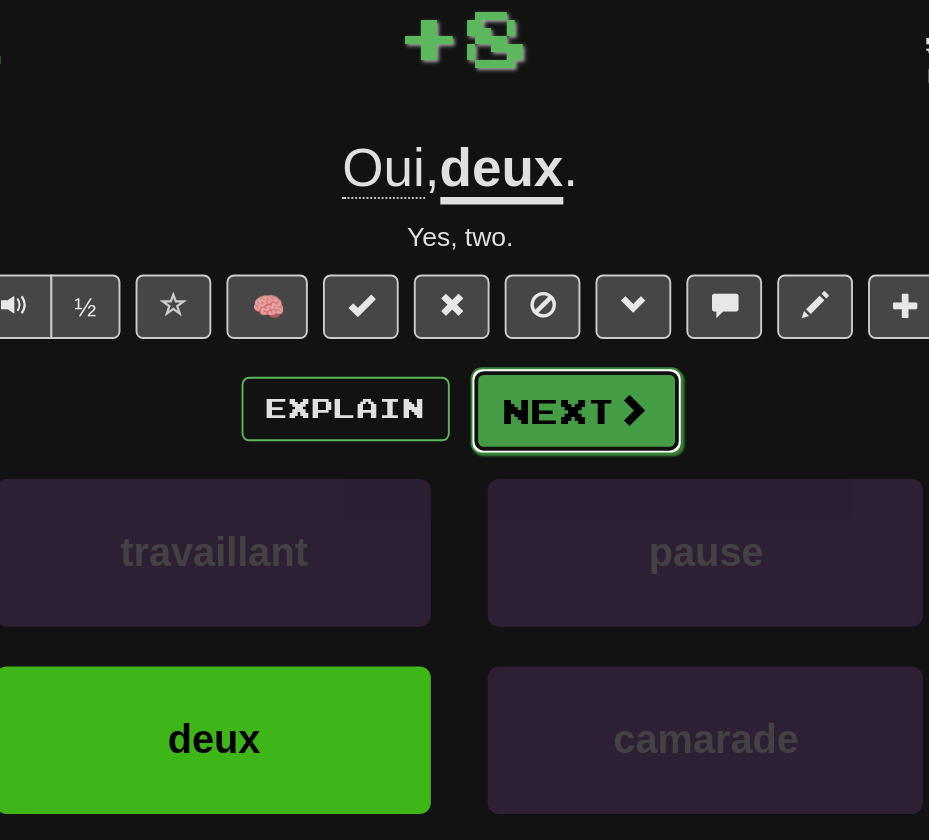 click on "Next" at bounding box center [526, 346] 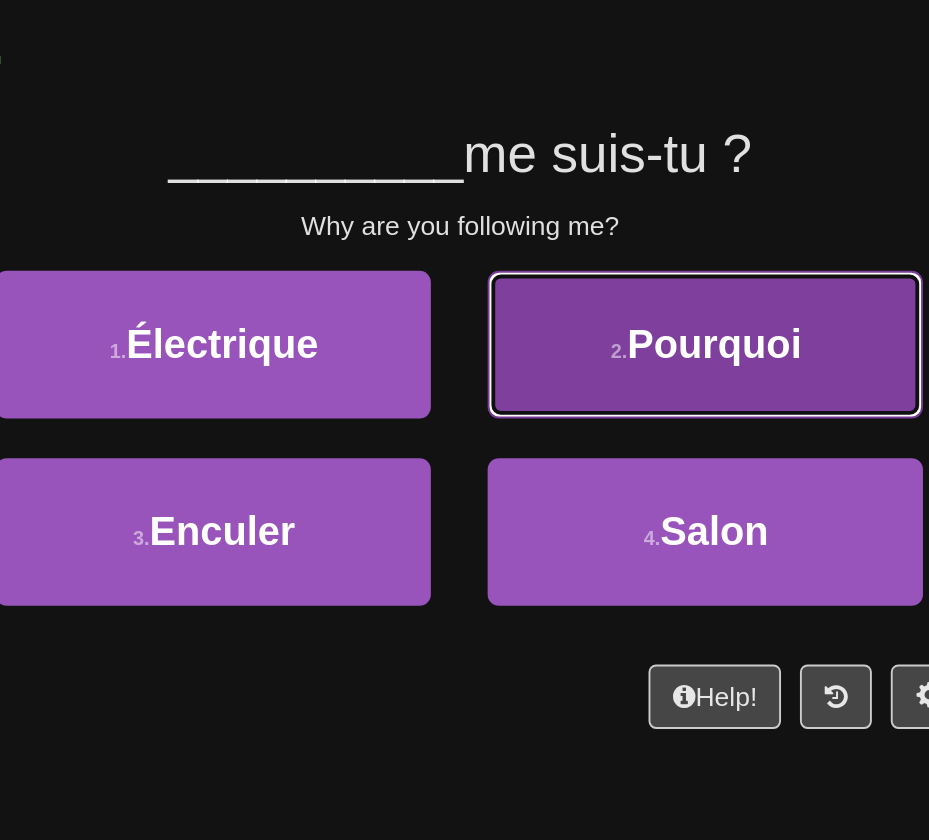 click on "2 .  Pourquoi" at bounding box center [594, 311] 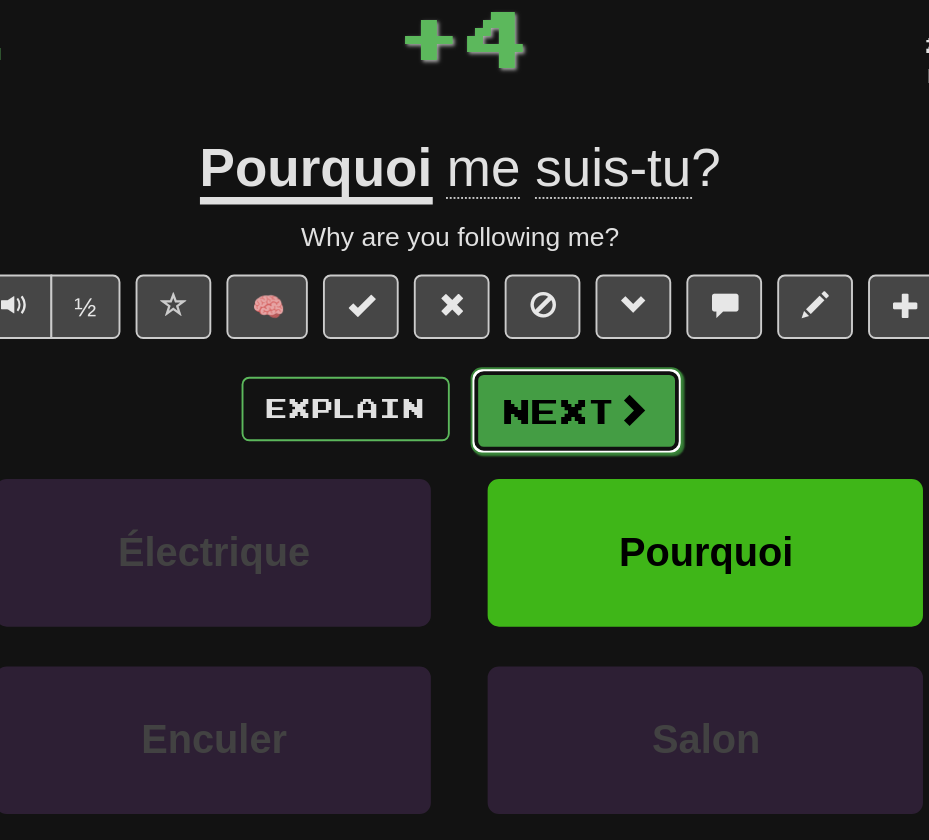 click on "Next" at bounding box center (526, 346) 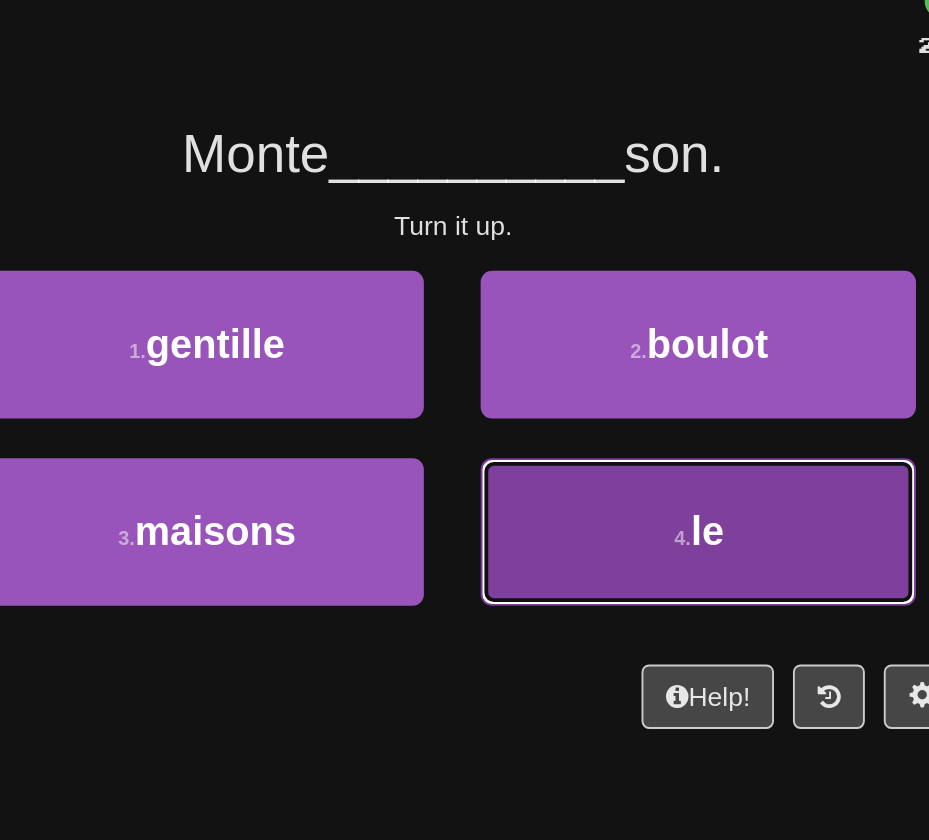 click on "4 .  le" at bounding box center [594, 410] 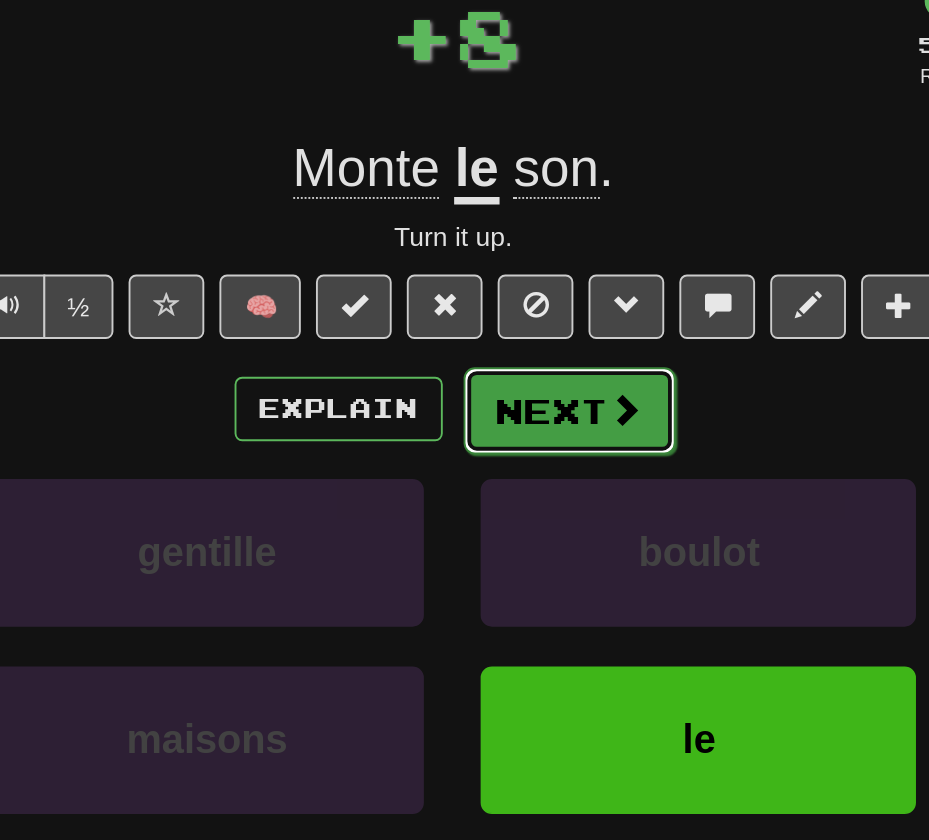 click on "Next" at bounding box center [526, 346] 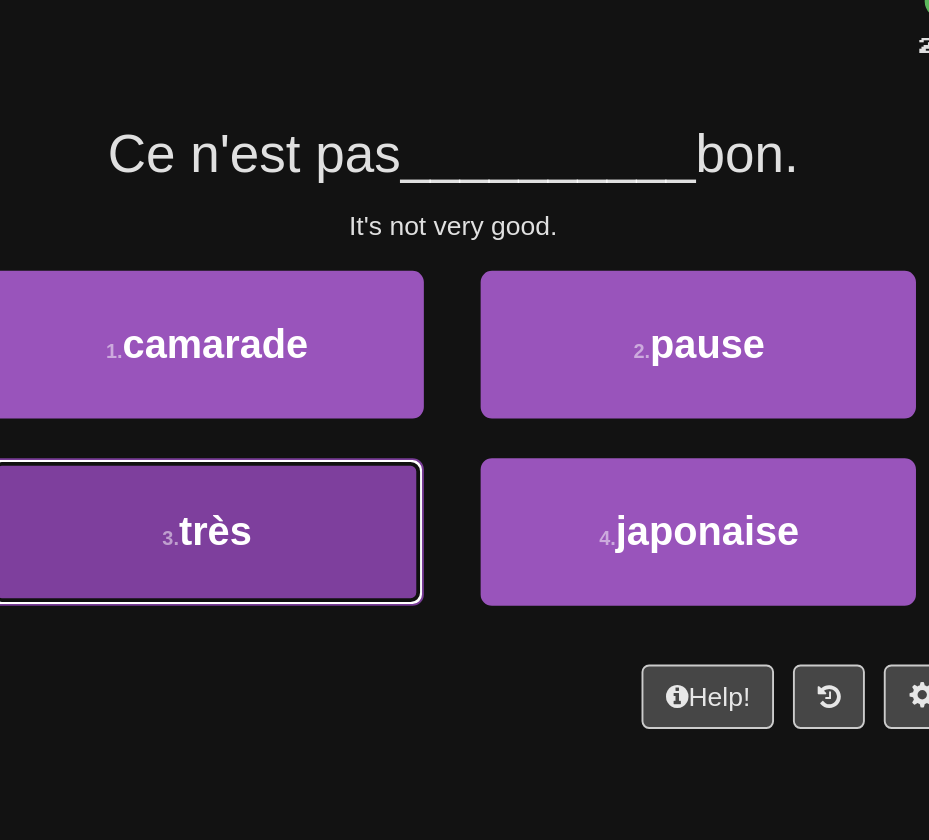click on "3 .  très" at bounding box center (334, 410) 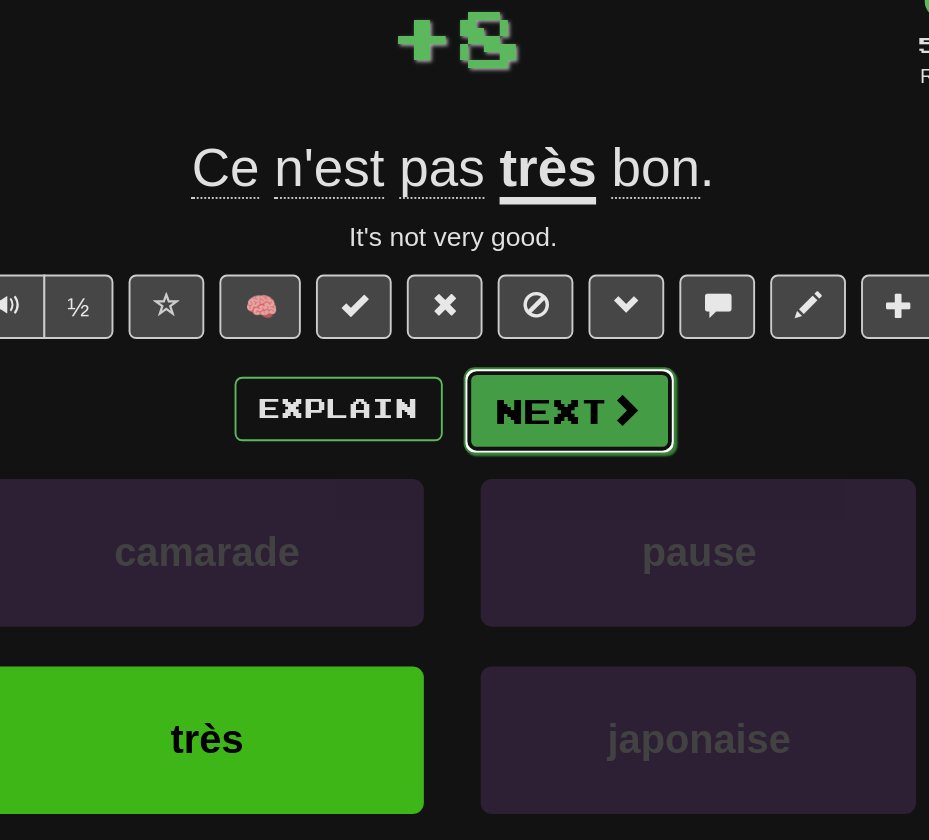 click on "Next" at bounding box center [526, 346] 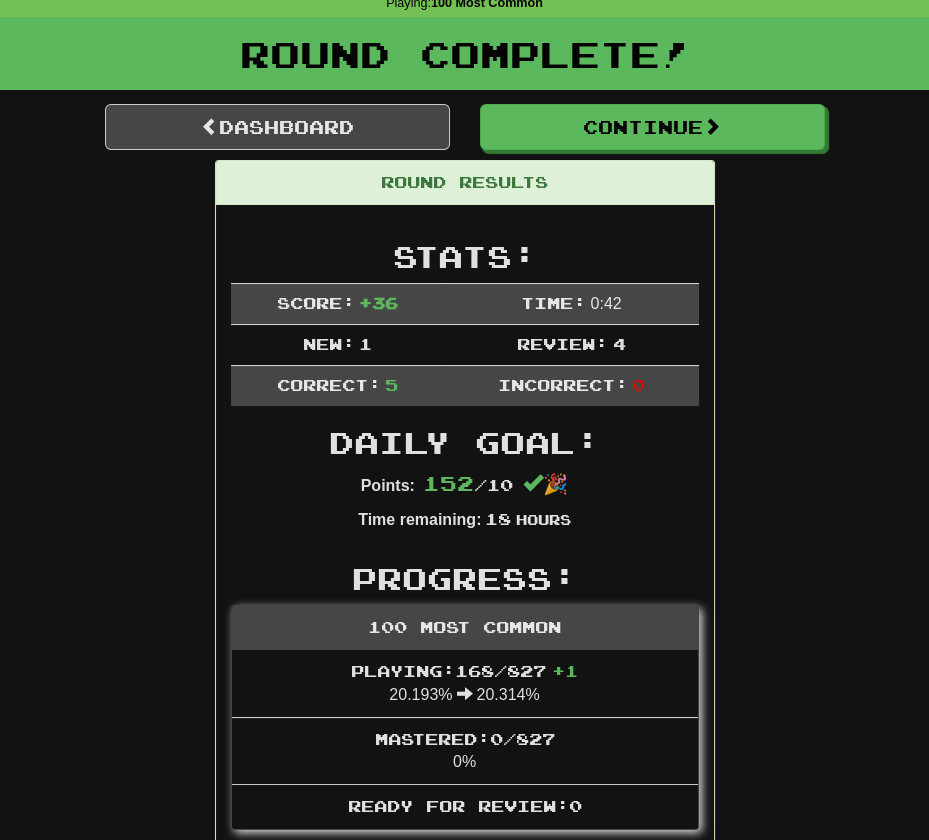 scroll, scrollTop: 0, scrollLeft: 0, axis: both 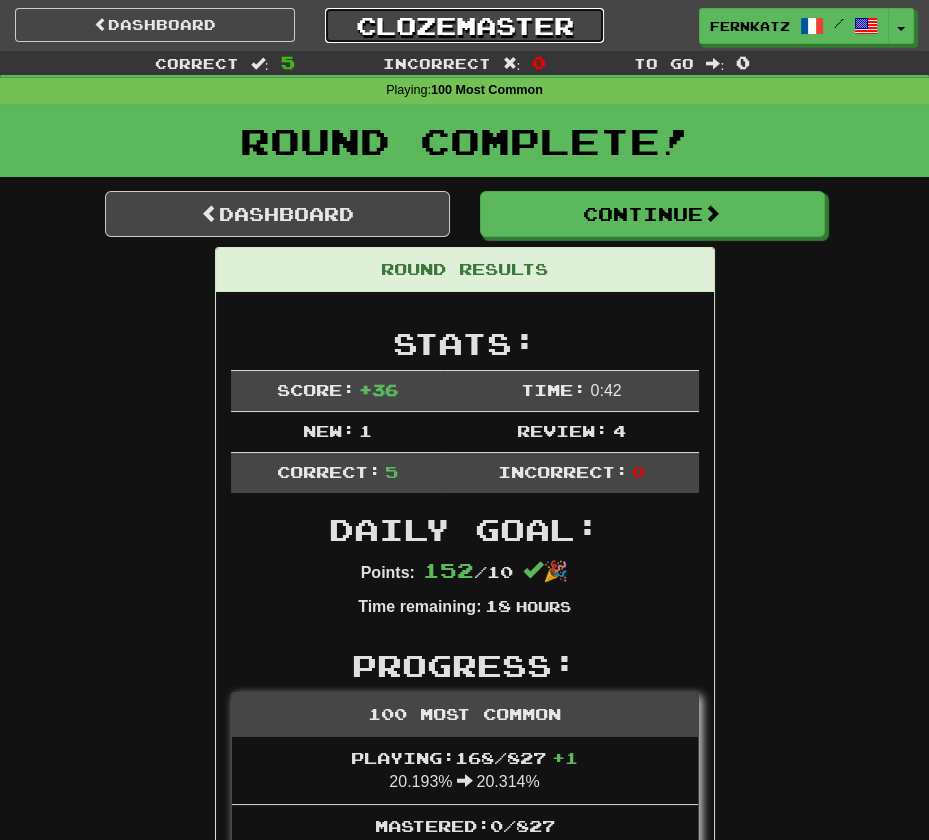click on "Clozemaster" at bounding box center [465, 25] 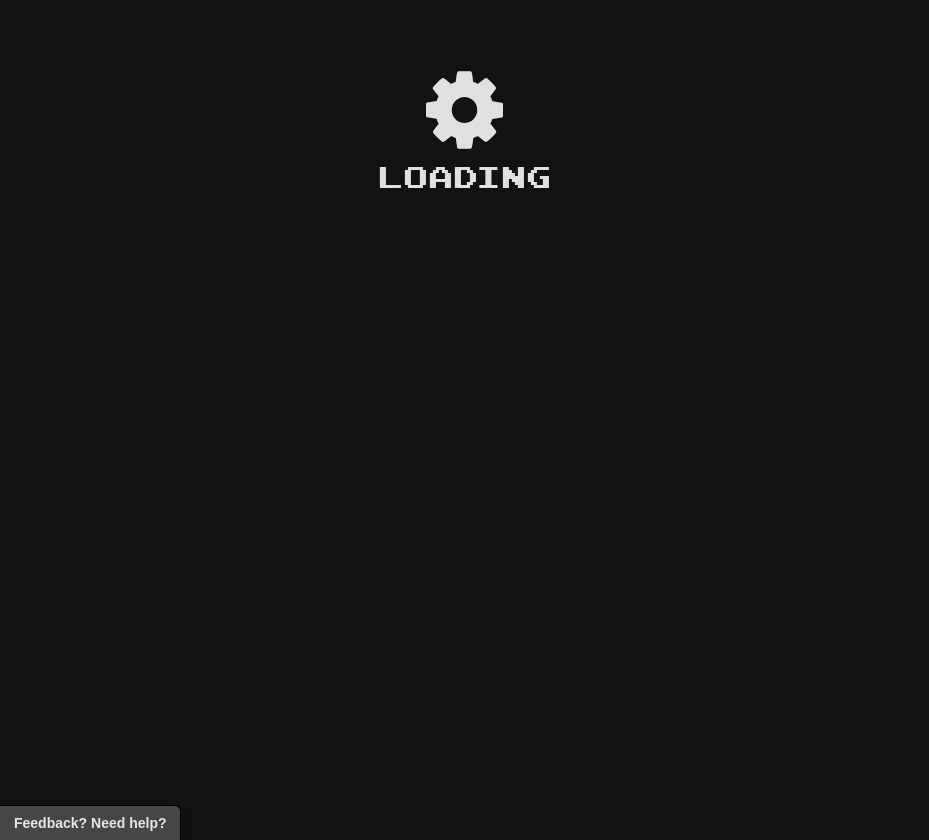 scroll, scrollTop: 0, scrollLeft: 0, axis: both 